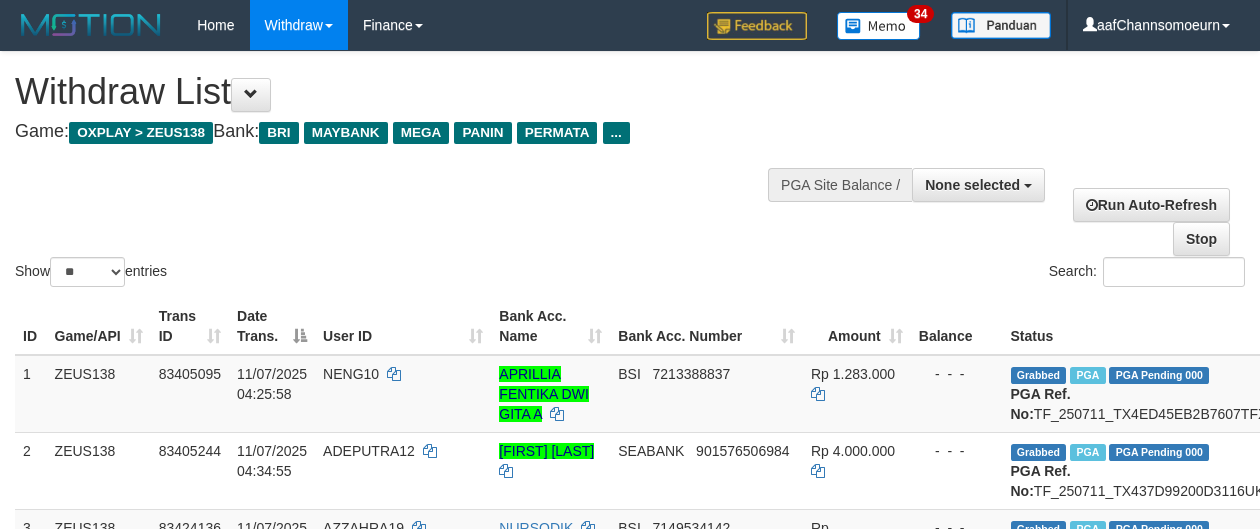 select 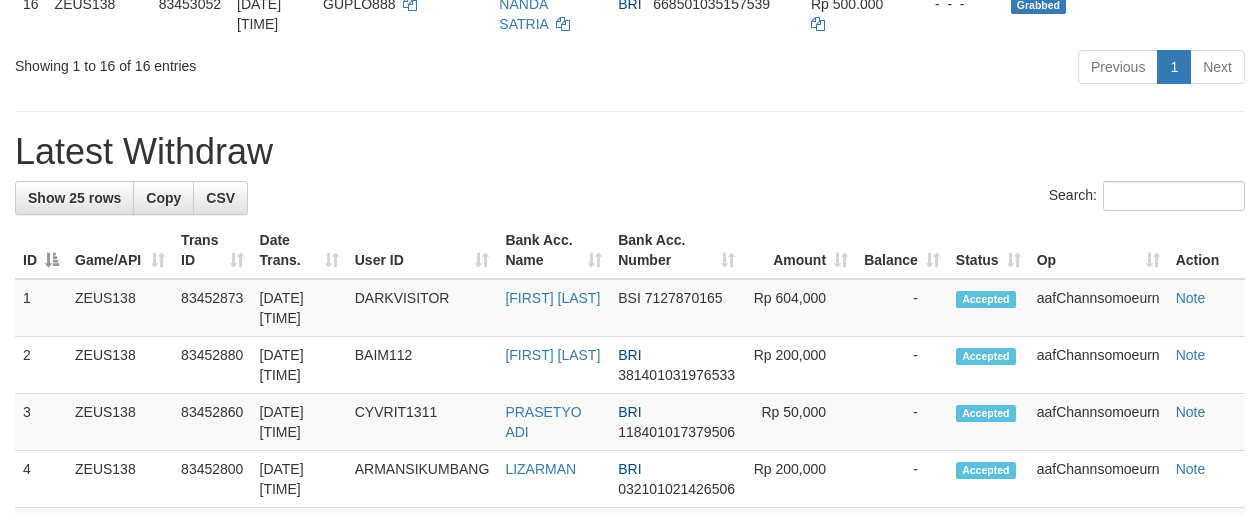 scroll, scrollTop: 1270, scrollLeft: 0, axis: vertical 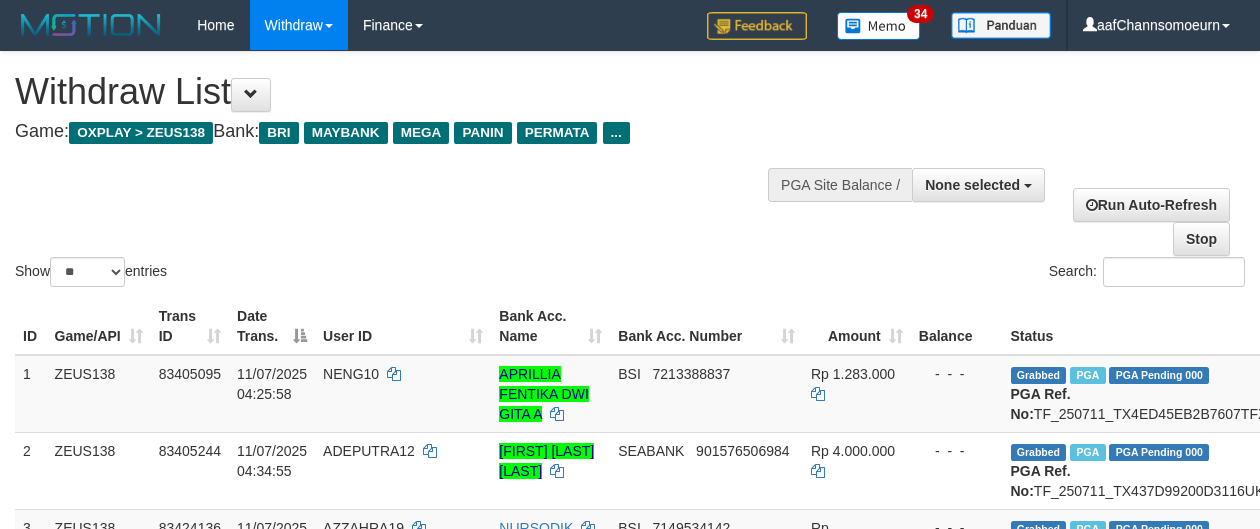 select 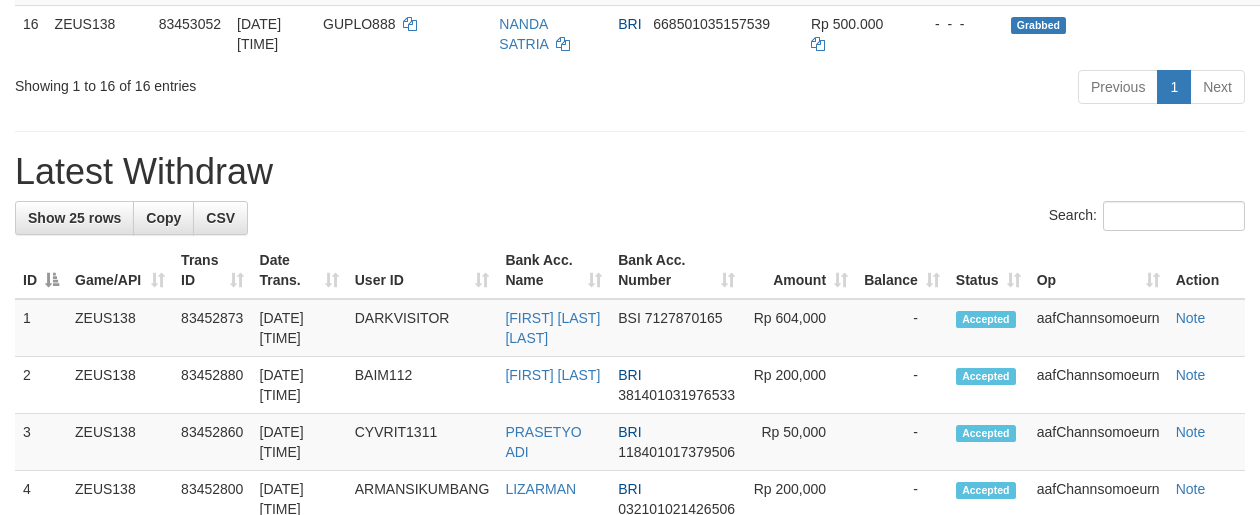 scroll, scrollTop: 1270, scrollLeft: 0, axis: vertical 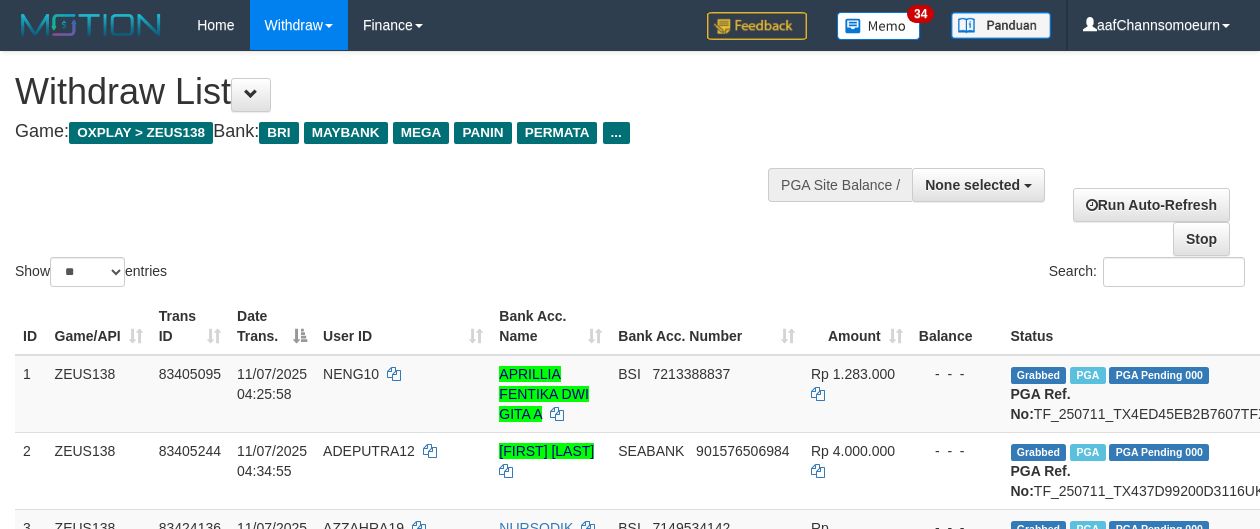 select 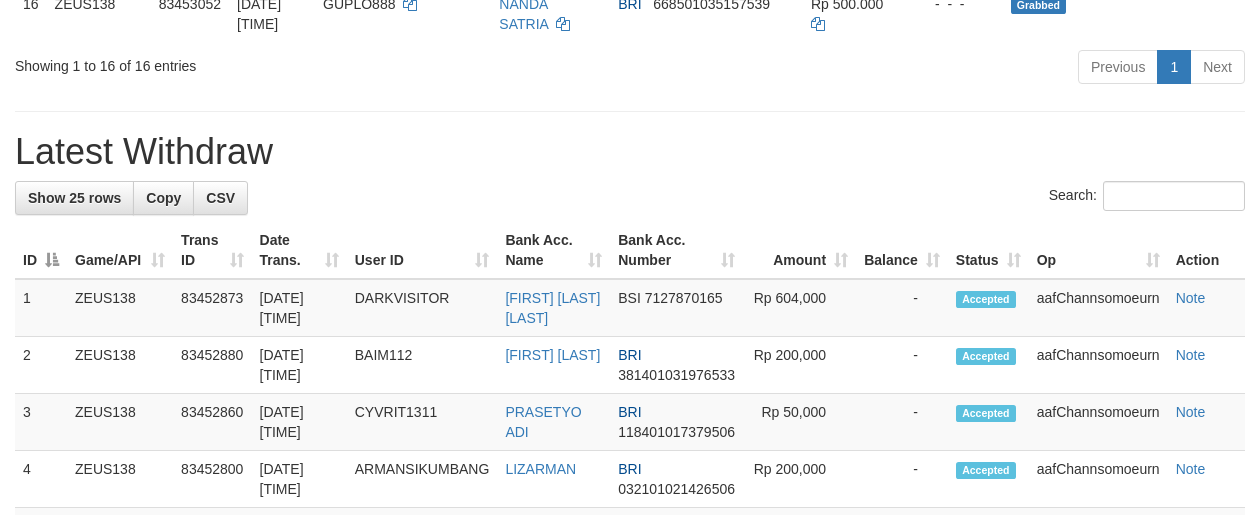 scroll, scrollTop: 1270, scrollLeft: 0, axis: vertical 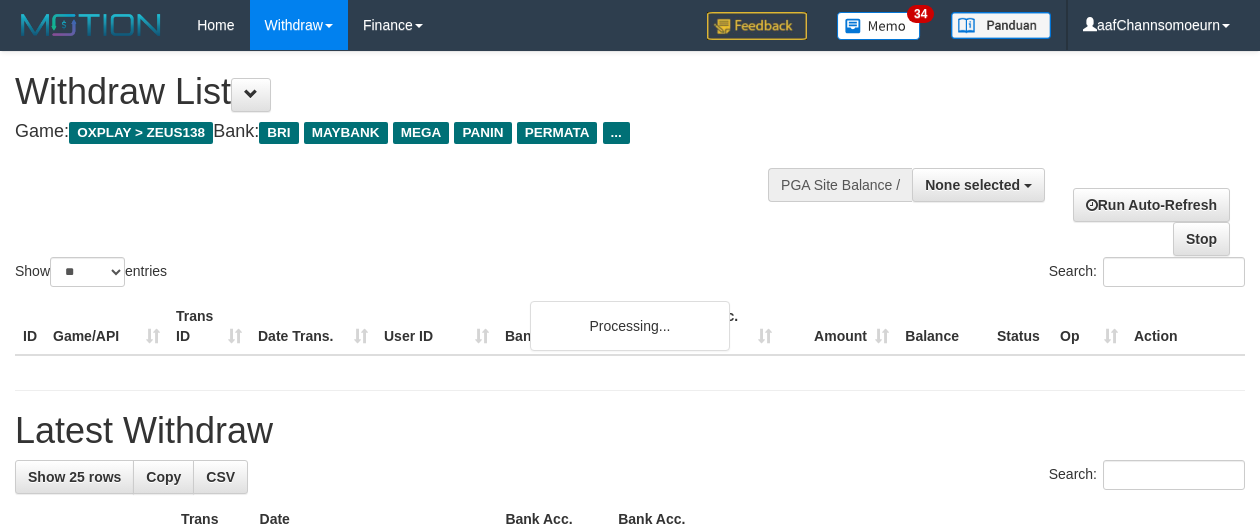 select 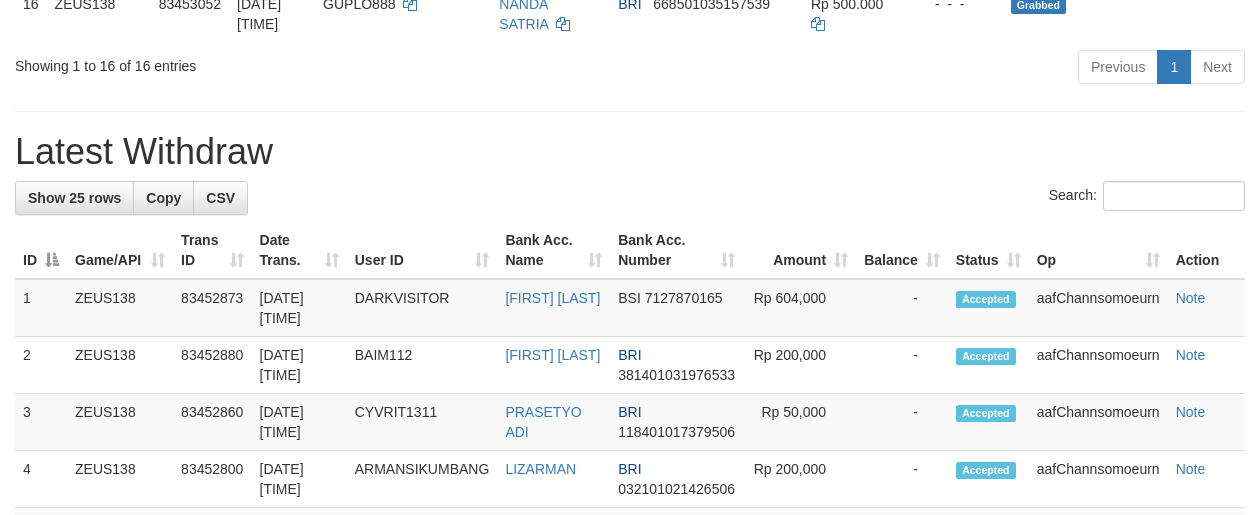 scroll, scrollTop: 1270, scrollLeft: 0, axis: vertical 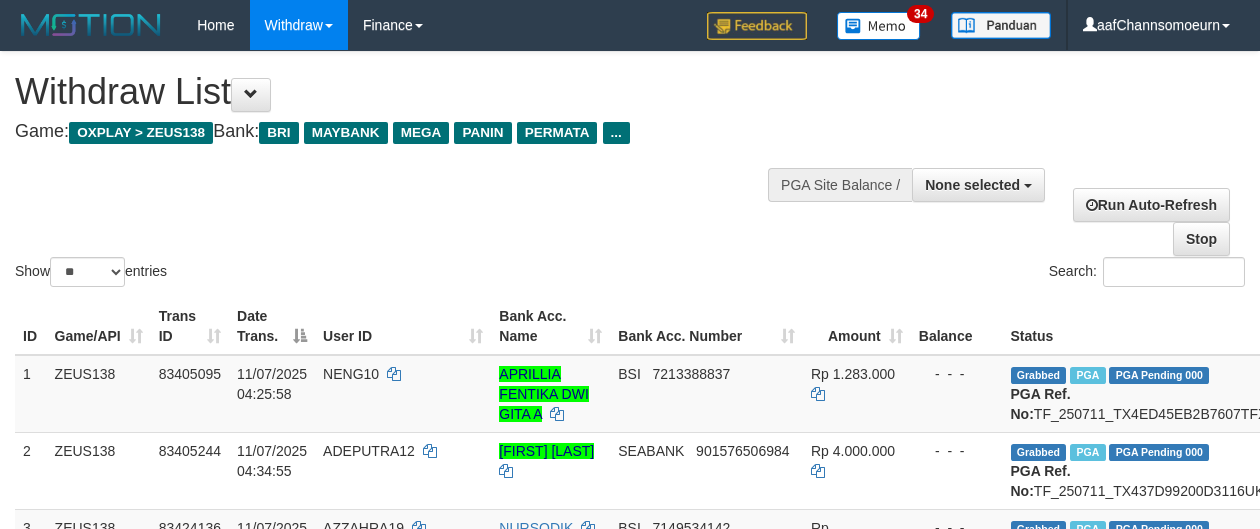 select 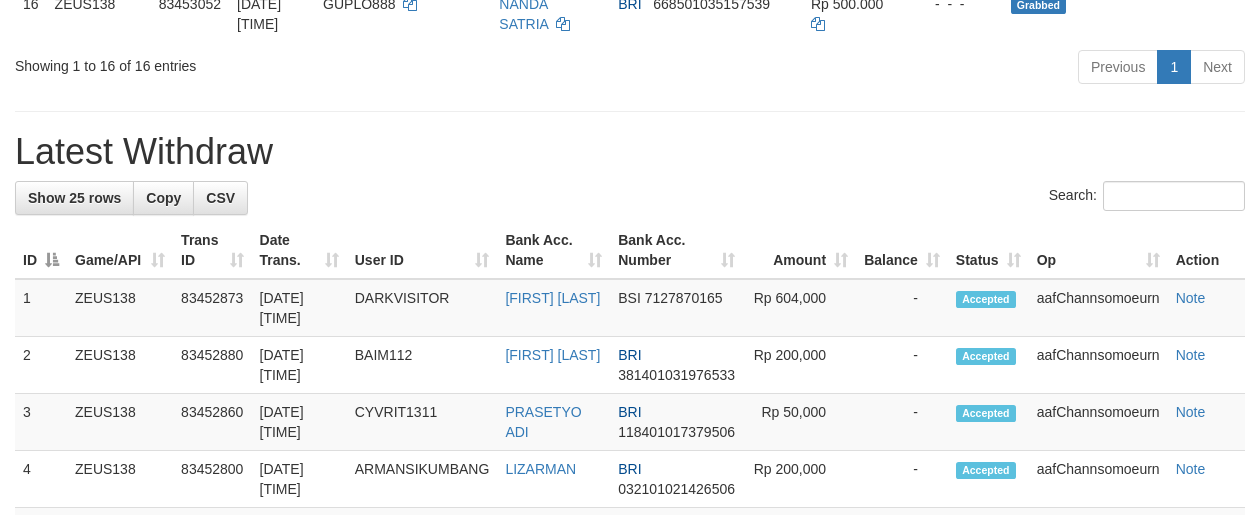 scroll, scrollTop: 1270, scrollLeft: 0, axis: vertical 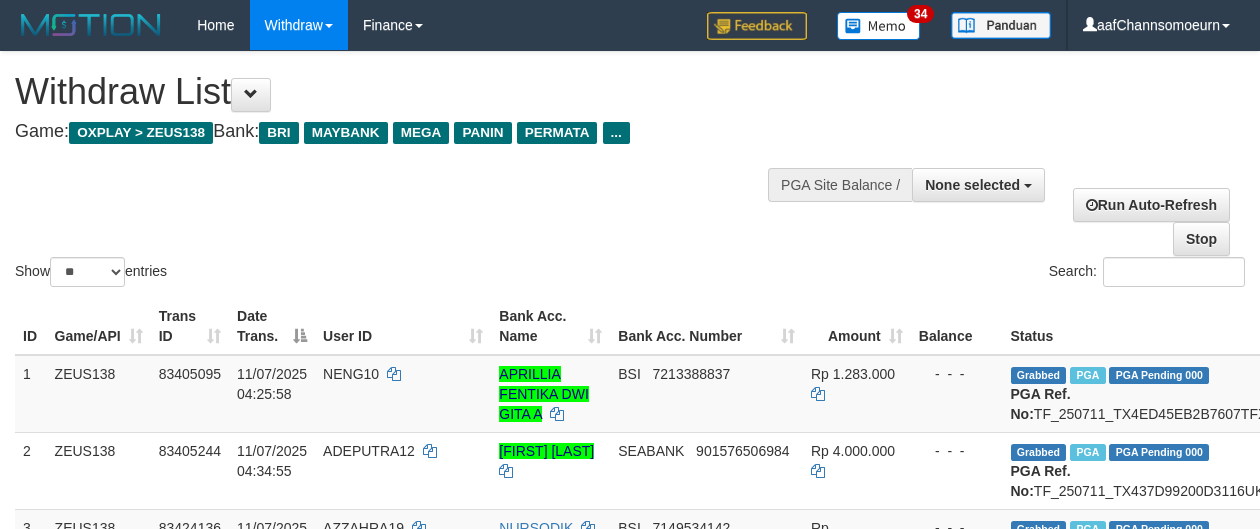 select 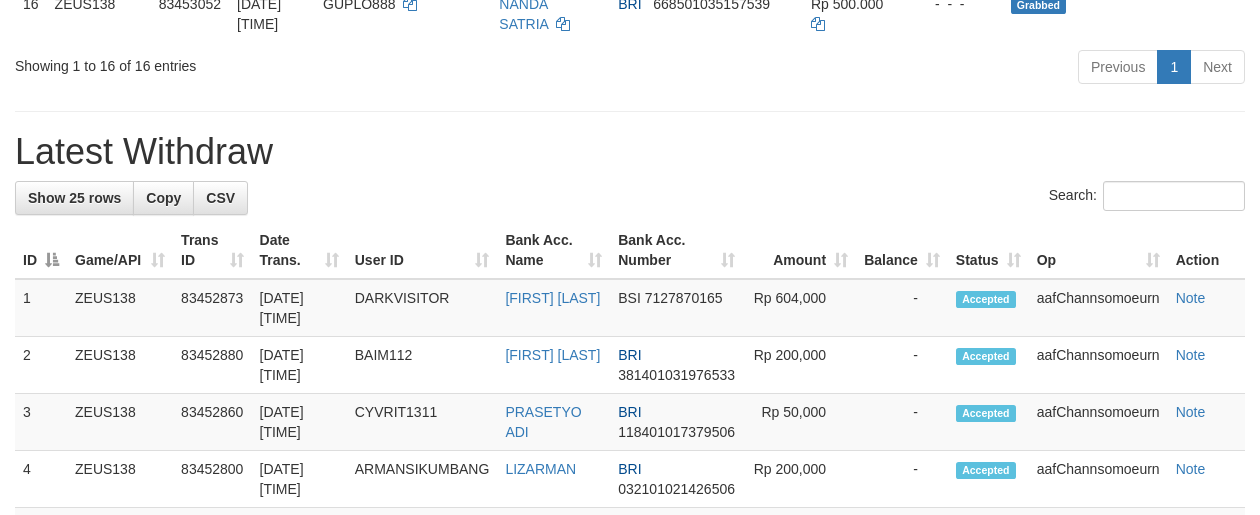 scroll, scrollTop: 1270, scrollLeft: 0, axis: vertical 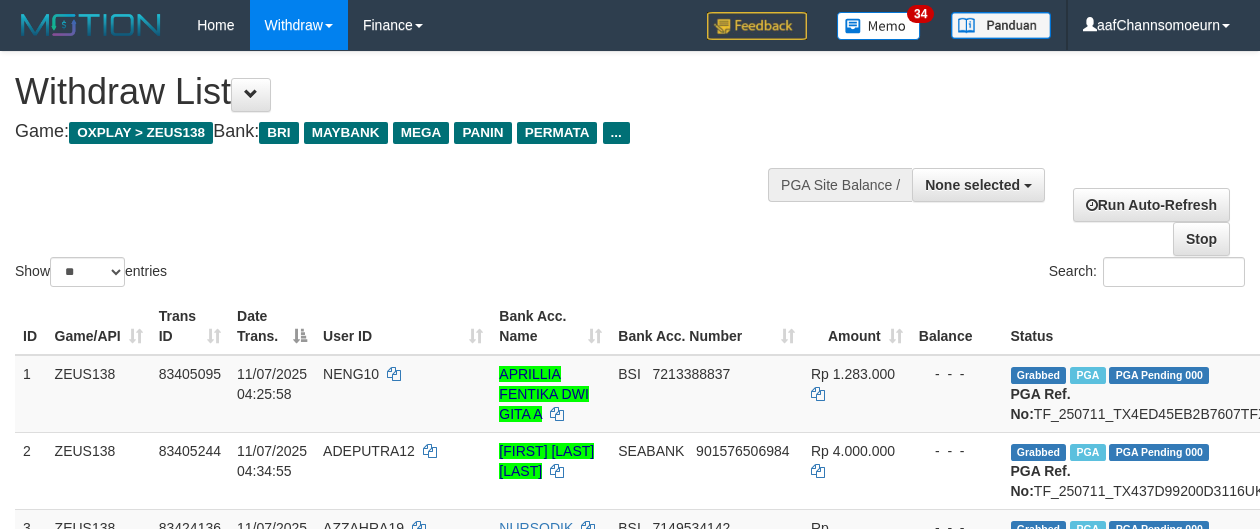 select 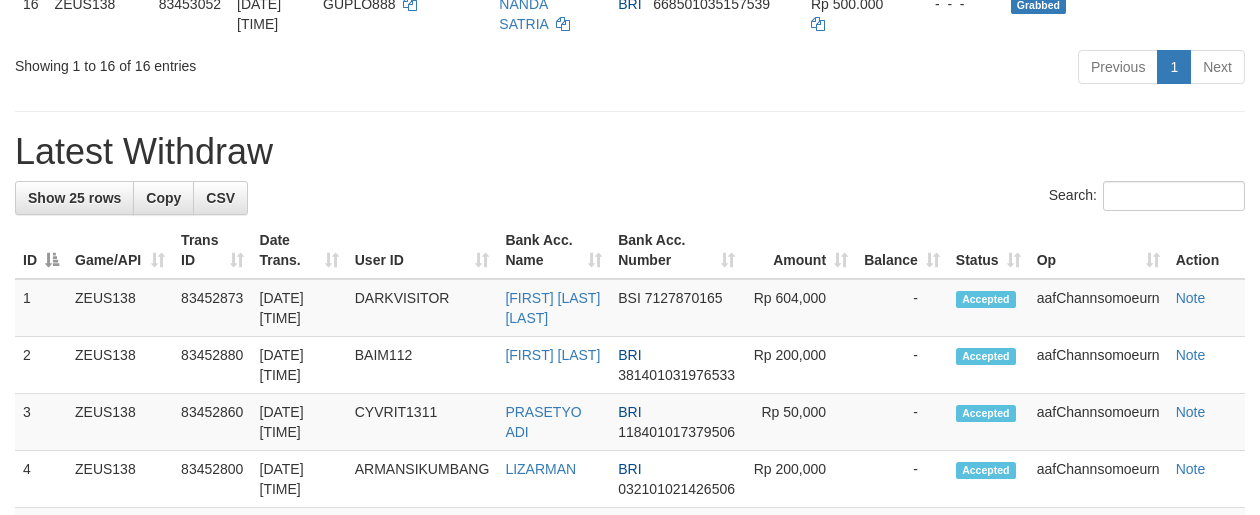scroll, scrollTop: 1270, scrollLeft: 0, axis: vertical 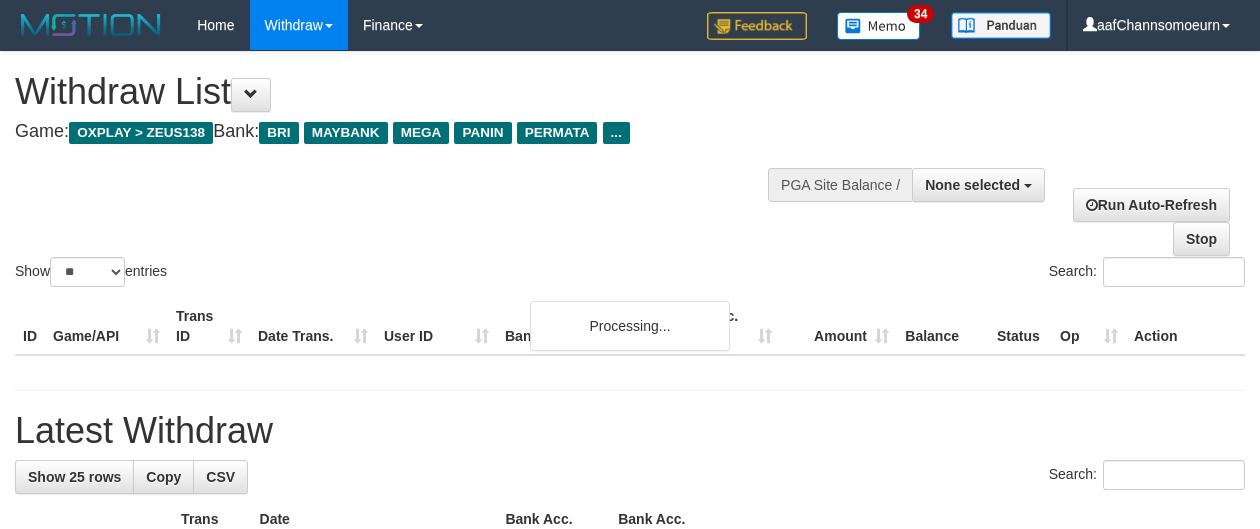 select 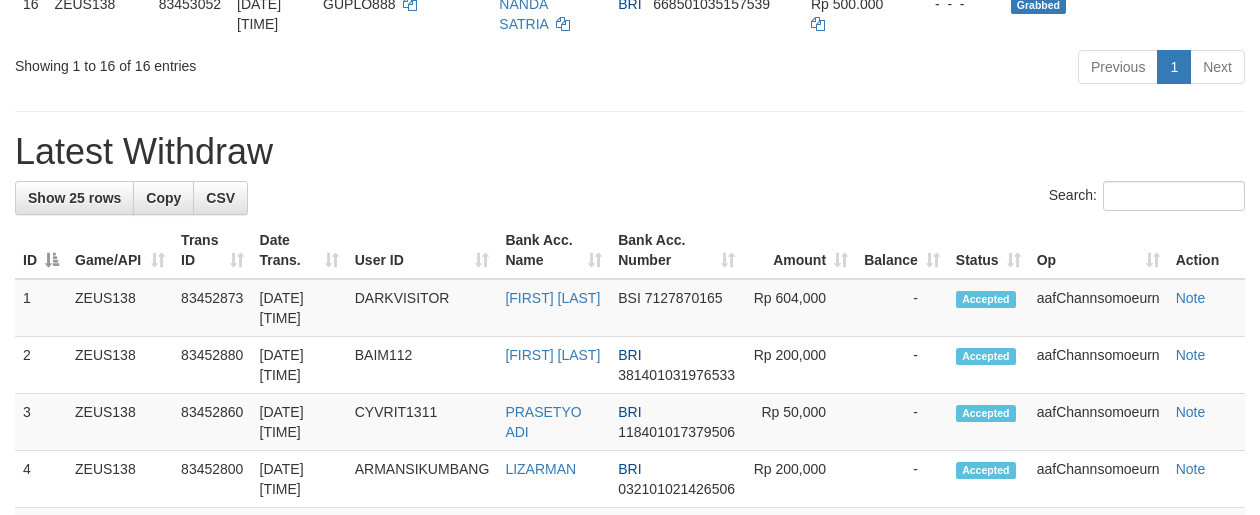 scroll, scrollTop: 1270, scrollLeft: 0, axis: vertical 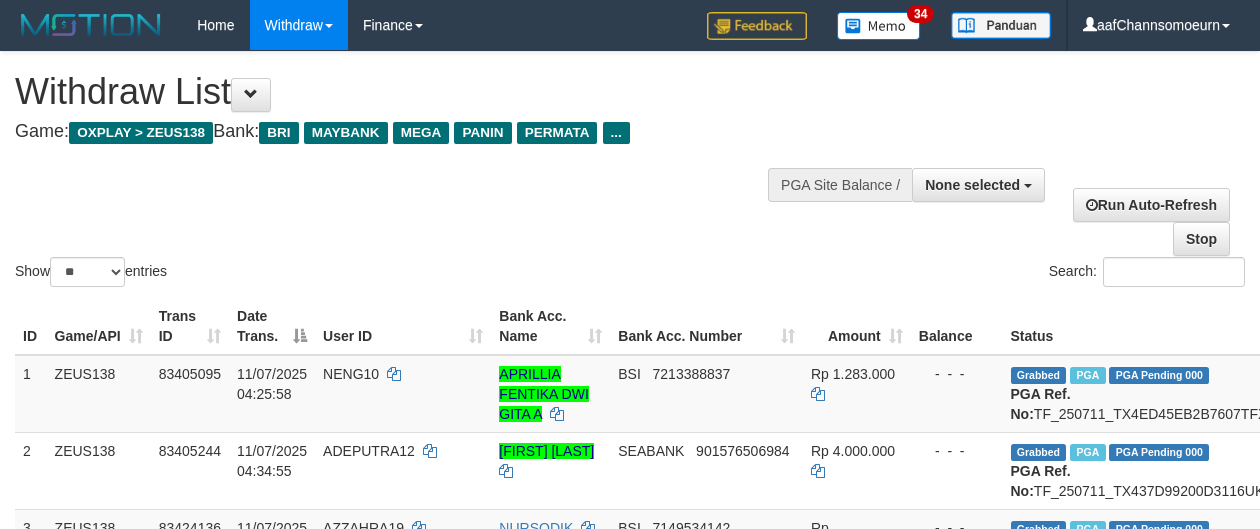 select 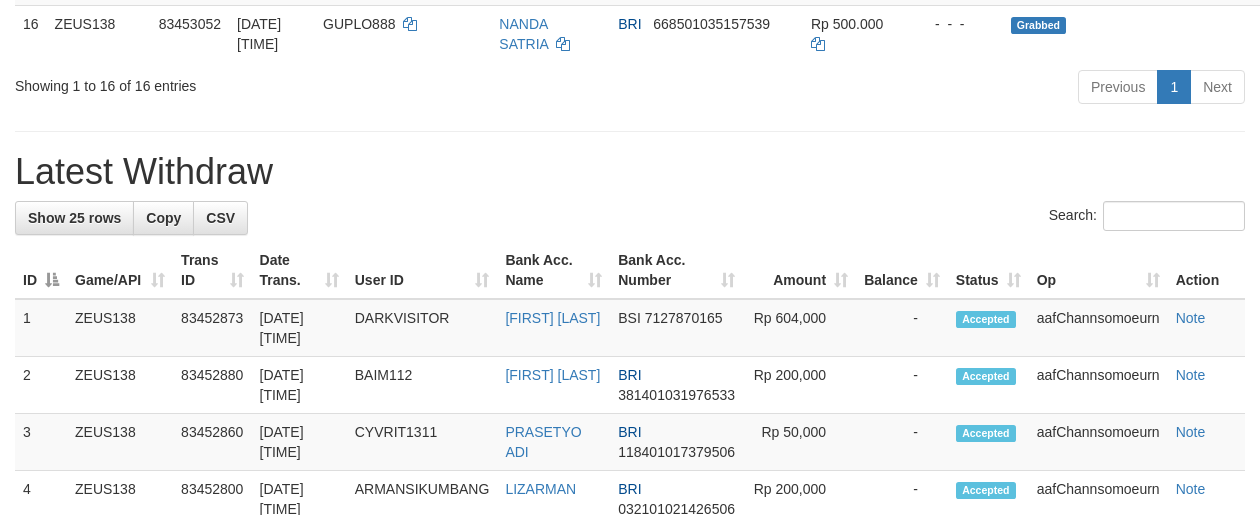 scroll, scrollTop: 1270, scrollLeft: 0, axis: vertical 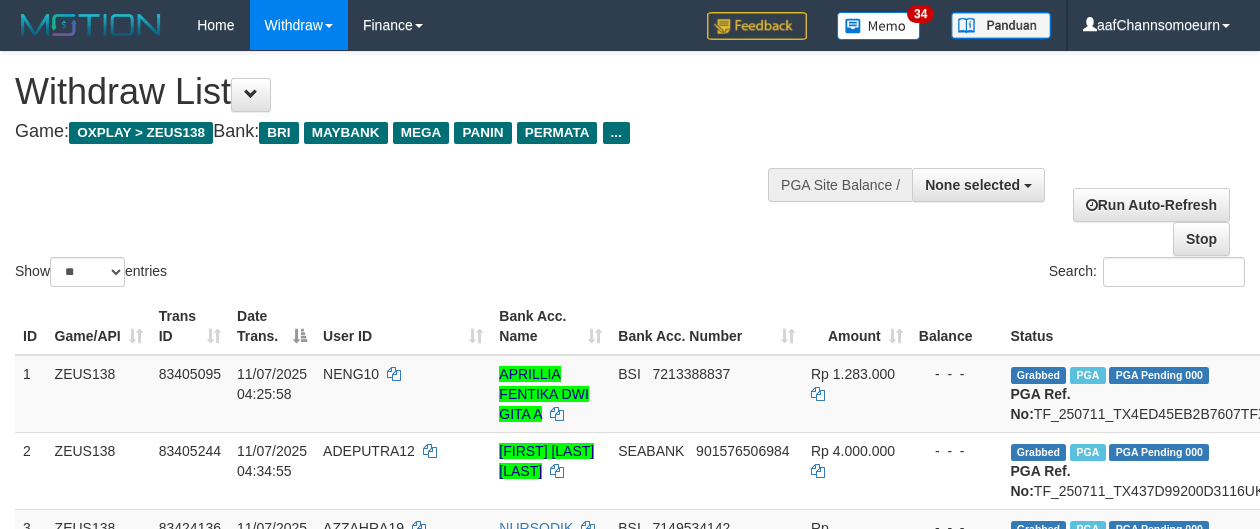 select 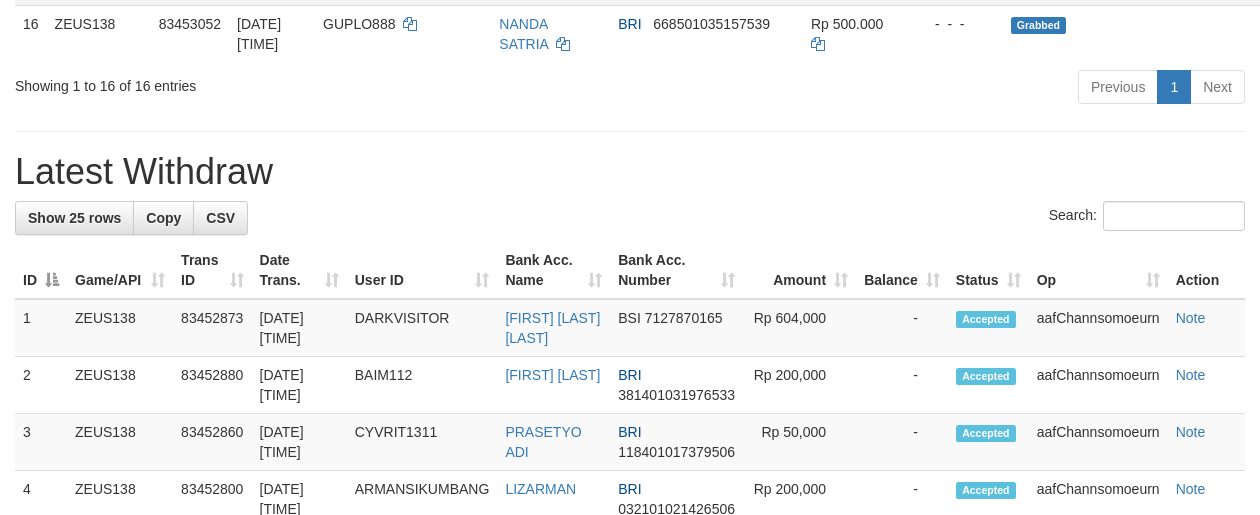 scroll, scrollTop: 1270, scrollLeft: 0, axis: vertical 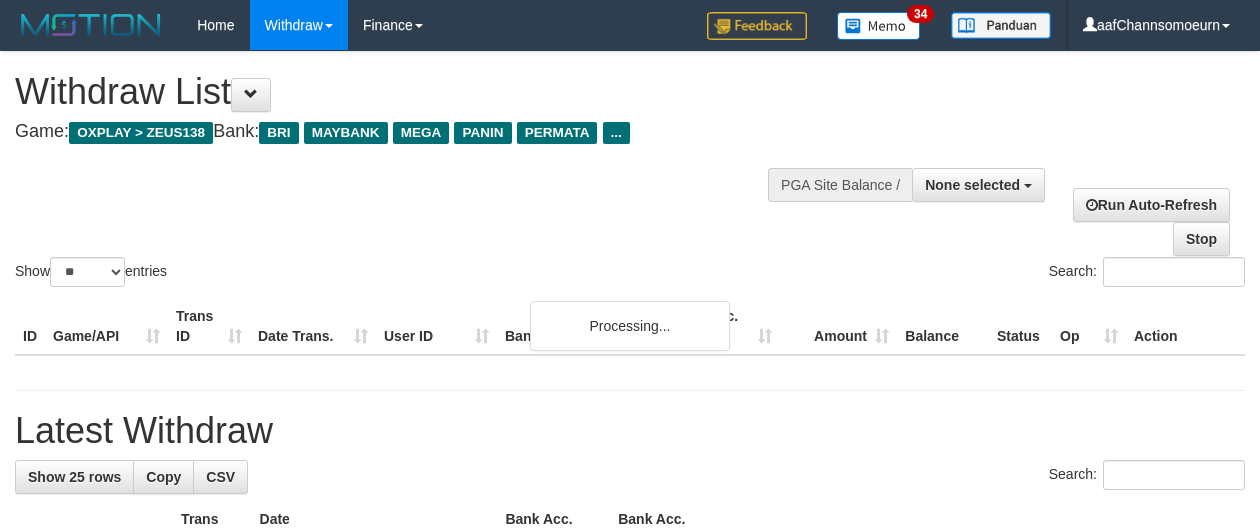select 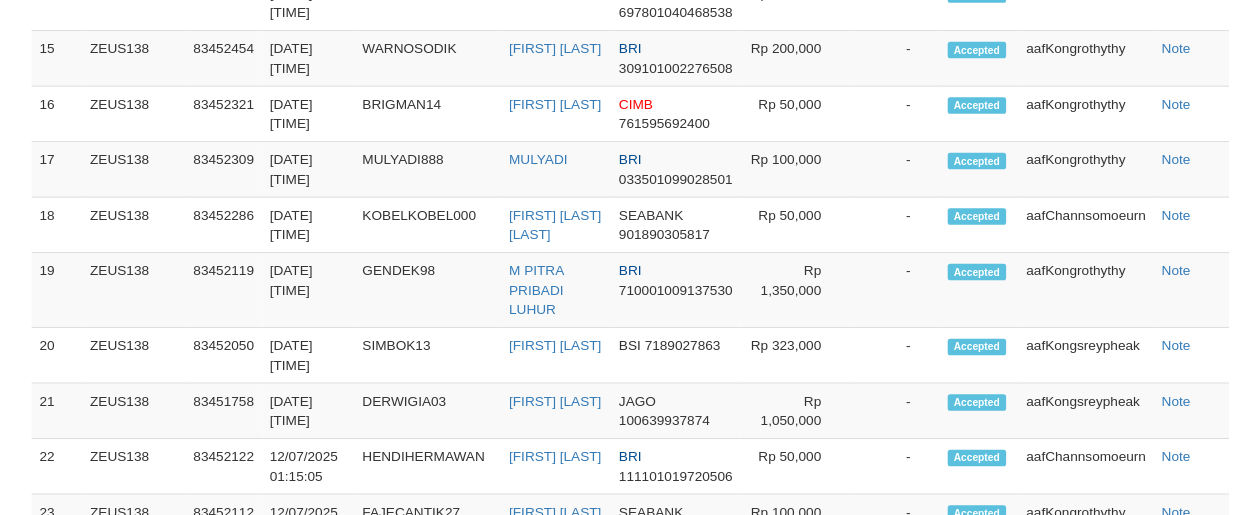 scroll, scrollTop: 1270, scrollLeft: 0, axis: vertical 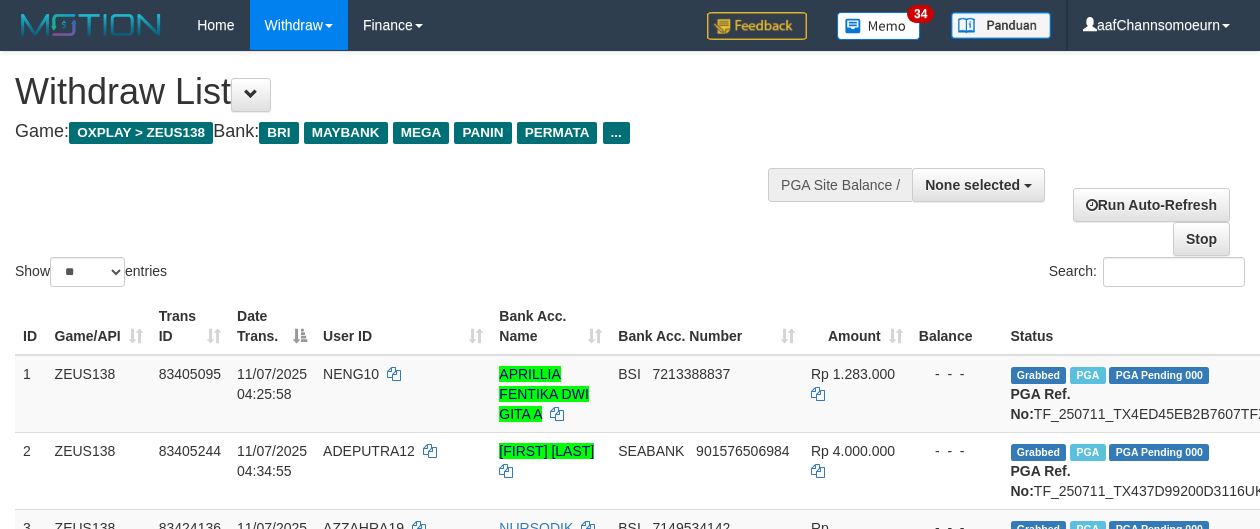 select 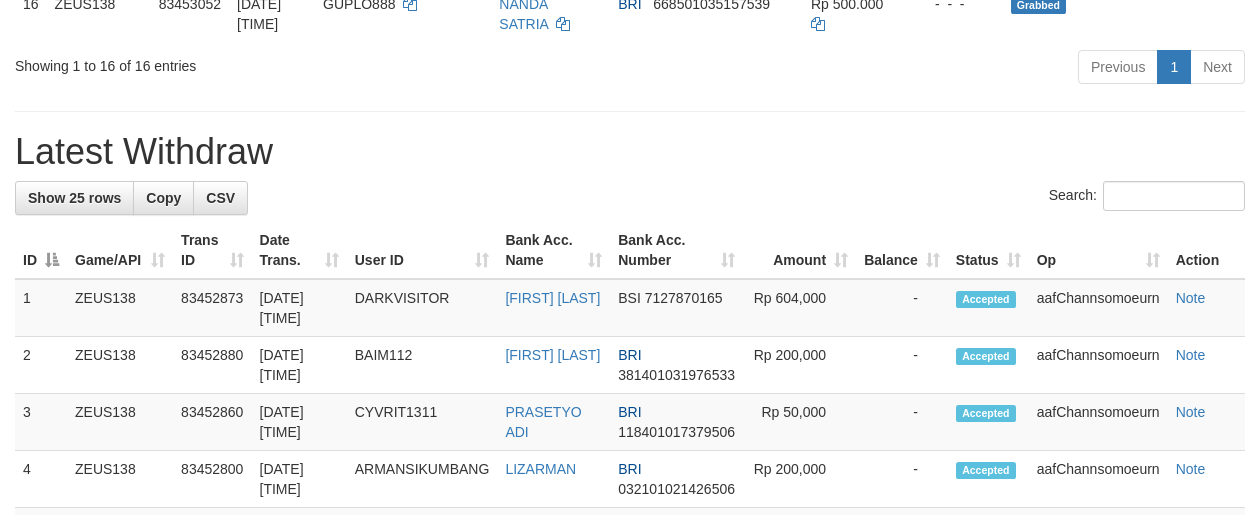 scroll, scrollTop: 1270, scrollLeft: 0, axis: vertical 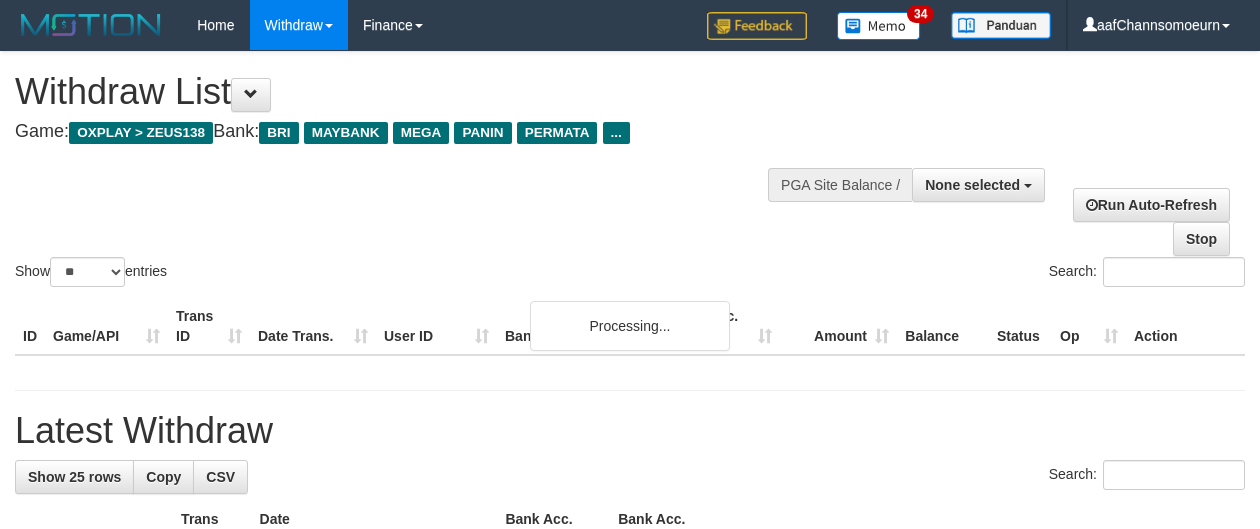 select 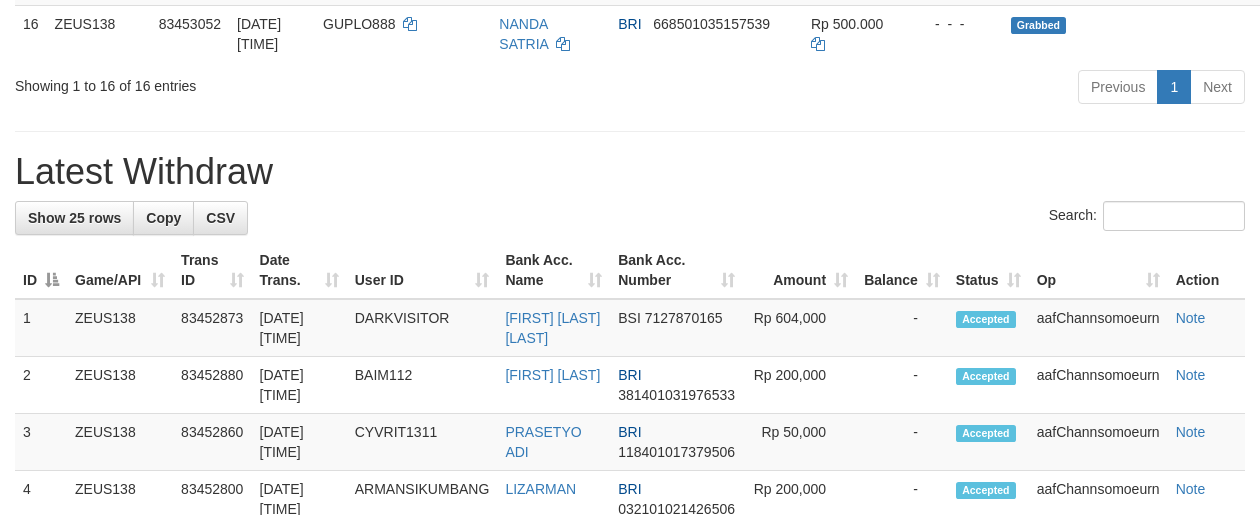 scroll, scrollTop: 1270, scrollLeft: 0, axis: vertical 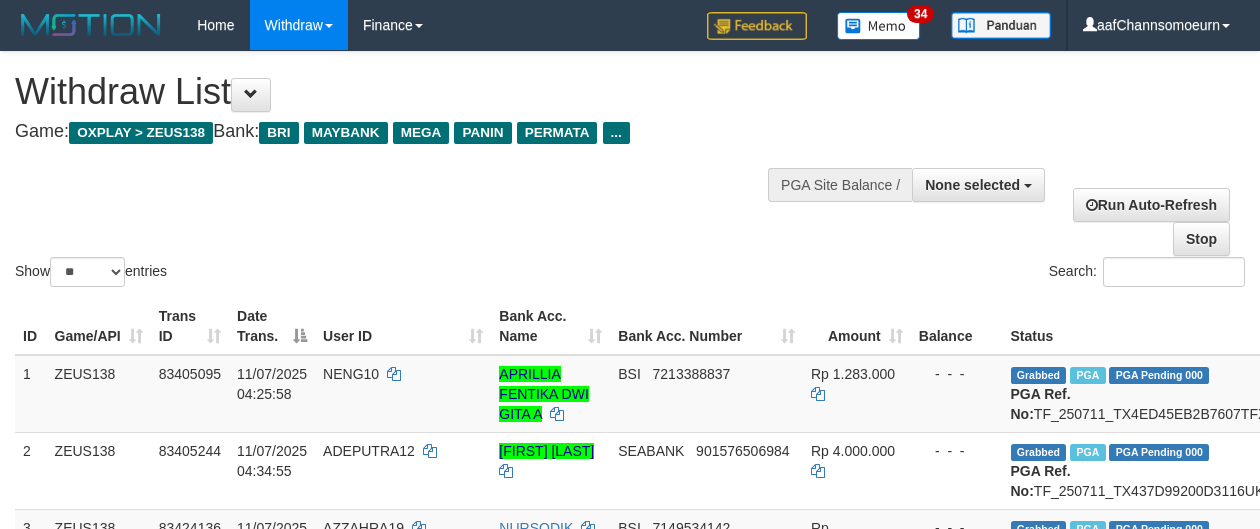 select 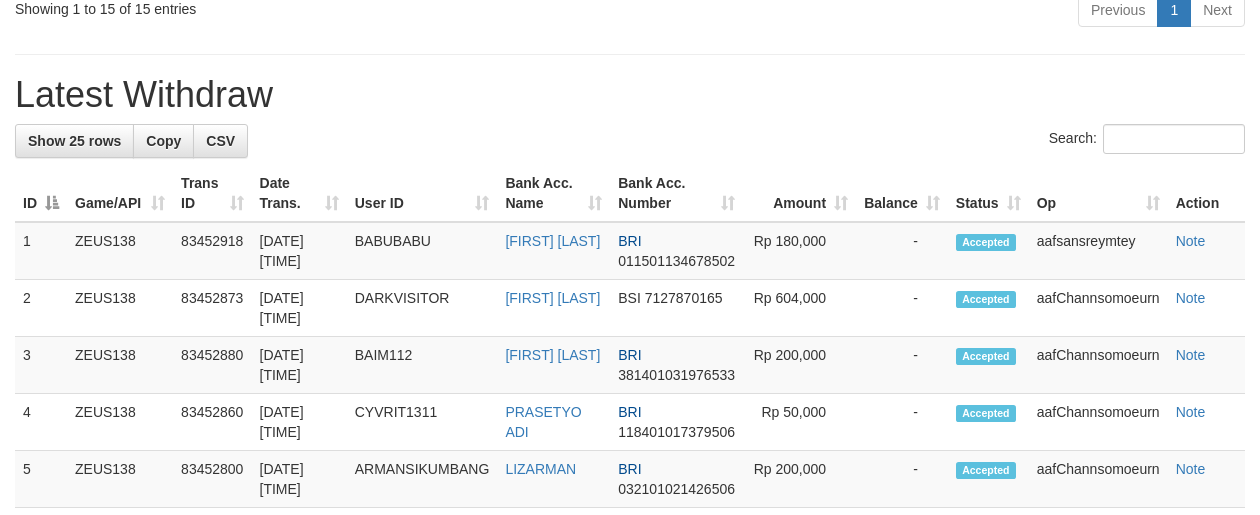 scroll, scrollTop: 1270, scrollLeft: 0, axis: vertical 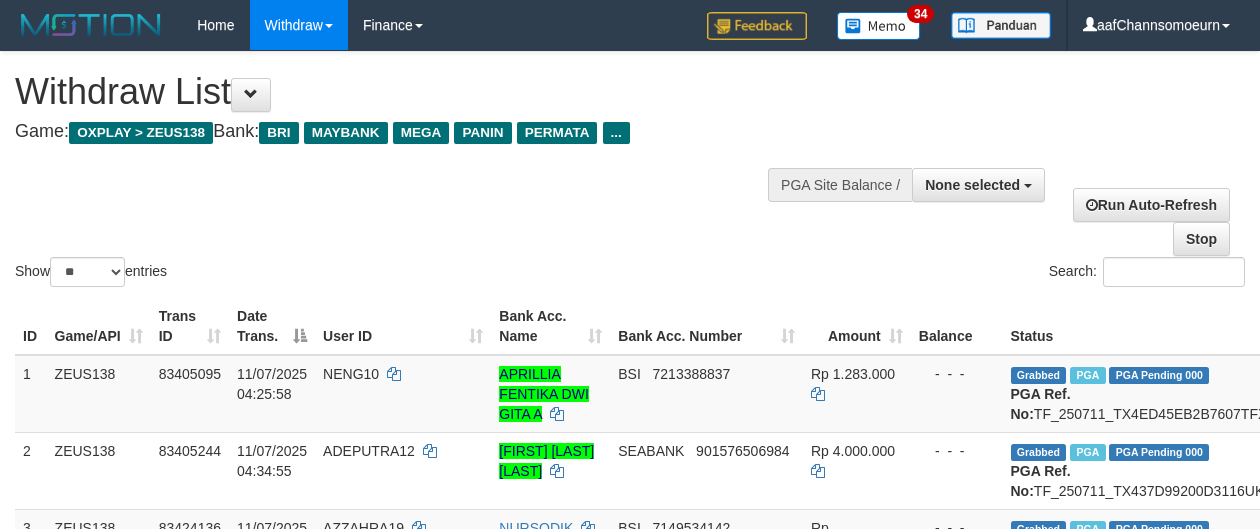 select 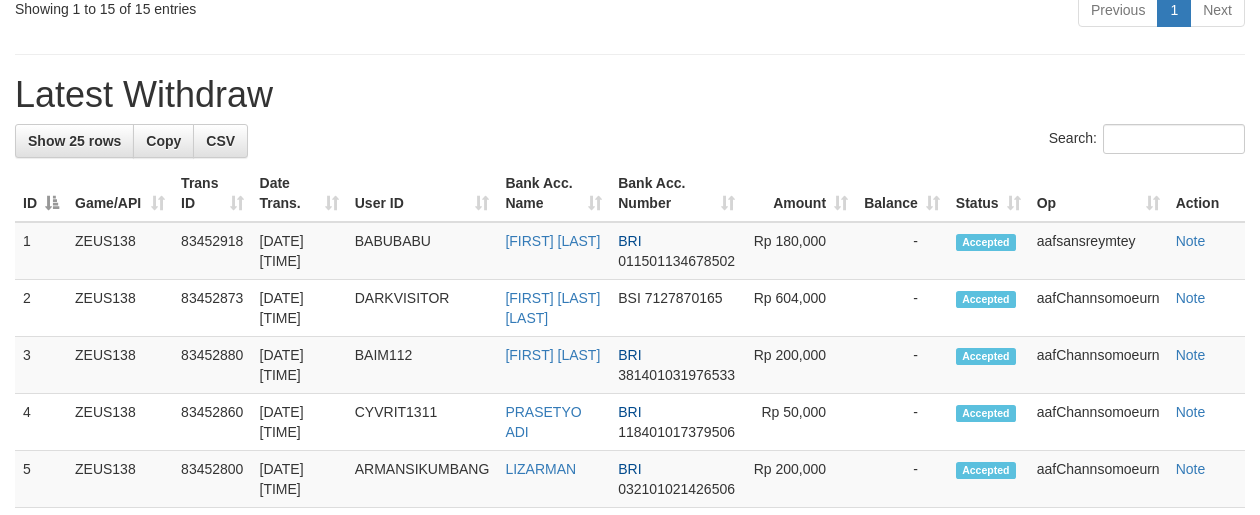 scroll, scrollTop: 1270, scrollLeft: 0, axis: vertical 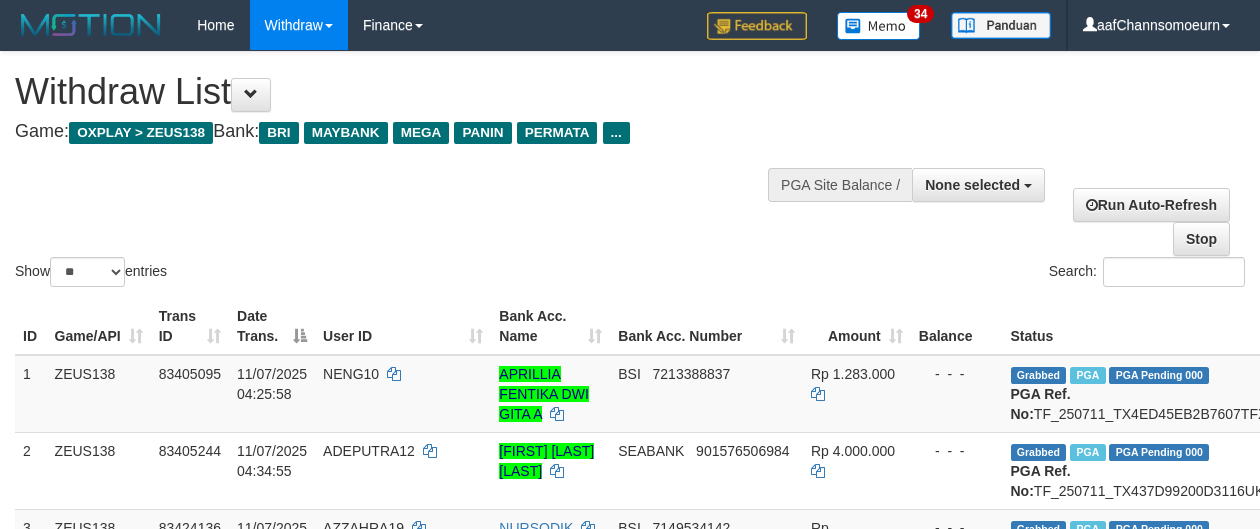 select 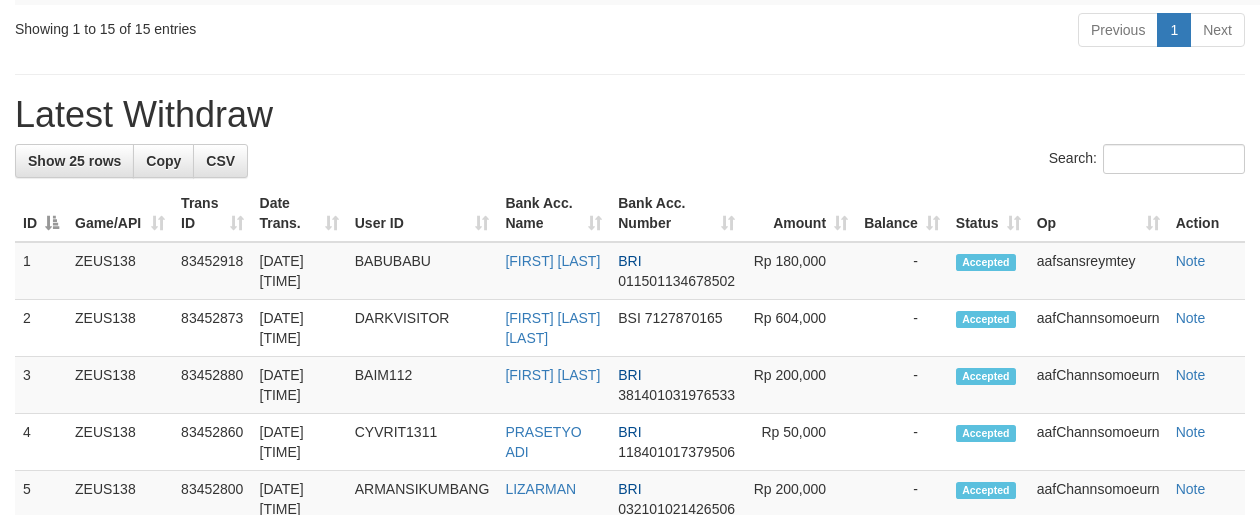 scroll, scrollTop: 1270, scrollLeft: 0, axis: vertical 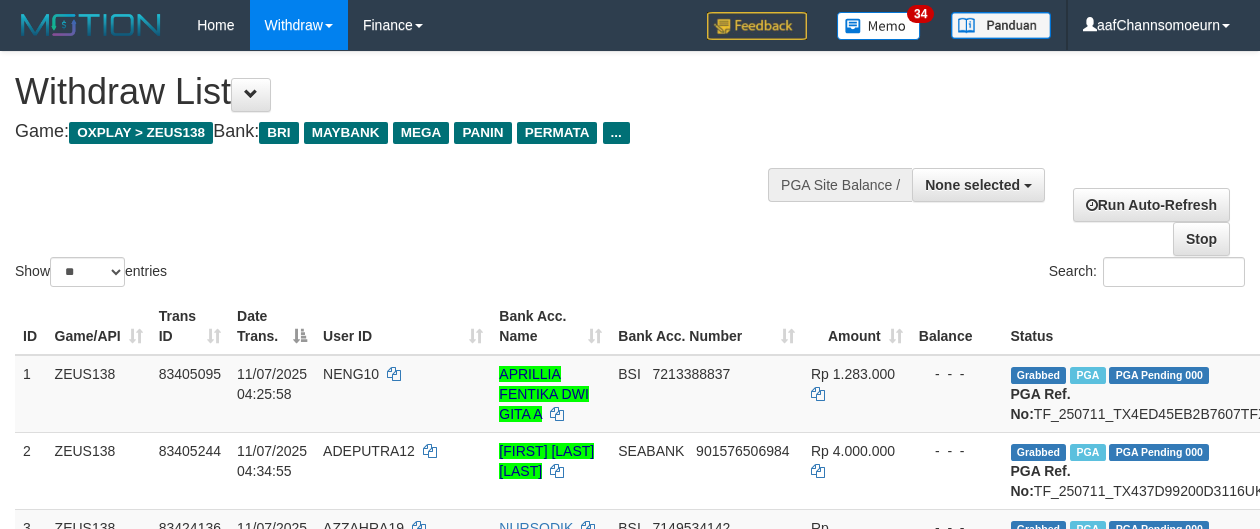 select 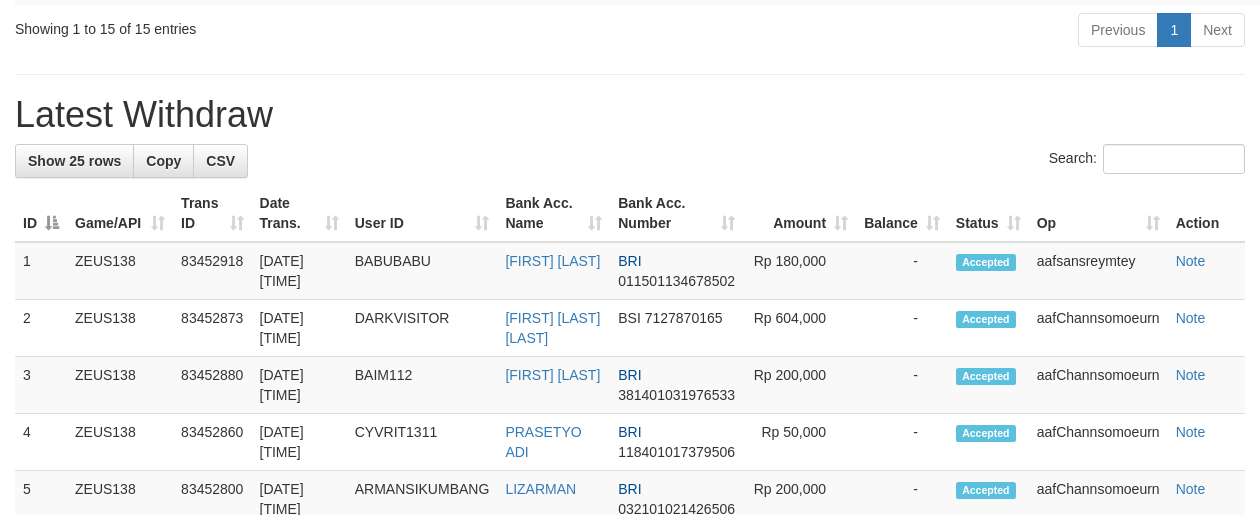 scroll, scrollTop: 1270, scrollLeft: 0, axis: vertical 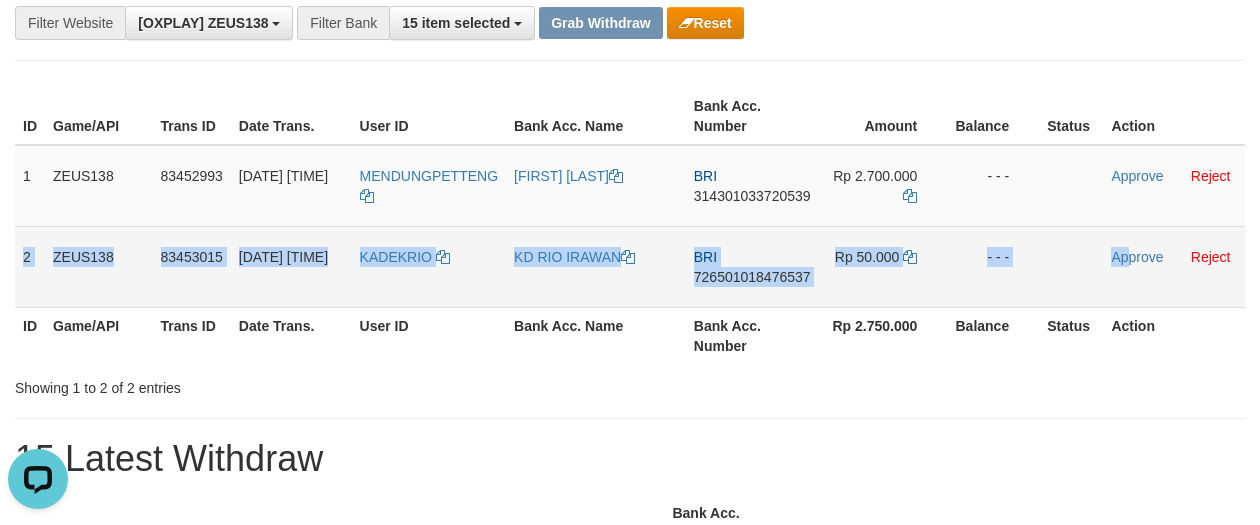 drag, startPoint x: 22, startPoint y: 235, endPoint x: 1132, endPoint y: 279, distance: 1110.8717 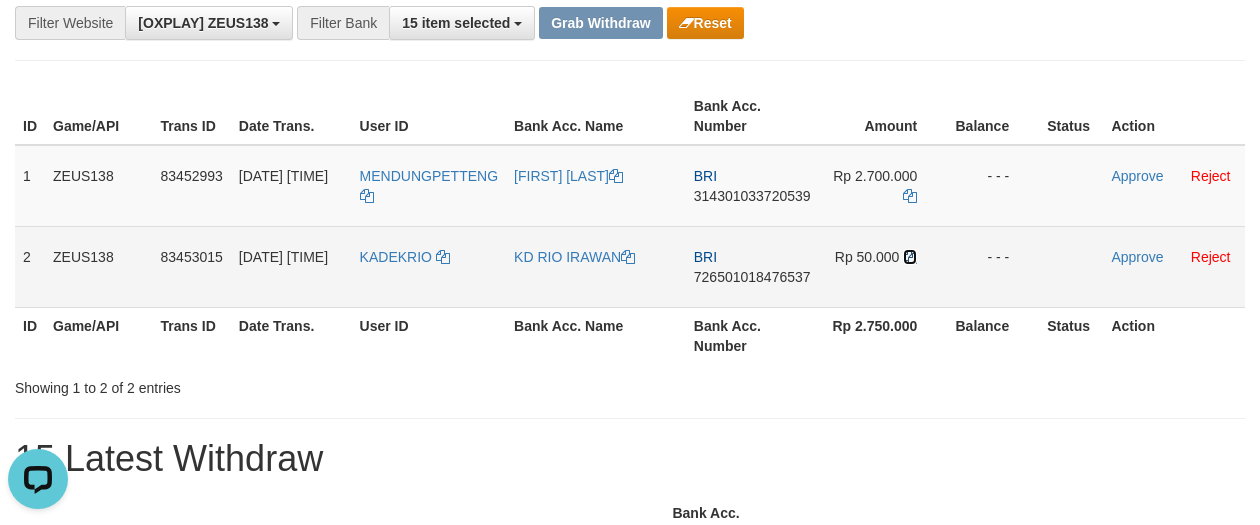 click at bounding box center [910, 257] 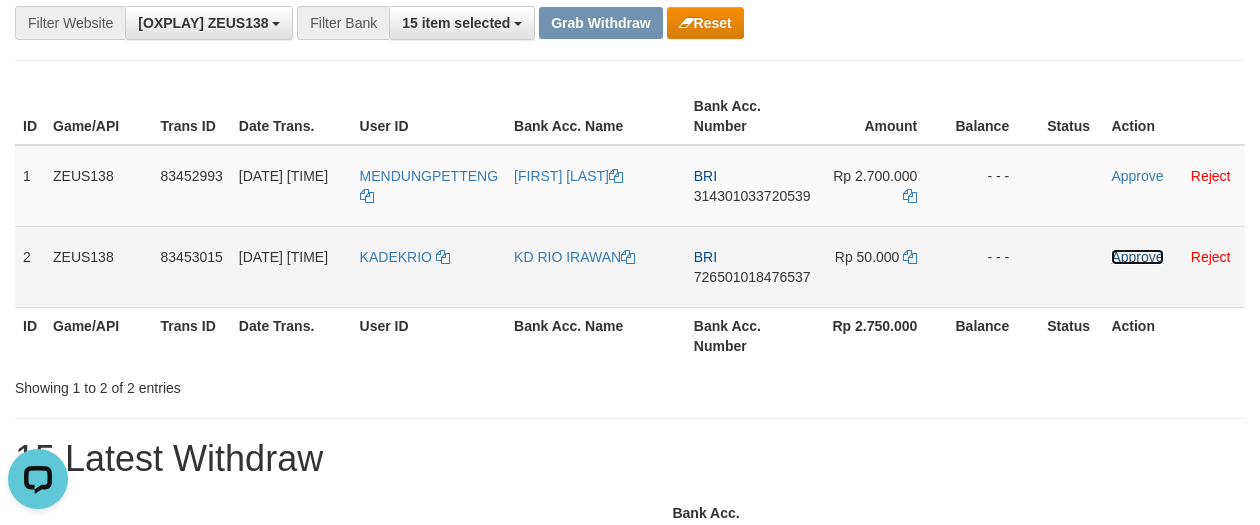 click on "Approve" at bounding box center [1137, 257] 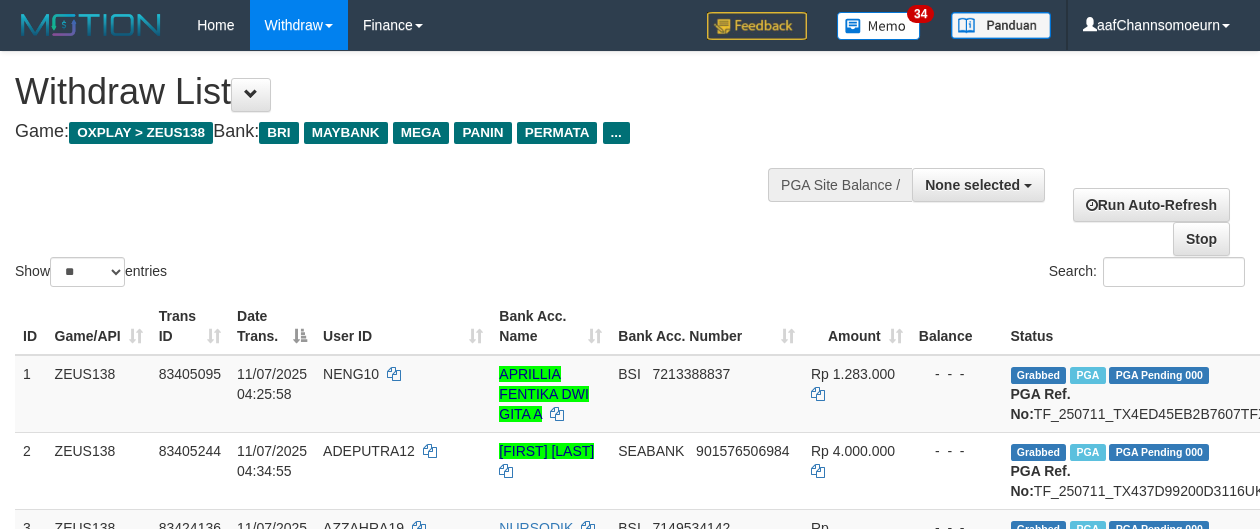 select 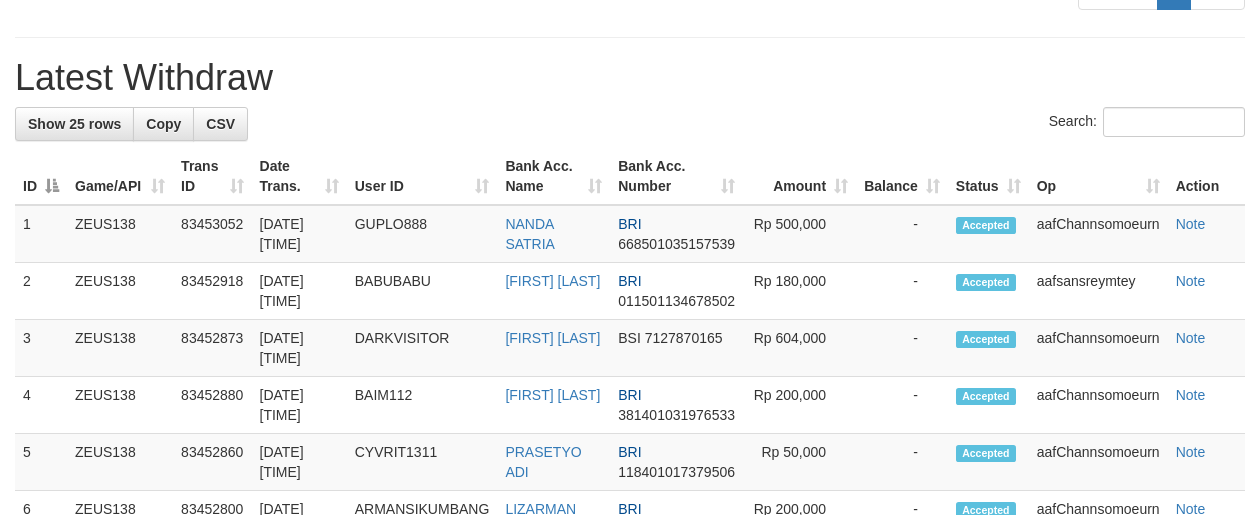 scroll, scrollTop: 1270, scrollLeft: 0, axis: vertical 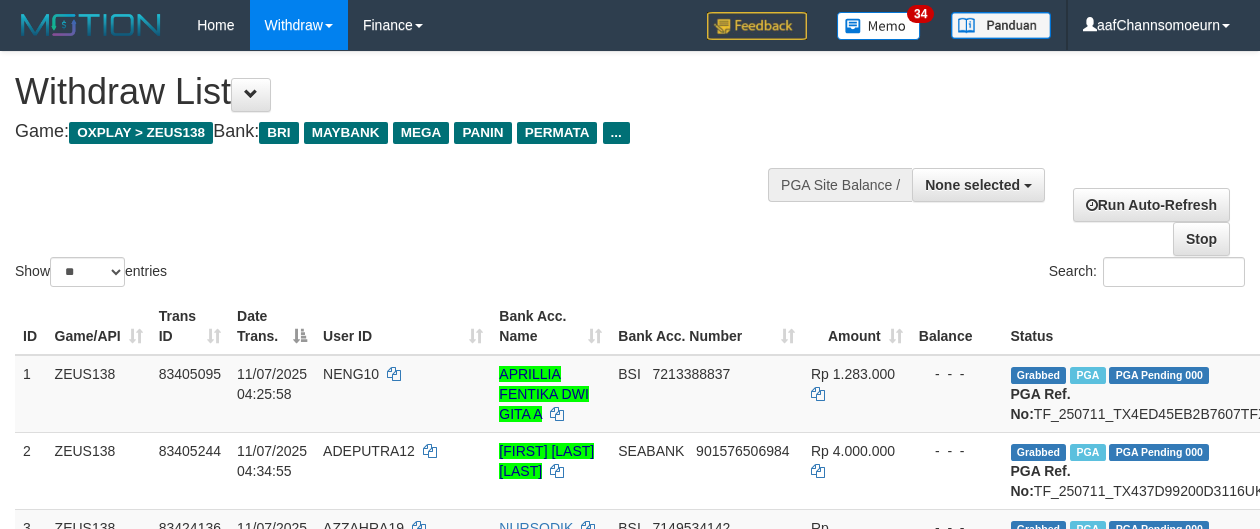 select 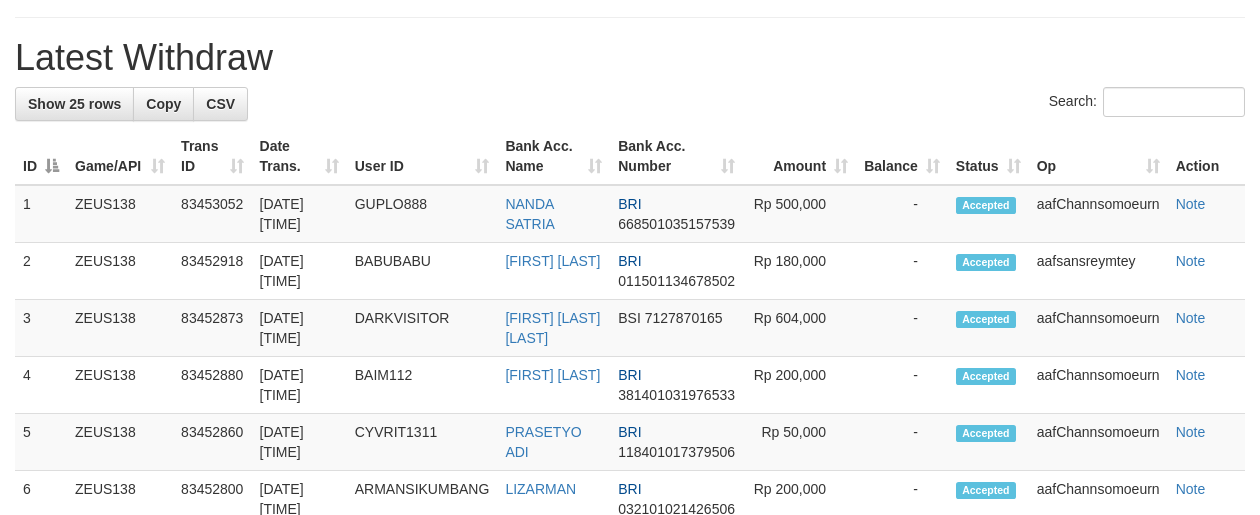 scroll, scrollTop: 1270, scrollLeft: 0, axis: vertical 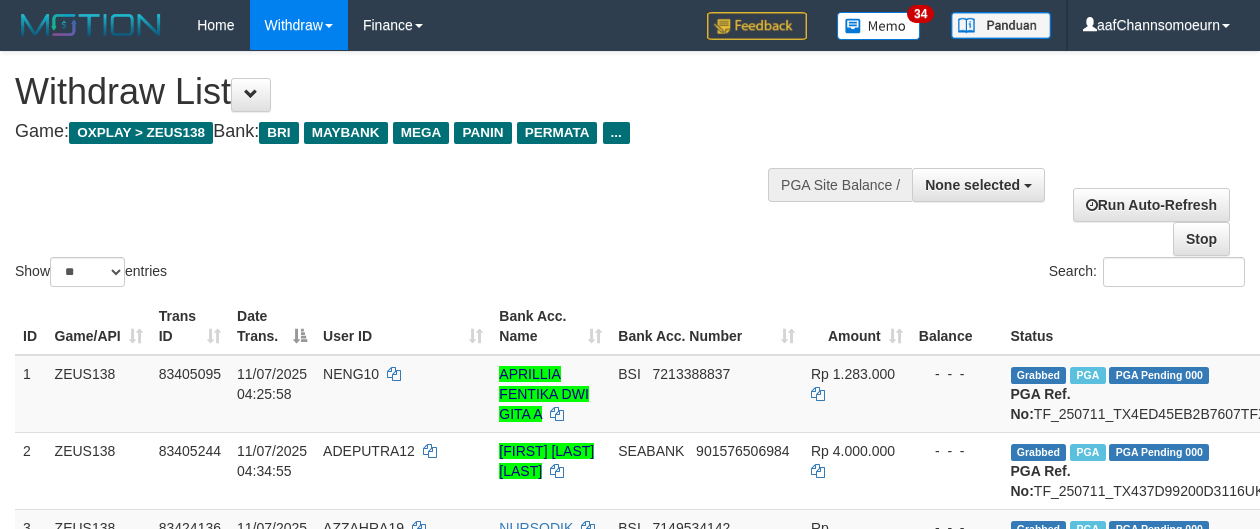 select 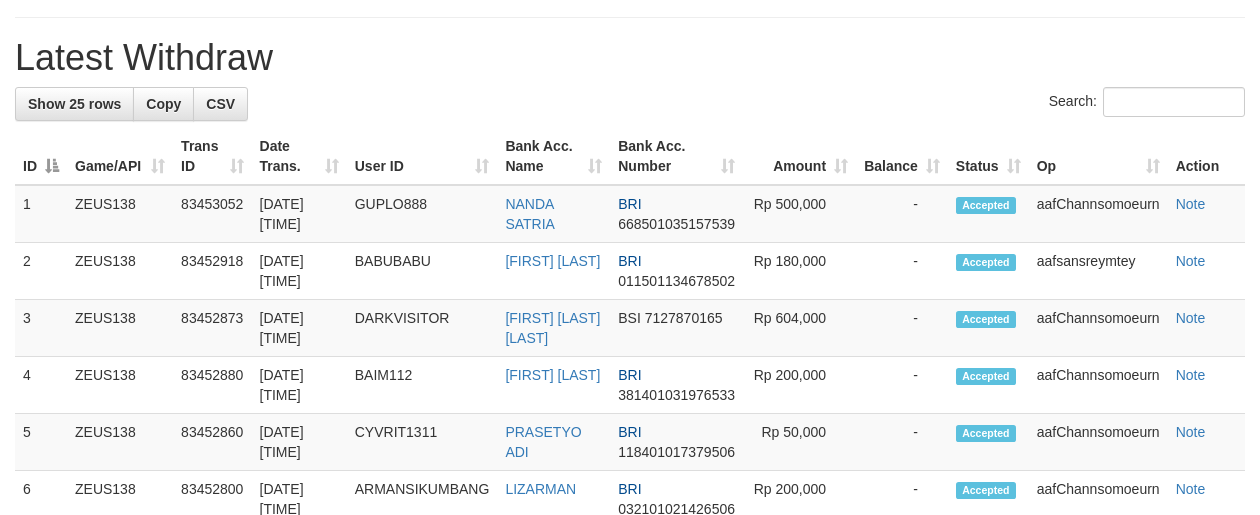 scroll, scrollTop: 1270, scrollLeft: 0, axis: vertical 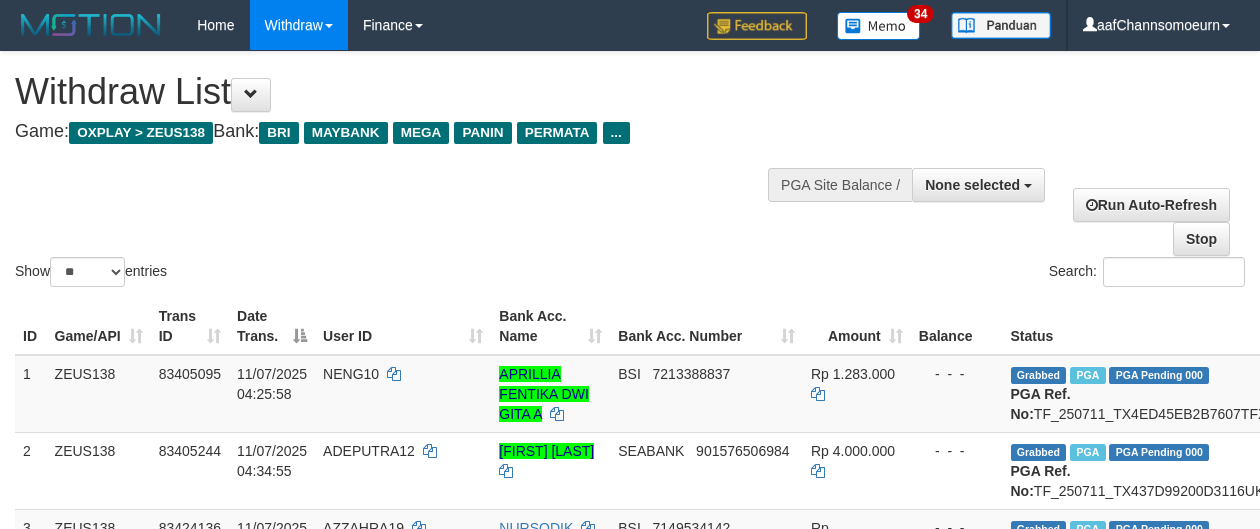 select 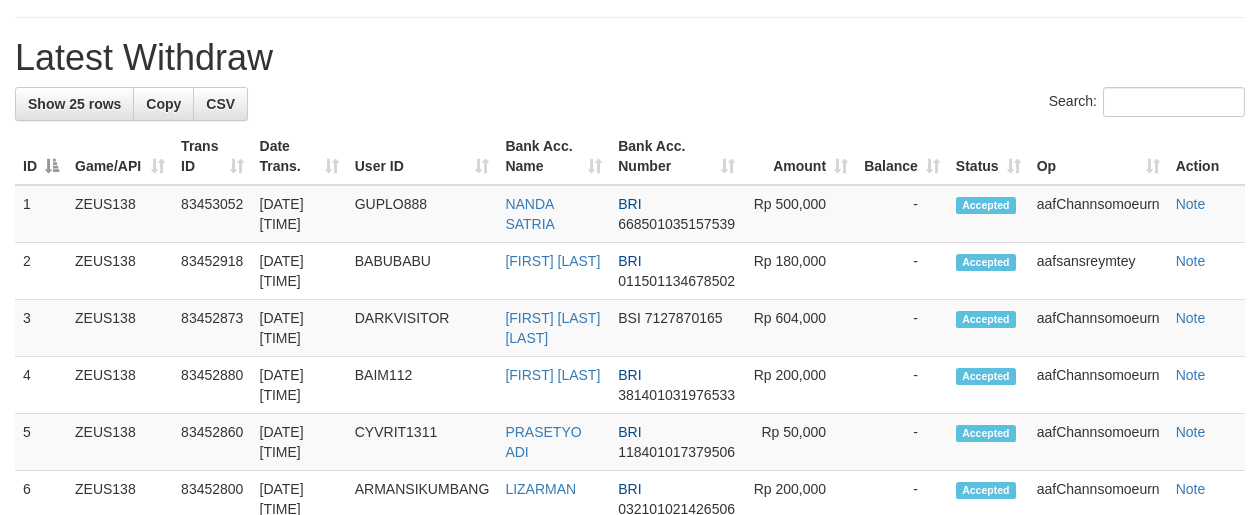 scroll, scrollTop: 1270, scrollLeft: 0, axis: vertical 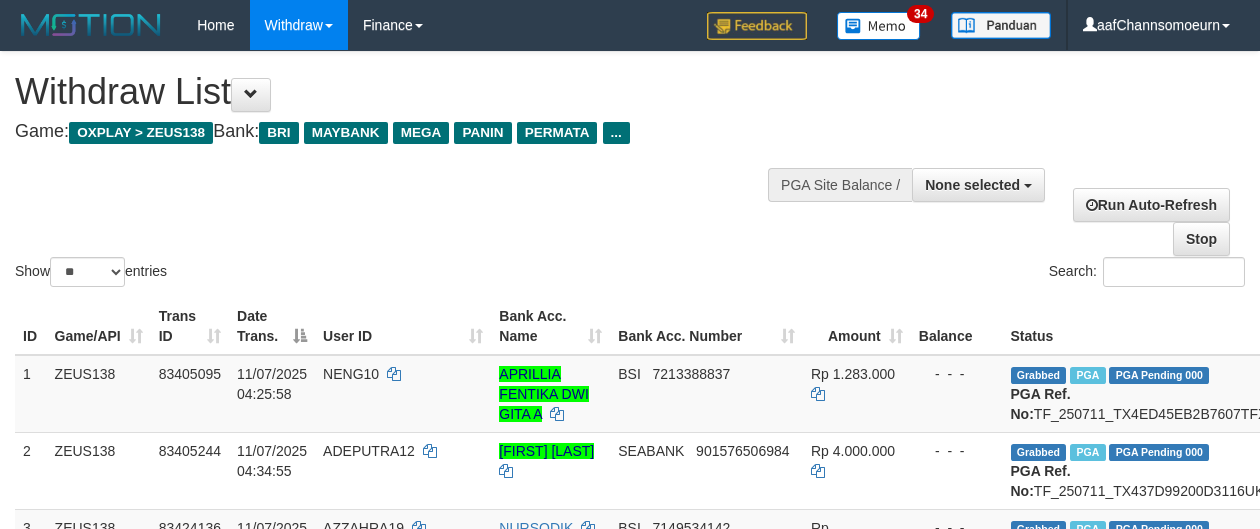 select 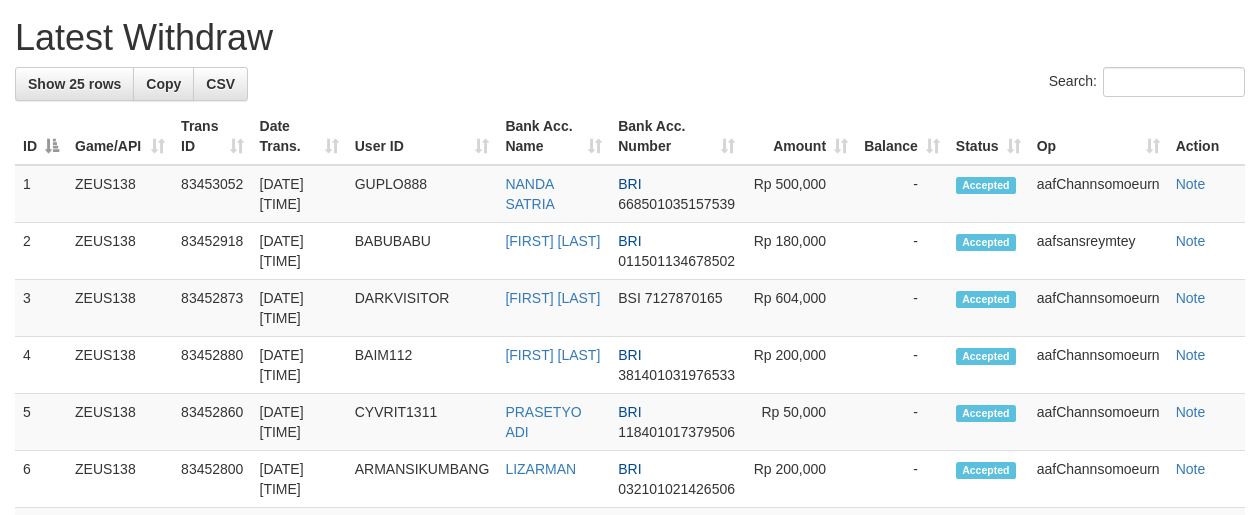 scroll, scrollTop: 1270, scrollLeft: 0, axis: vertical 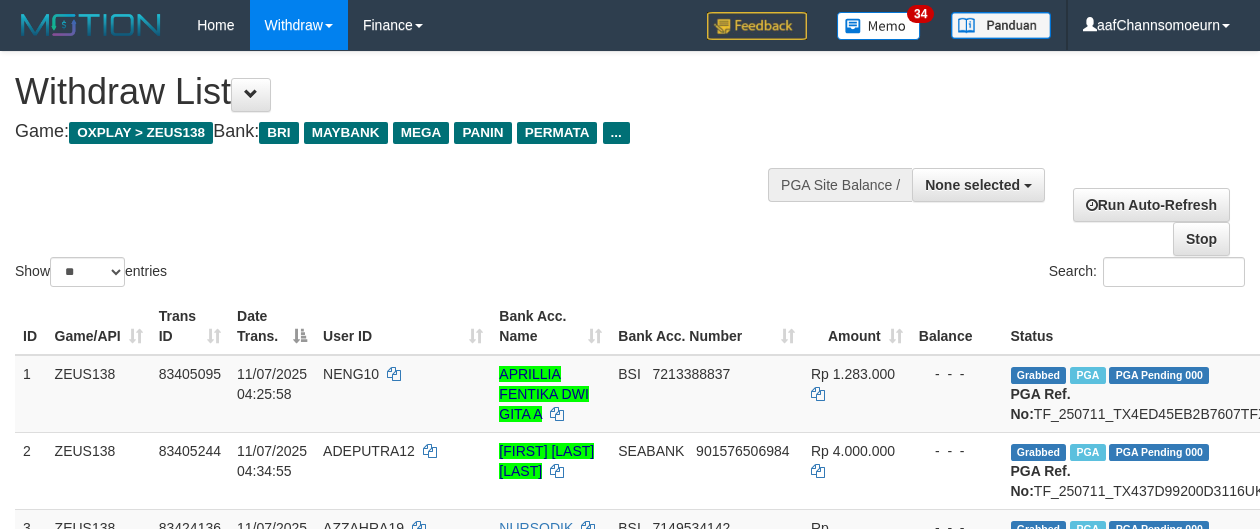 select 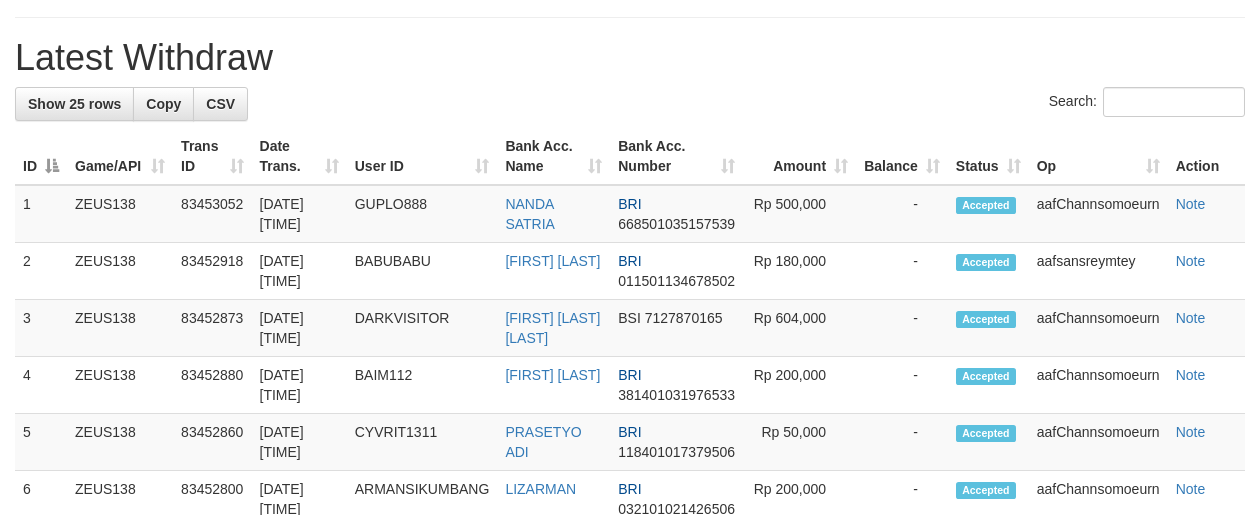 scroll, scrollTop: 1270, scrollLeft: 0, axis: vertical 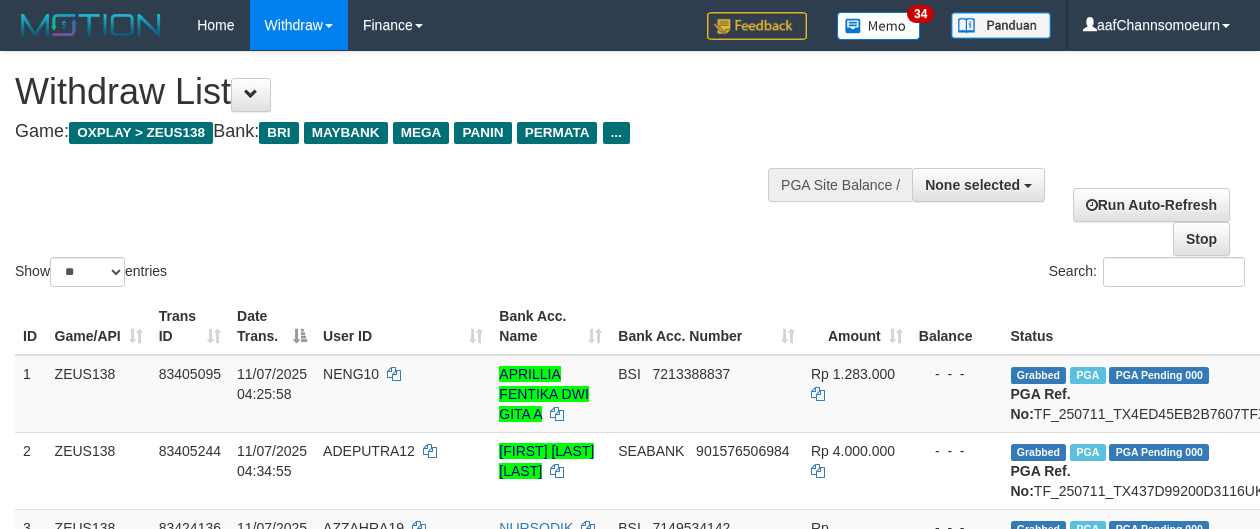 select 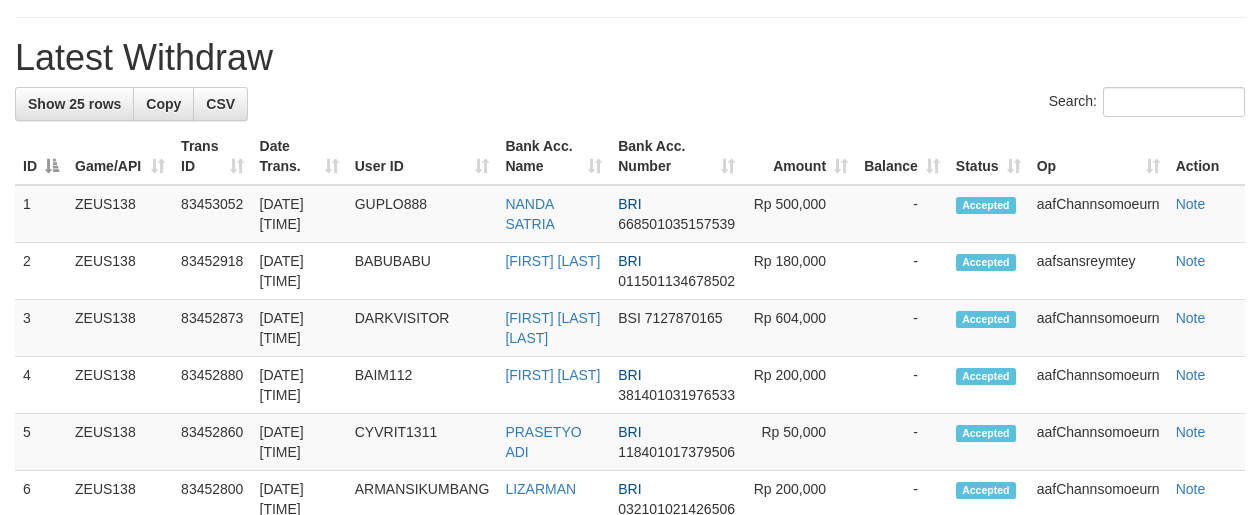 scroll, scrollTop: 1270, scrollLeft: 0, axis: vertical 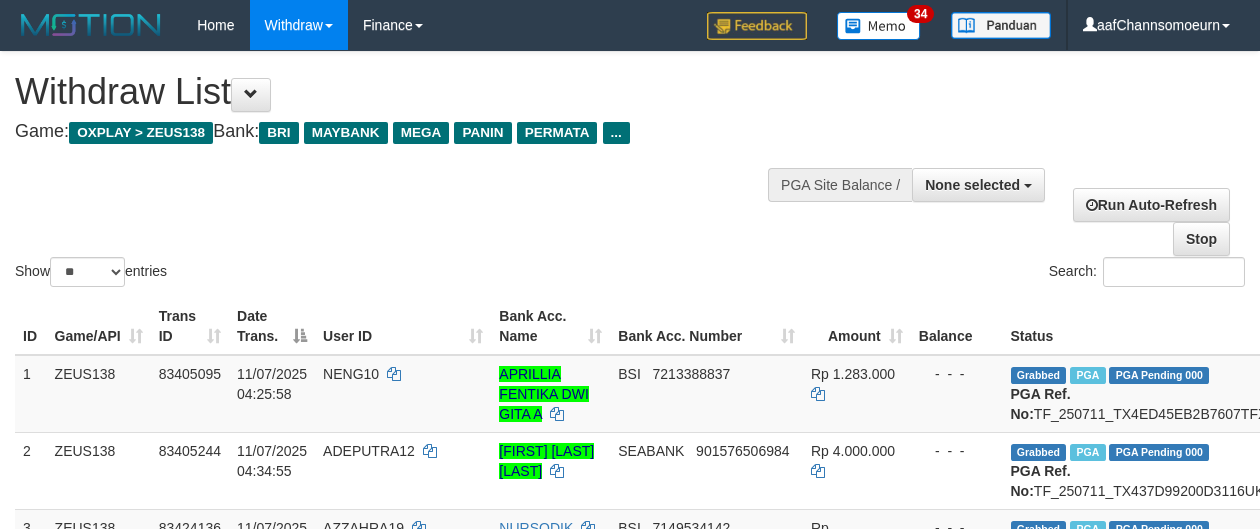select 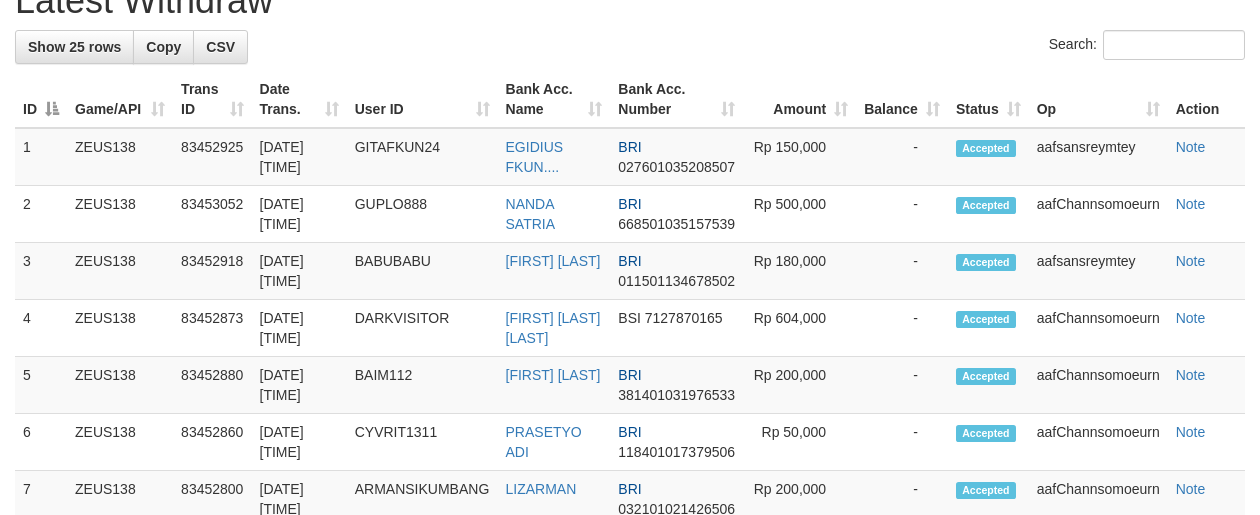 scroll, scrollTop: 1270, scrollLeft: 0, axis: vertical 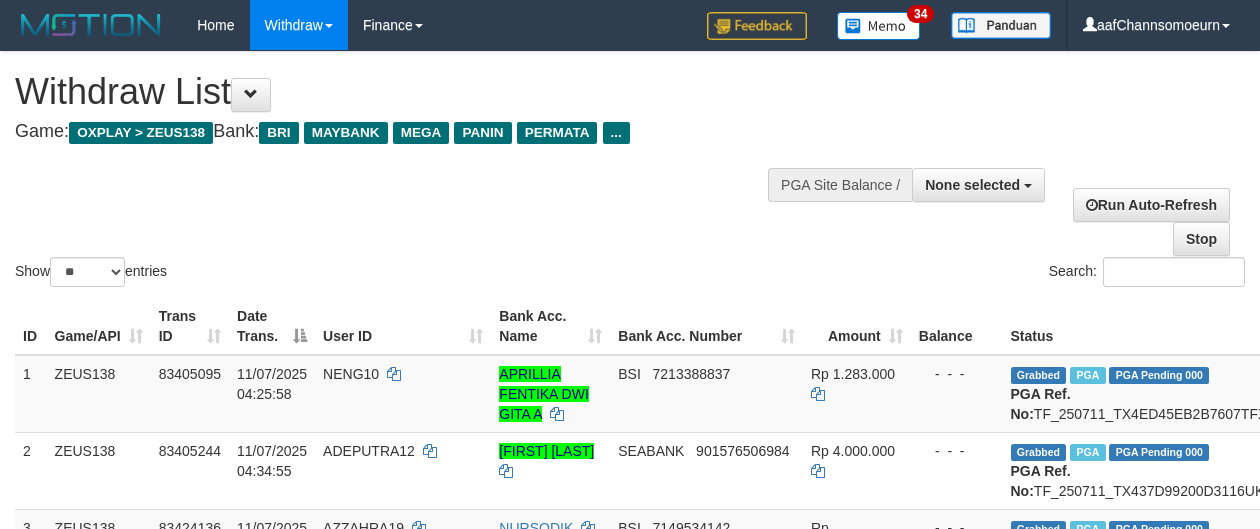 select 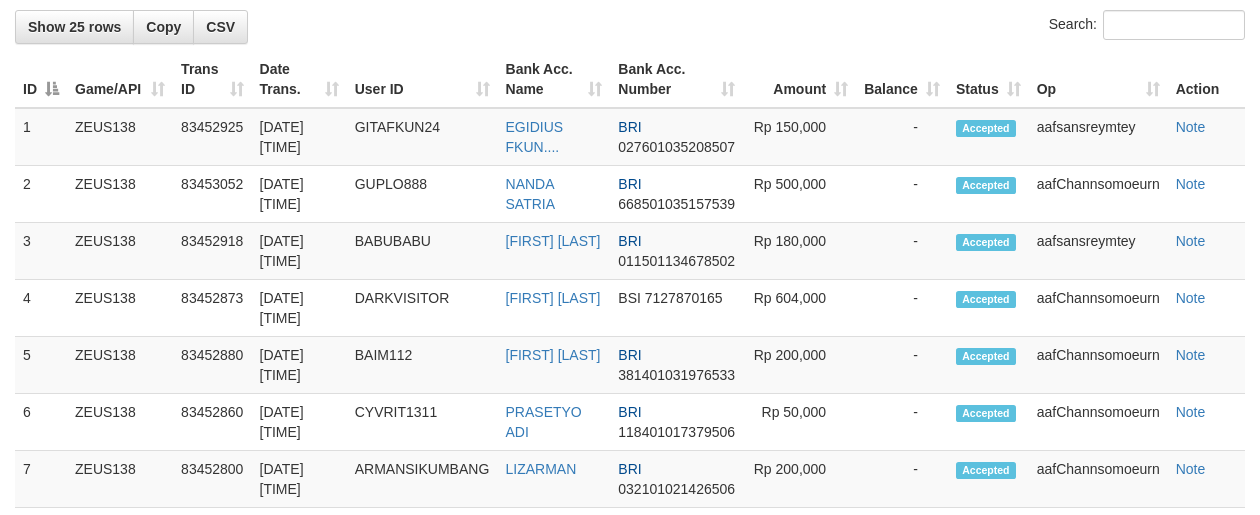 scroll, scrollTop: 1270, scrollLeft: 0, axis: vertical 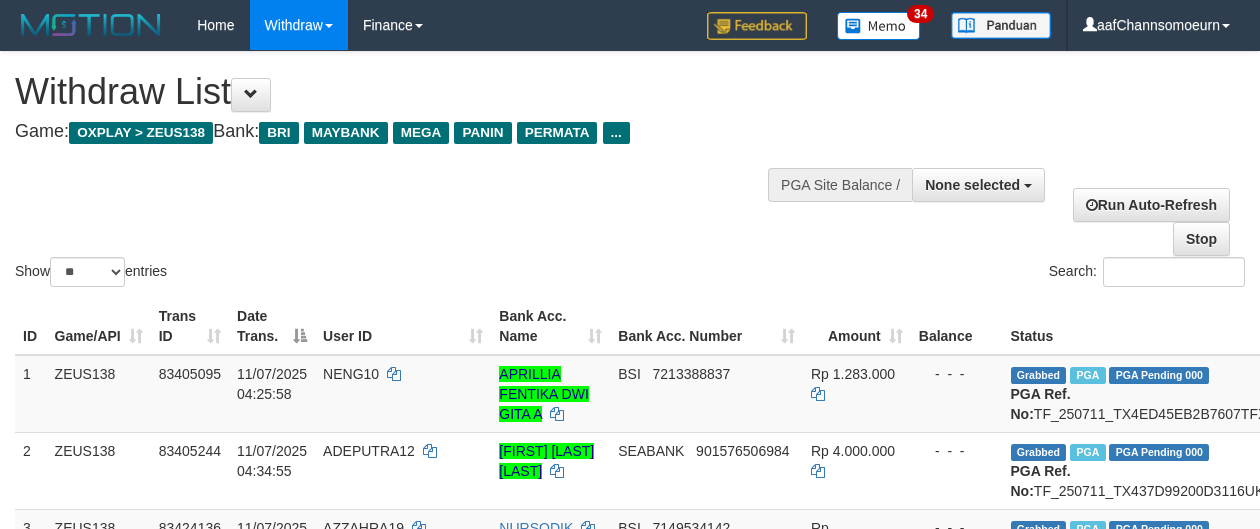 select 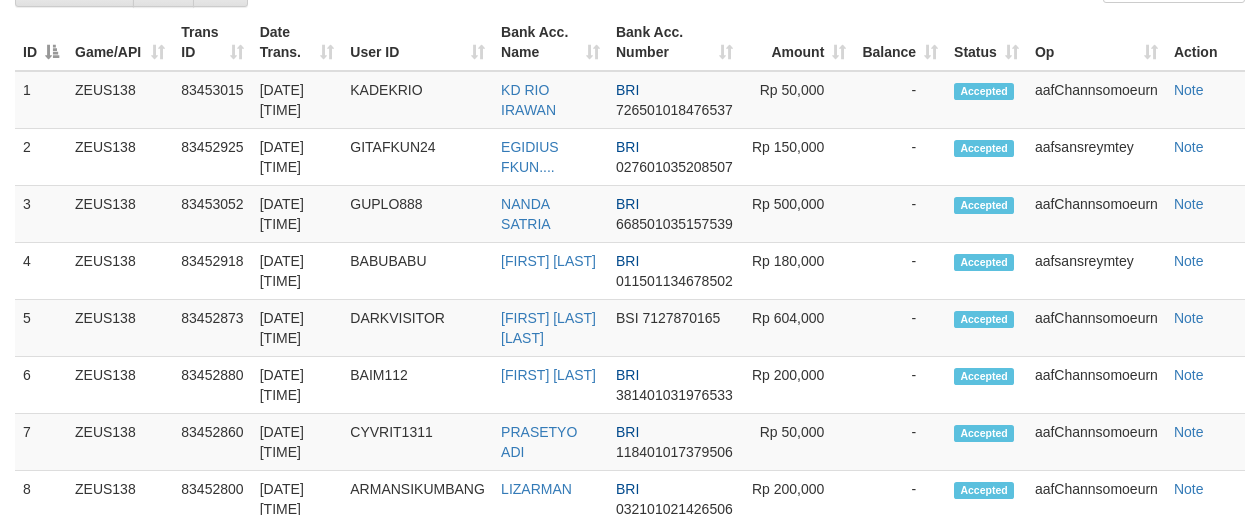 scroll, scrollTop: 1270, scrollLeft: 0, axis: vertical 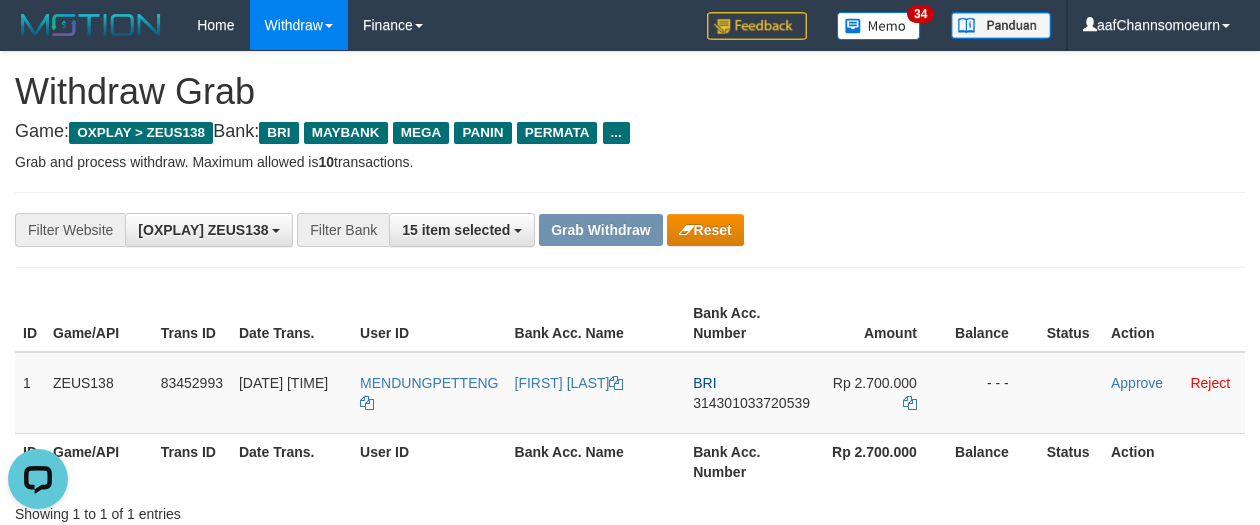 click on "Grab and process withdraw.
Maximum allowed is  10  transactions." at bounding box center [630, 162] 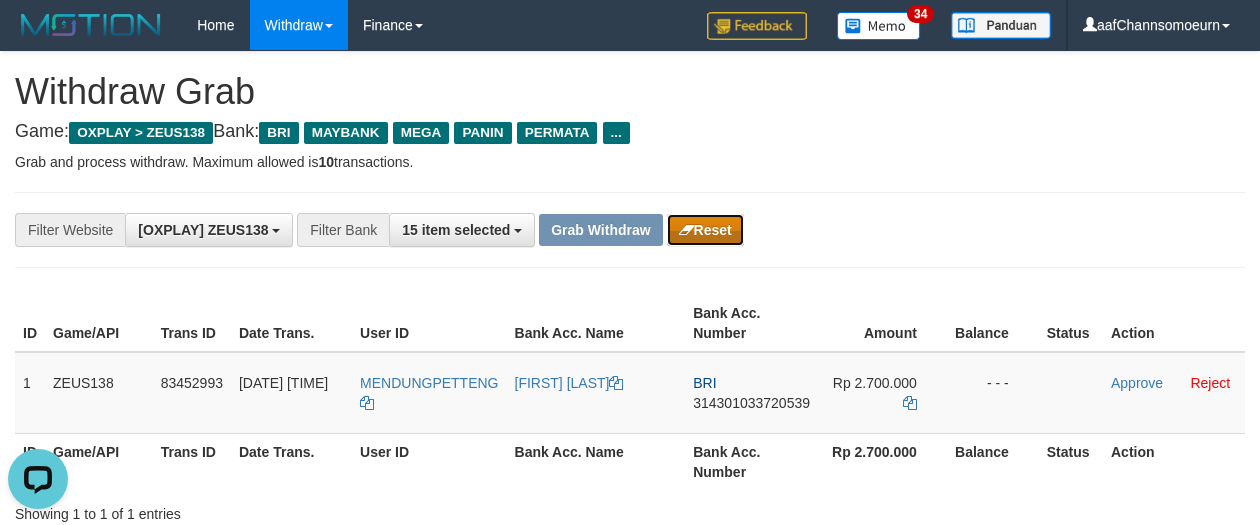 click on "Reset" at bounding box center [705, 230] 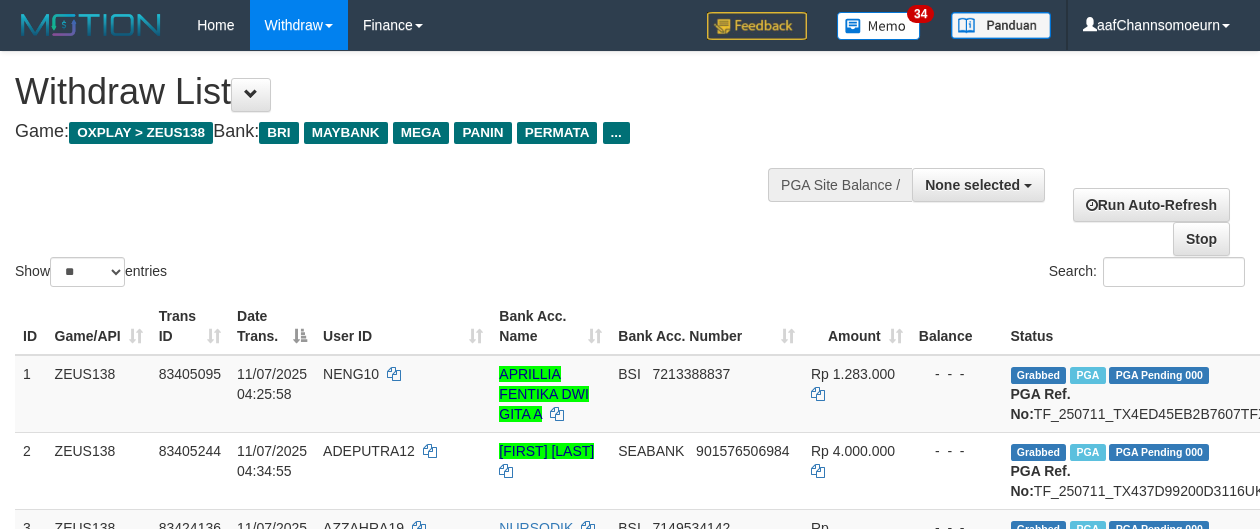 select 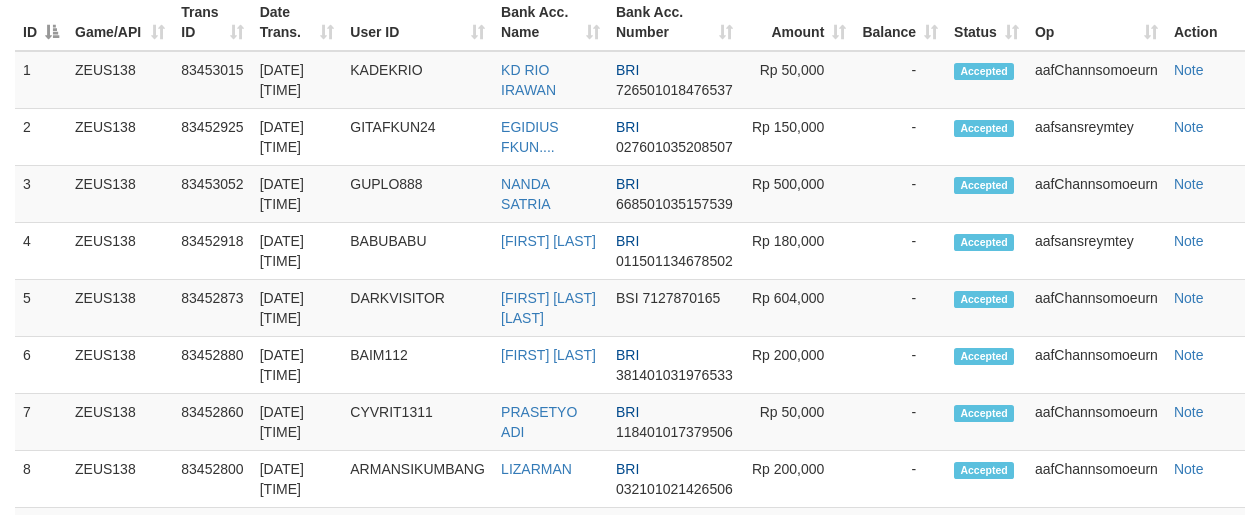 scroll, scrollTop: 1270, scrollLeft: 0, axis: vertical 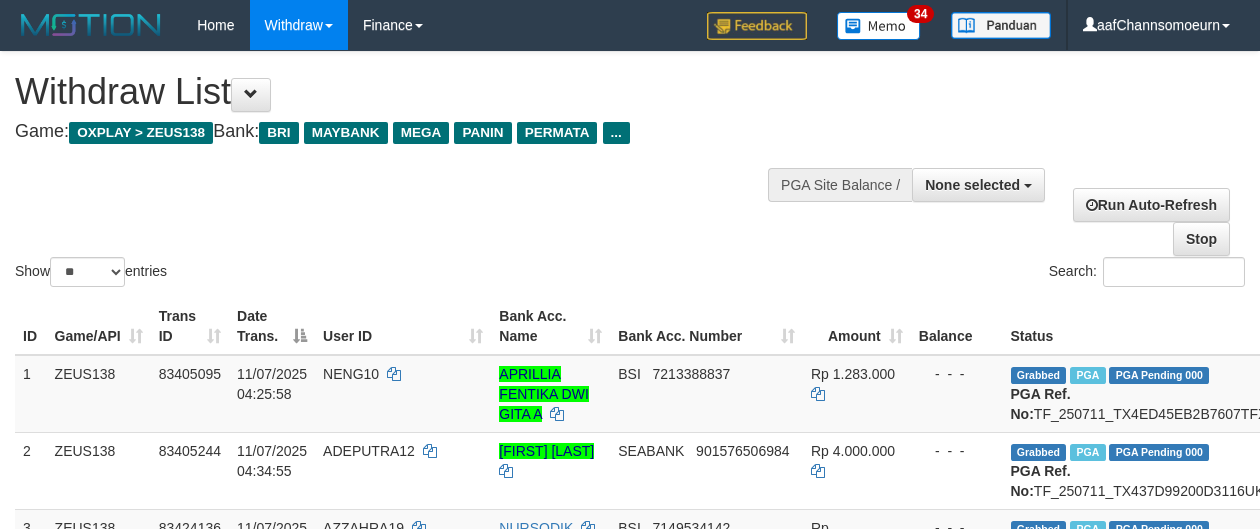 select 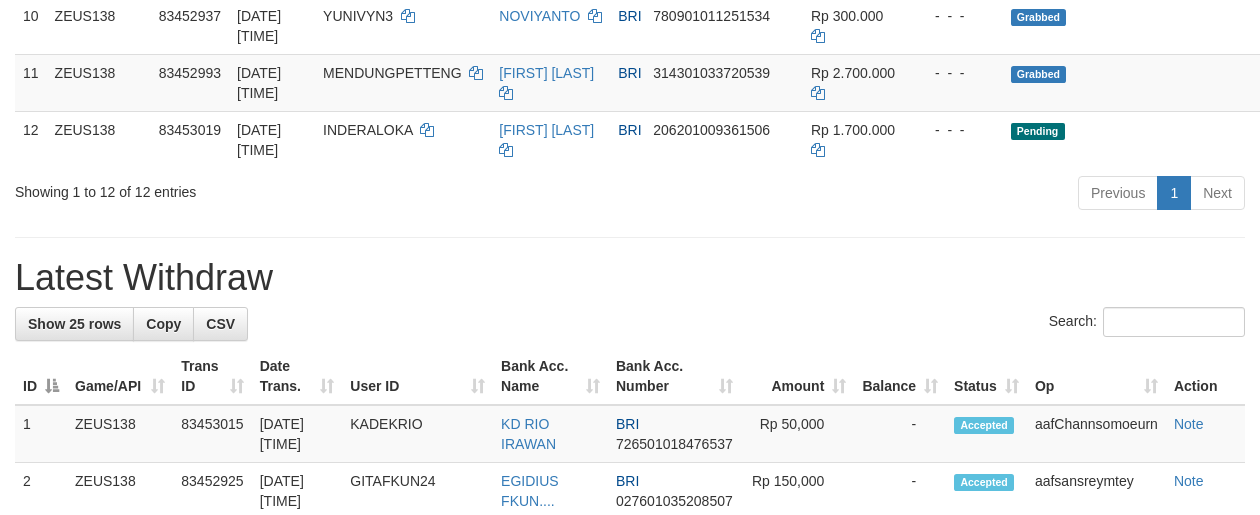 scroll, scrollTop: 904, scrollLeft: 0, axis: vertical 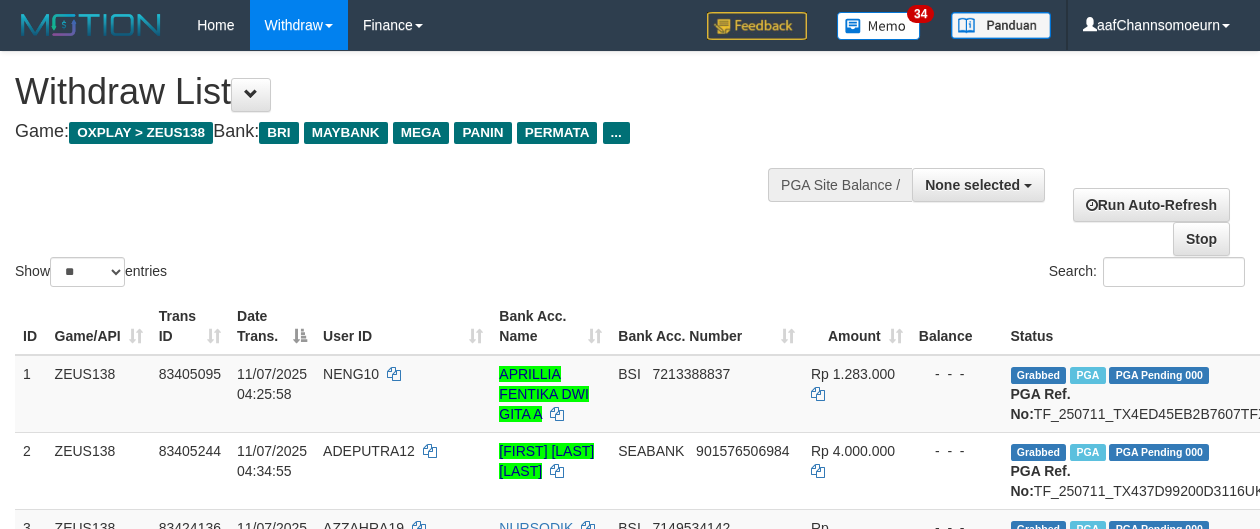 select 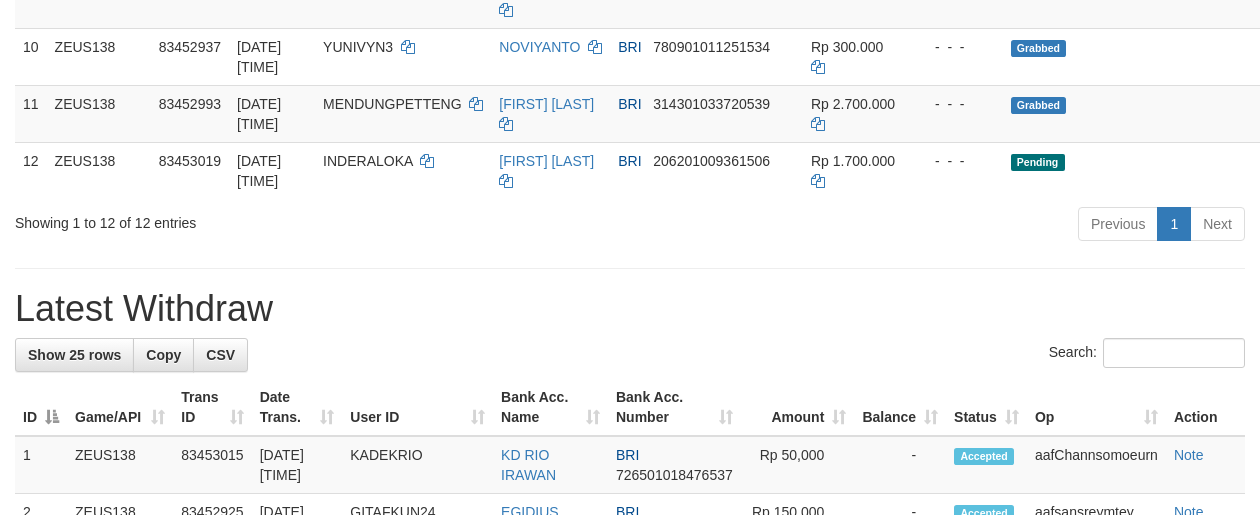 scroll, scrollTop: 904, scrollLeft: 0, axis: vertical 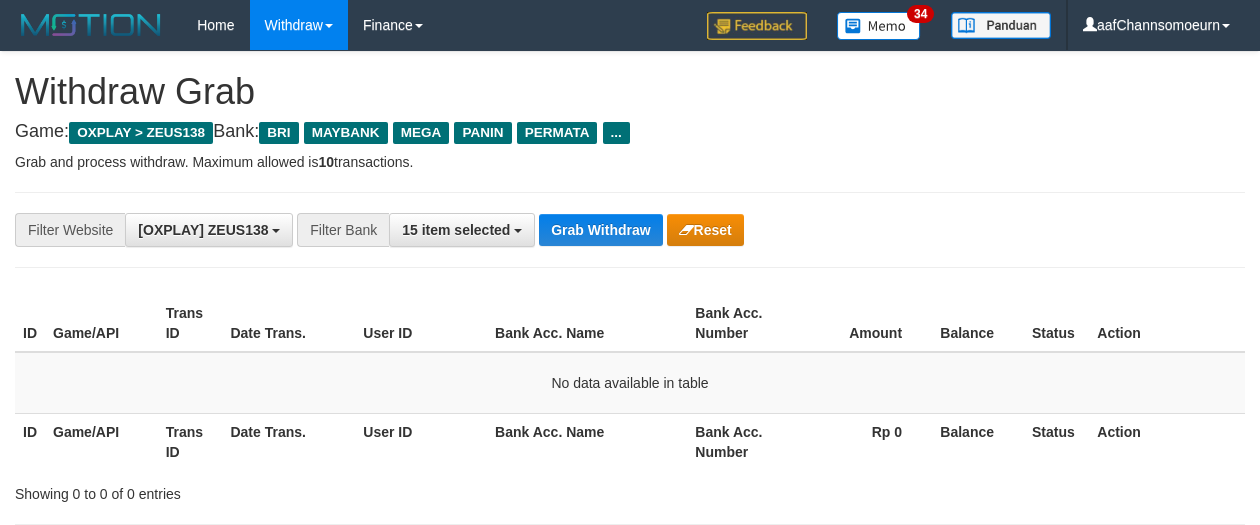 click on "Grab Withdraw" at bounding box center [600, 230] 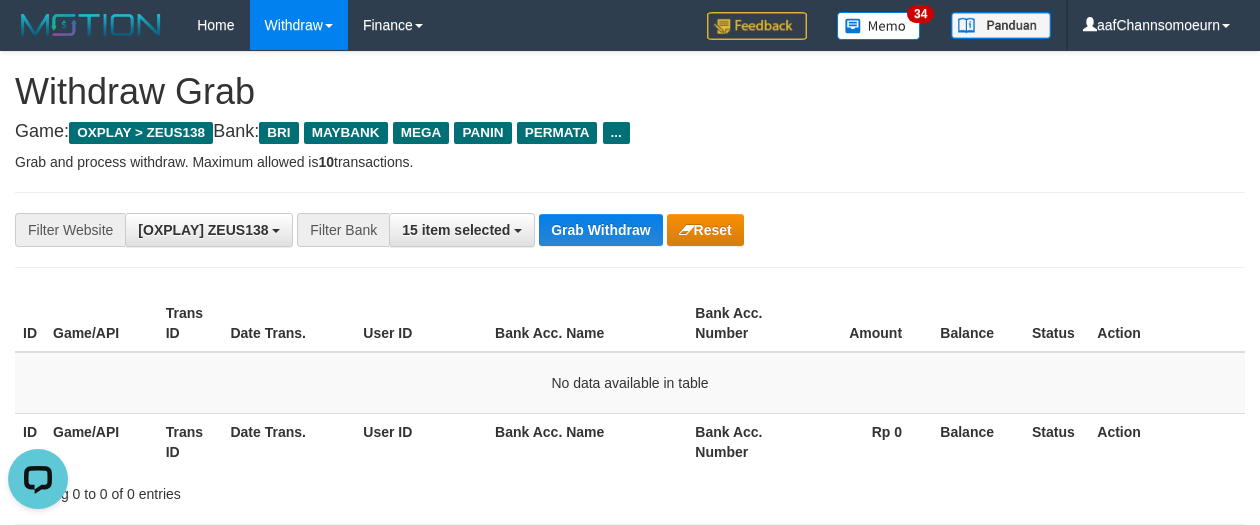 scroll, scrollTop: 0, scrollLeft: 0, axis: both 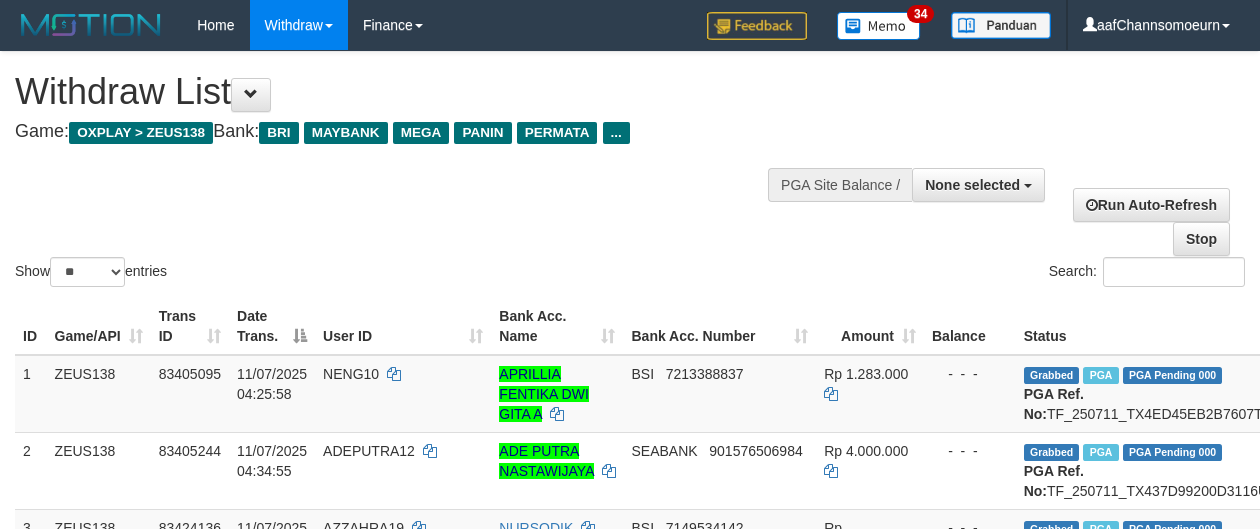 select 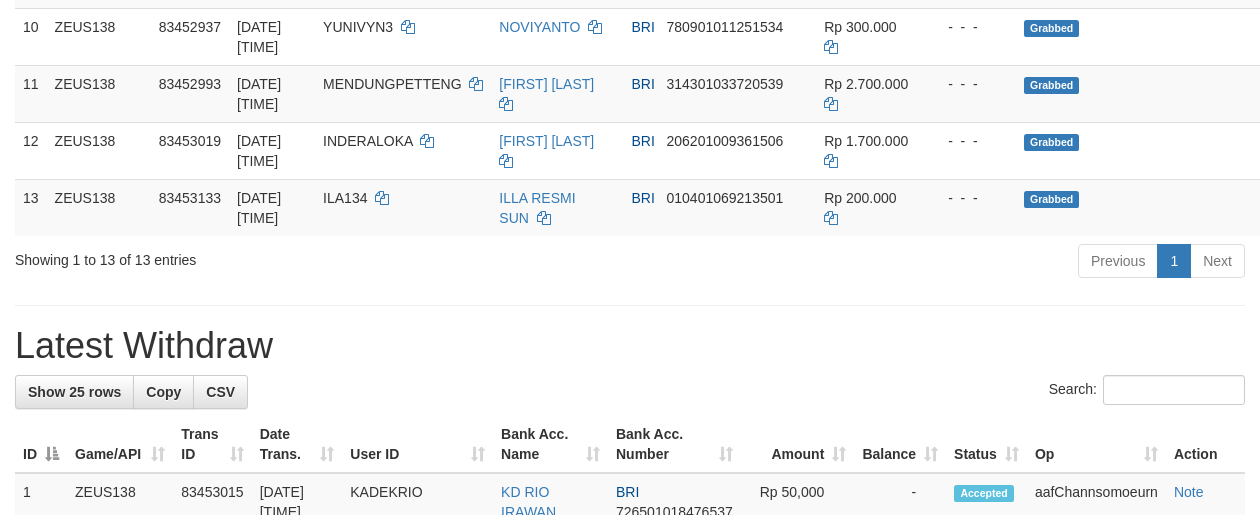 scroll, scrollTop: 904, scrollLeft: 0, axis: vertical 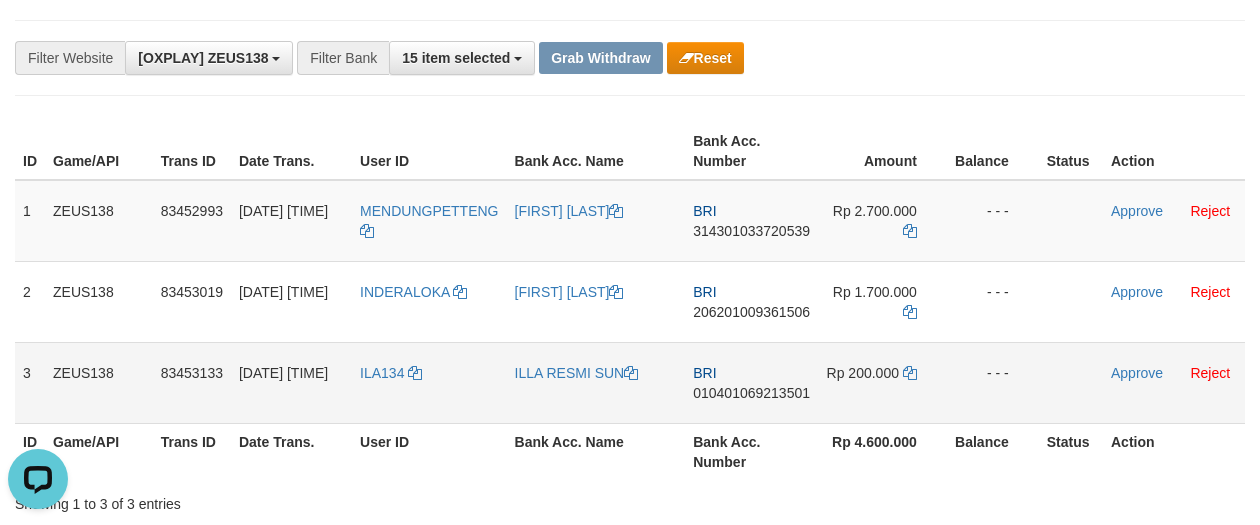 click on "ILA134" at bounding box center [429, 382] 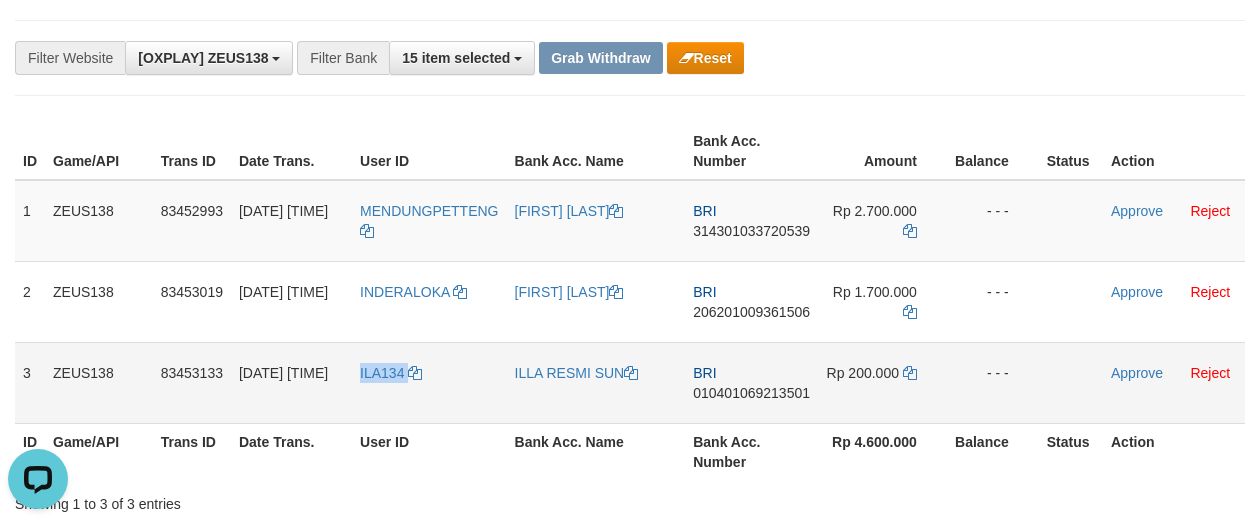 click on "ILA134" at bounding box center [429, 382] 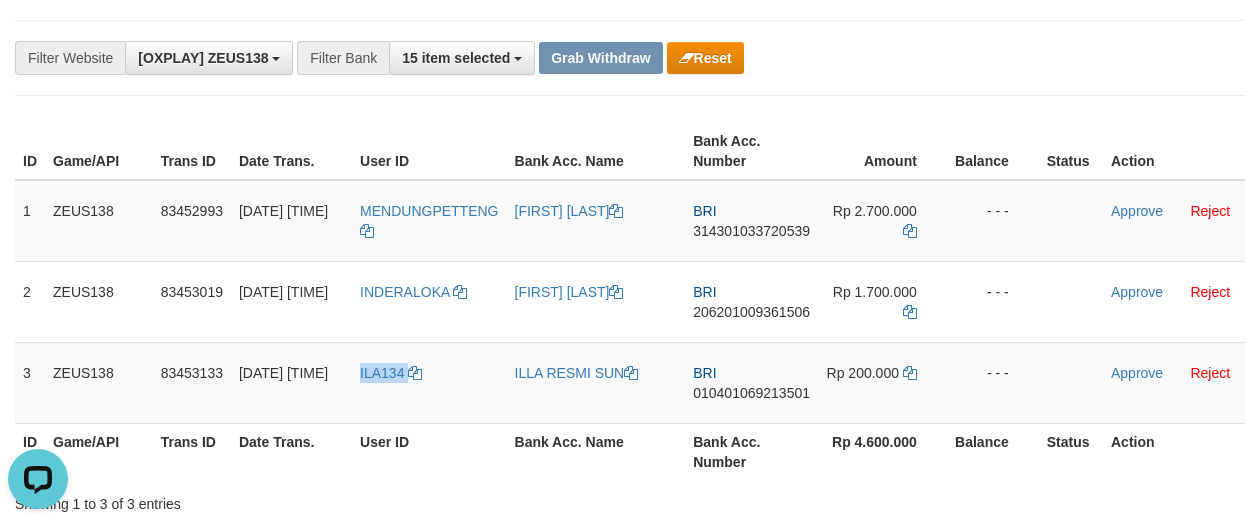 copy on "ILA134" 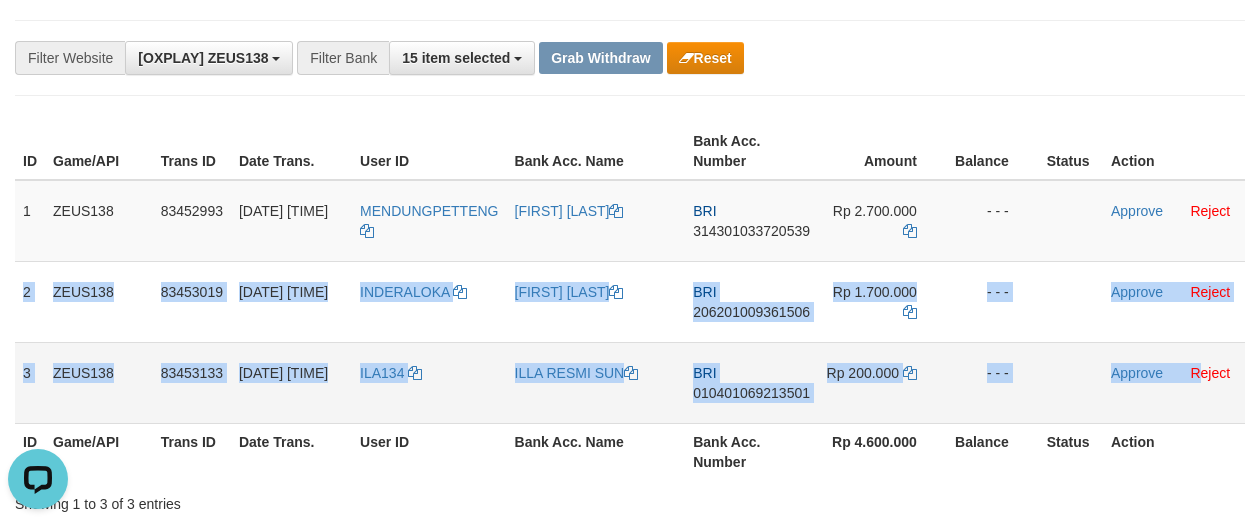 drag, startPoint x: 20, startPoint y: 269, endPoint x: 1201, endPoint y: 400, distance: 1188.2433 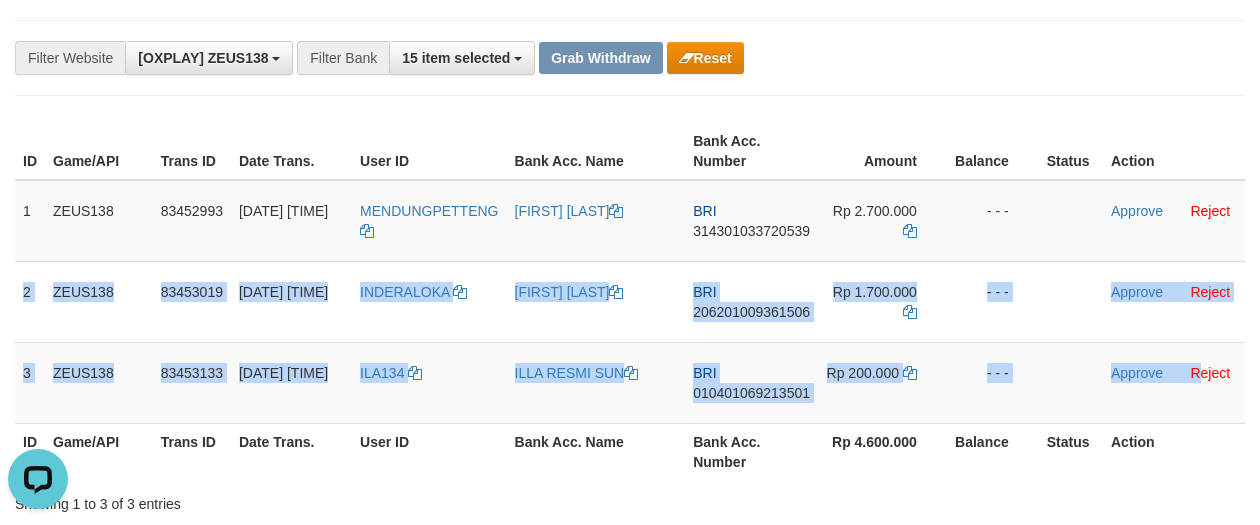 copy on "2
ZEUS138
83453019
12/07/2025 01:30:55
INDERALOKA
JENNI PURBA
BRI
206201009361506
Rp 1.700.000
- - -
Approve
Reject
3
ZEUS138
83453133
12/07/2025 01:33:33
ILA134
ILLA RESMI SUN
BRI
010401069213501
Rp 200.000
- - -
Approve
R" 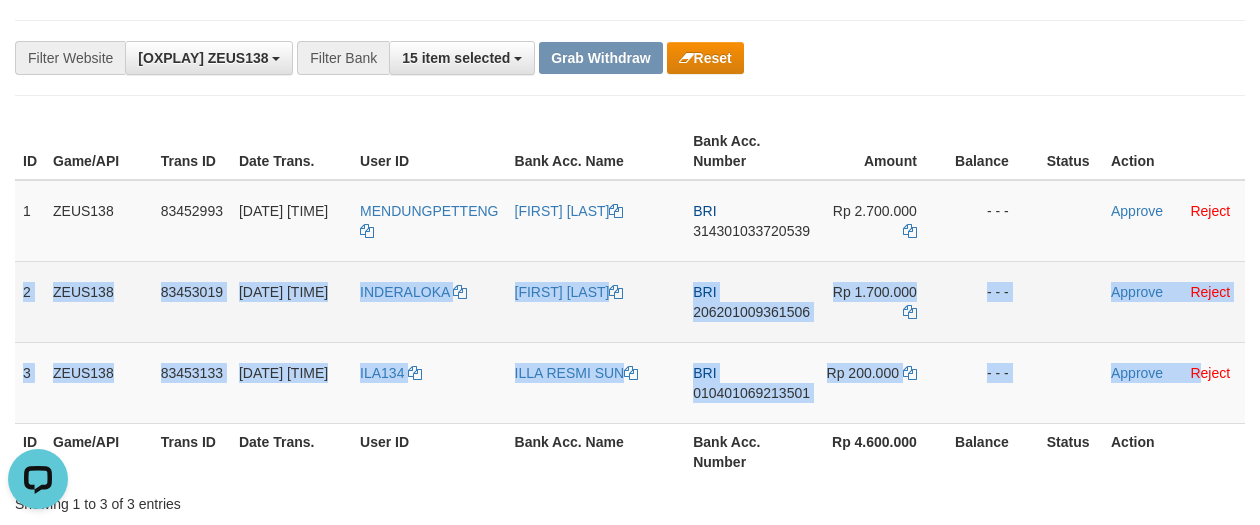 click on "206201009361506" at bounding box center [751, 312] 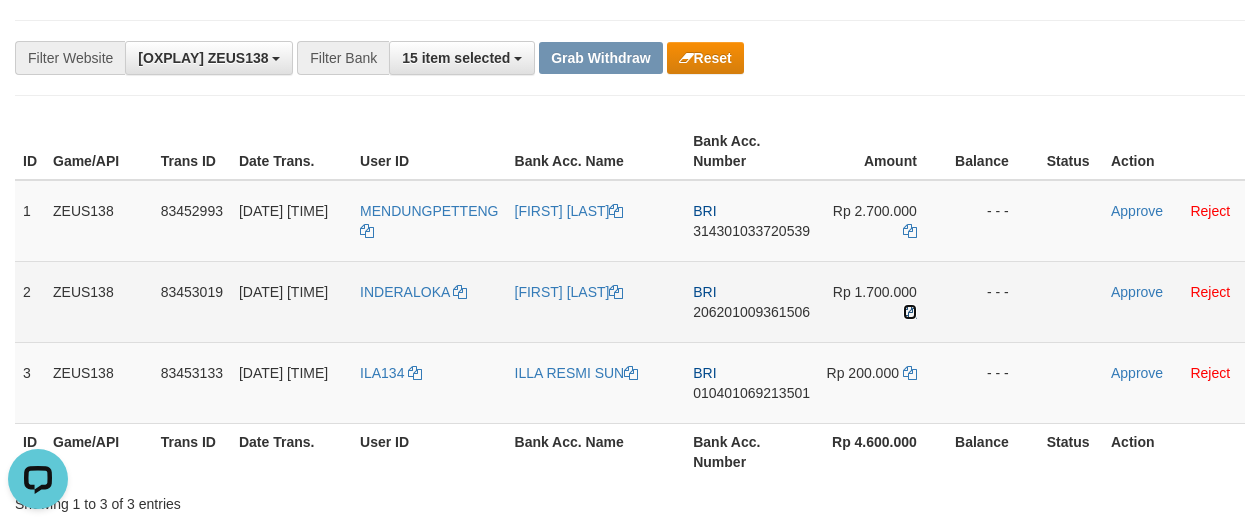 click at bounding box center (910, 312) 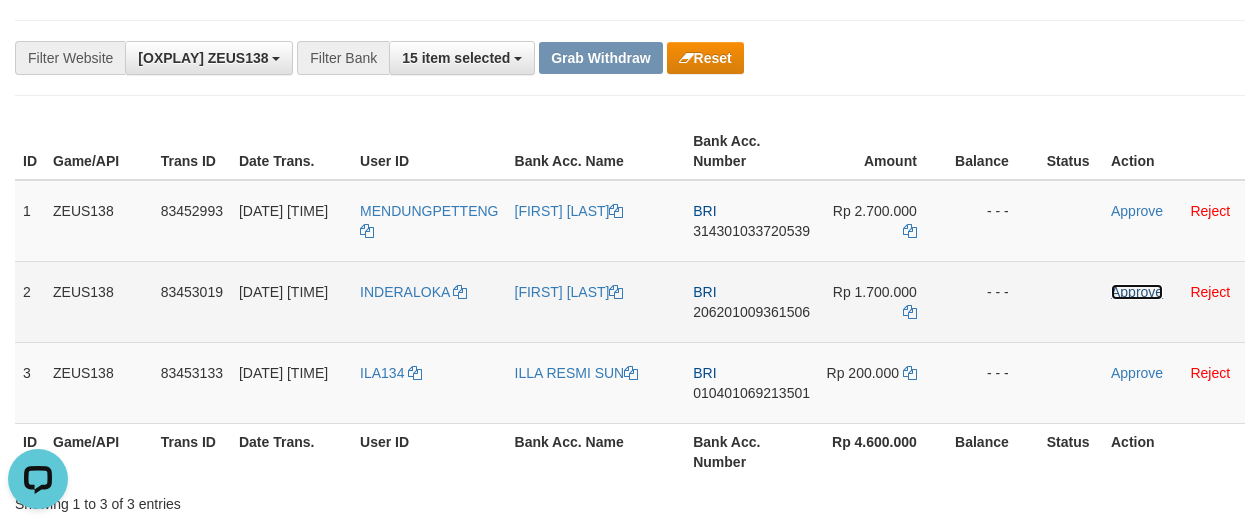 click on "Approve" at bounding box center [1137, 292] 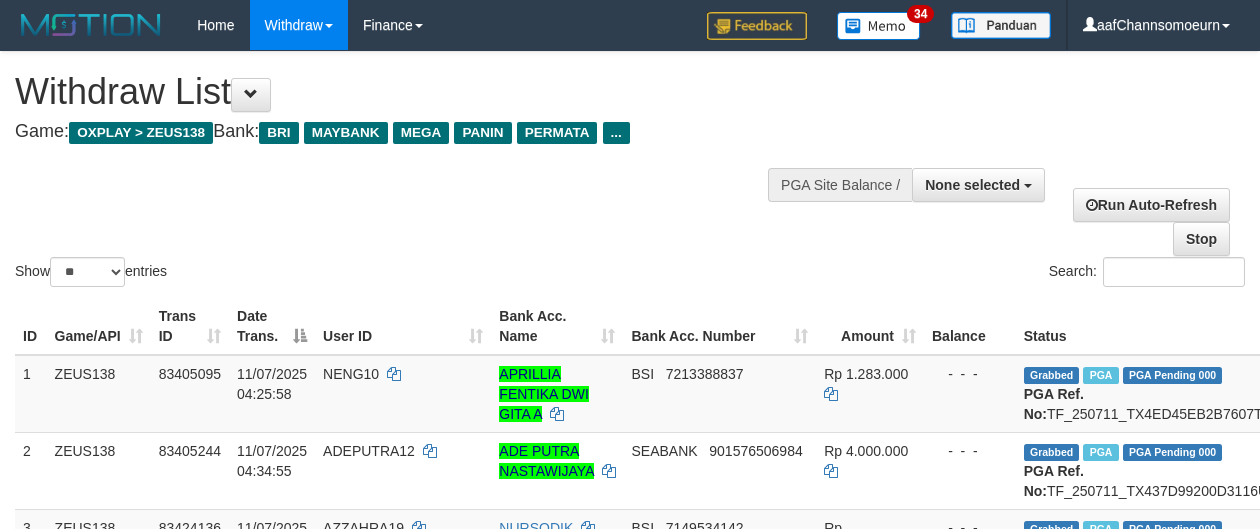 select 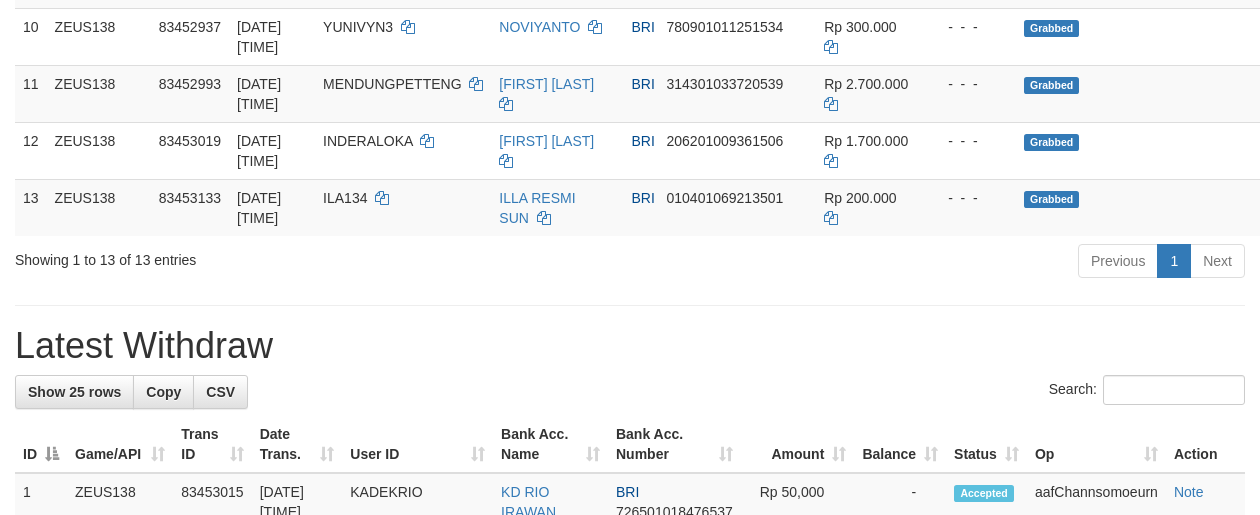 scroll, scrollTop: 904, scrollLeft: 0, axis: vertical 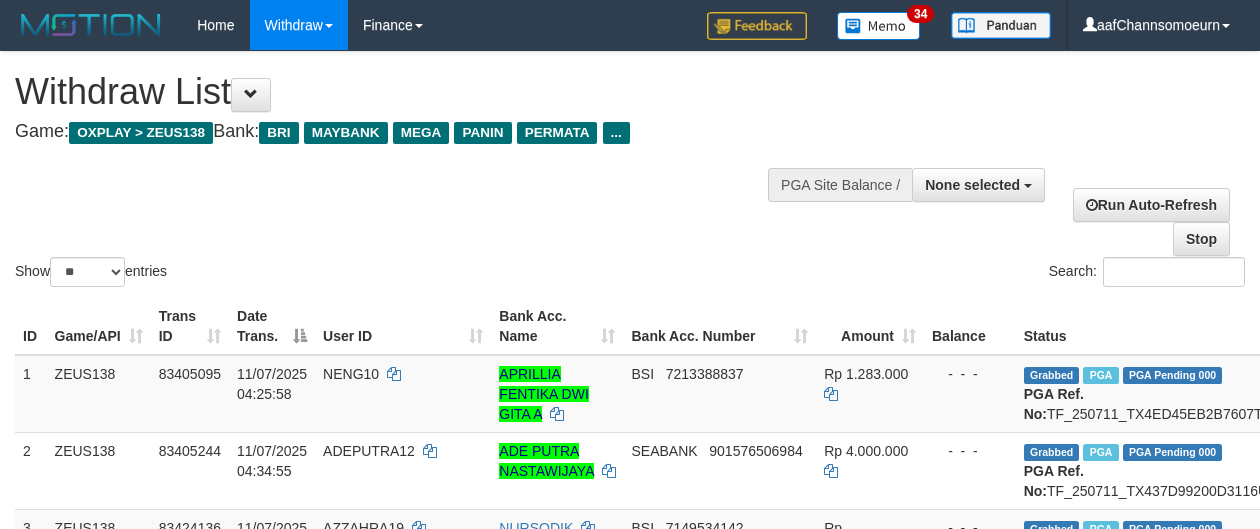 select 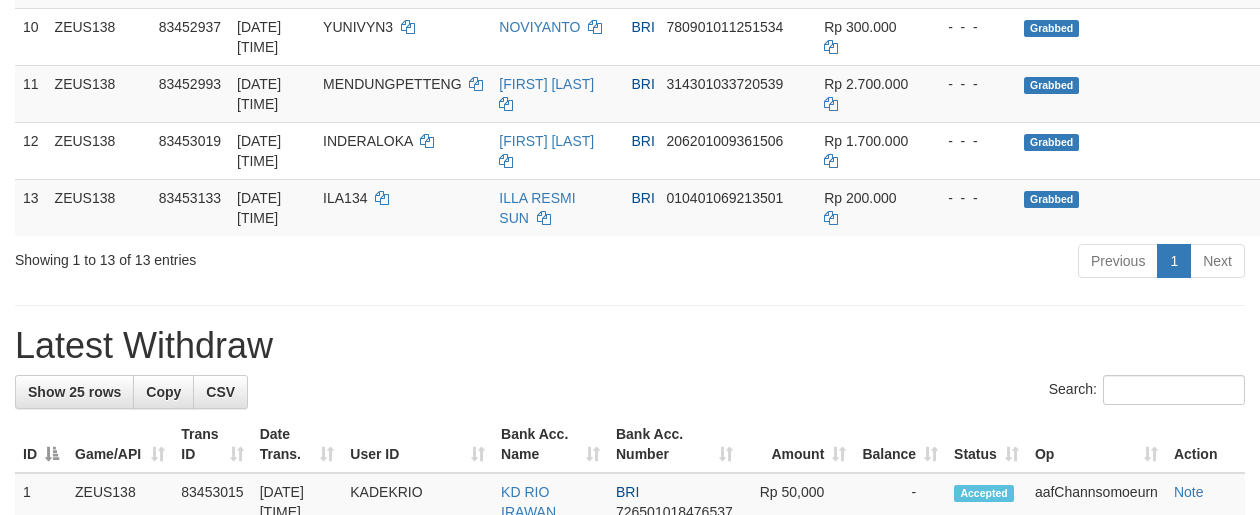 scroll, scrollTop: 904, scrollLeft: 0, axis: vertical 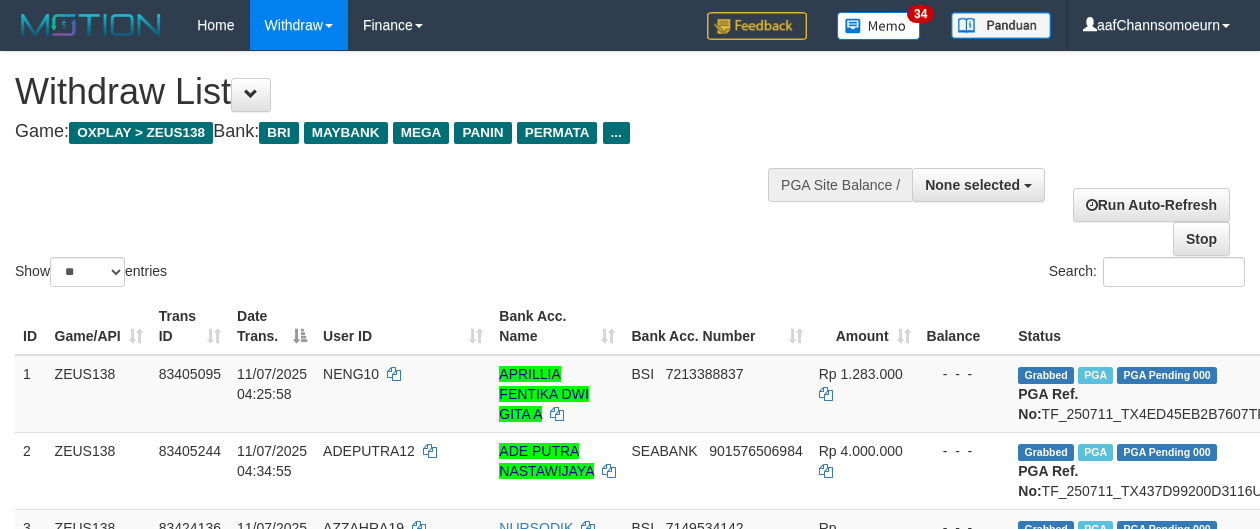 select 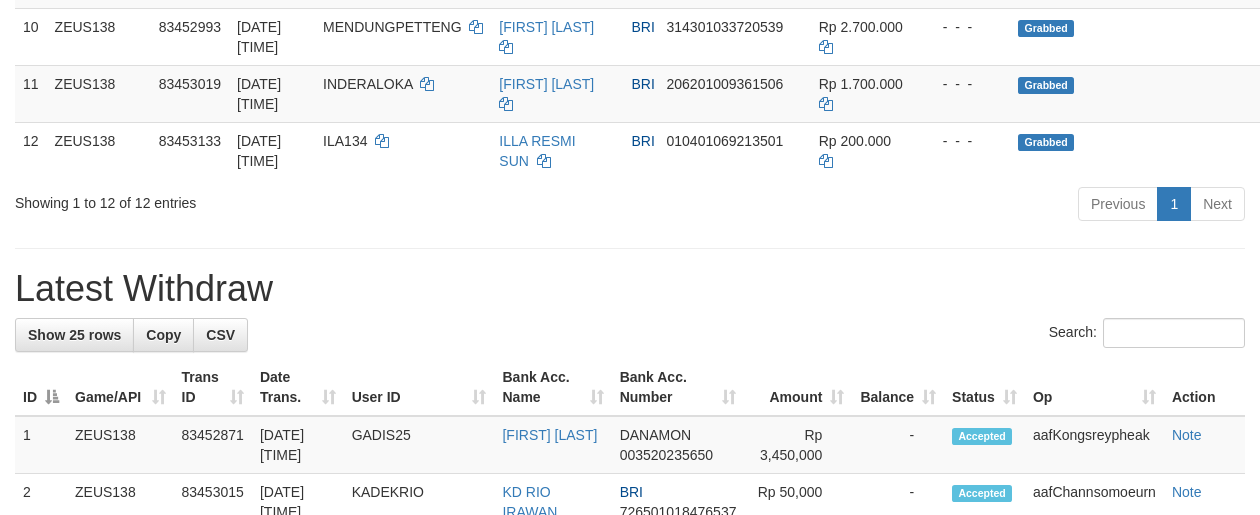 scroll, scrollTop: 904, scrollLeft: 0, axis: vertical 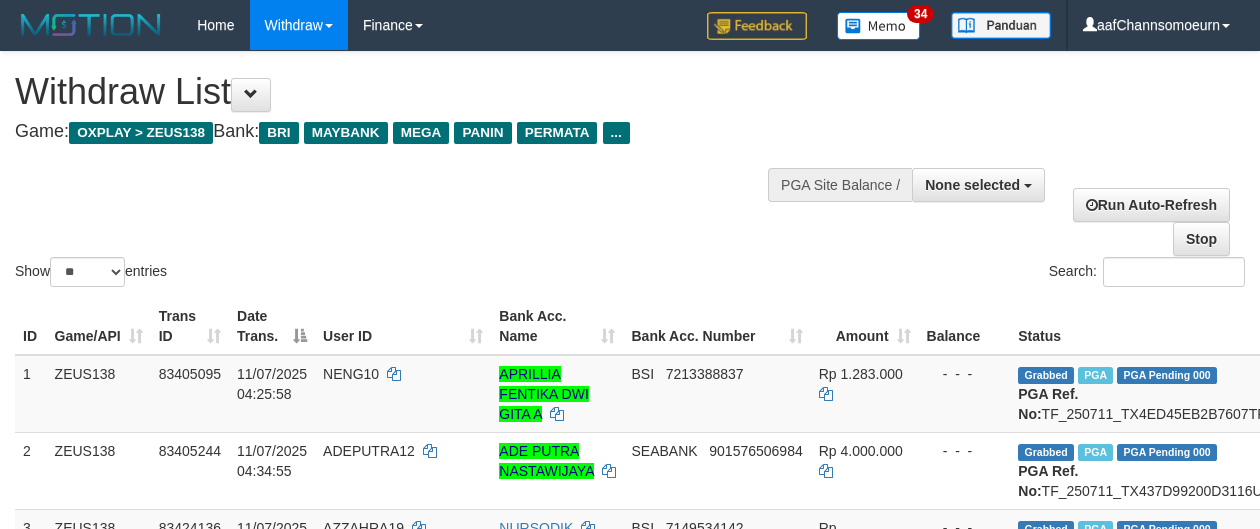select 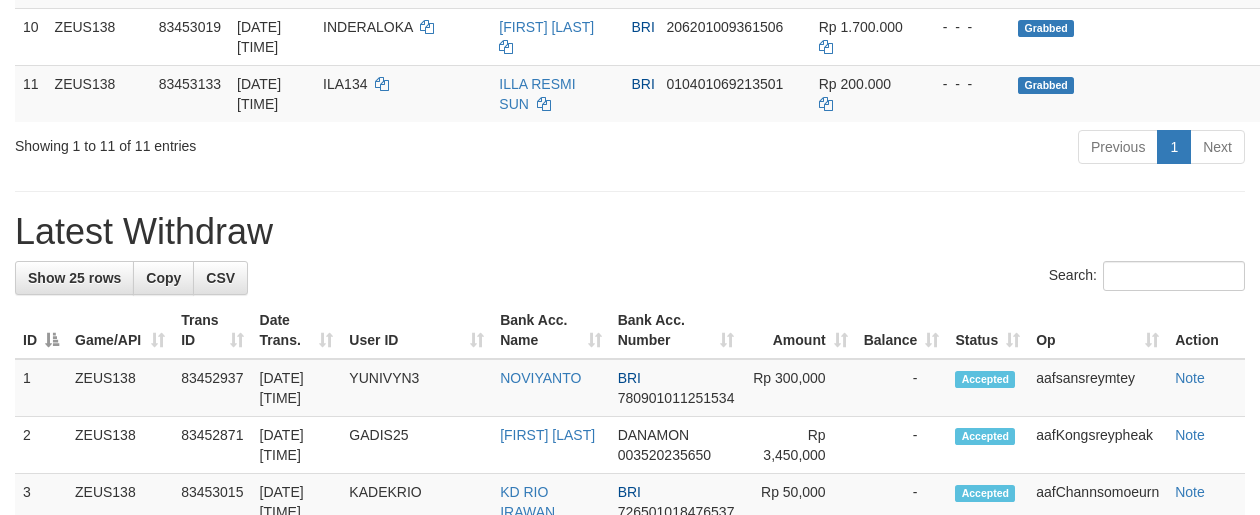 scroll, scrollTop: 904, scrollLeft: 0, axis: vertical 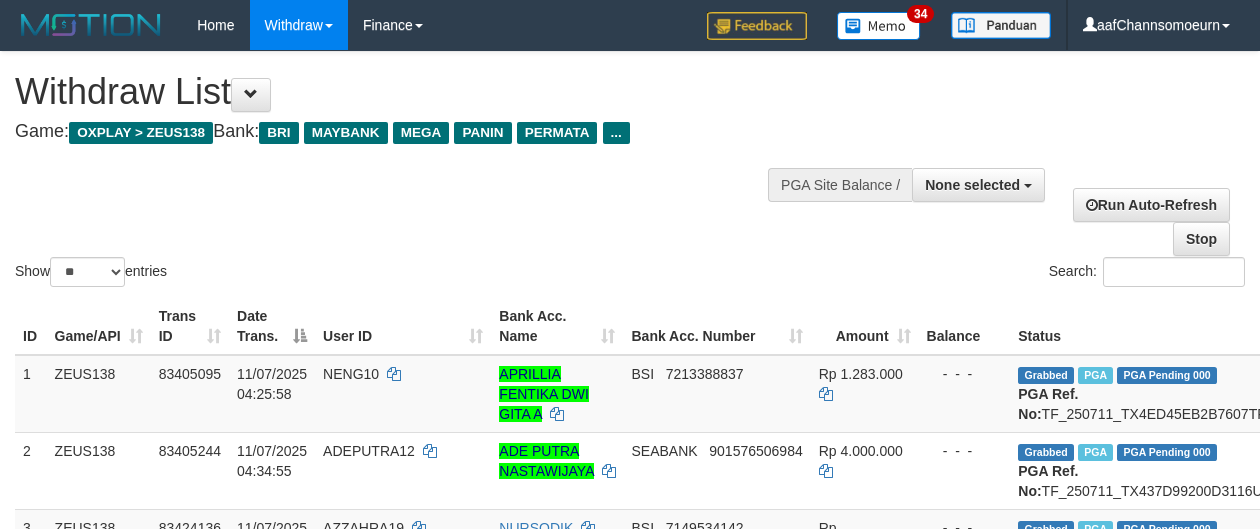 select 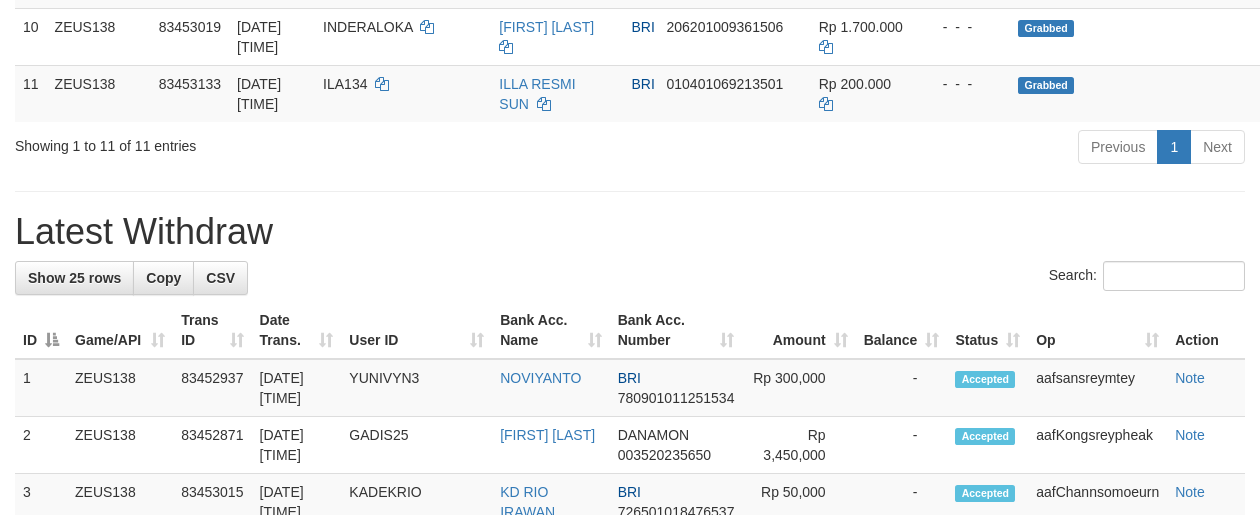 scroll, scrollTop: 904, scrollLeft: 0, axis: vertical 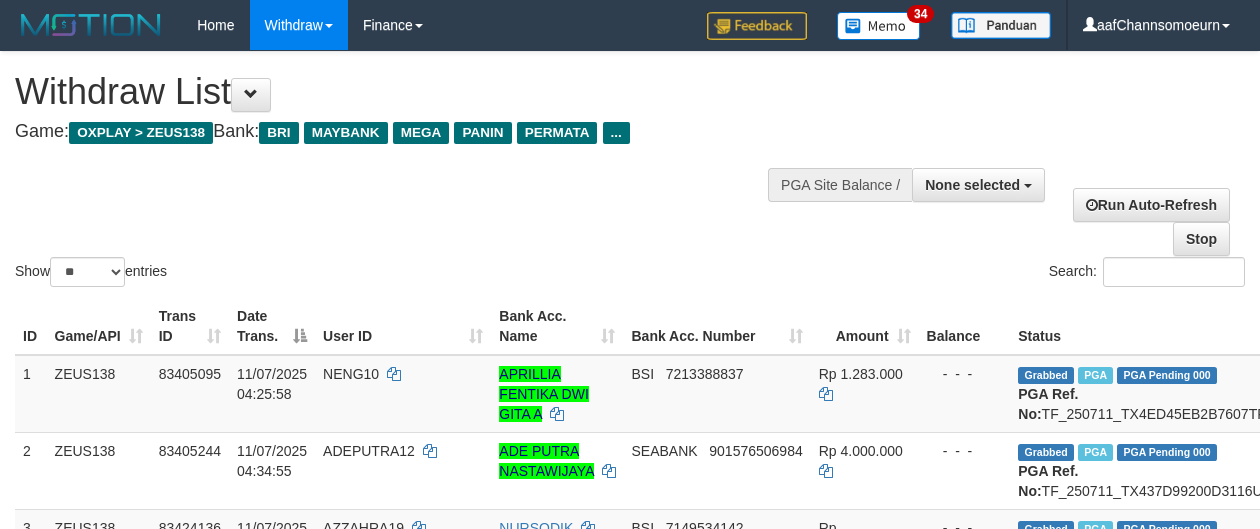 select 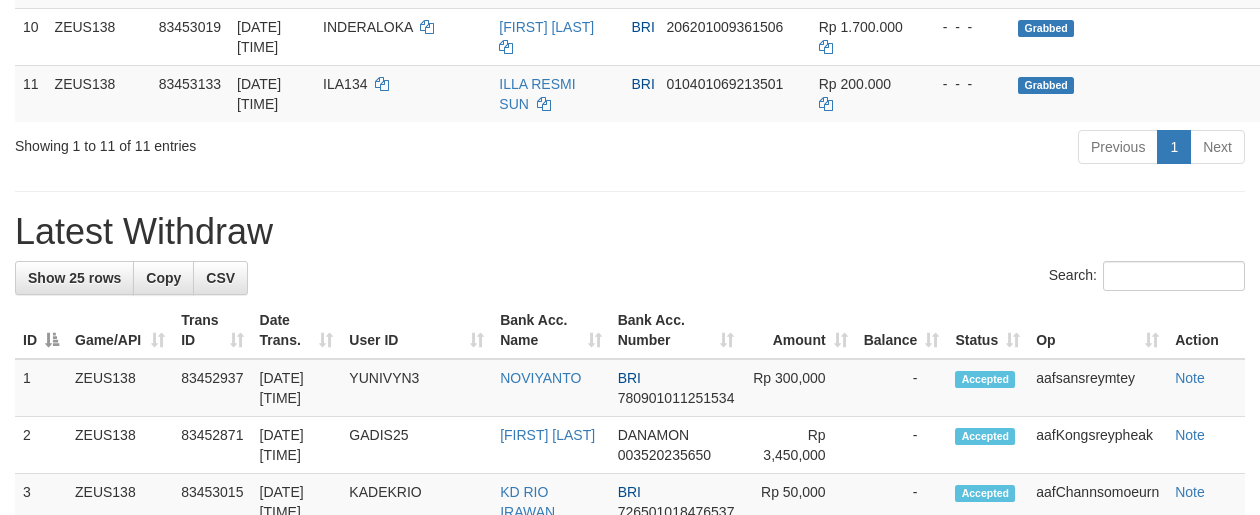 scroll, scrollTop: 904, scrollLeft: 0, axis: vertical 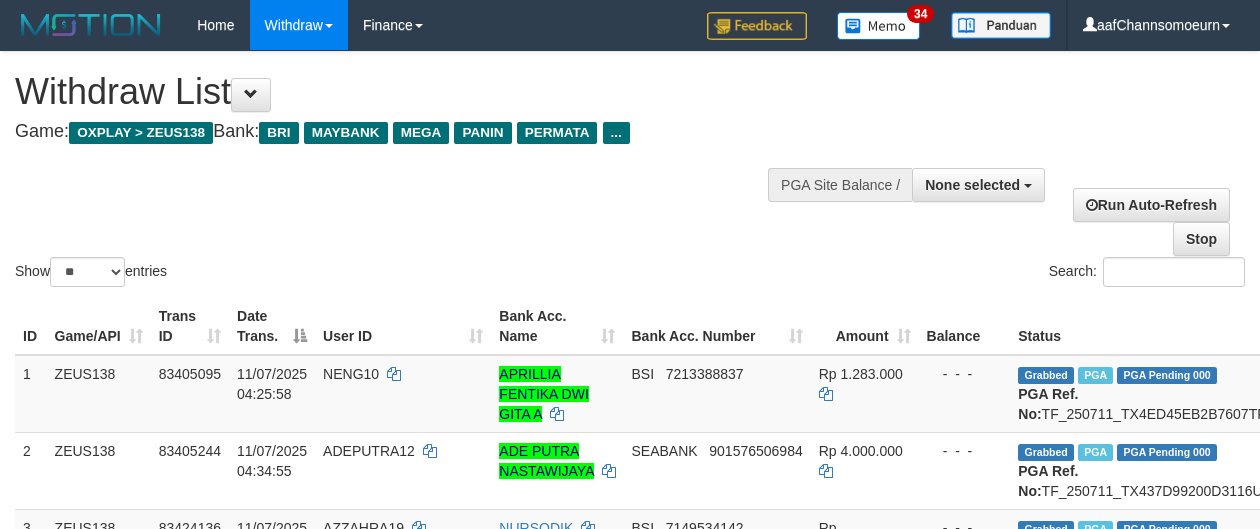 select 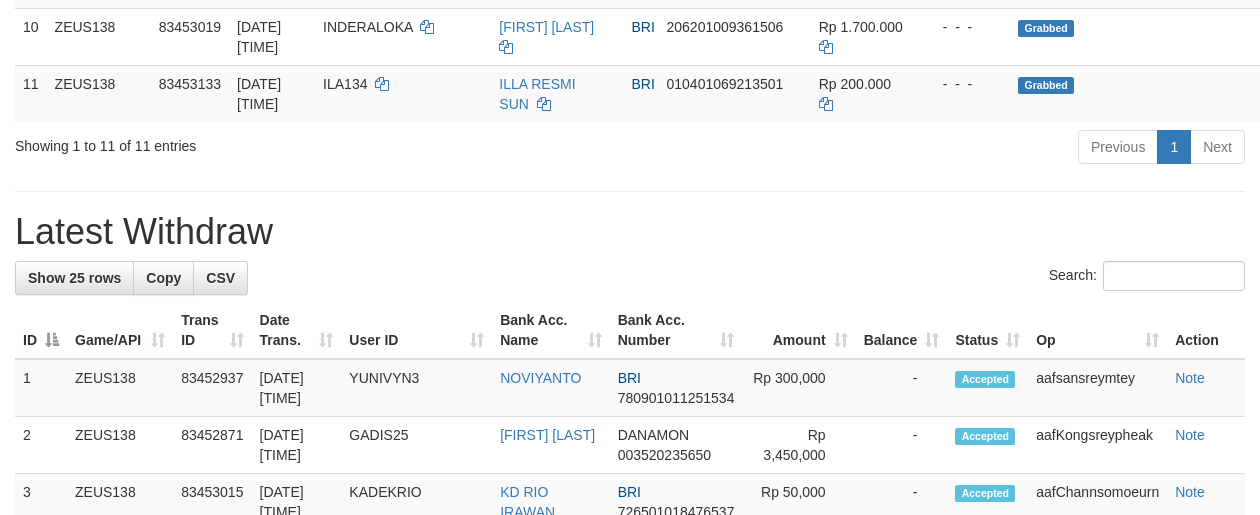 scroll, scrollTop: 904, scrollLeft: 0, axis: vertical 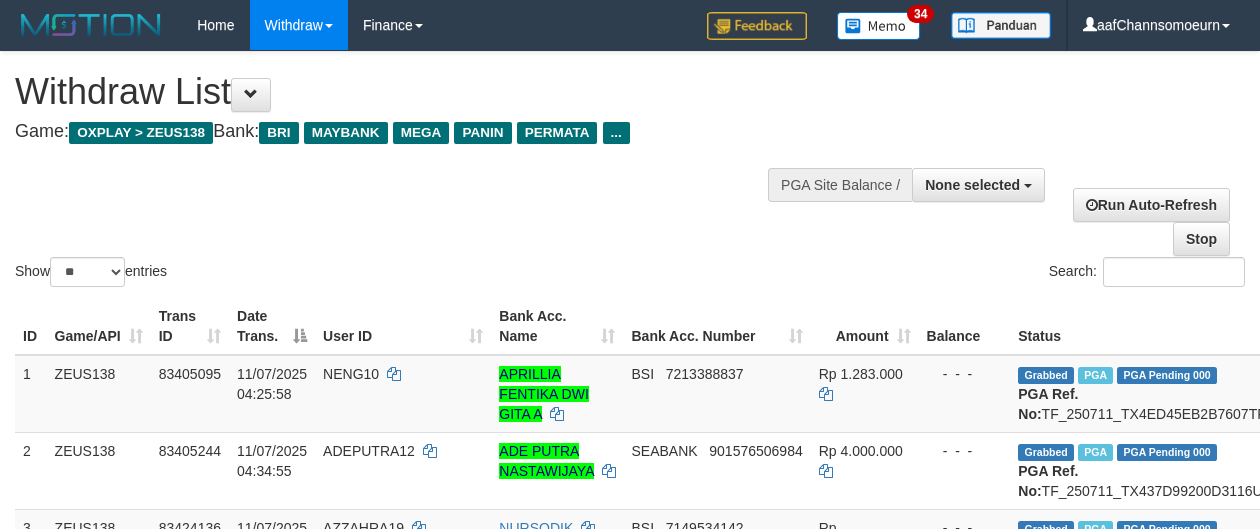 select 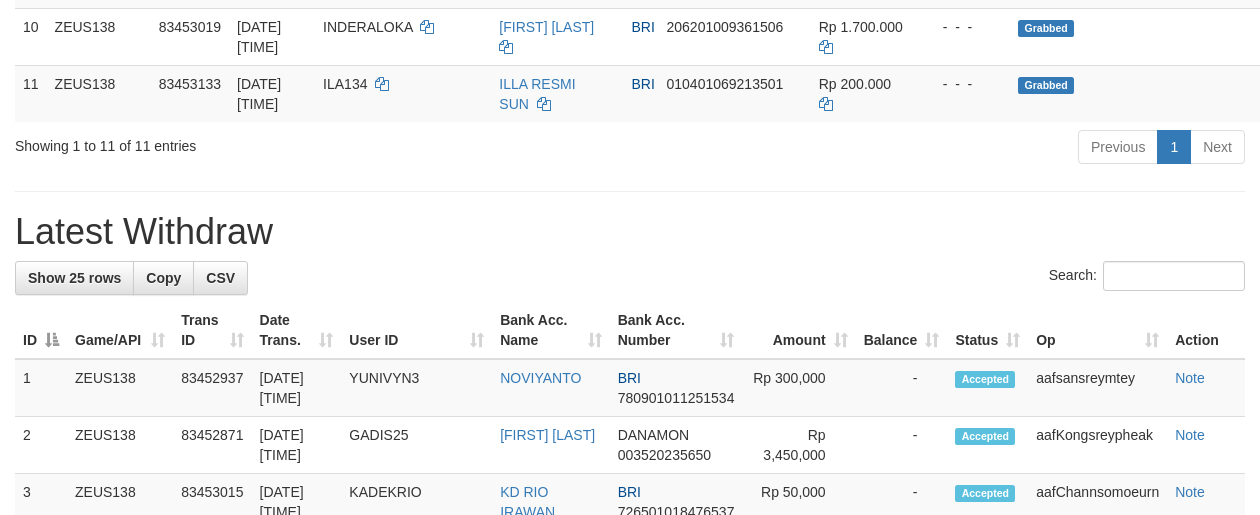 scroll, scrollTop: 904, scrollLeft: 0, axis: vertical 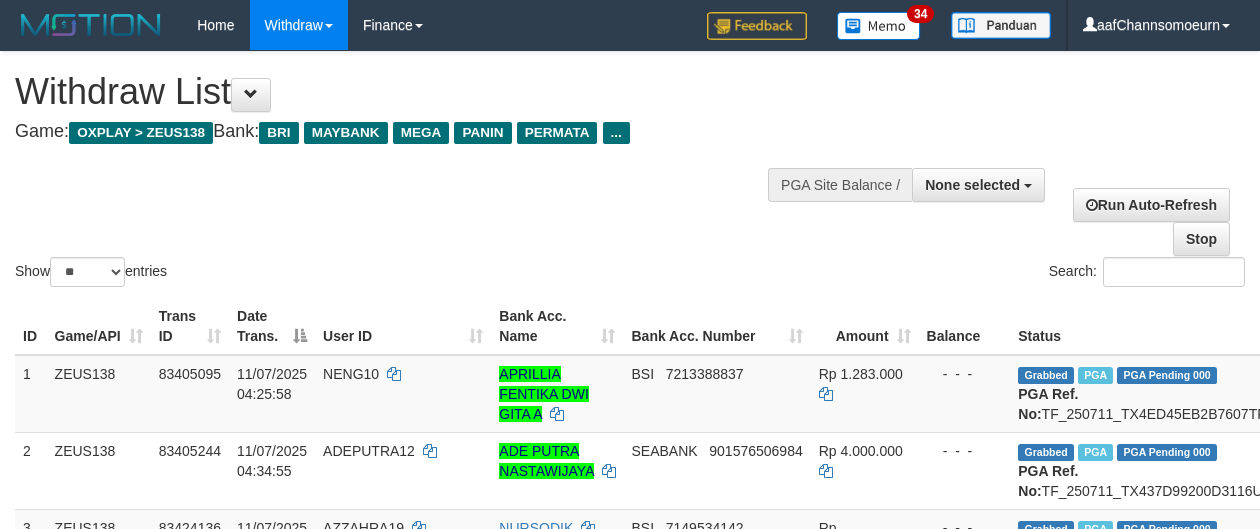 select 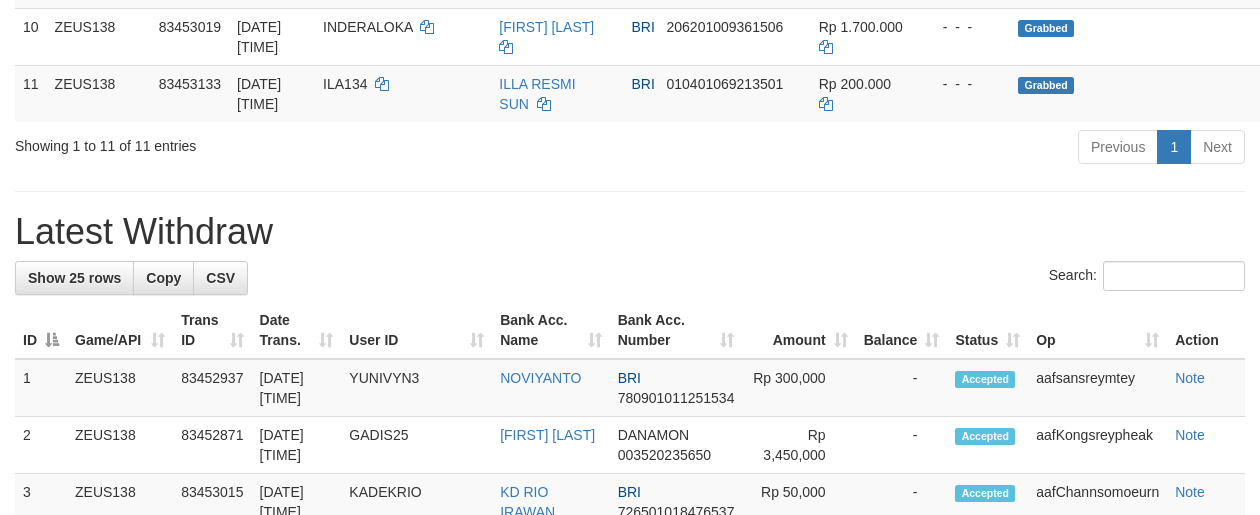 scroll, scrollTop: 904, scrollLeft: 0, axis: vertical 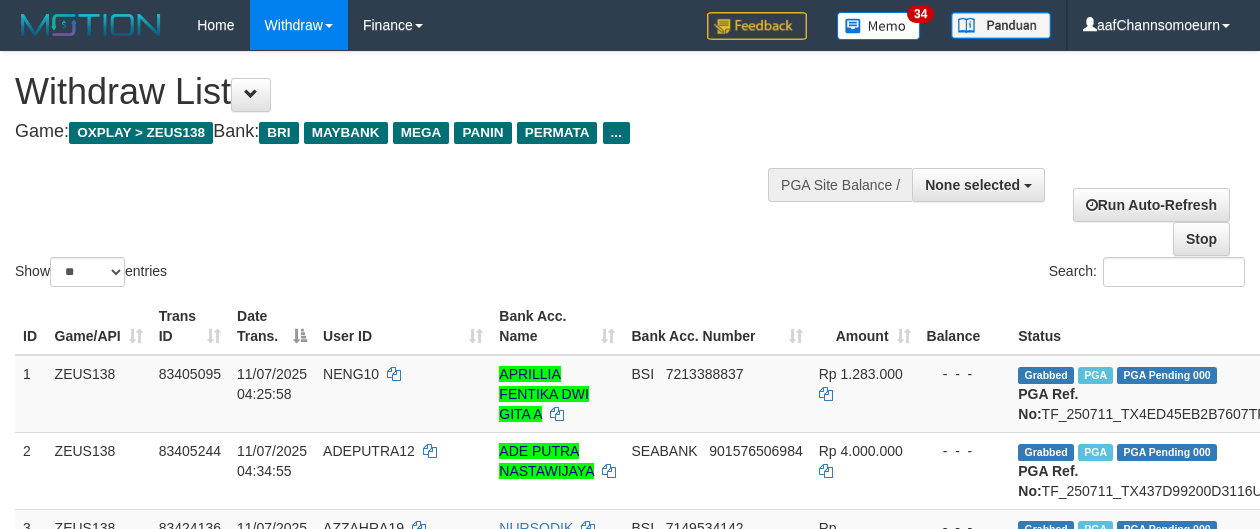 select 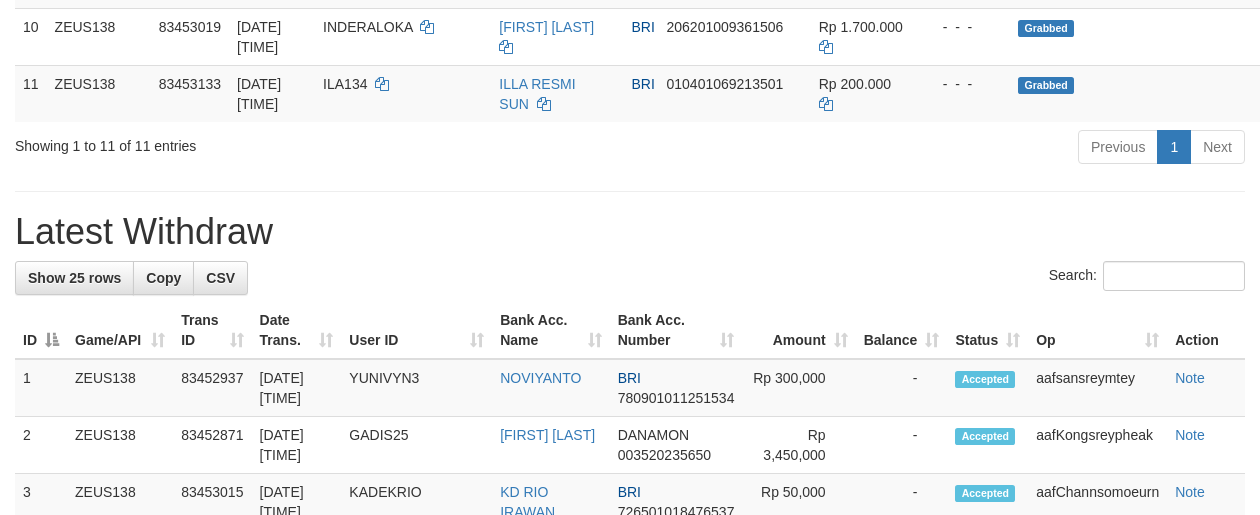 scroll, scrollTop: 904, scrollLeft: 0, axis: vertical 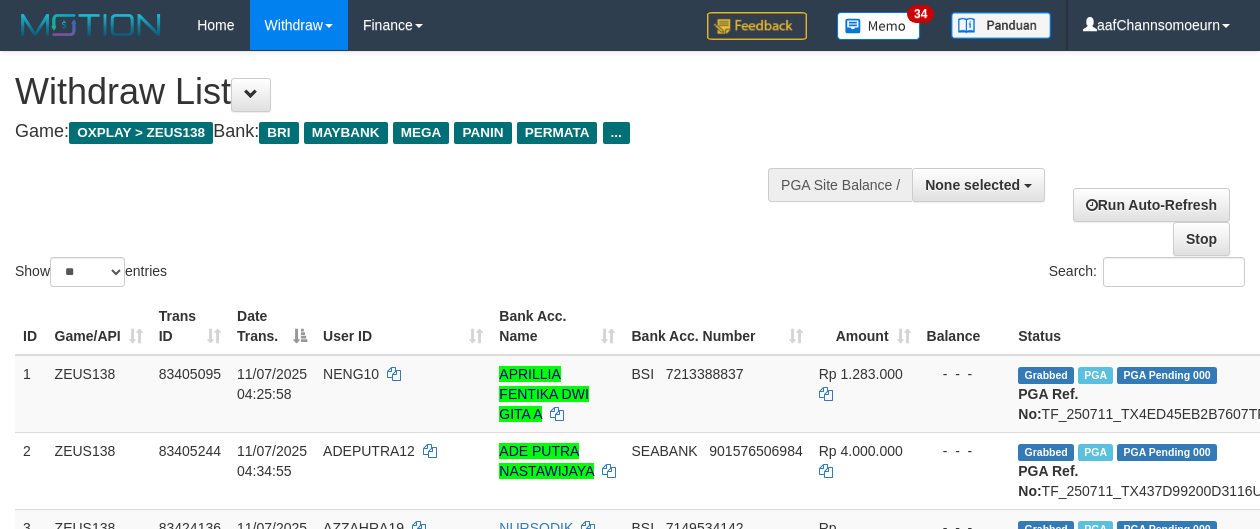 select 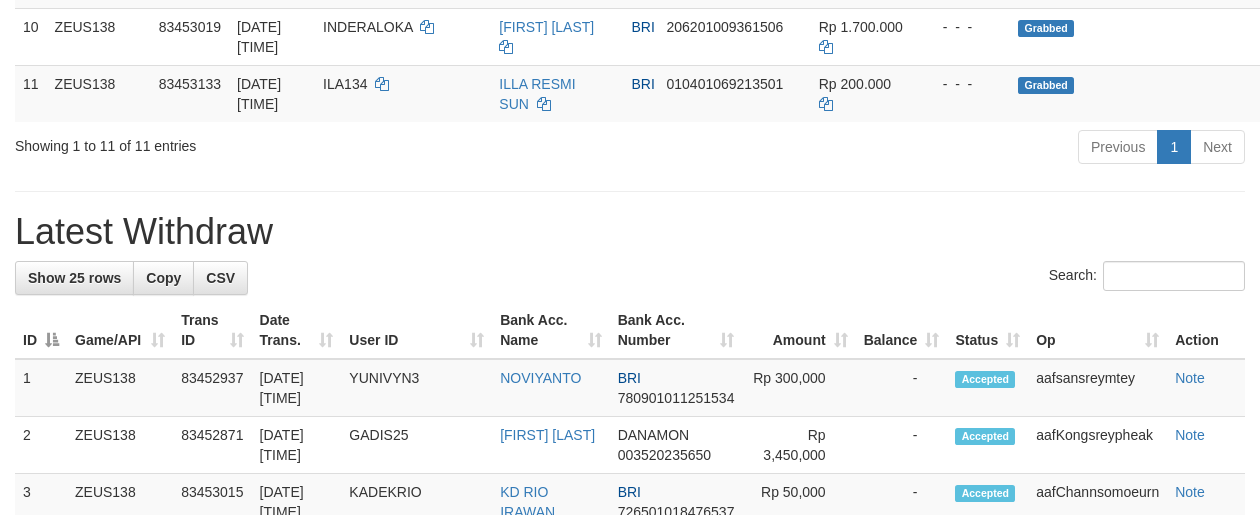scroll, scrollTop: 904, scrollLeft: 0, axis: vertical 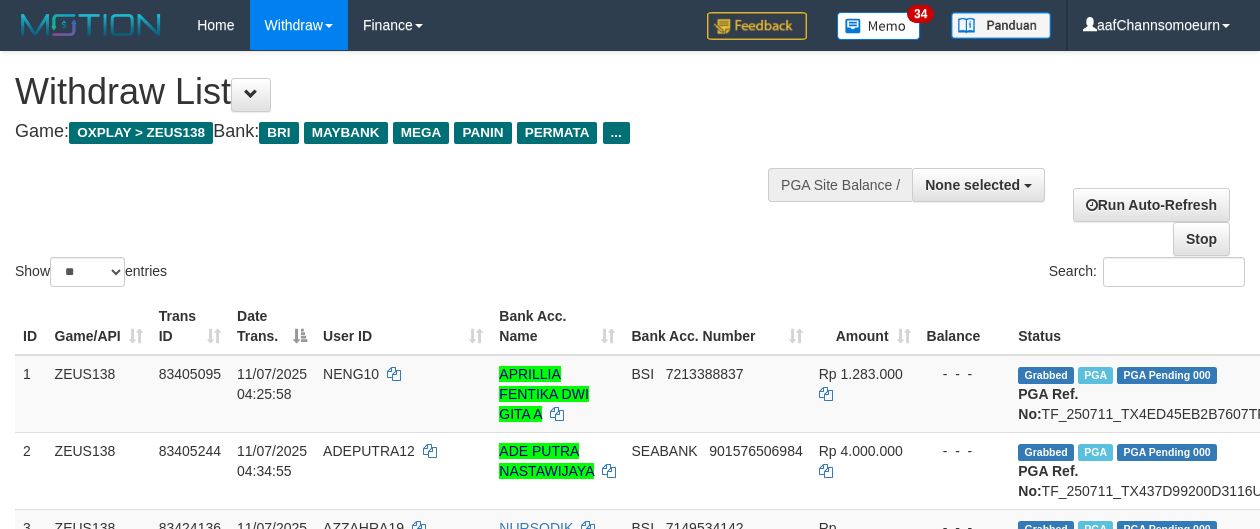 select 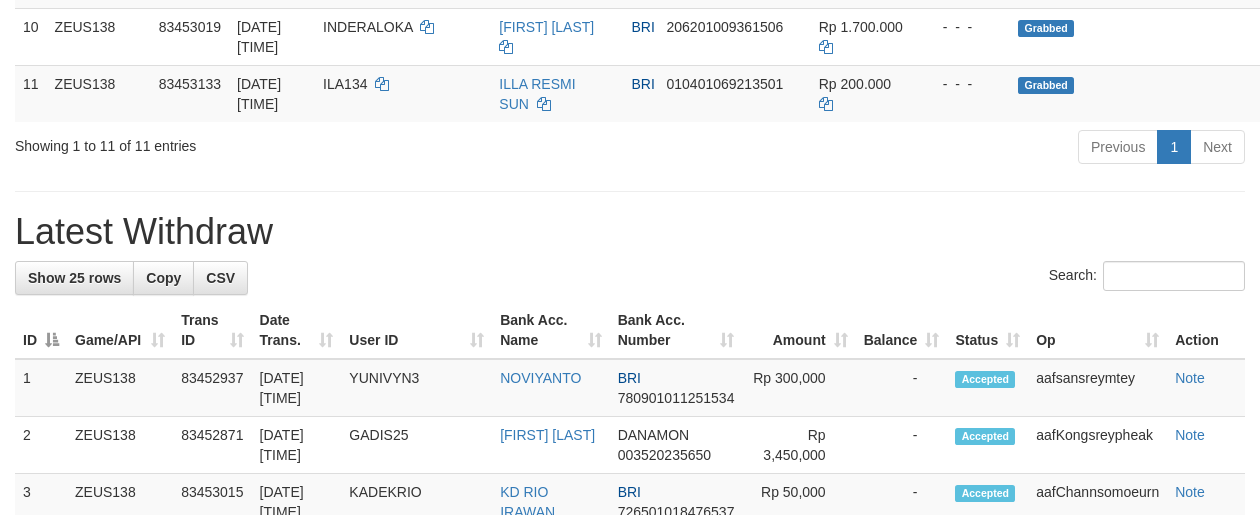 scroll, scrollTop: 904, scrollLeft: 0, axis: vertical 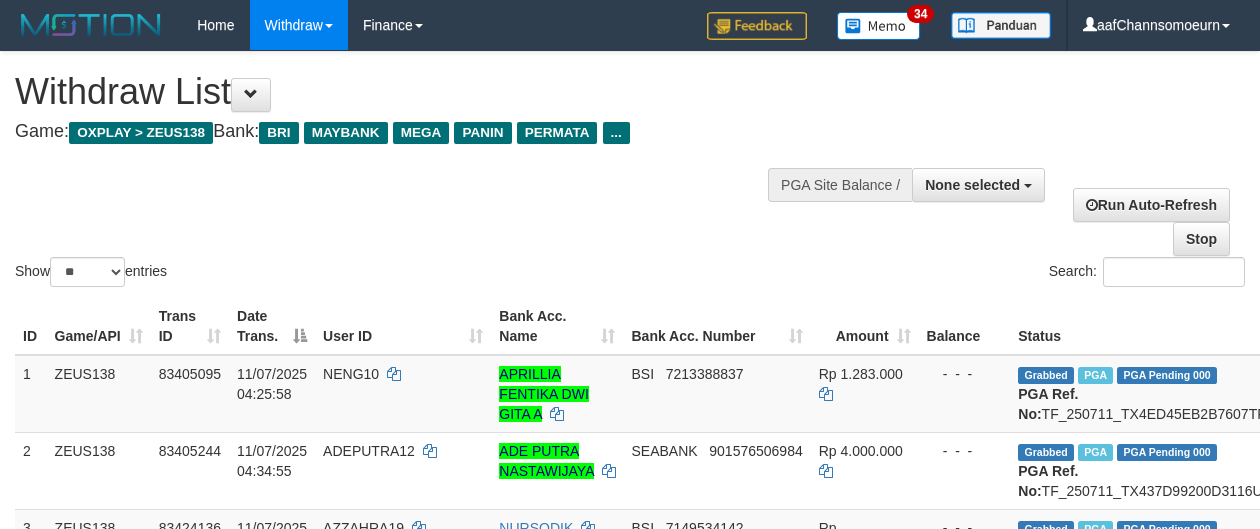 select 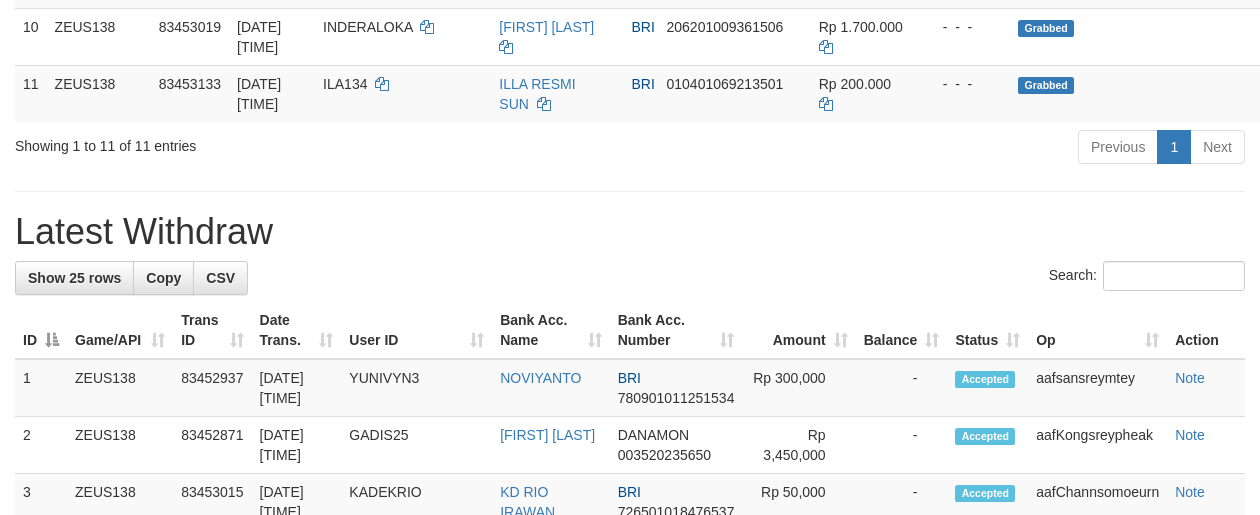scroll, scrollTop: 904, scrollLeft: 0, axis: vertical 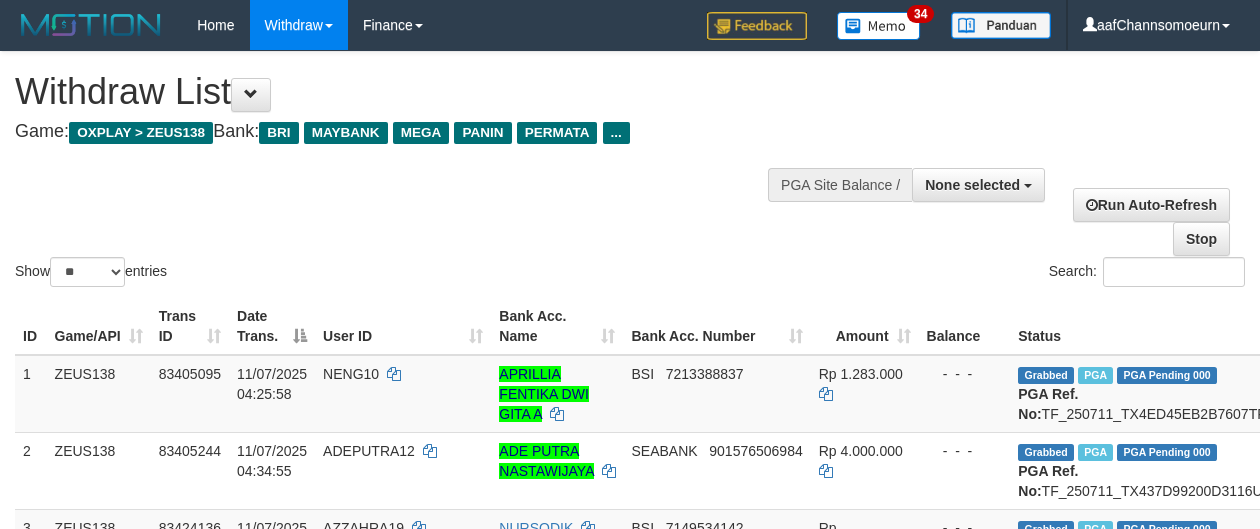 select 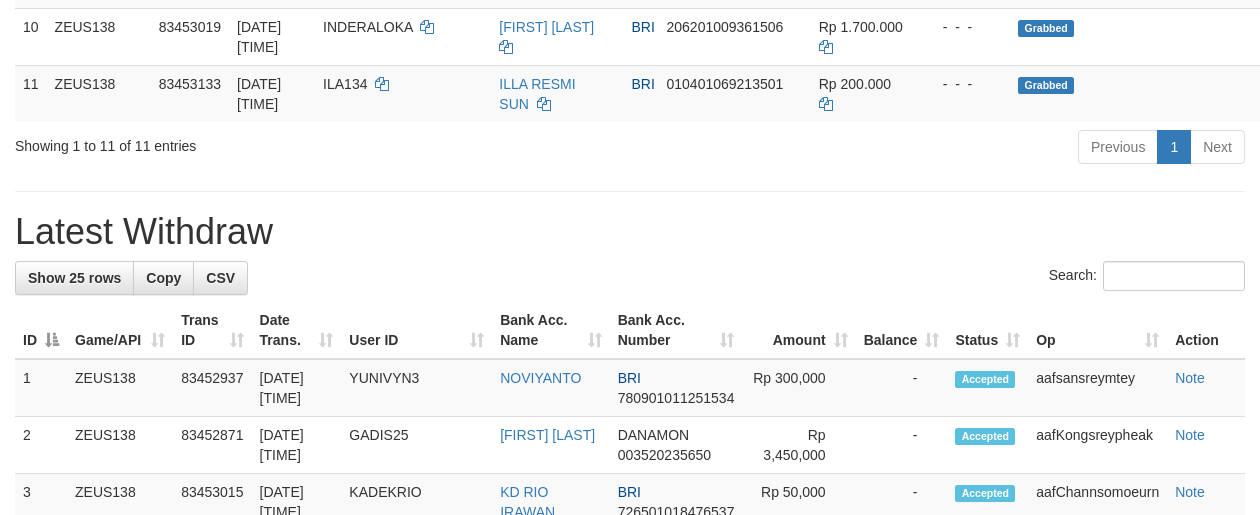 scroll, scrollTop: 904, scrollLeft: 0, axis: vertical 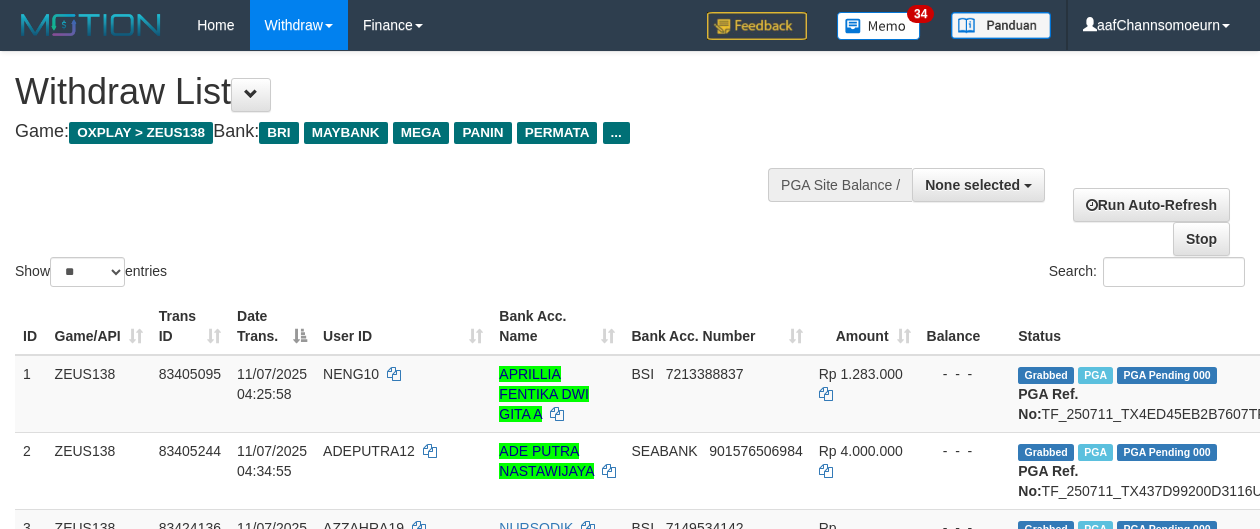 select 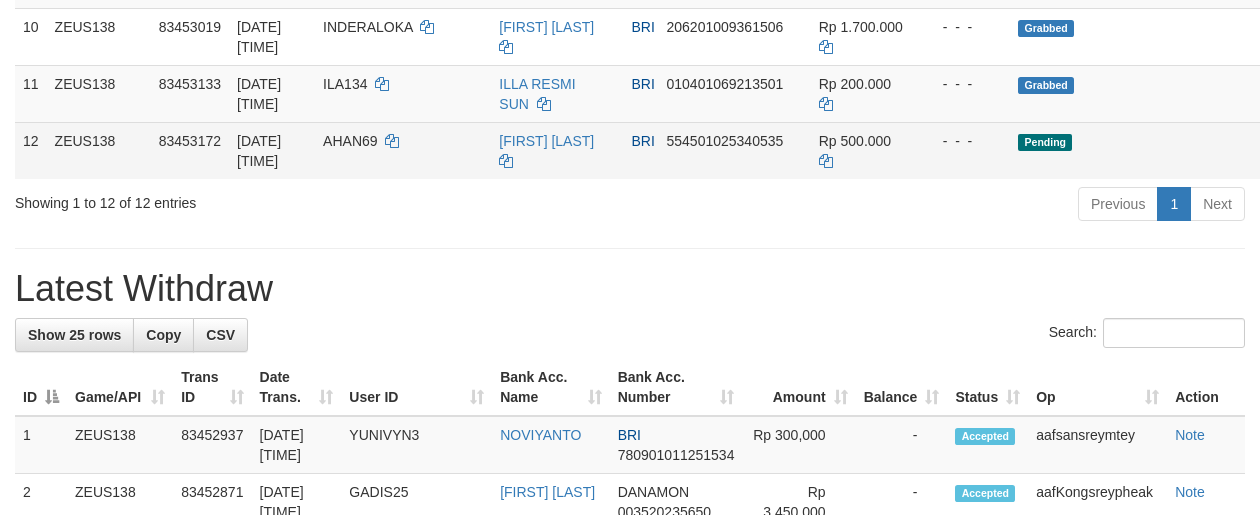 scroll, scrollTop: 904, scrollLeft: 0, axis: vertical 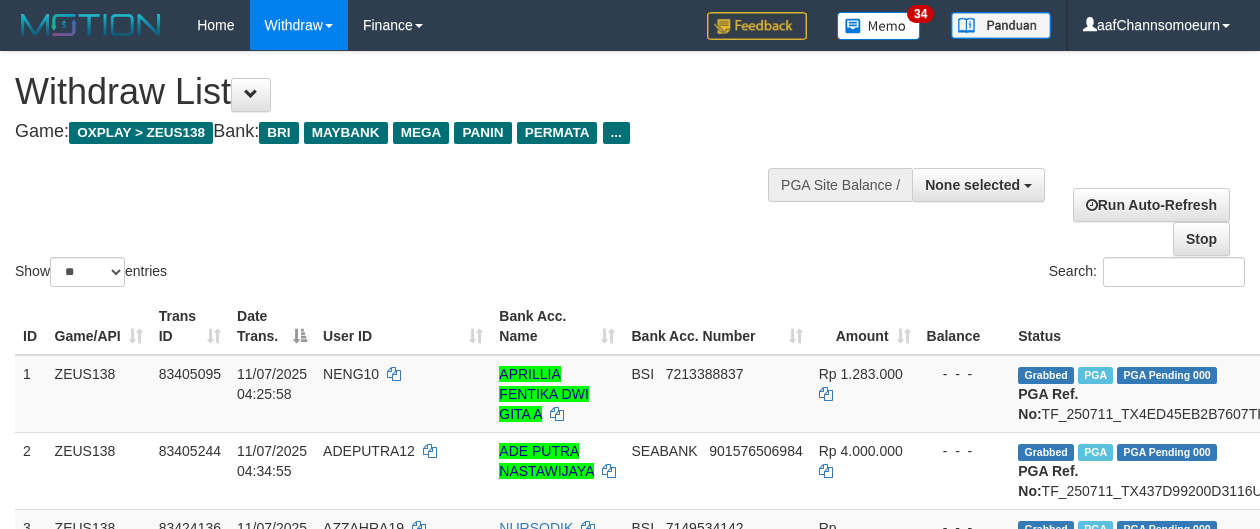 select 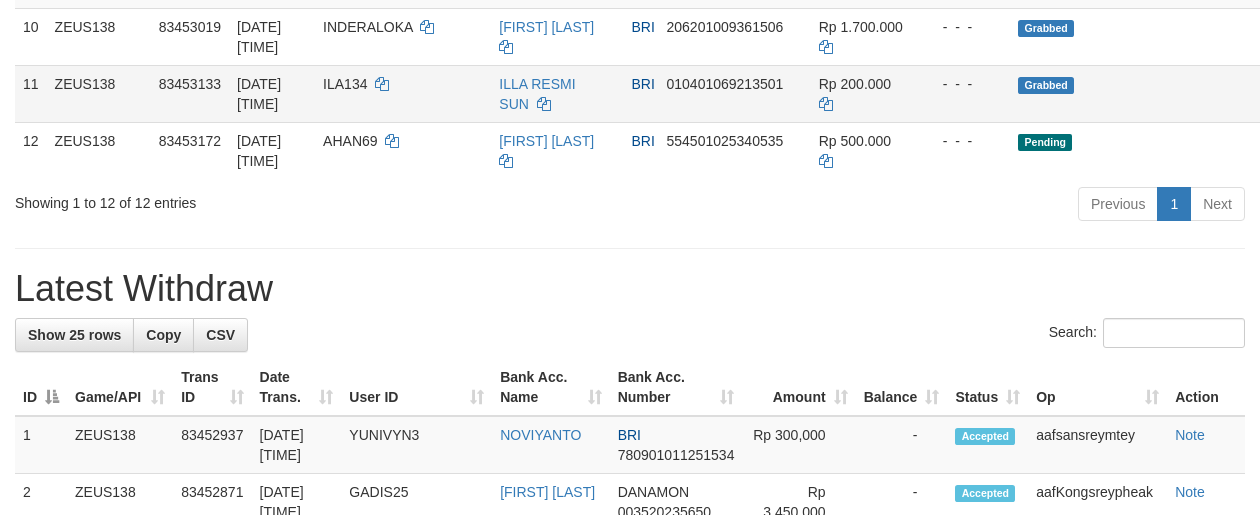 scroll, scrollTop: 904, scrollLeft: 0, axis: vertical 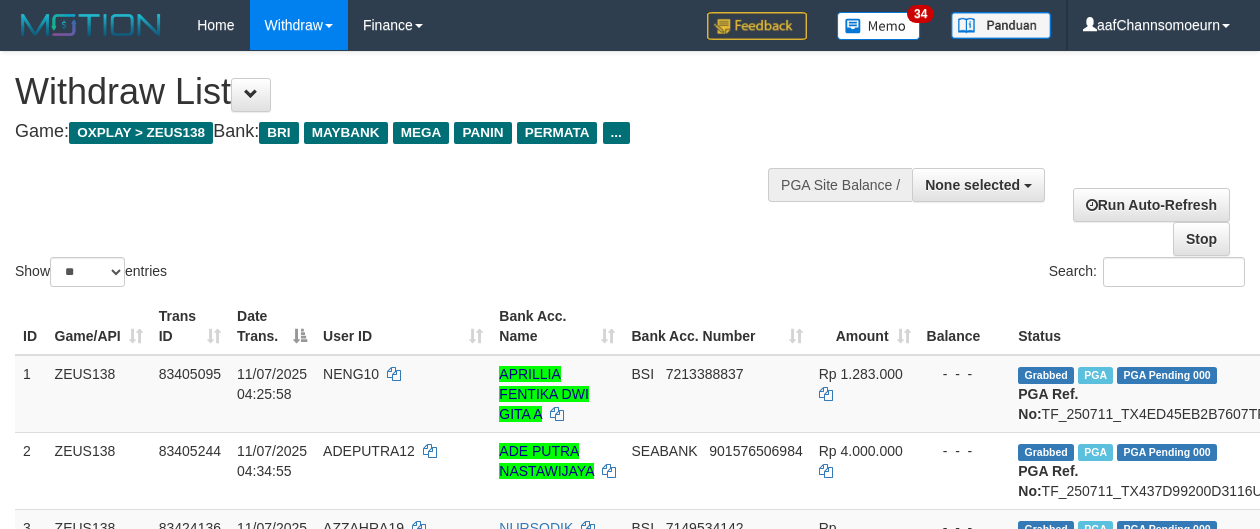 select 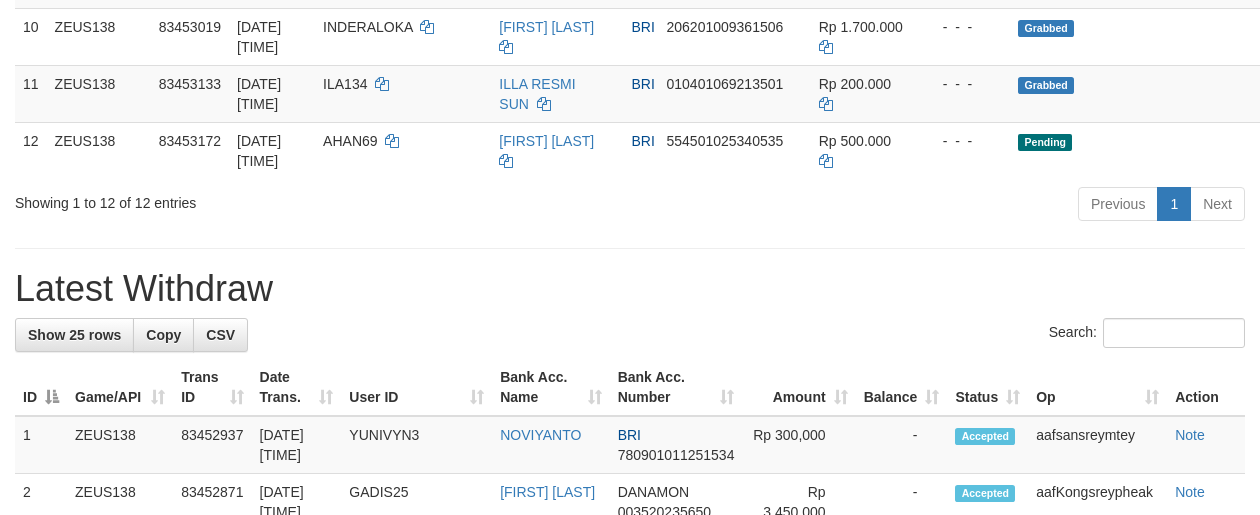 scroll, scrollTop: 904, scrollLeft: 0, axis: vertical 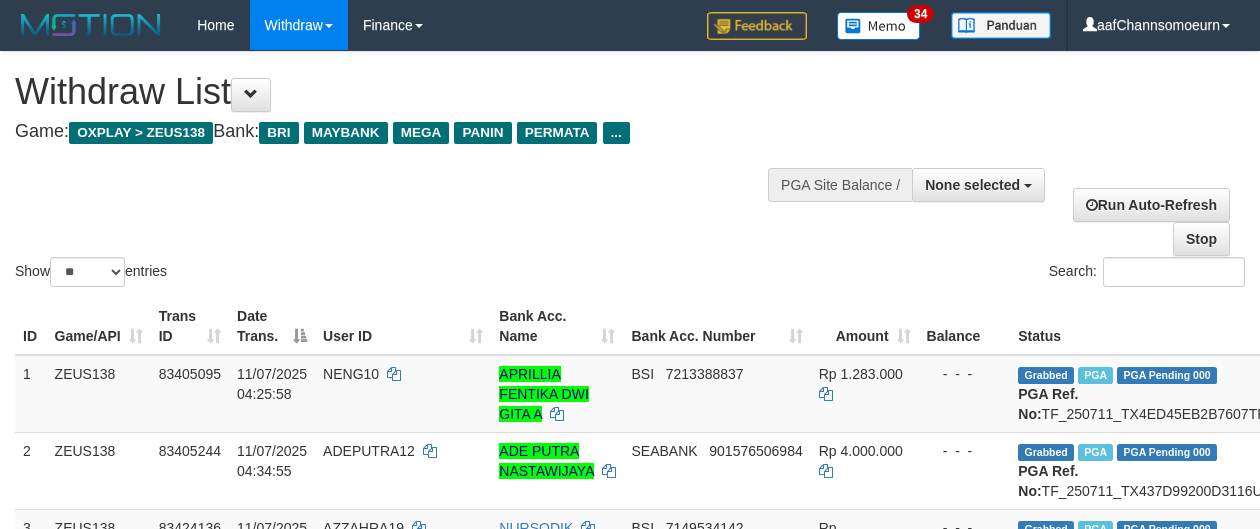 select 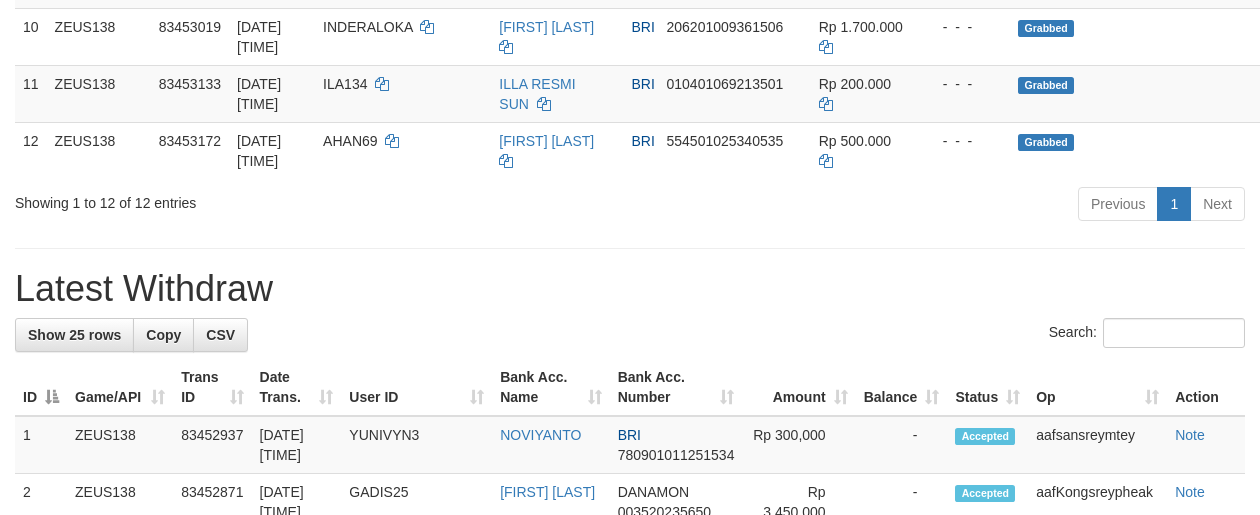 scroll, scrollTop: 904, scrollLeft: 0, axis: vertical 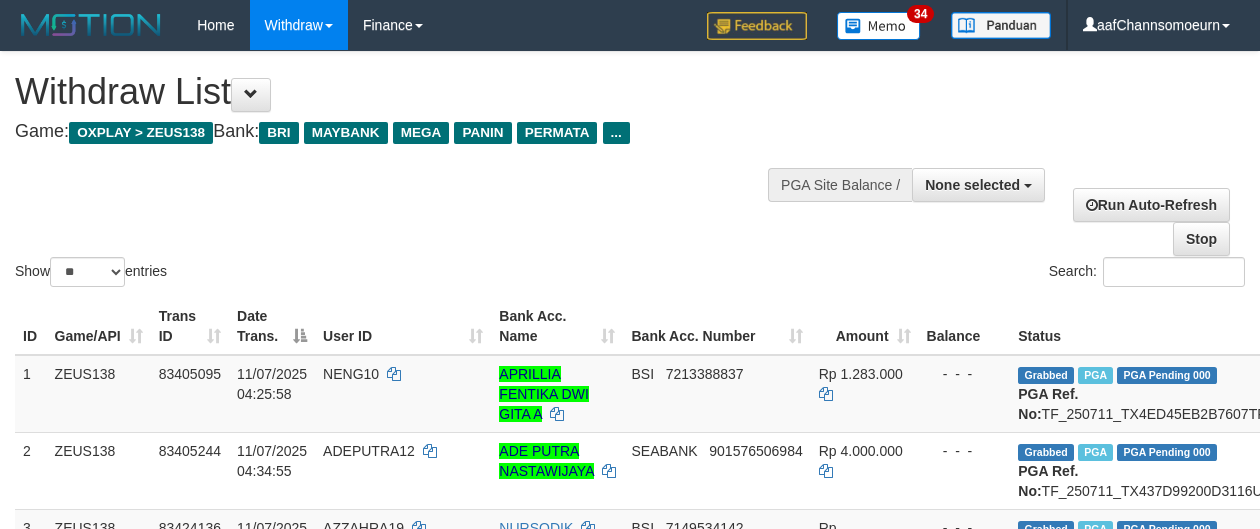 select 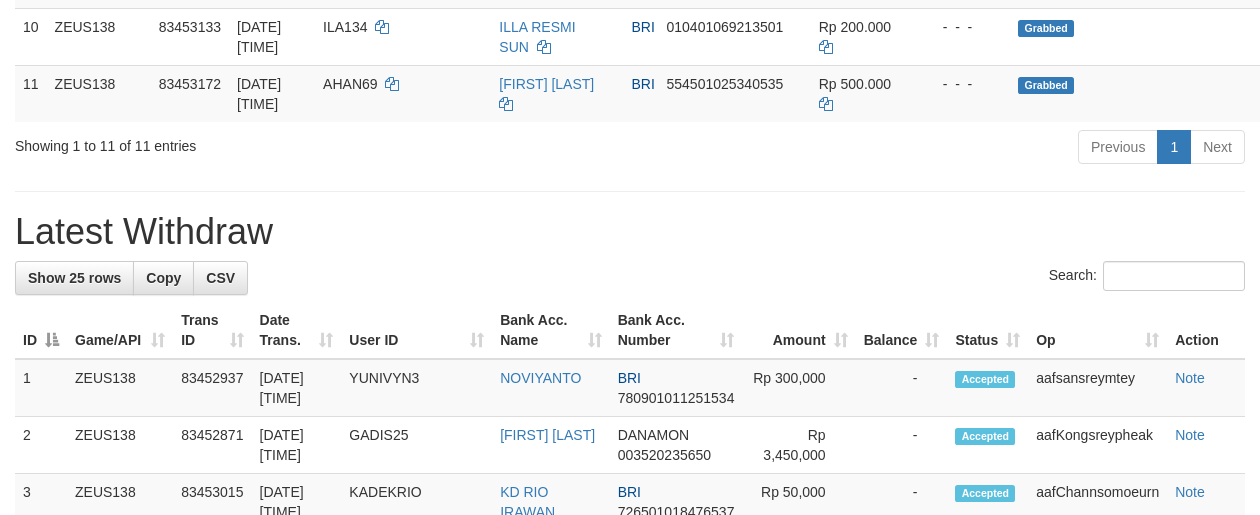 scroll, scrollTop: 904, scrollLeft: 0, axis: vertical 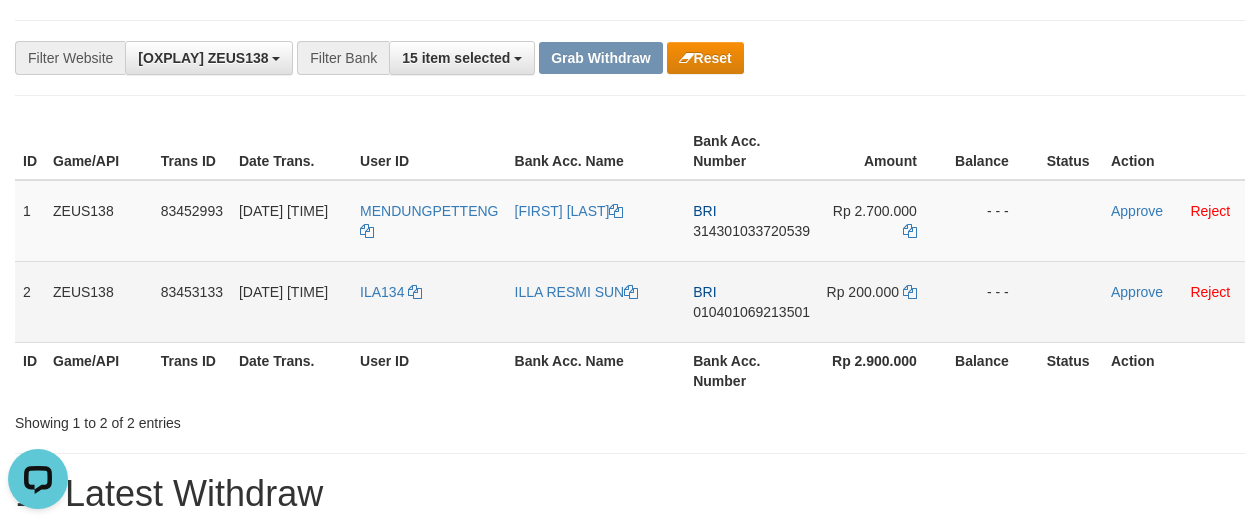 click on "010401069213501" at bounding box center (751, 312) 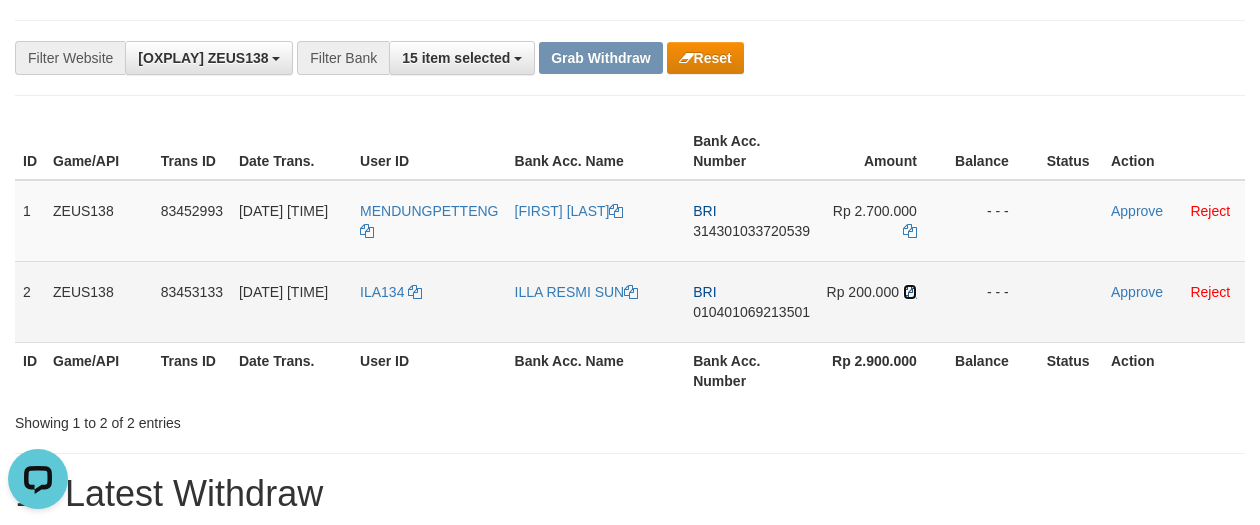 click at bounding box center [910, 292] 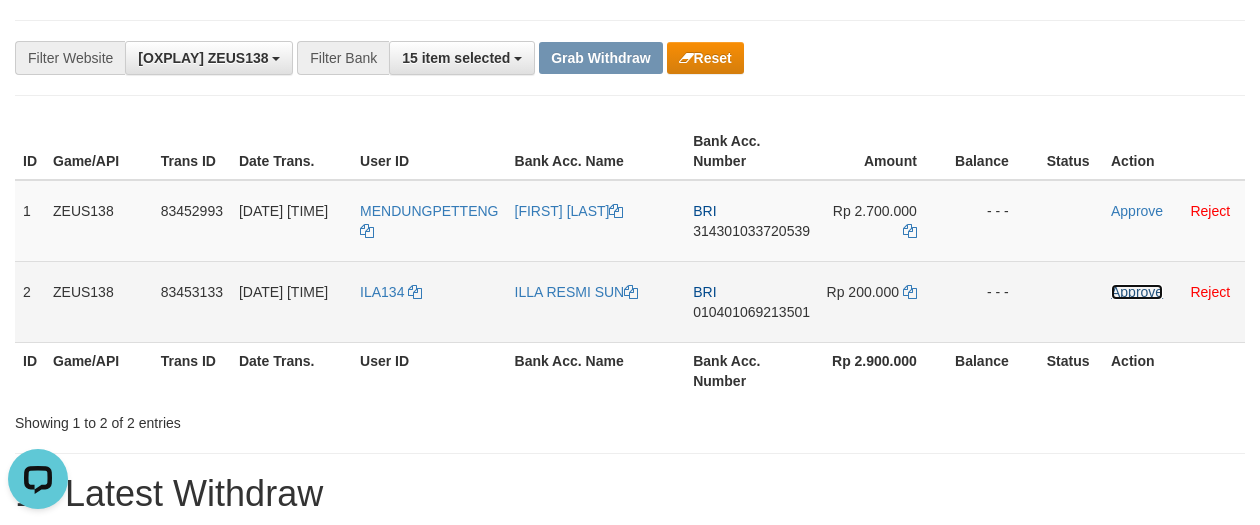click on "Approve" at bounding box center (1137, 292) 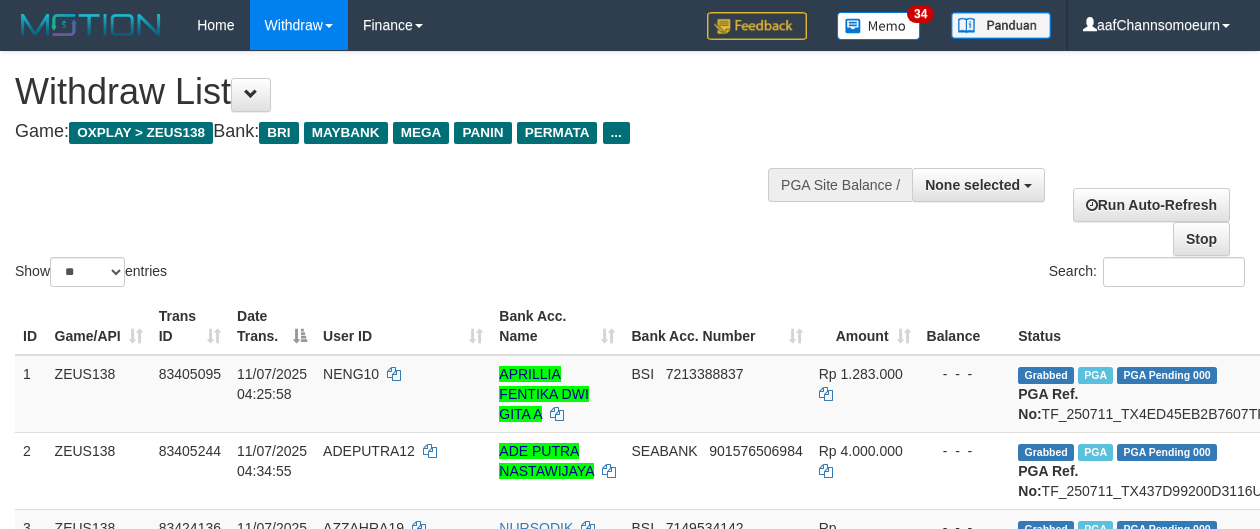 select 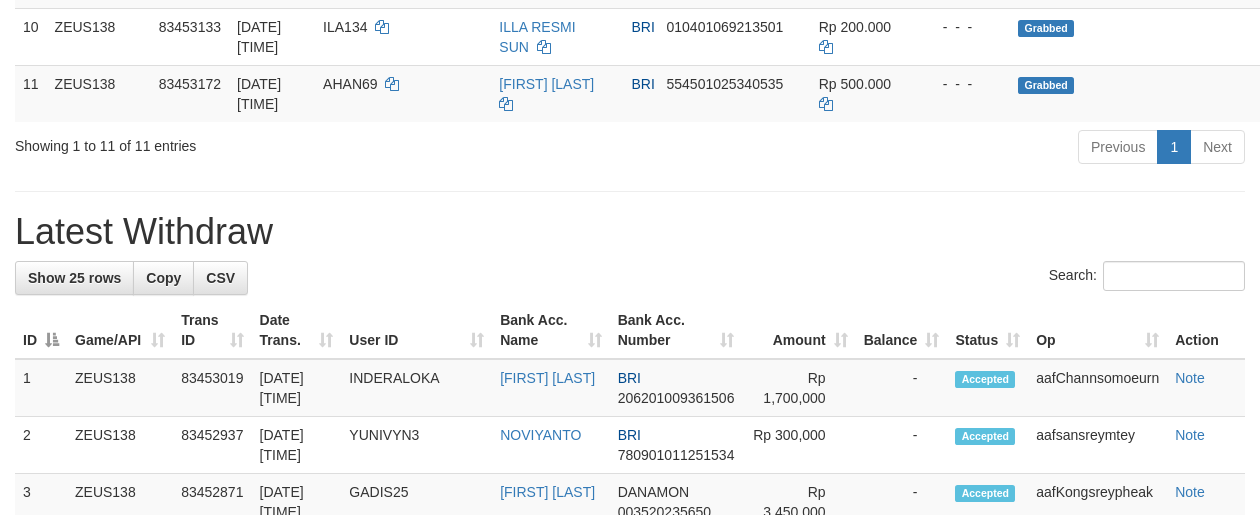 scroll, scrollTop: 904, scrollLeft: 0, axis: vertical 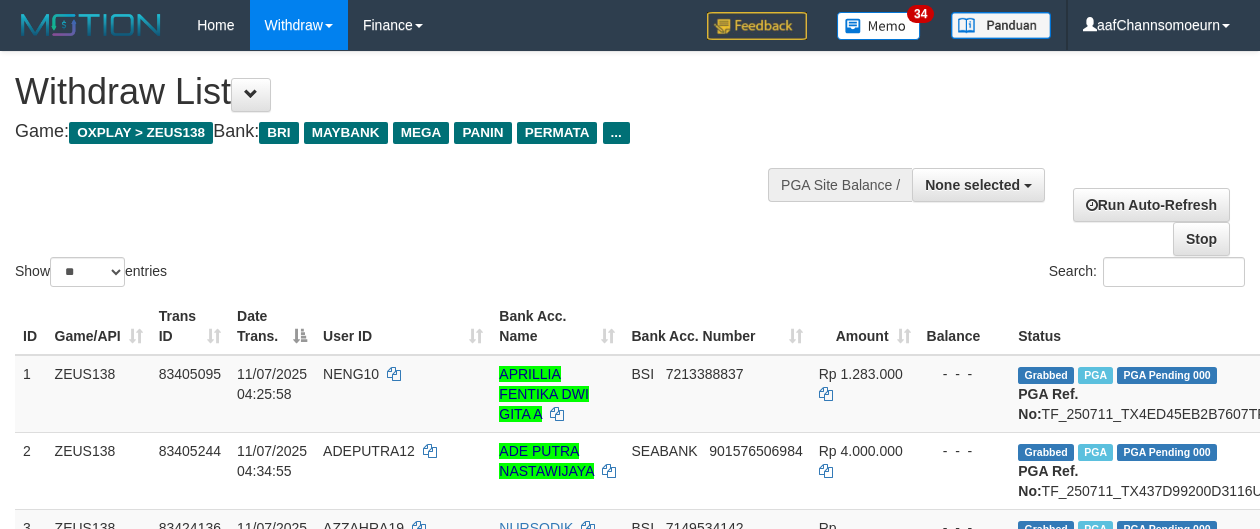 select 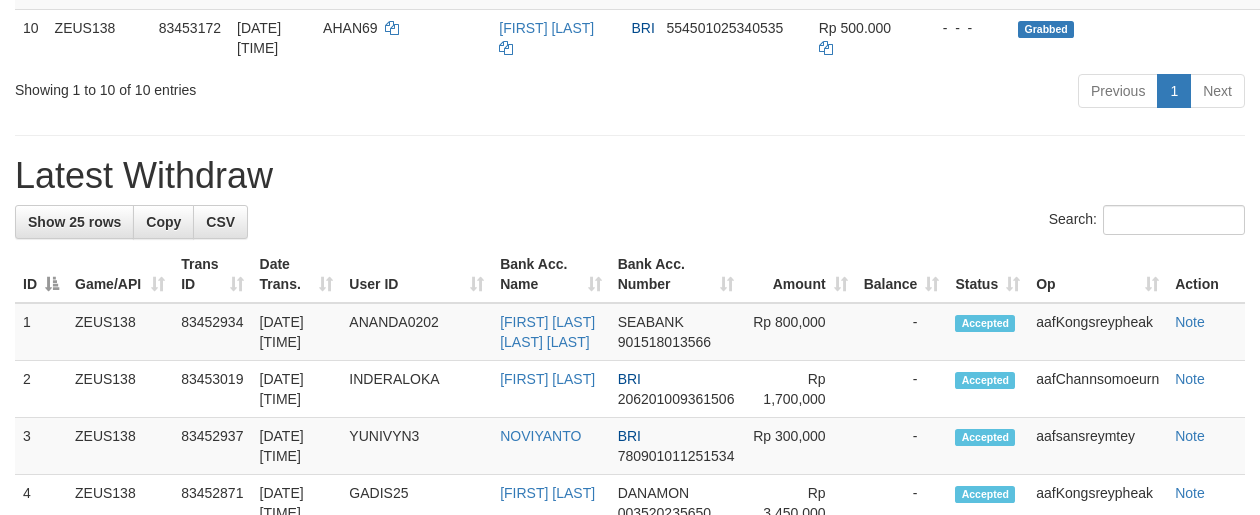 scroll, scrollTop: 904, scrollLeft: 0, axis: vertical 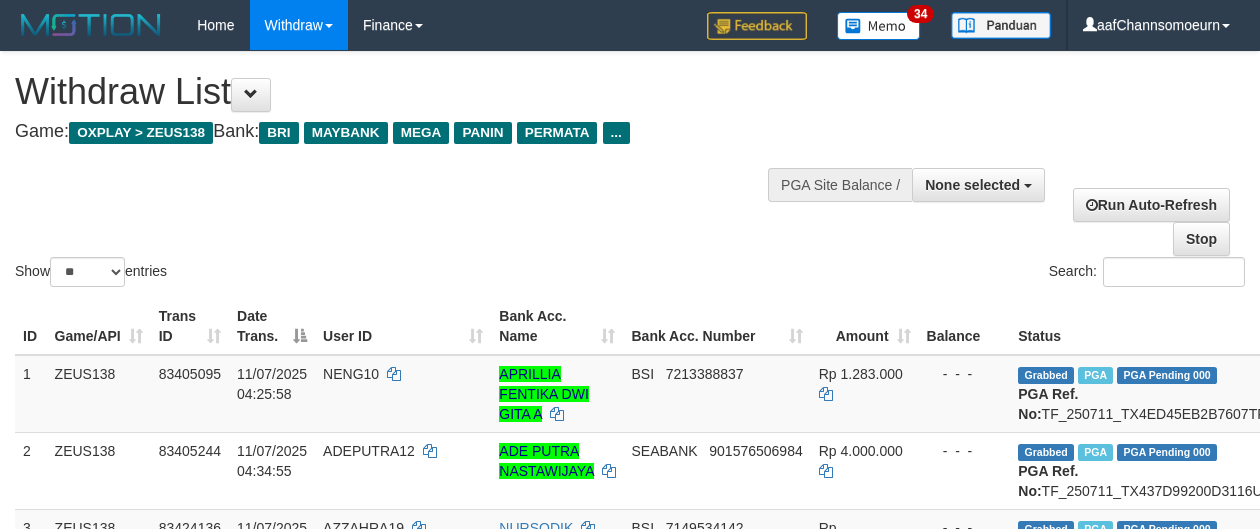 select 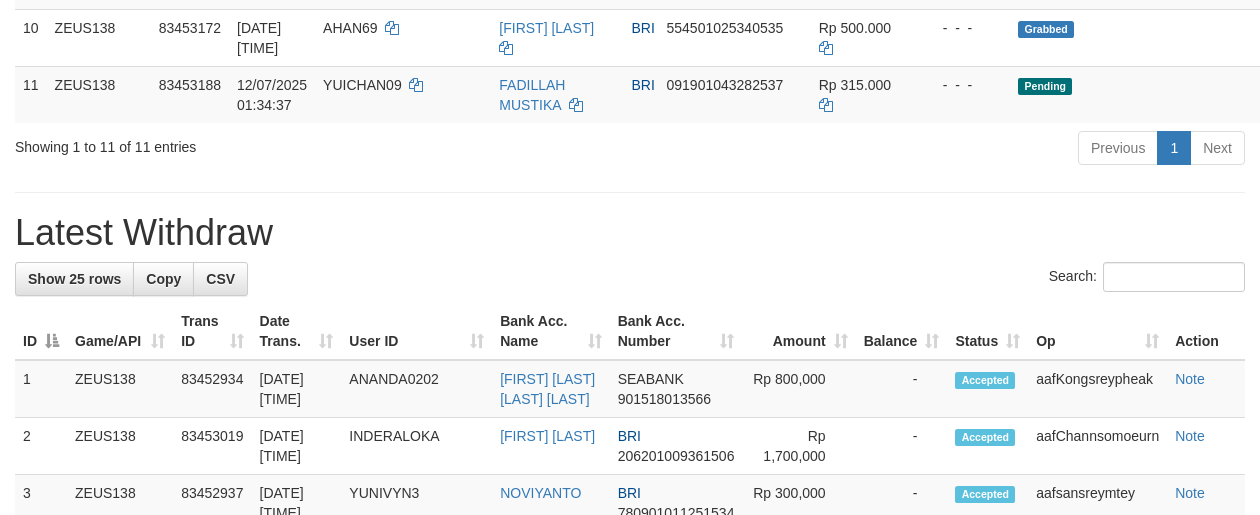 scroll, scrollTop: 904, scrollLeft: 0, axis: vertical 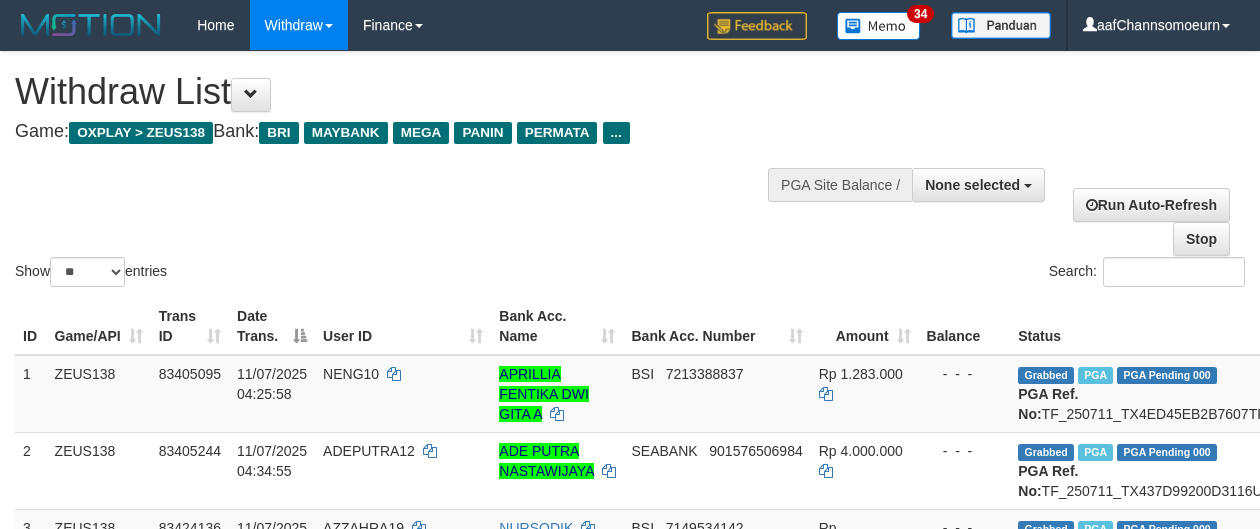 select 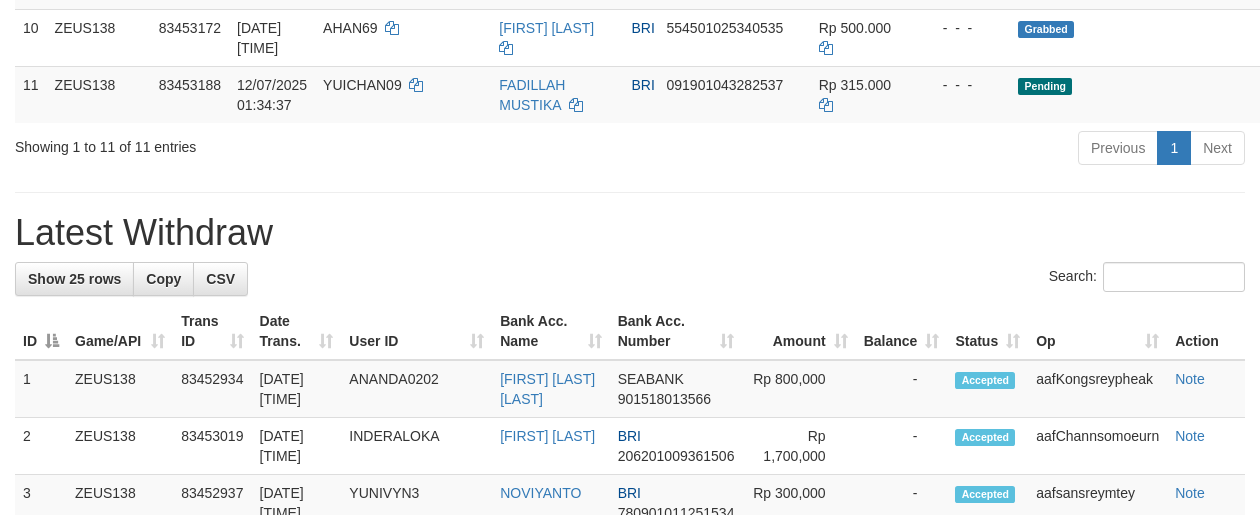 scroll, scrollTop: 904, scrollLeft: 0, axis: vertical 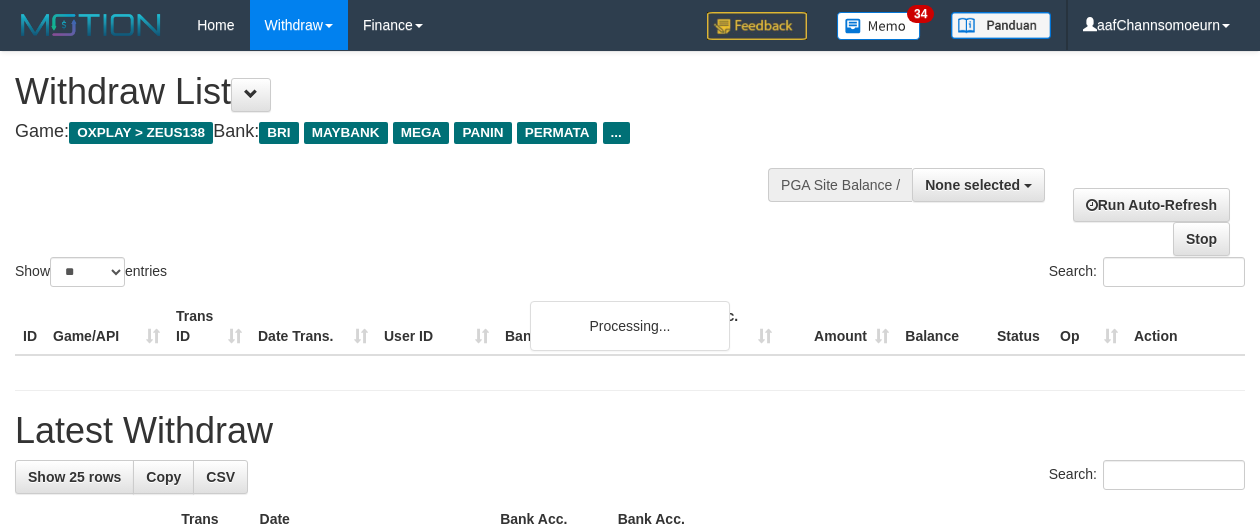 select 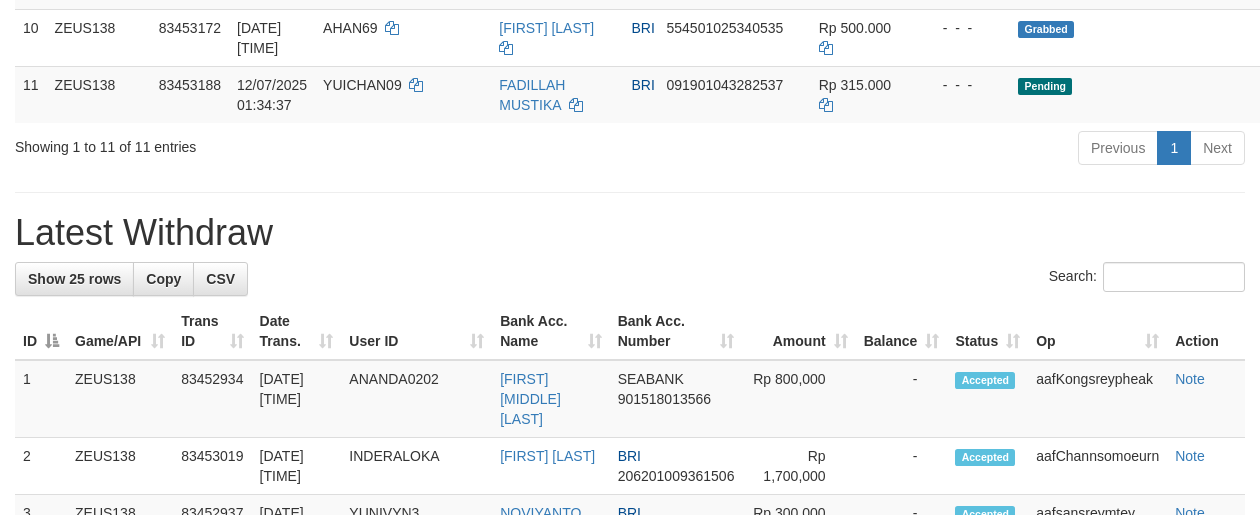 scroll, scrollTop: 904, scrollLeft: 0, axis: vertical 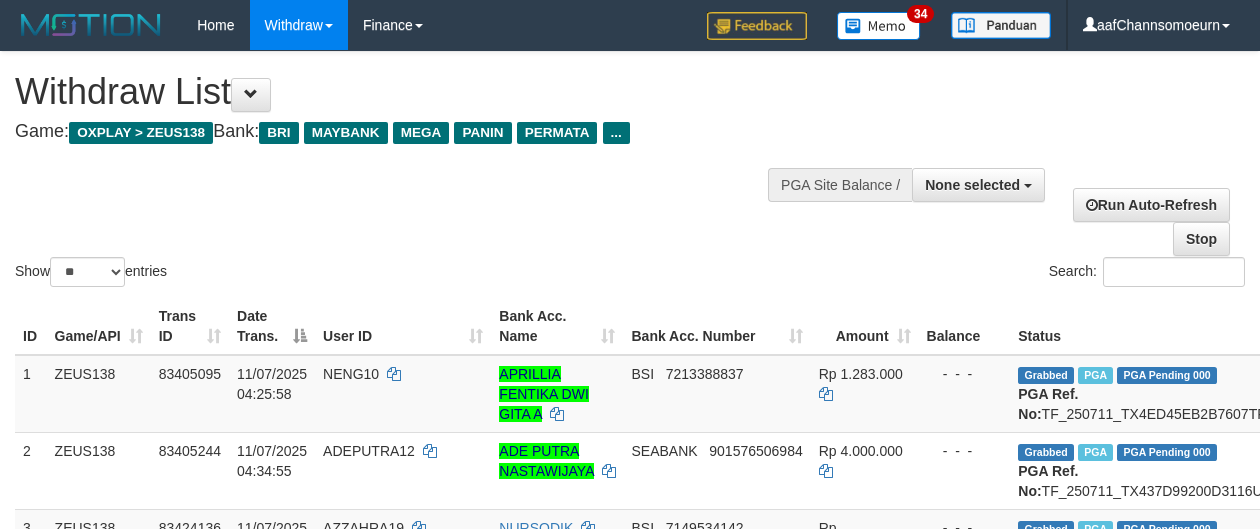select 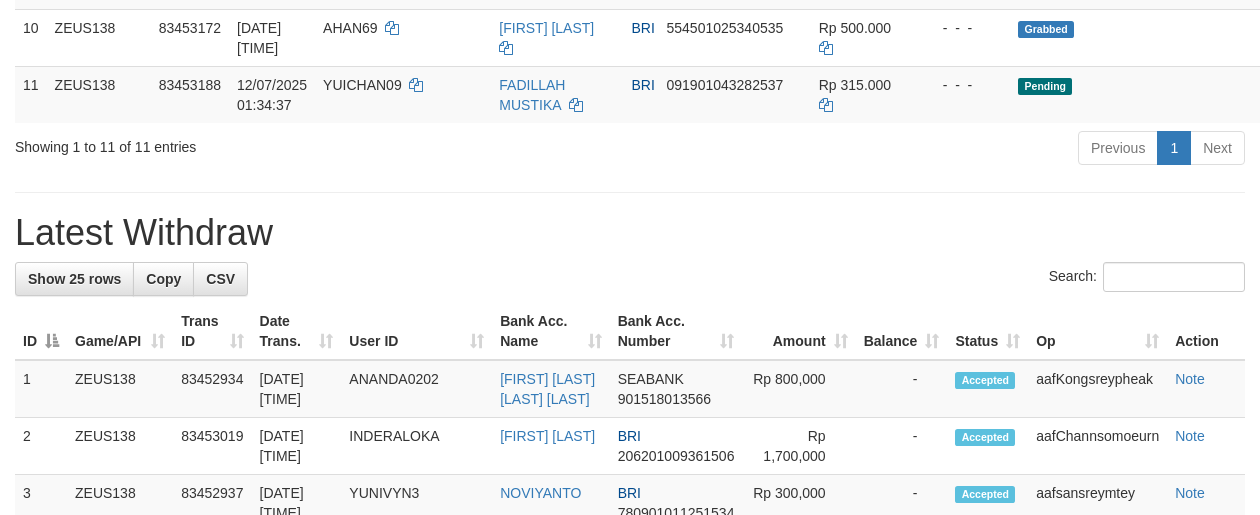scroll, scrollTop: 904, scrollLeft: 0, axis: vertical 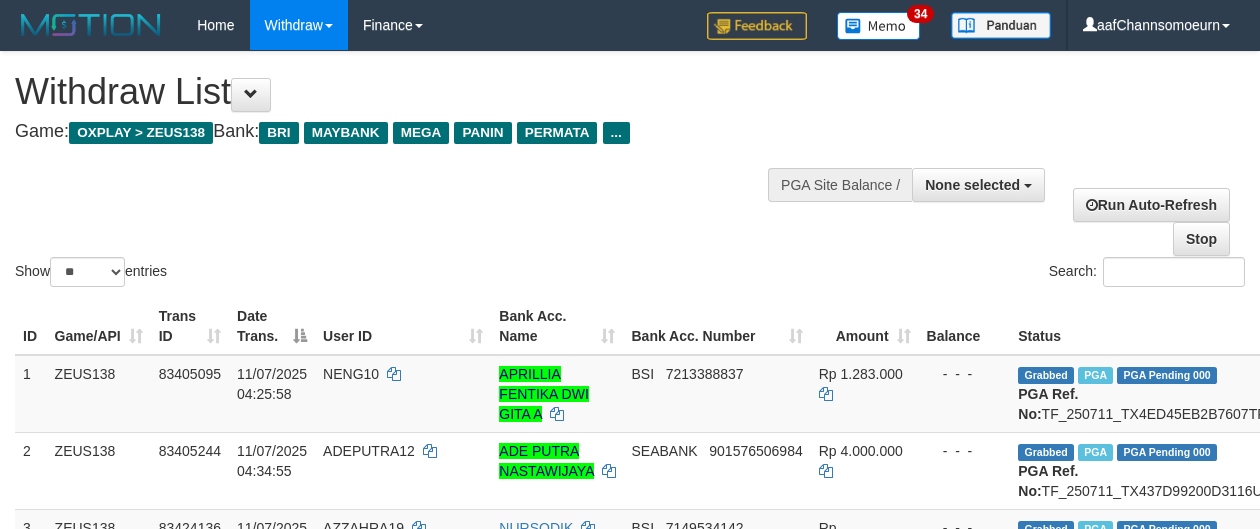 select 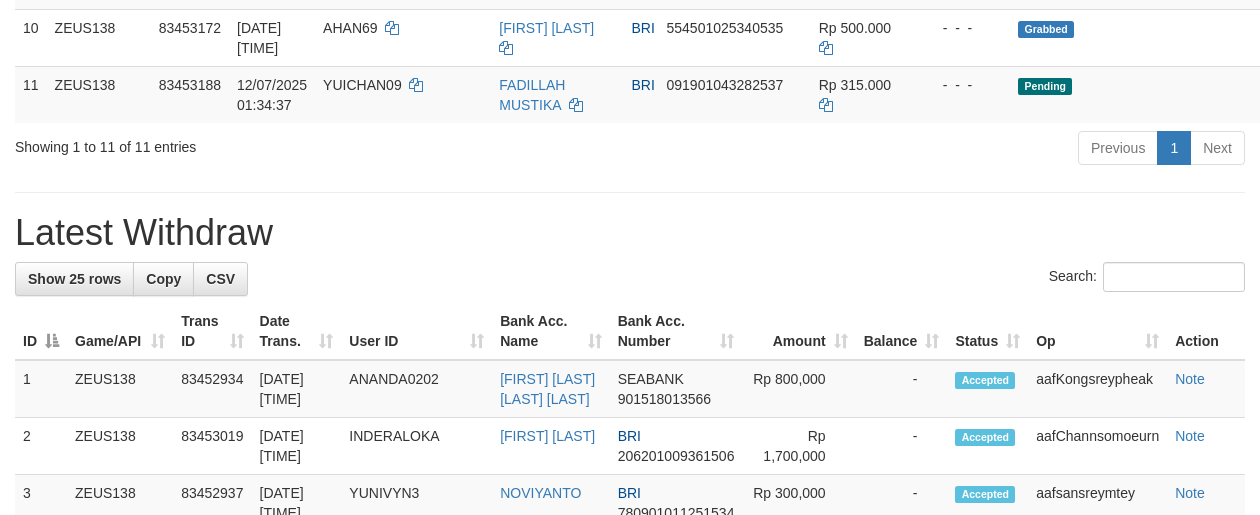 scroll, scrollTop: 904, scrollLeft: 0, axis: vertical 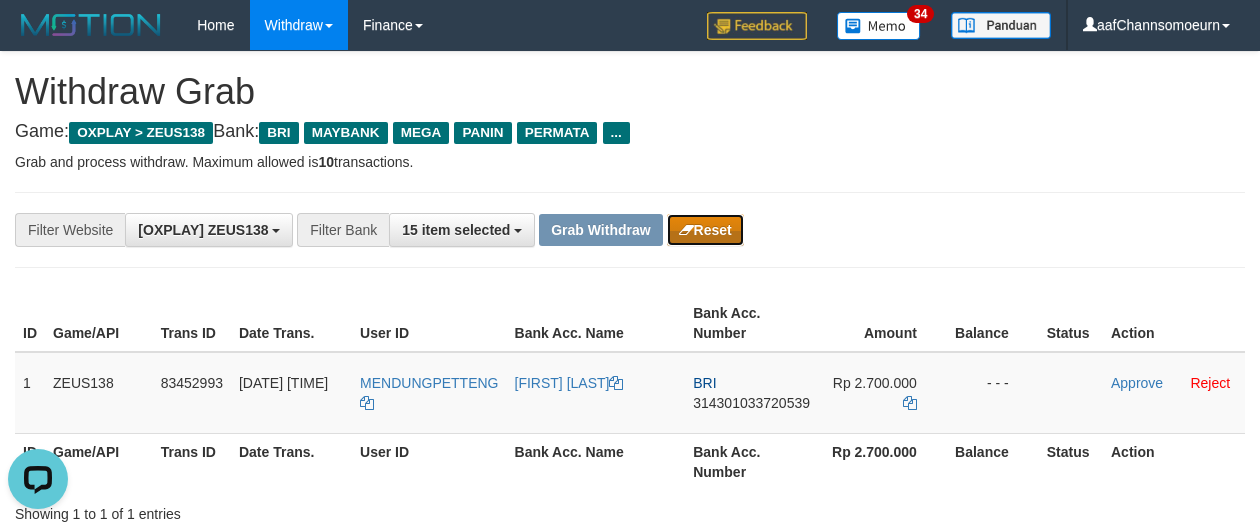 click on "Reset" at bounding box center (705, 230) 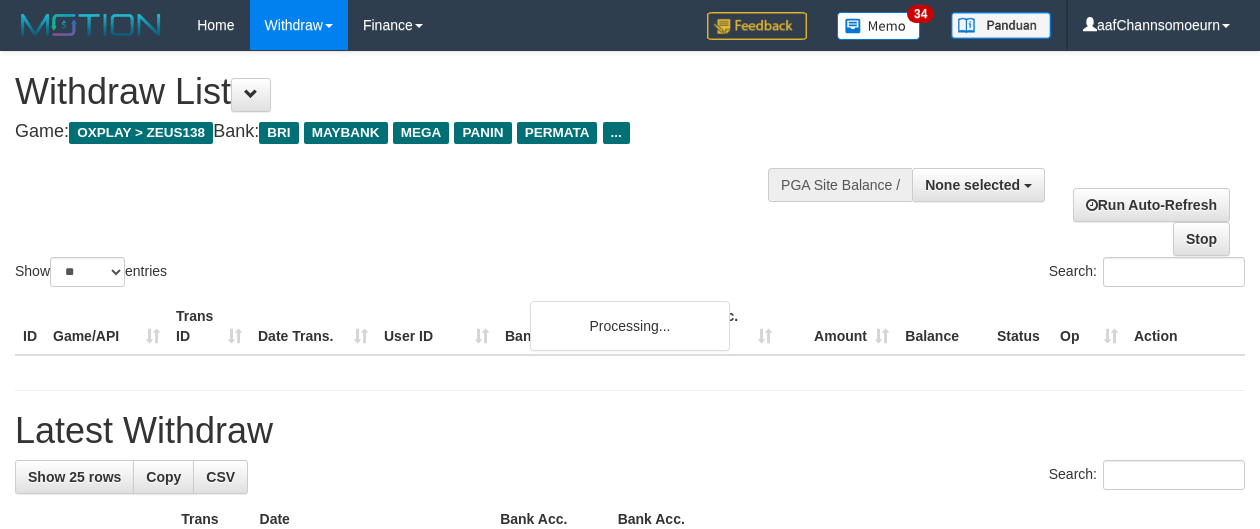 select 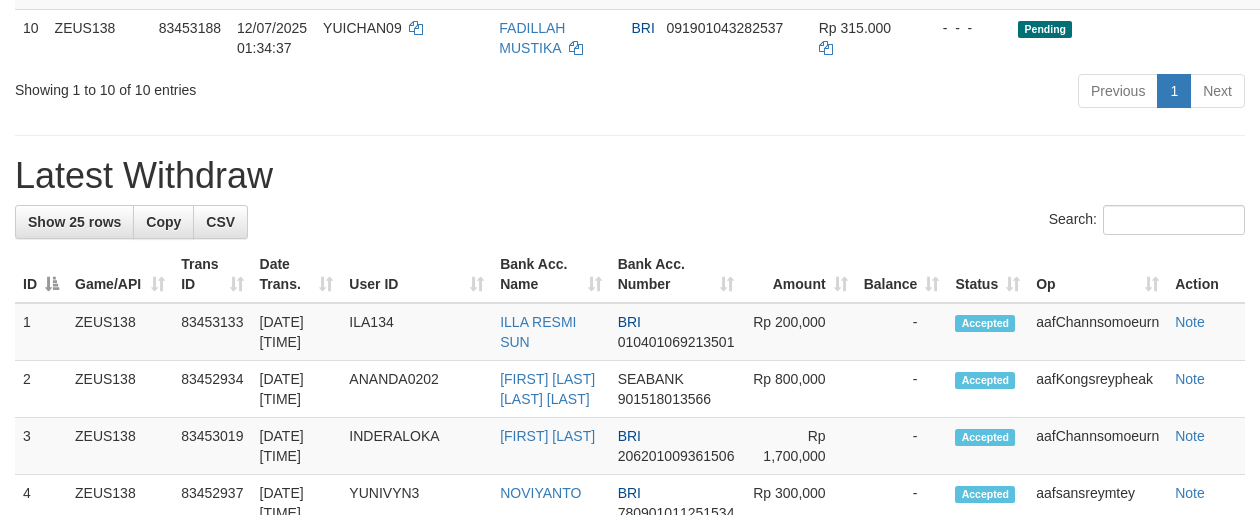scroll, scrollTop: 904, scrollLeft: 0, axis: vertical 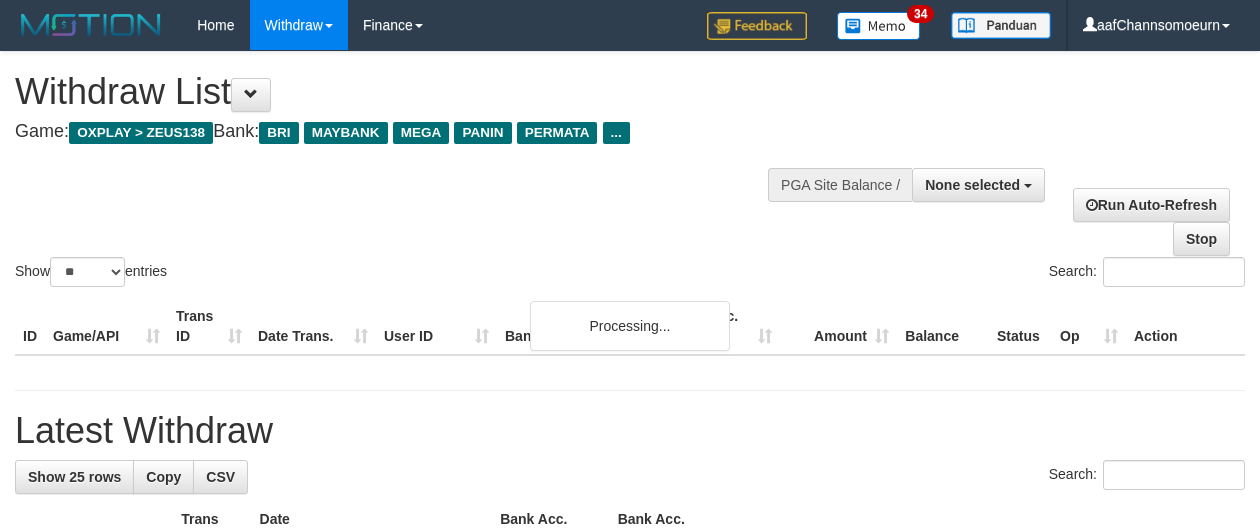 select 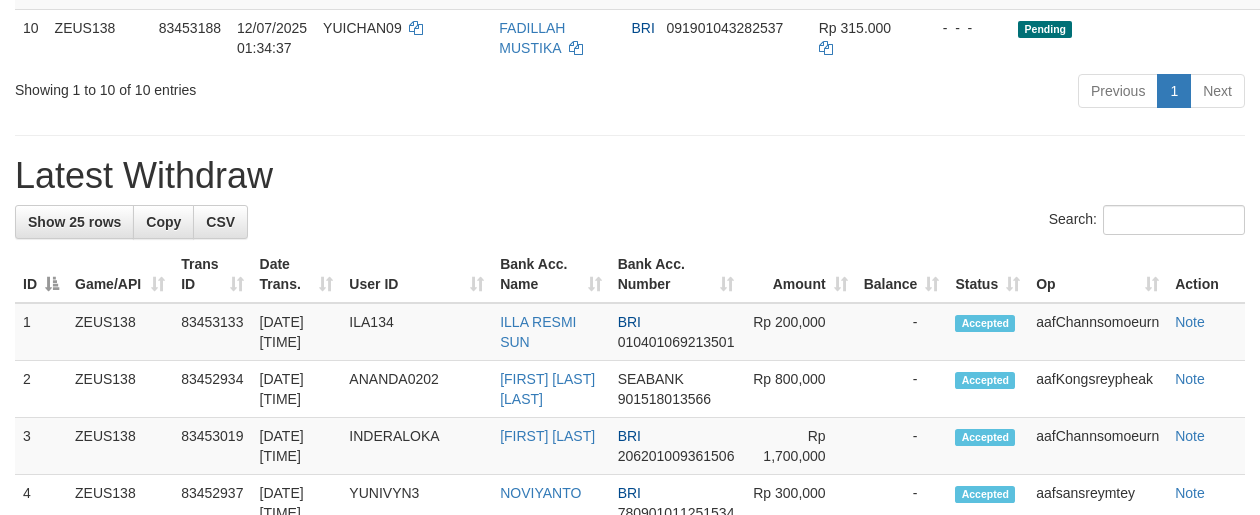 scroll, scrollTop: 904, scrollLeft: 0, axis: vertical 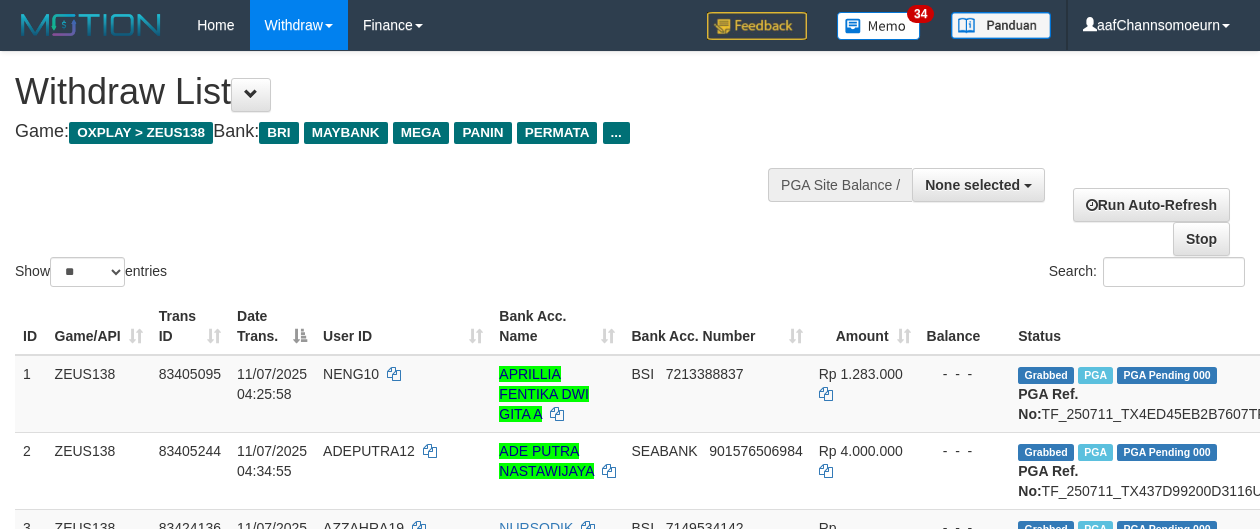 select 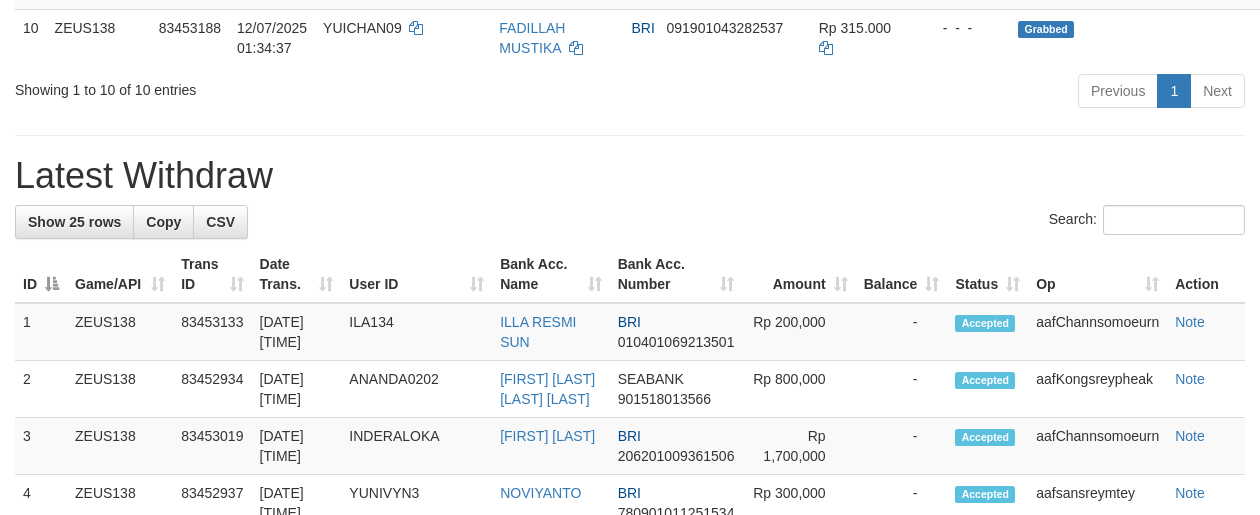 scroll, scrollTop: 904, scrollLeft: 0, axis: vertical 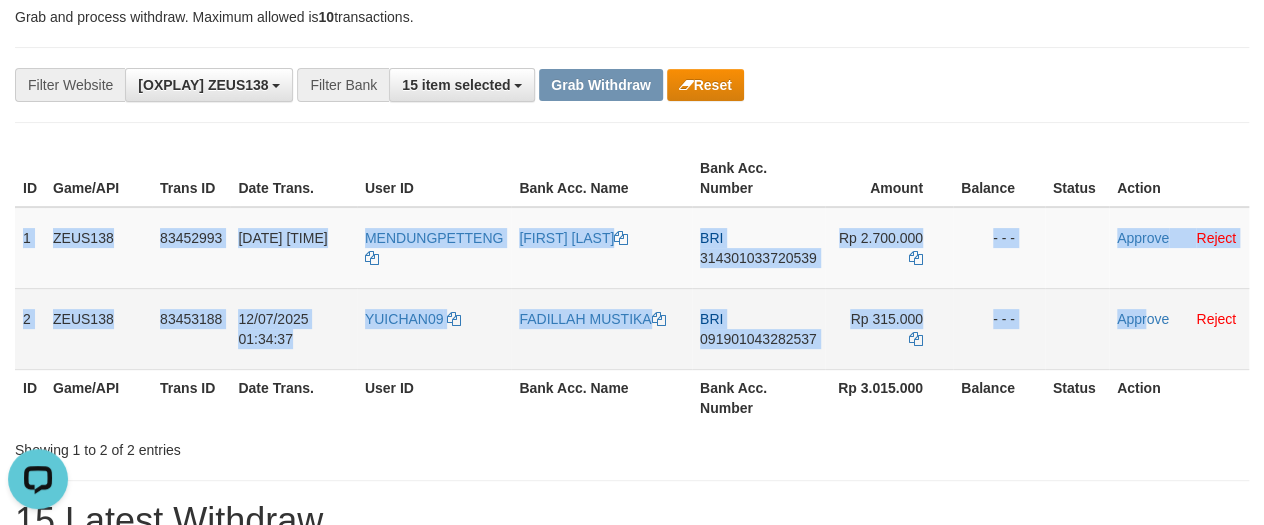 drag, startPoint x: 23, startPoint y: 217, endPoint x: 1147, endPoint y: 300, distance: 1127.0603 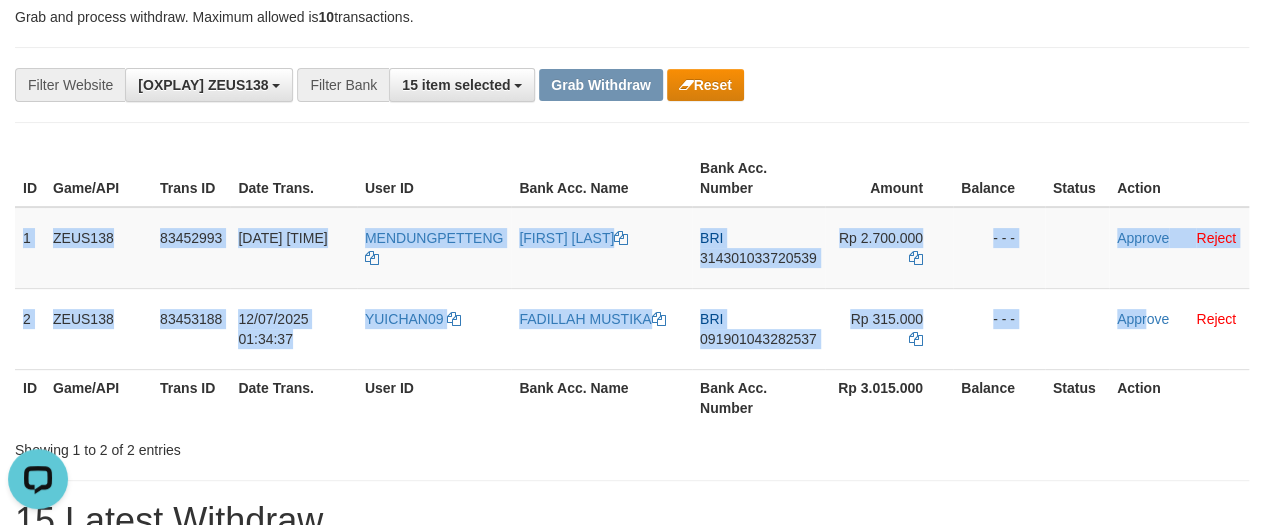 copy on "1
ZEUS138
83452993
12/07/2025 01:30:28
MENDUNGPETTENG
KARTIKA SARI
BRI
314301033720539
Rp 2.700.000
- - -
Approve
Reject
2
ZEUS138
83453188
12/07/2025 01:34:37
YUICHAN09
FADILLAH MUSTIKA
BRI
091901043282537
Rp 315.000
- - -
Appr" 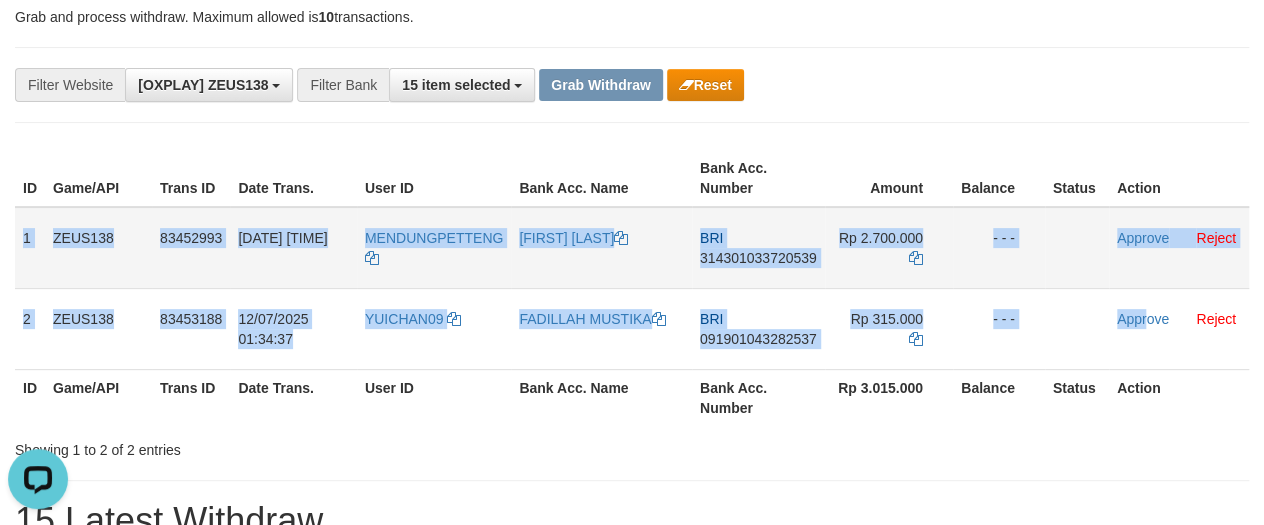 click on "314301033720539" at bounding box center (758, 258) 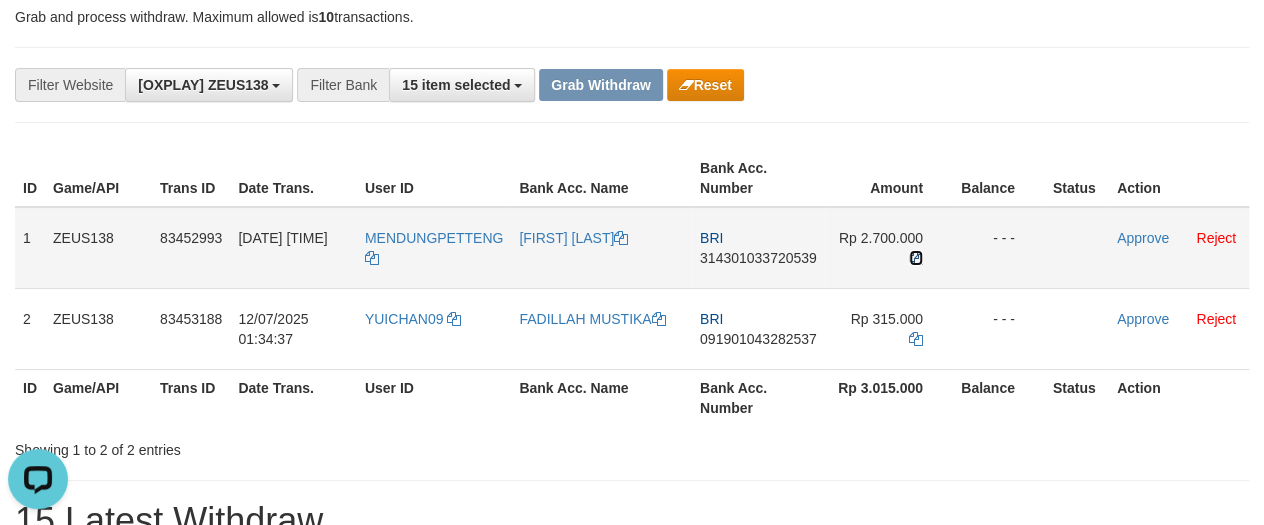 click at bounding box center [916, 258] 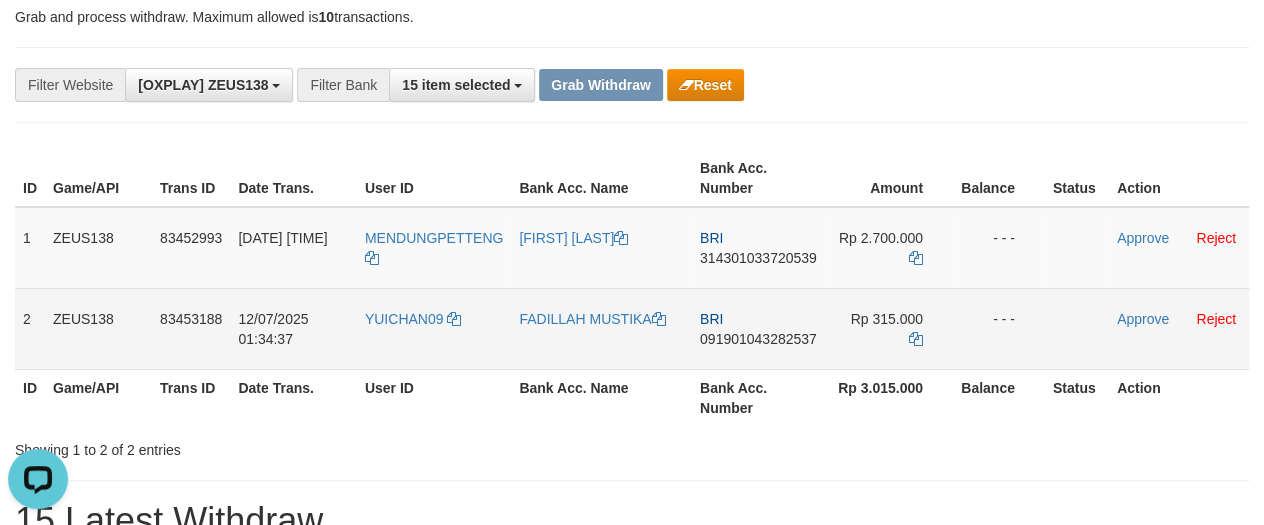click on "YUICHAN09" at bounding box center [434, 328] 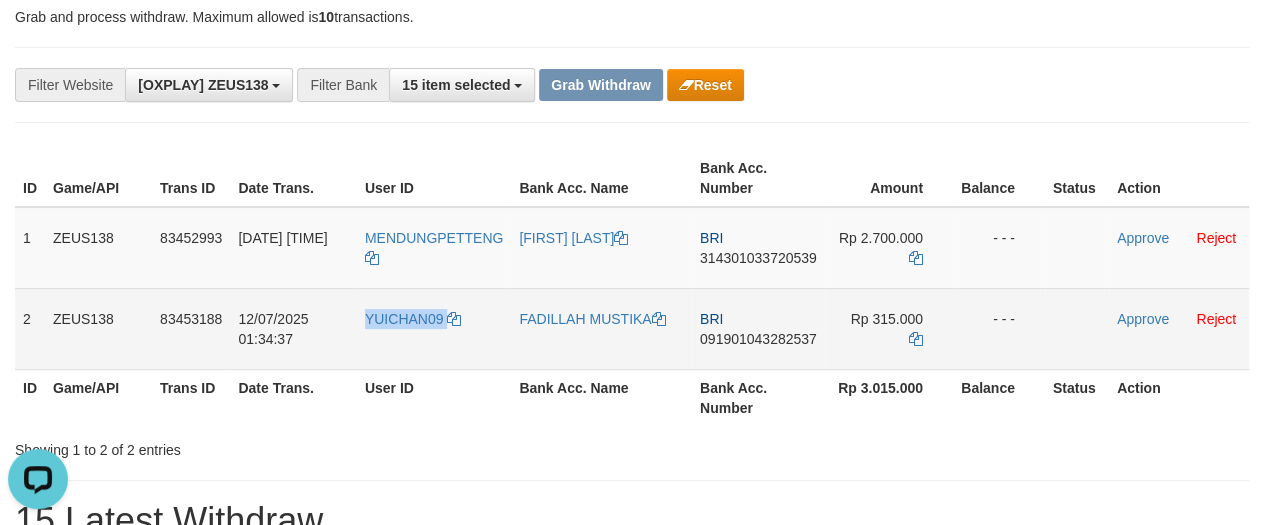 click on "YUICHAN09" at bounding box center (434, 328) 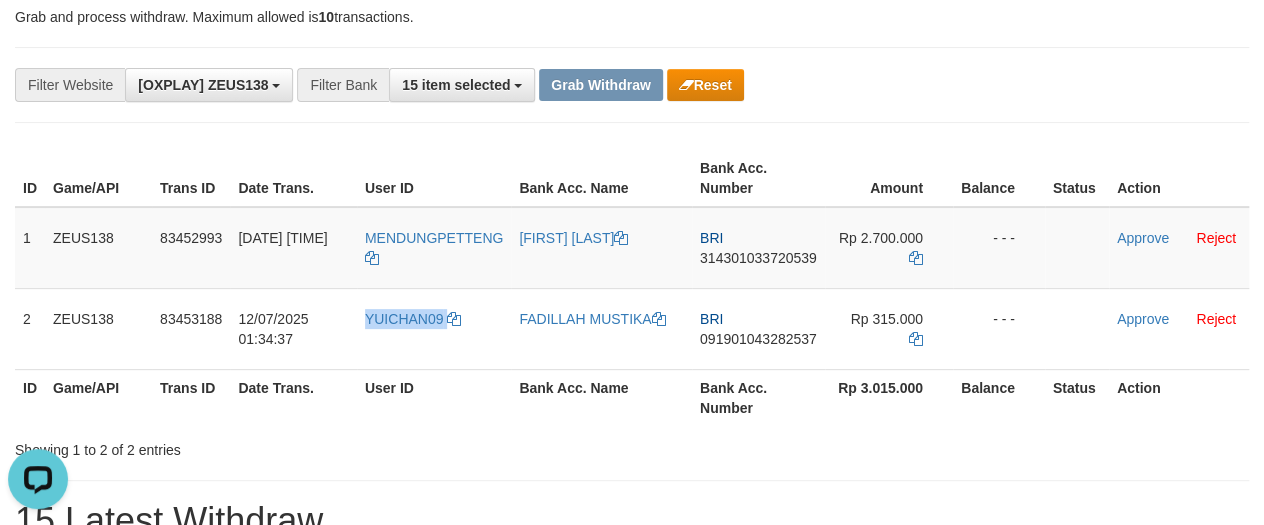 copy on "YUICHAN09" 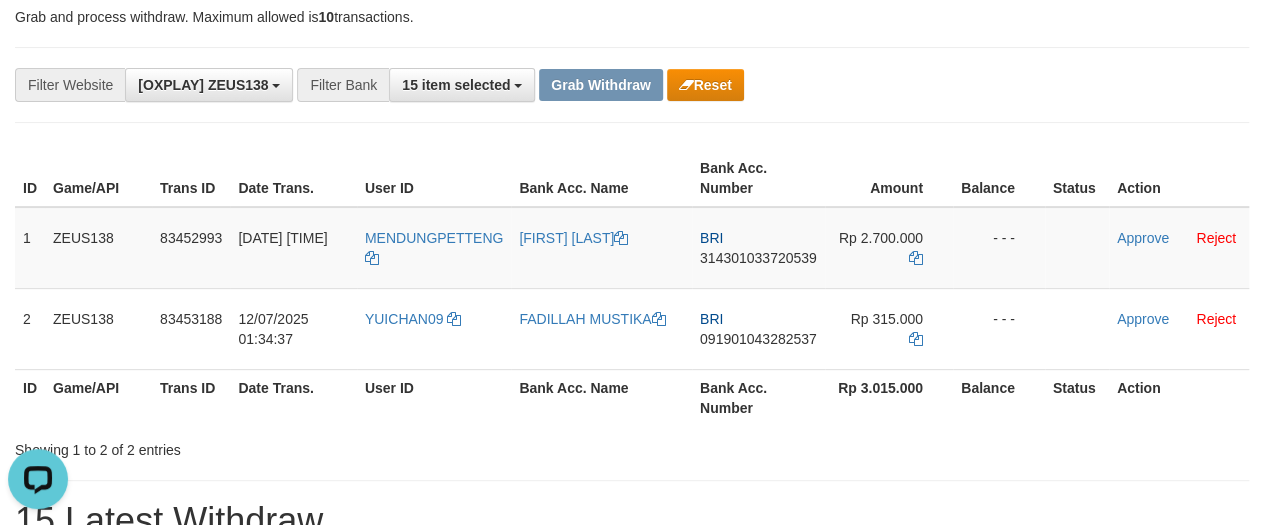 click on "**********" at bounding box center [632, 998] 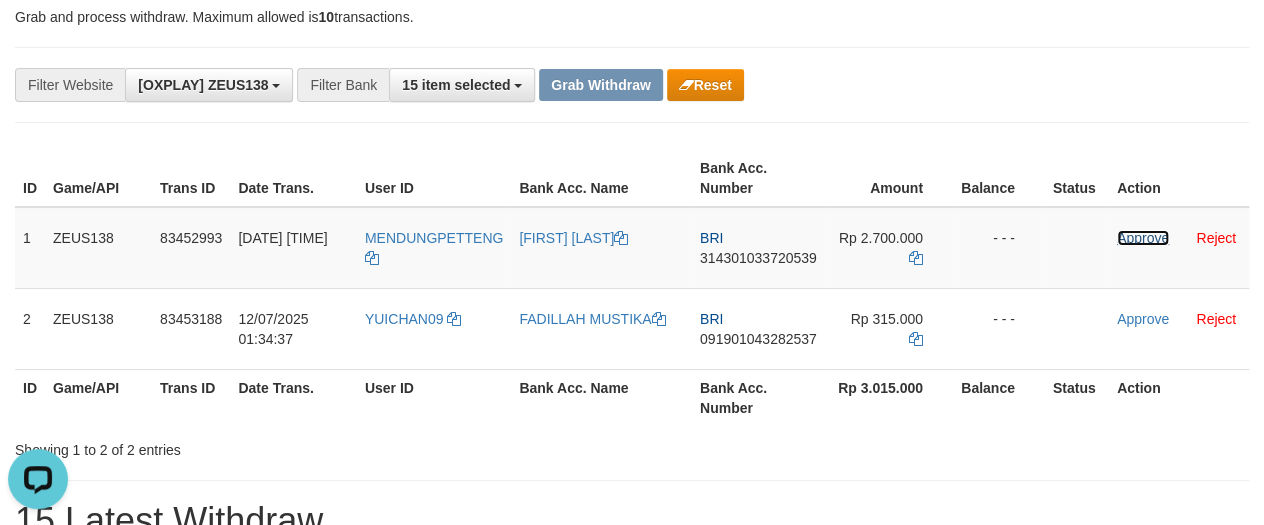 drag, startPoint x: 1137, startPoint y: 235, endPoint x: 713, endPoint y: 184, distance: 427.0562 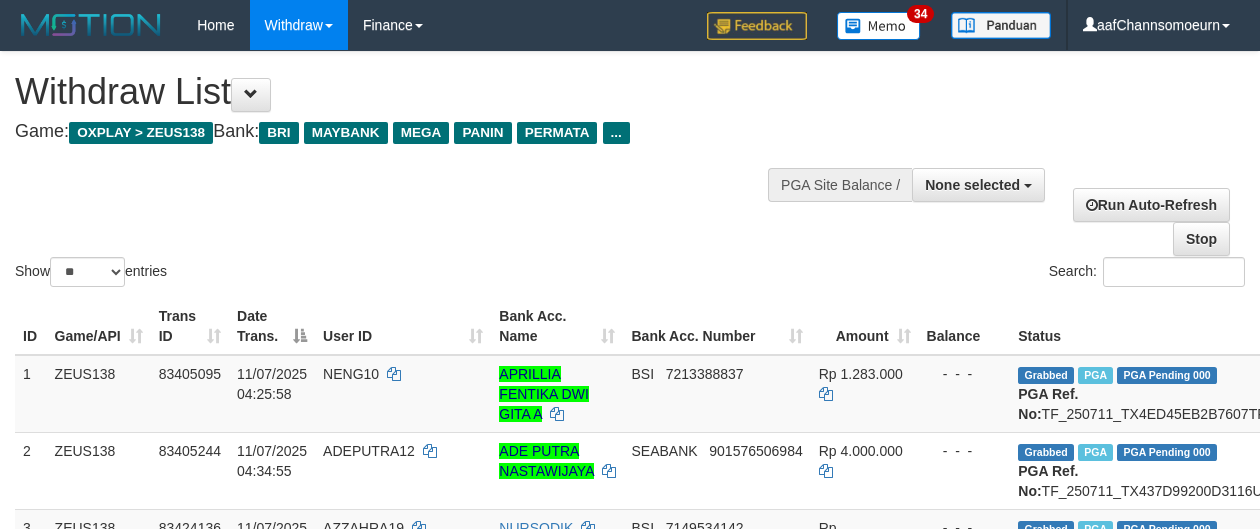 select 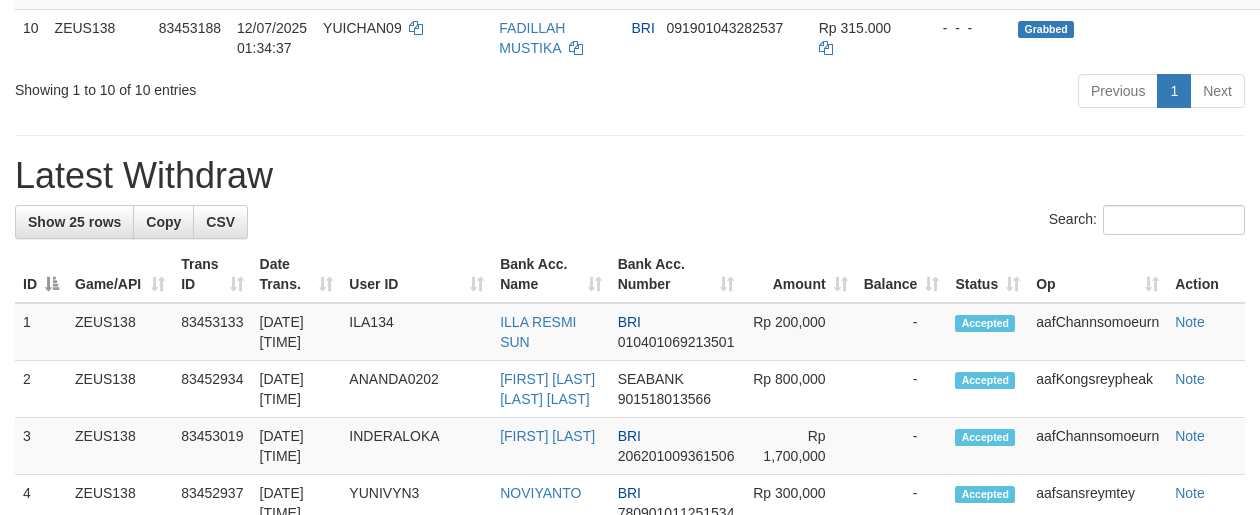 scroll, scrollTop: 904, scrollLeft: 0, axis: vertical 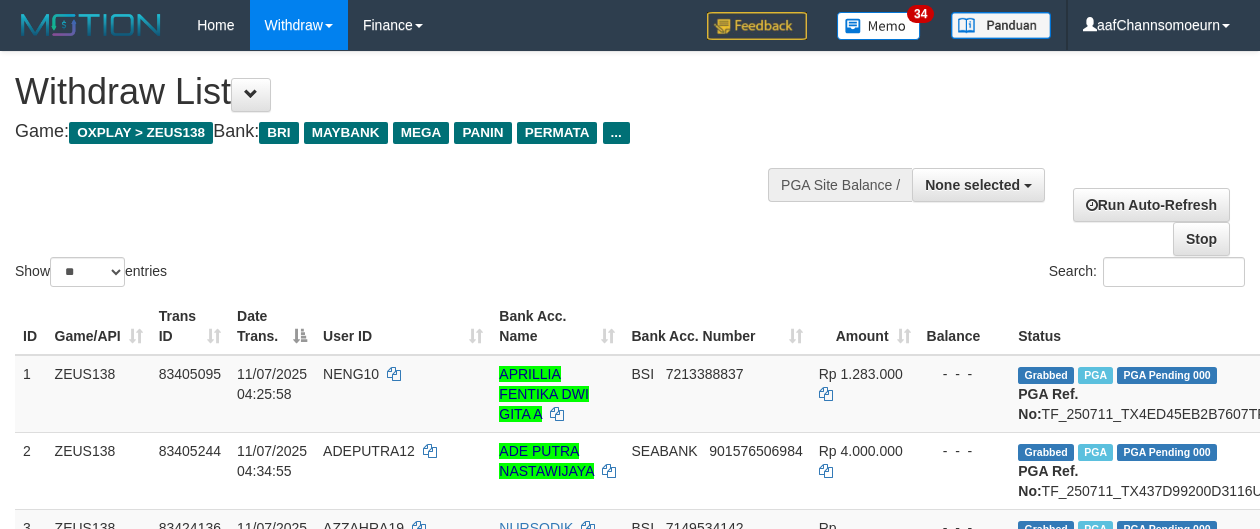 select 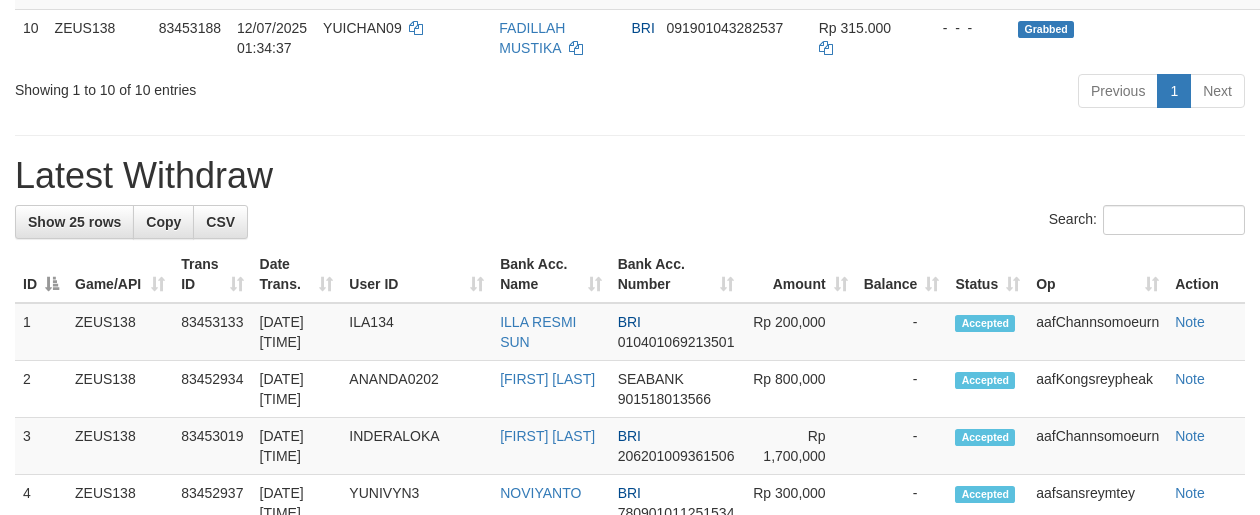 scroll, scrollTop: 904, scrollLeft: 0, axis: vertical 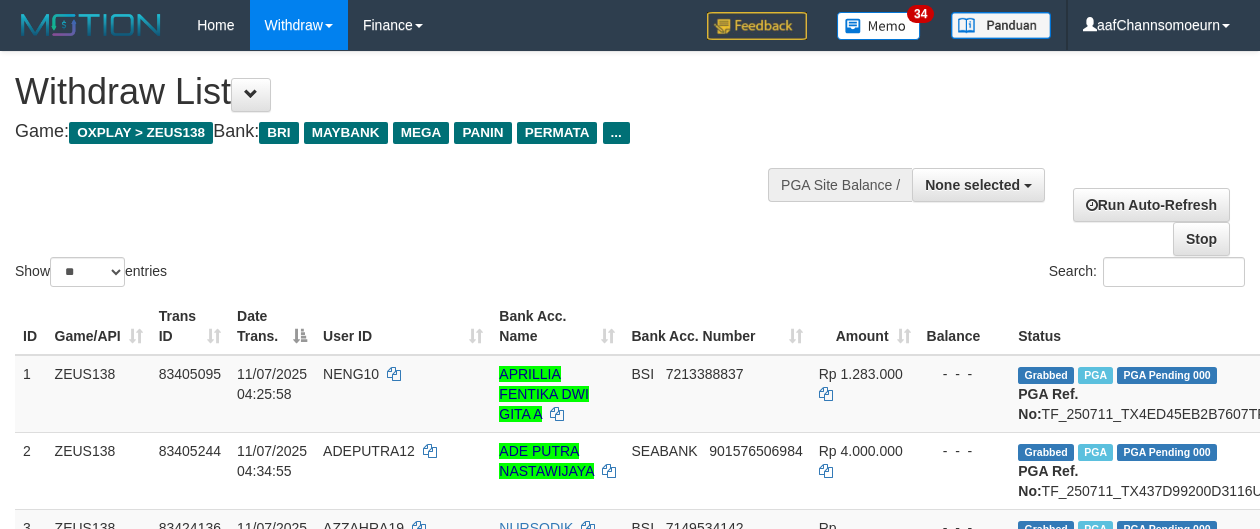 select 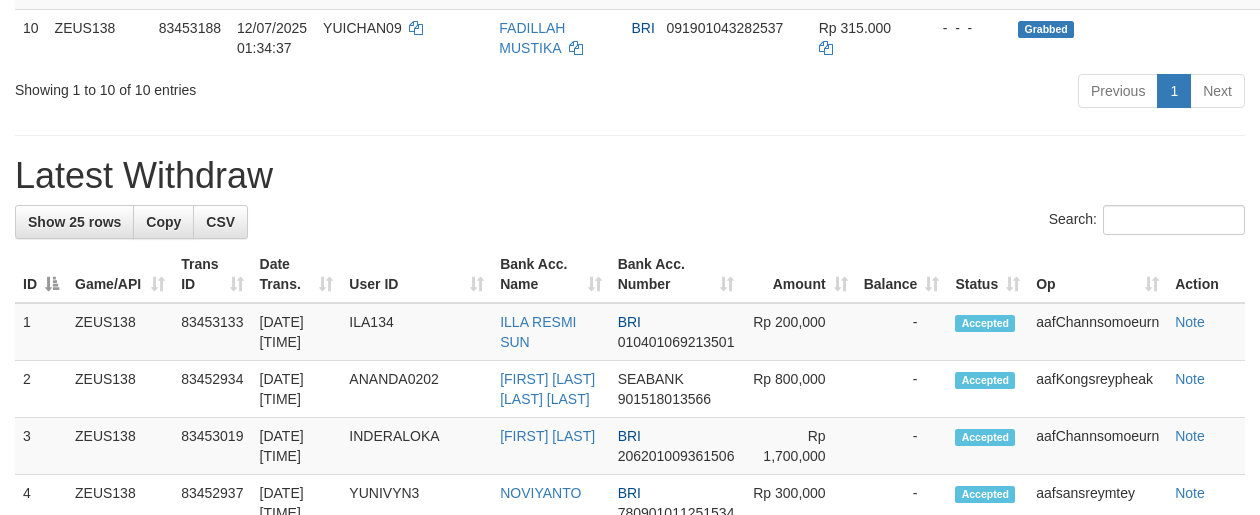 scroll, scrollTop: 904, scrollLeft: 0, axis: vertical 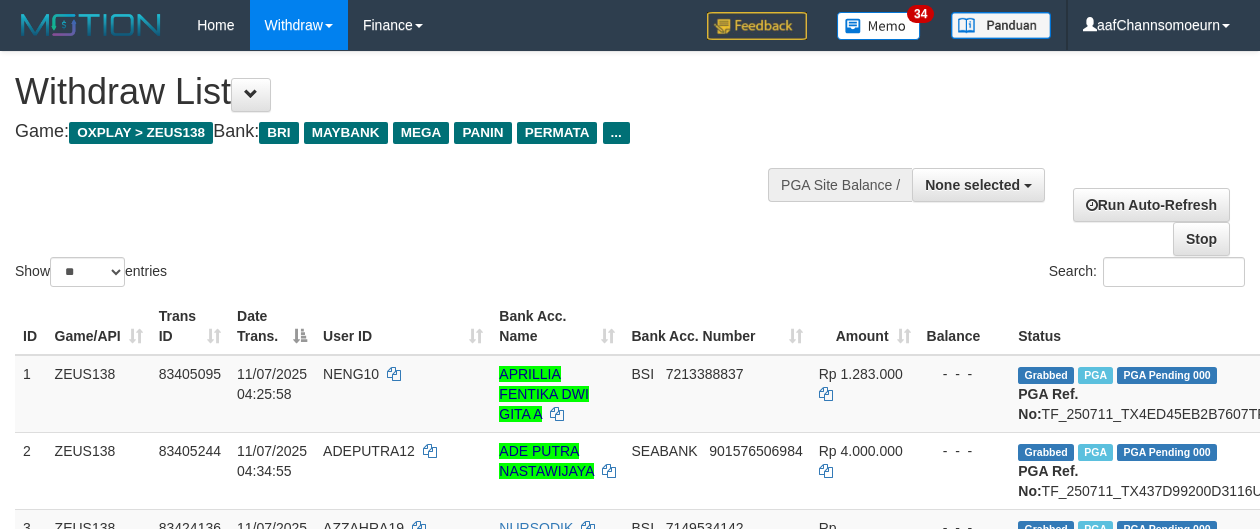 select 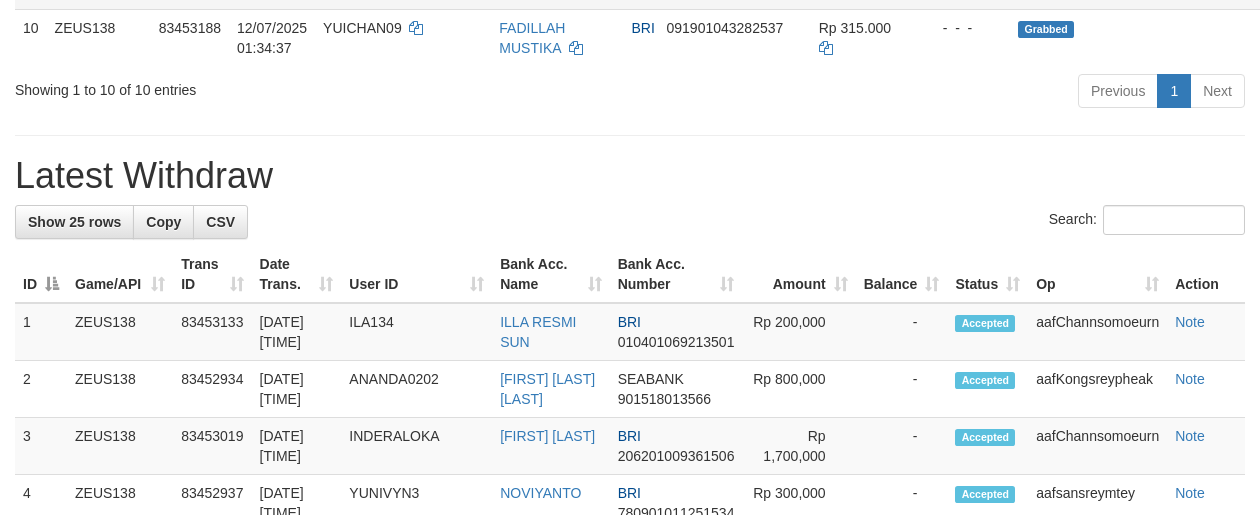 scroll, scrollTop: 904, scrollLeft: 0, axis: vertical 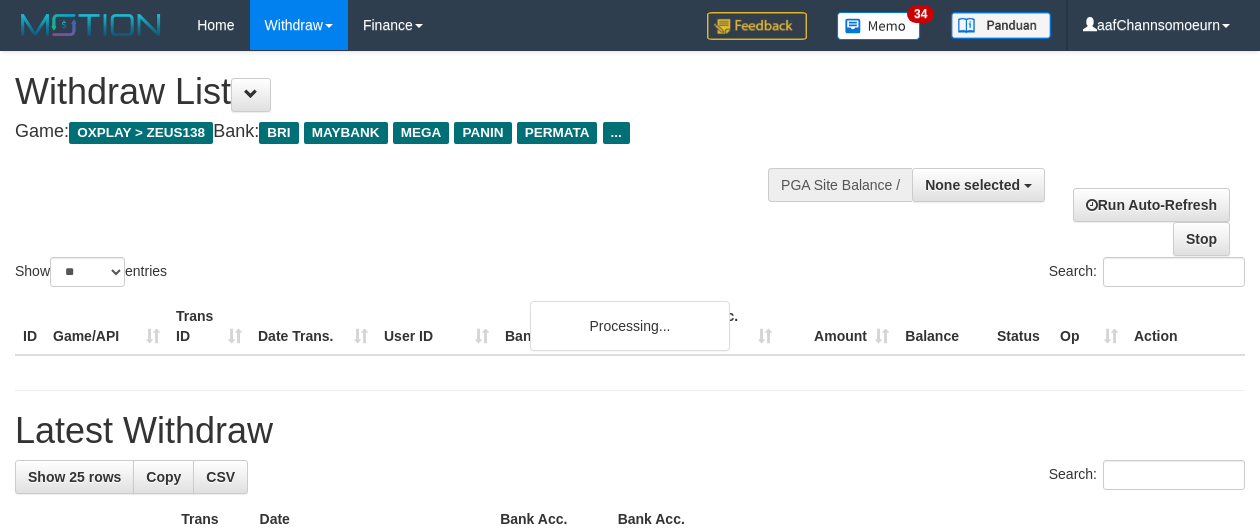 select 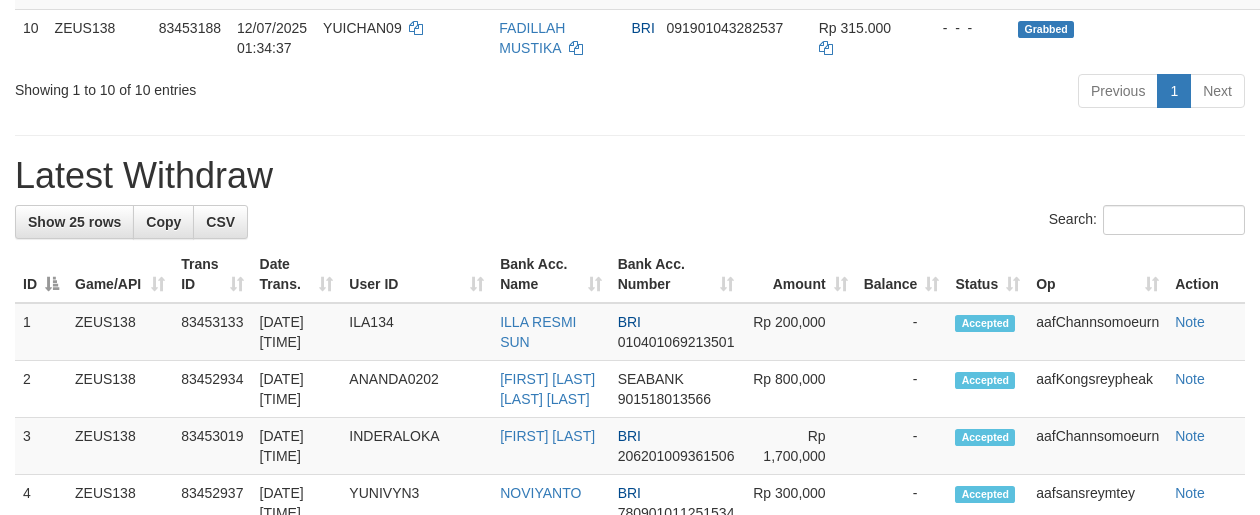 scroll, scrollTop: 904, scrollLeft: 0, axis: vertical 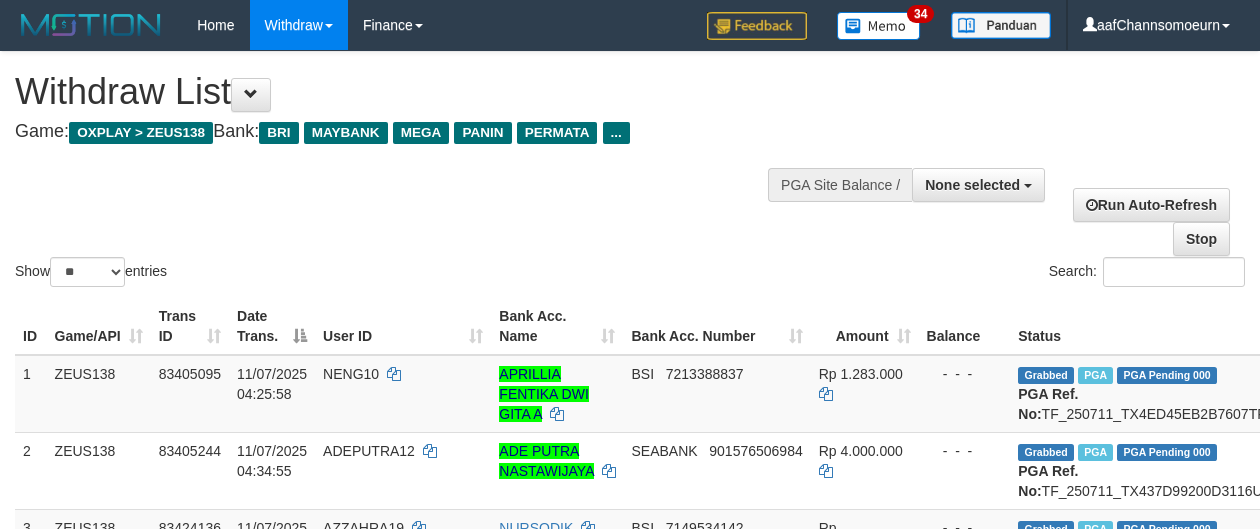 select 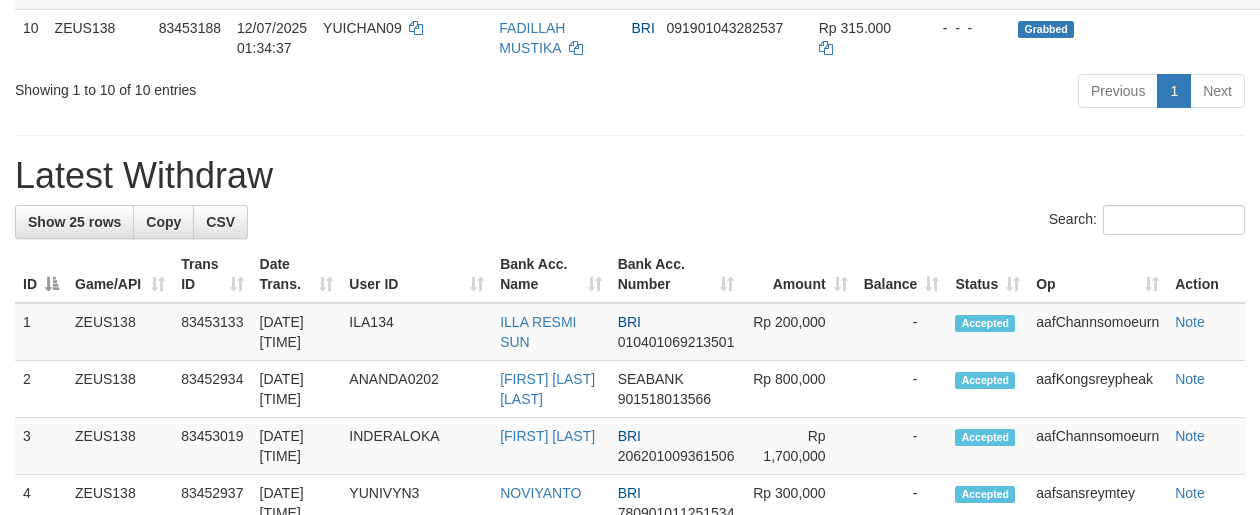 scroll, scrollTop: 904, scrollLeft: 0, axis: vertical 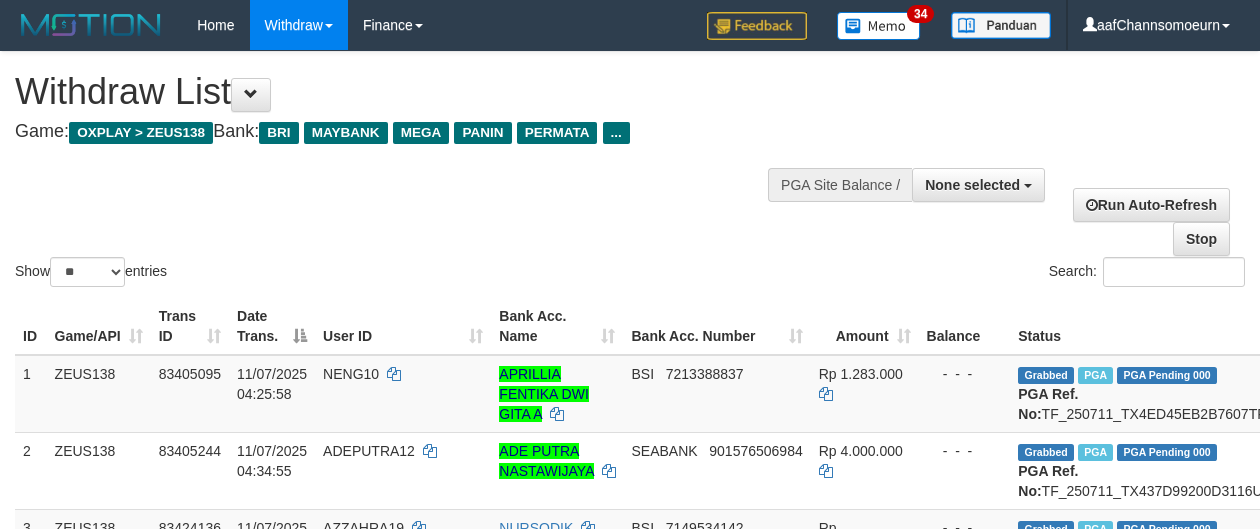 select 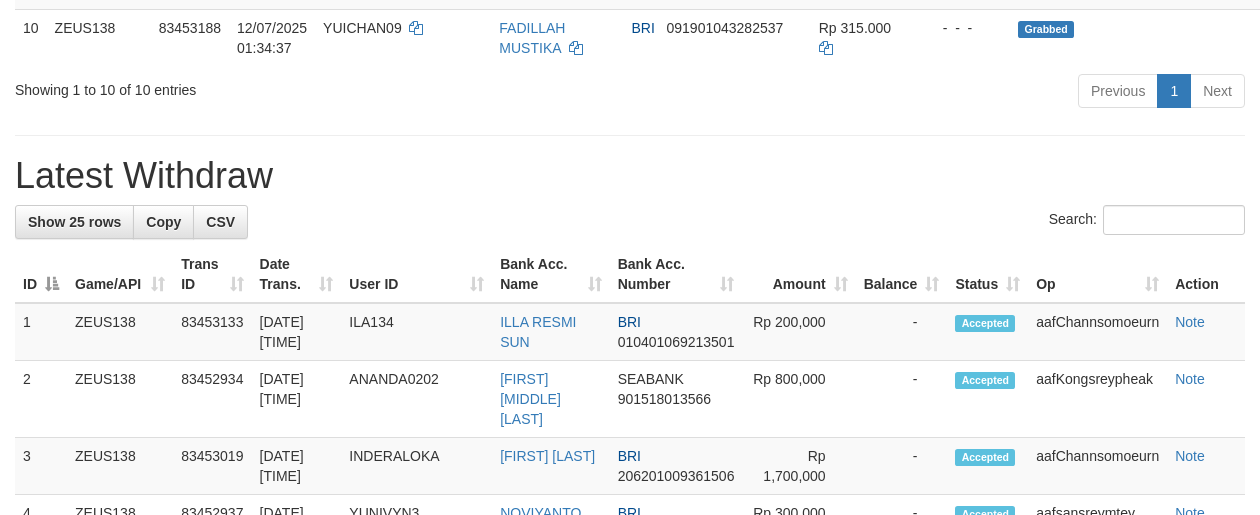 scroll, scrollTop: 904, scrollLeft: 0, axis: vertical 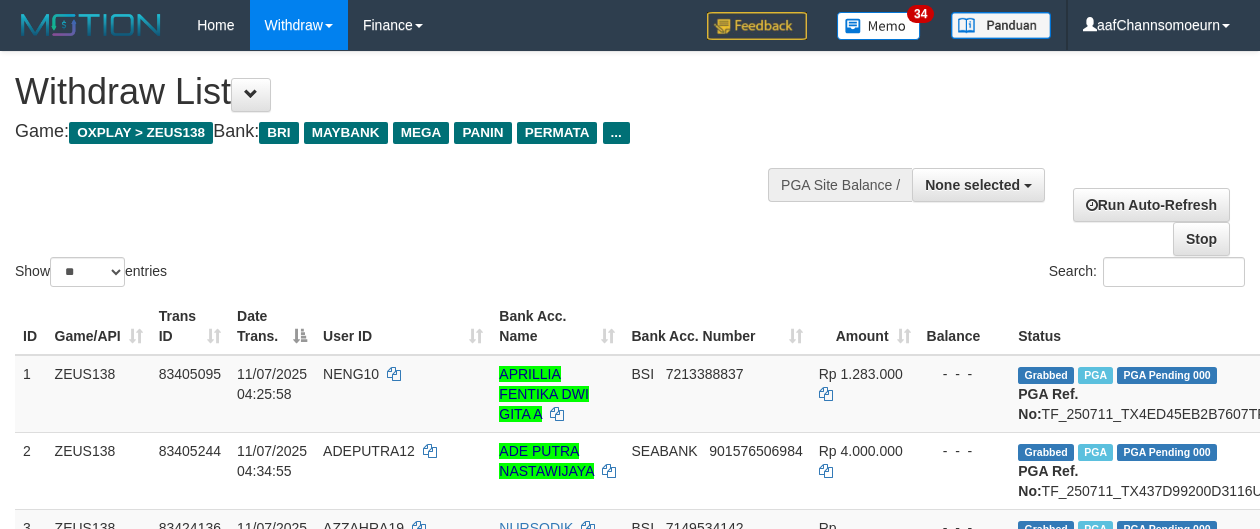 select 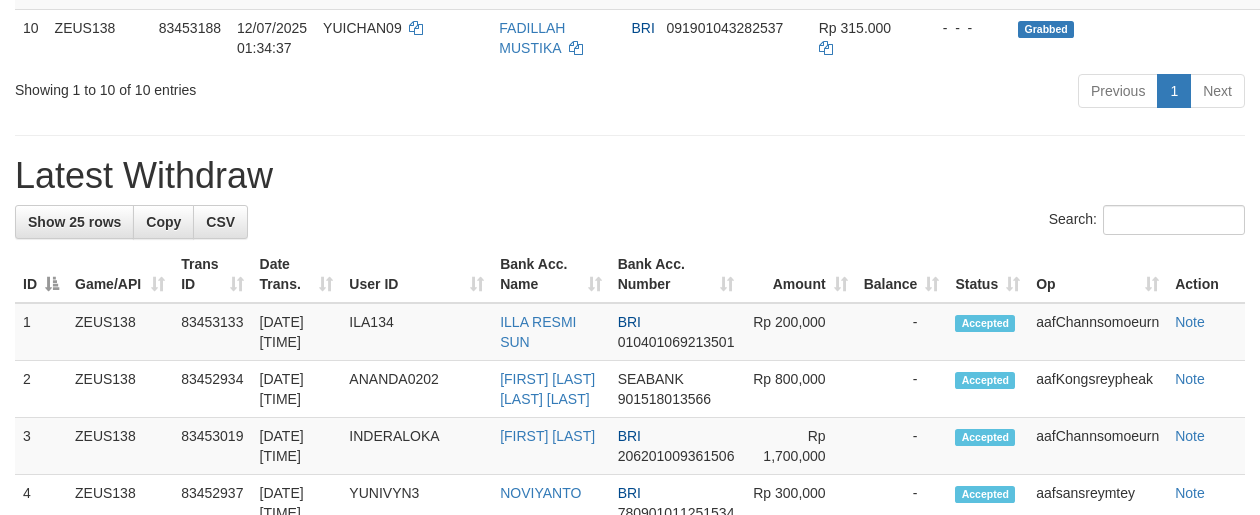 scroll, scrollTop: 904, scrollLeft: 0, axis: vertical 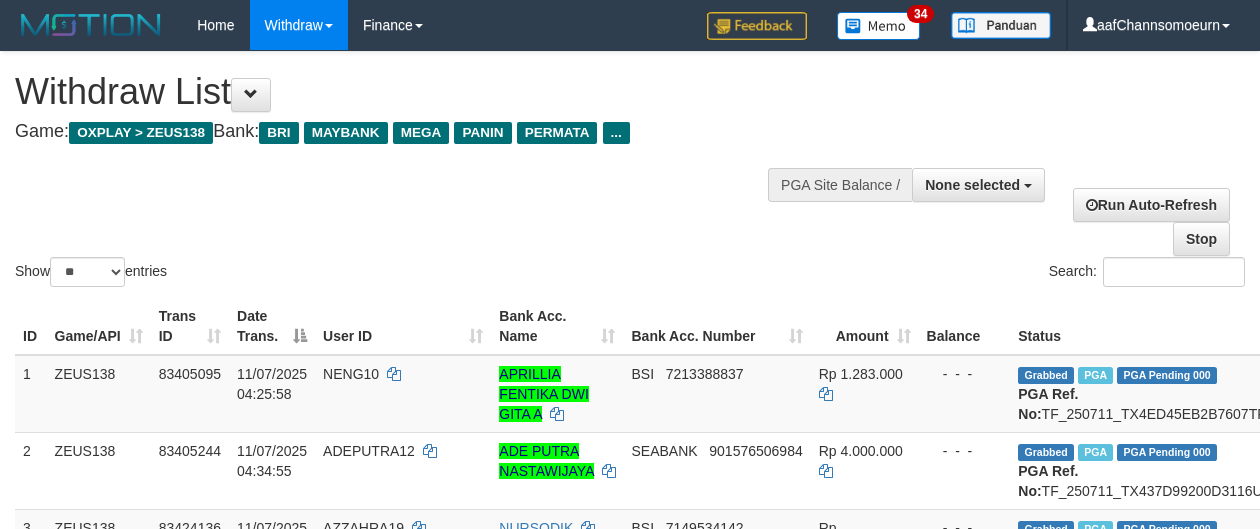 select 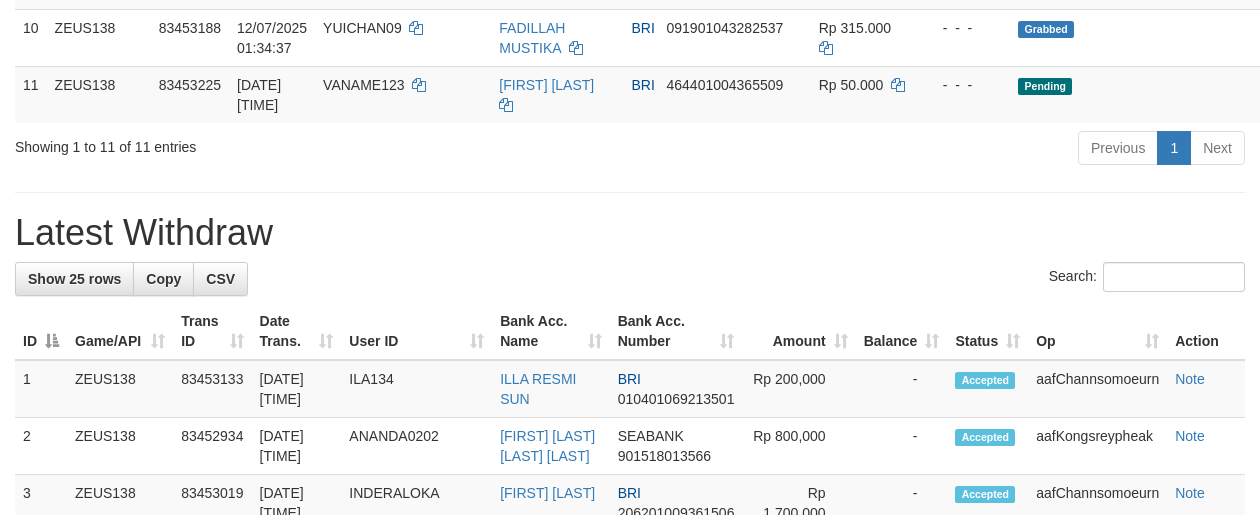 scroll, scrollTop: 904, scrollLeft: 0, axis: vertical 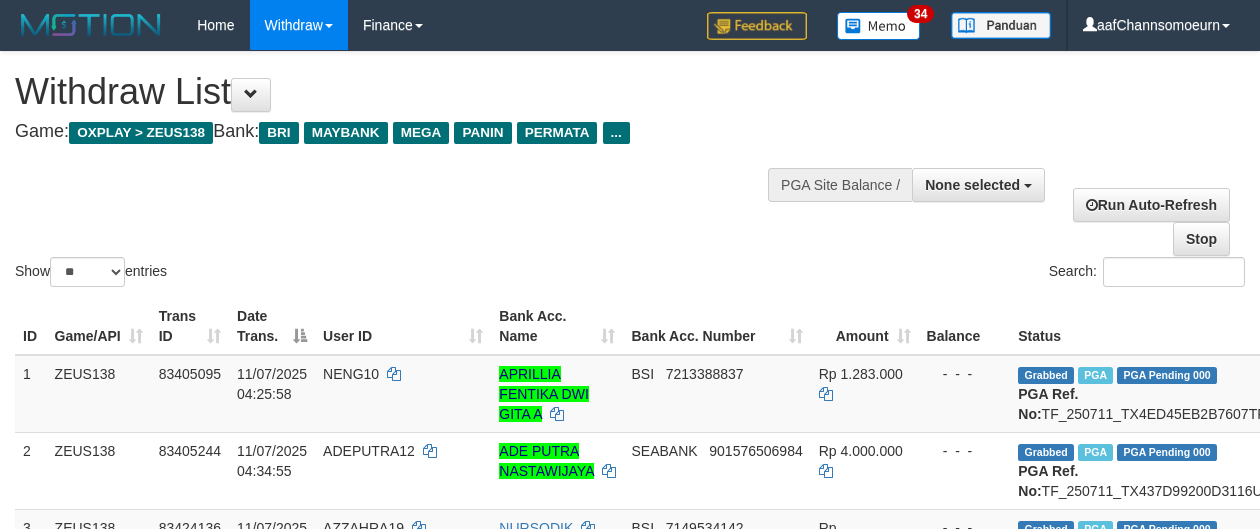 select 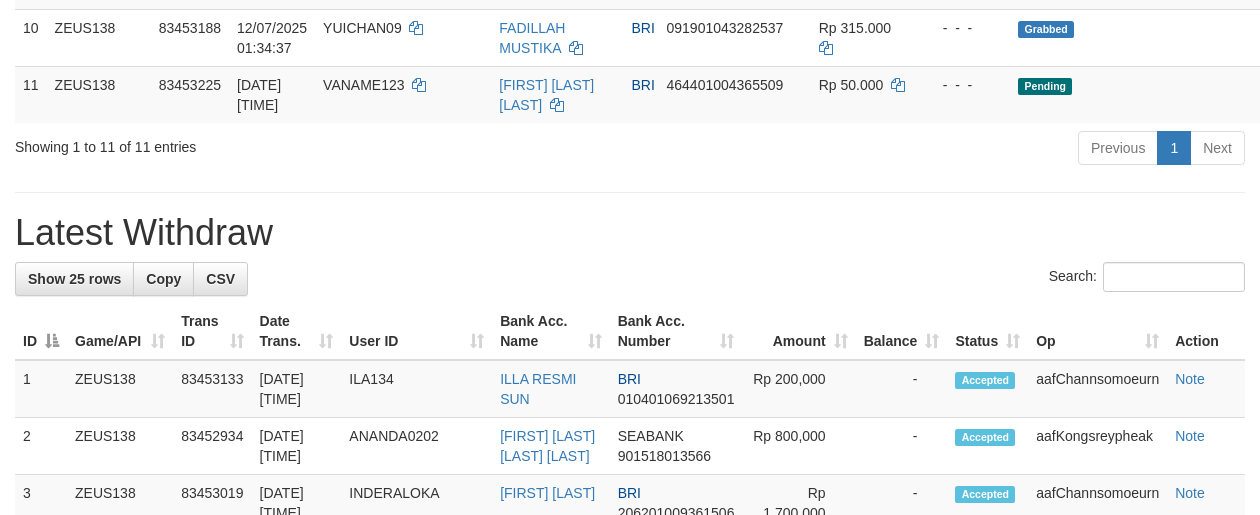 scroll, scrollTop: 904, scrollLeft: 0, axis: vertical 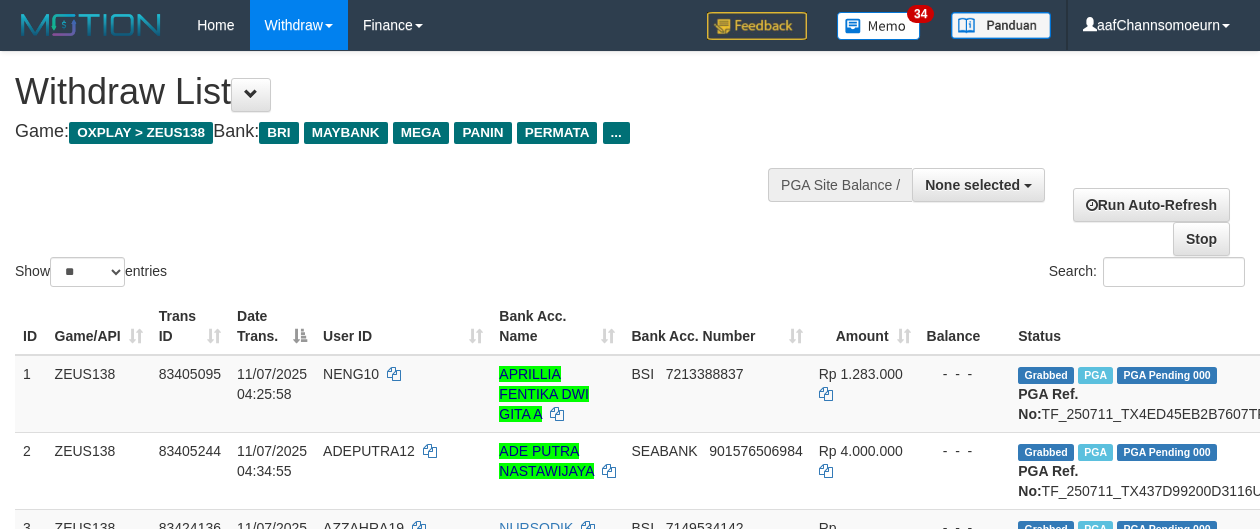 select 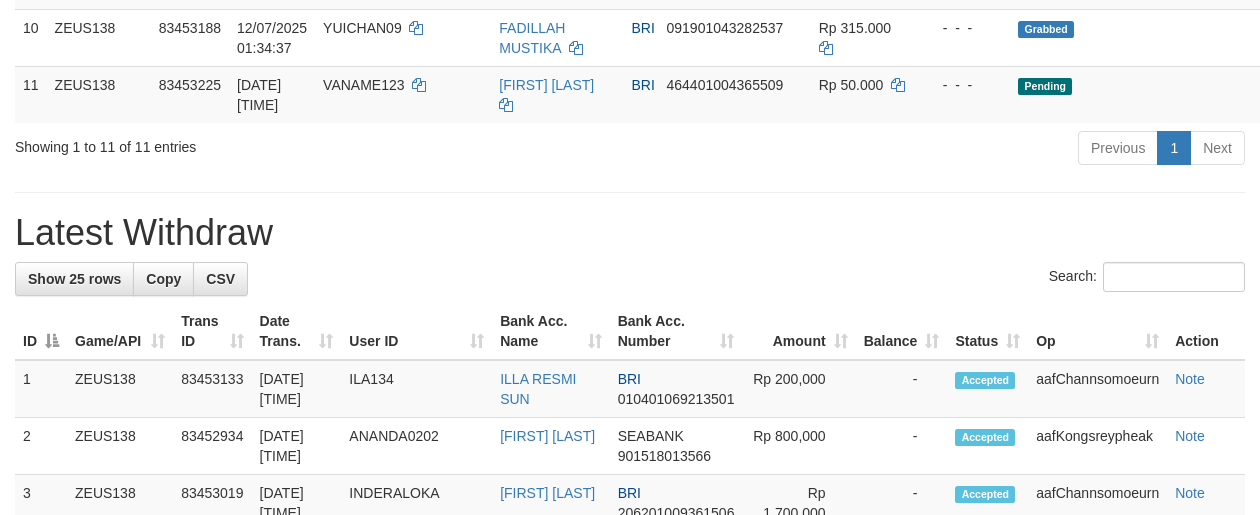 scroll, scrollTop: 904, scrollLeft: 0, axis: vertical 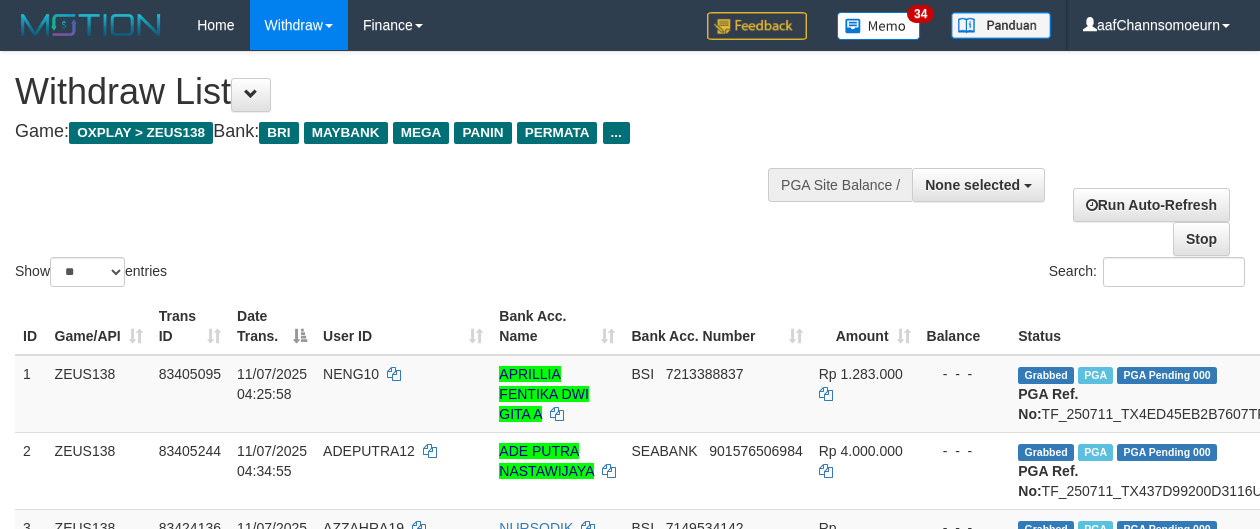 select 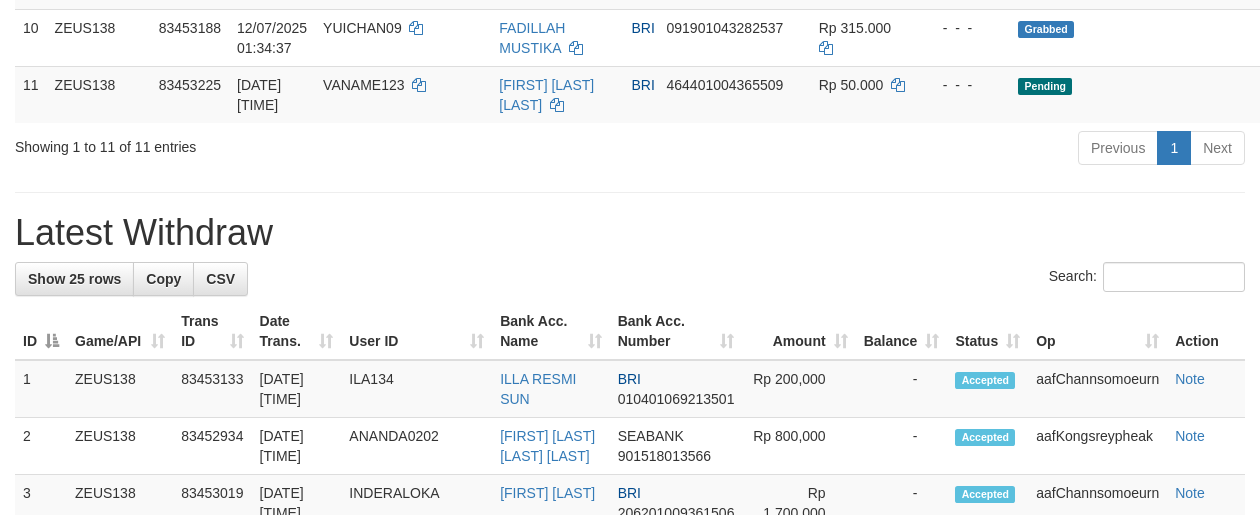 scroll, scrollTop: 904, scrollLeft: 0, axis: vertical 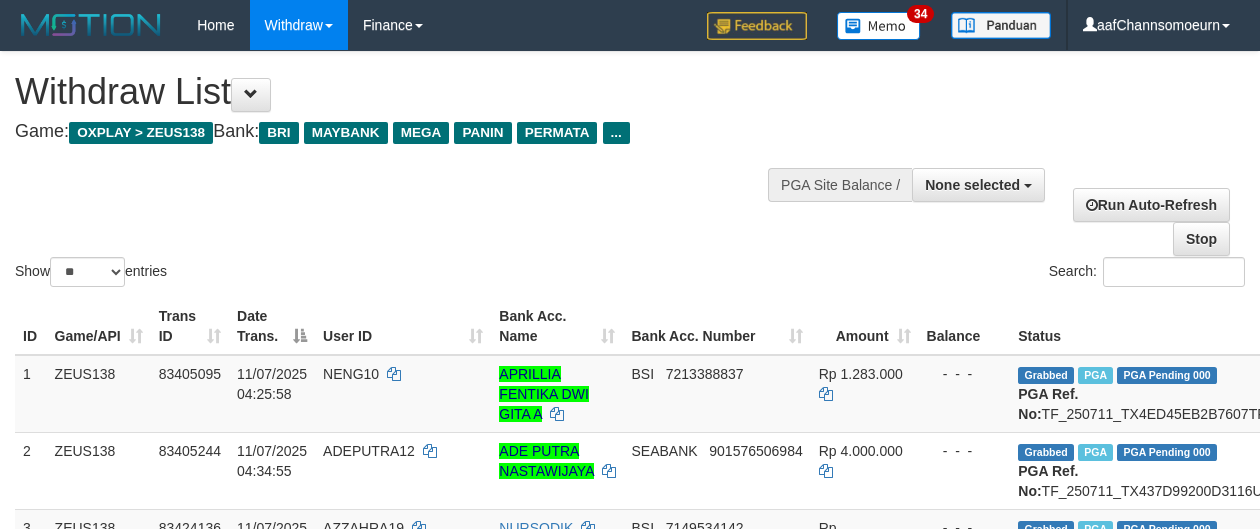 select 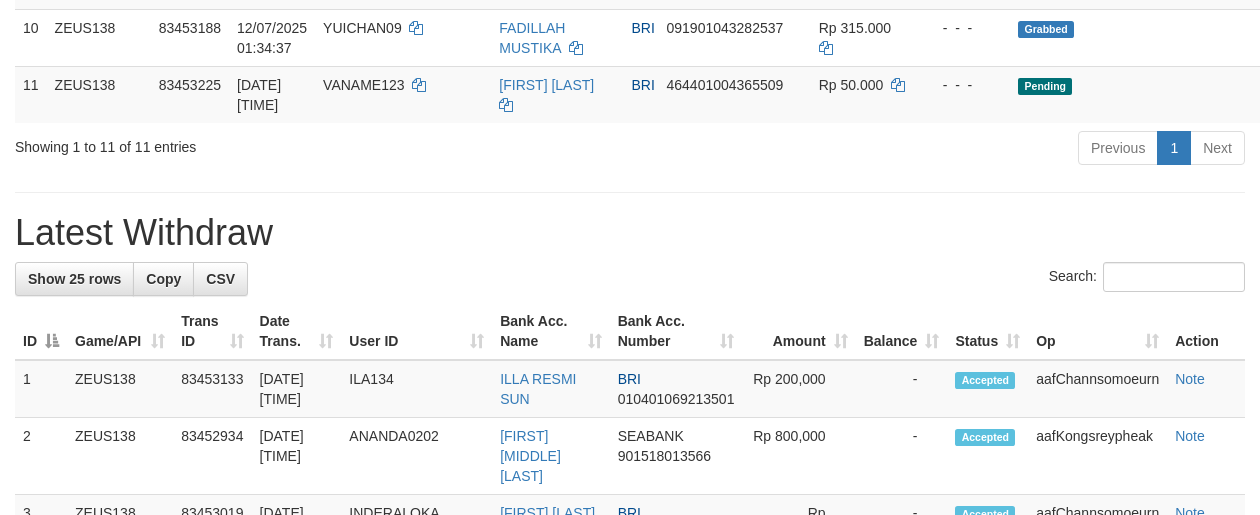 scroll, scrollTop: 904, scrollLeft: 0, axis: vertical 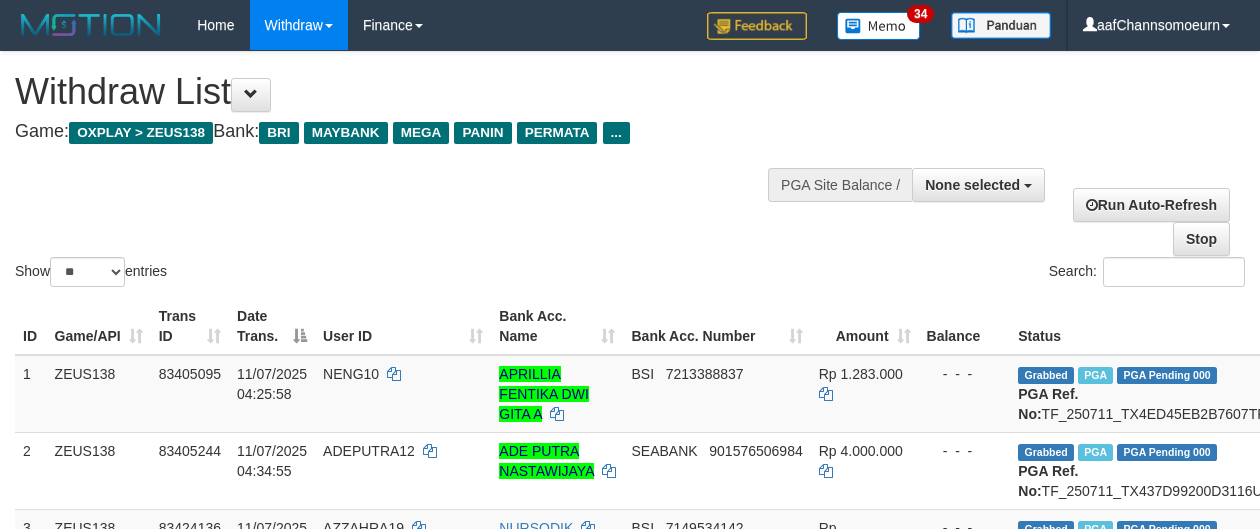 select 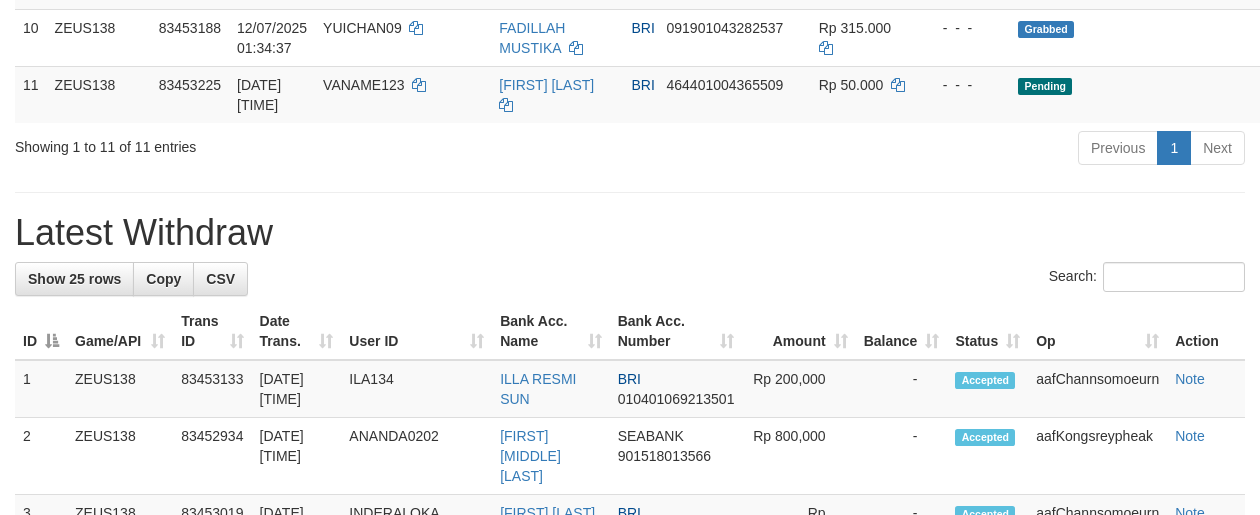 scroll, scrollTop: 904, scrollLeft: 0, axis: vertical 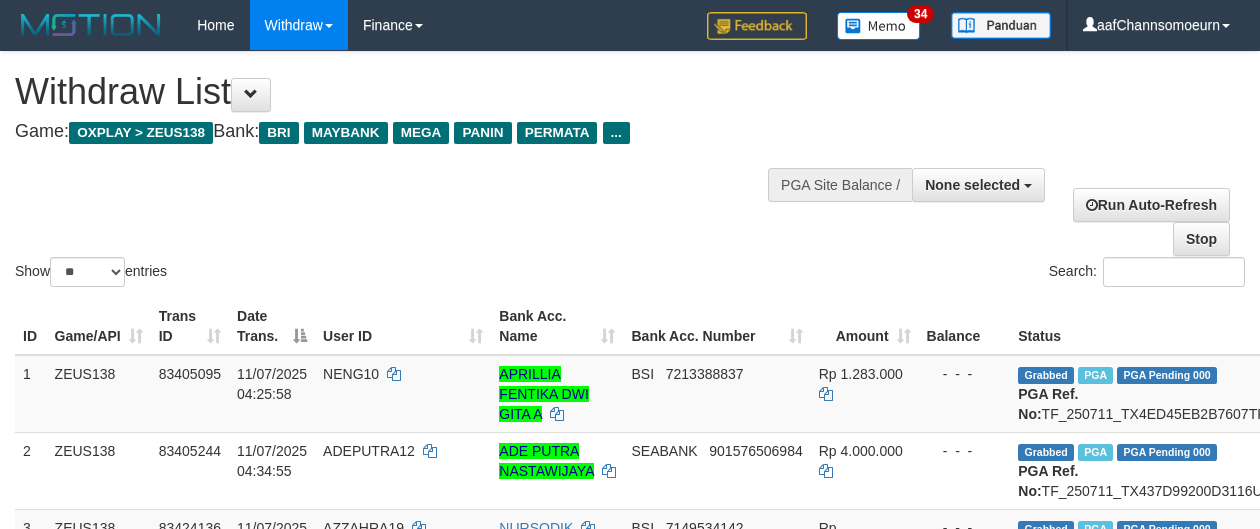 select 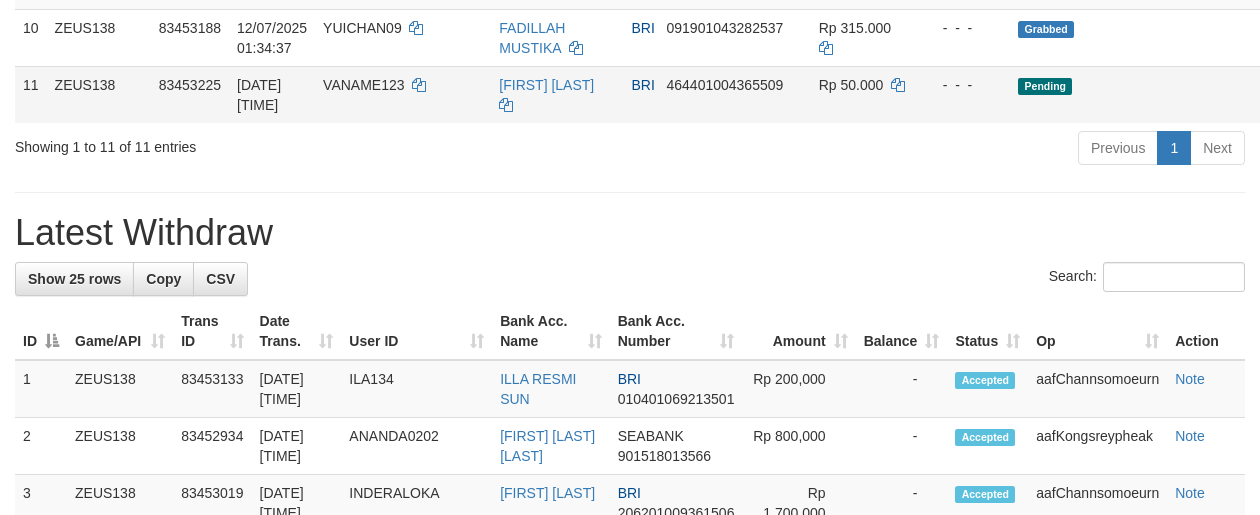 scroll, scrollTop: 904, scrollLeft: 0, axis: vertical 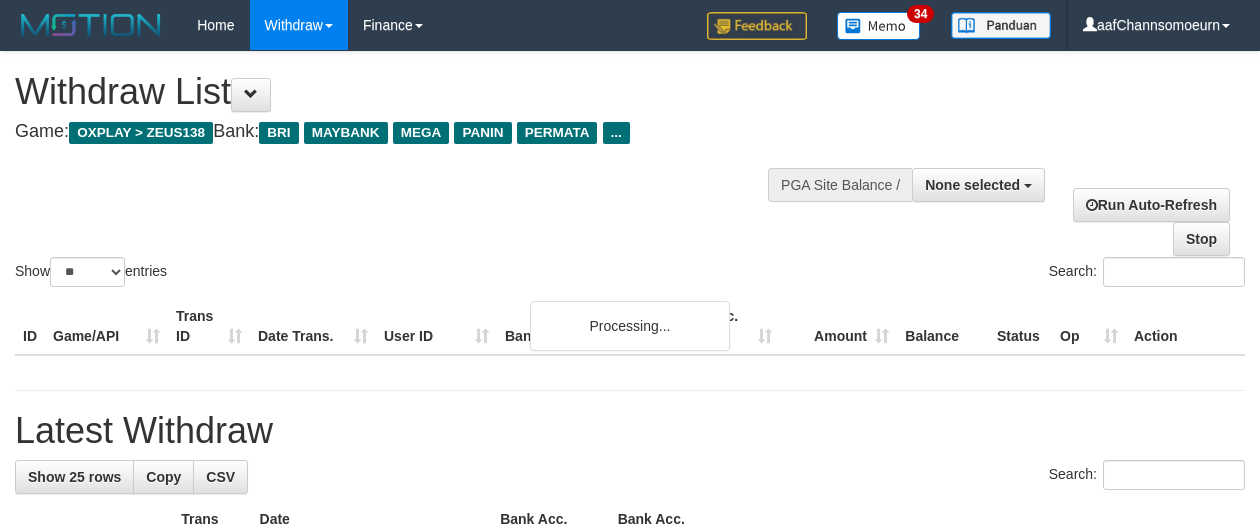 select 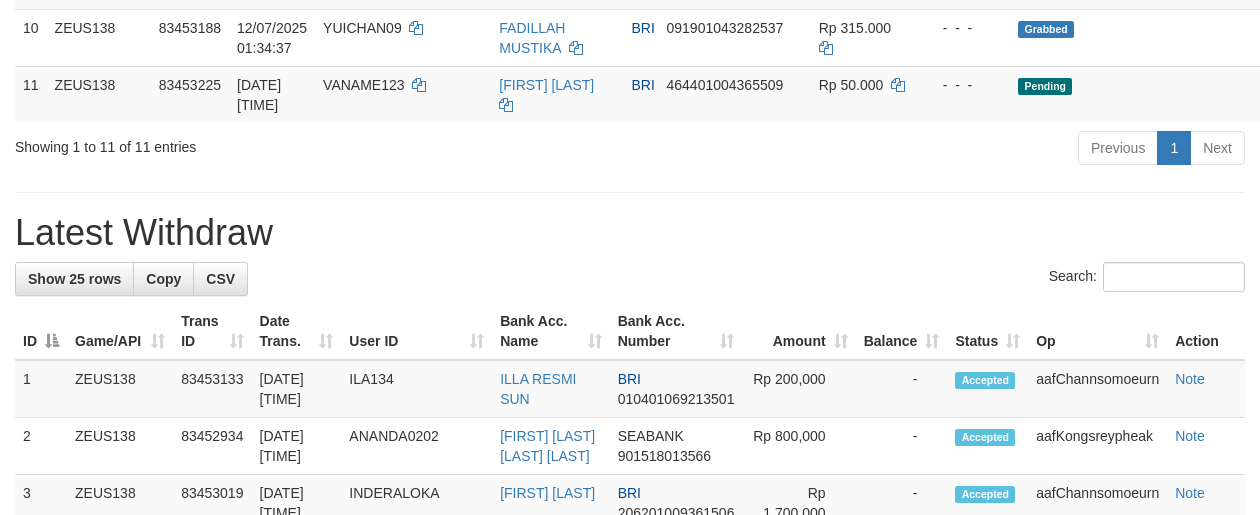 scroll, scrollTop: 904, scrollLeft: 0, axis: vertical 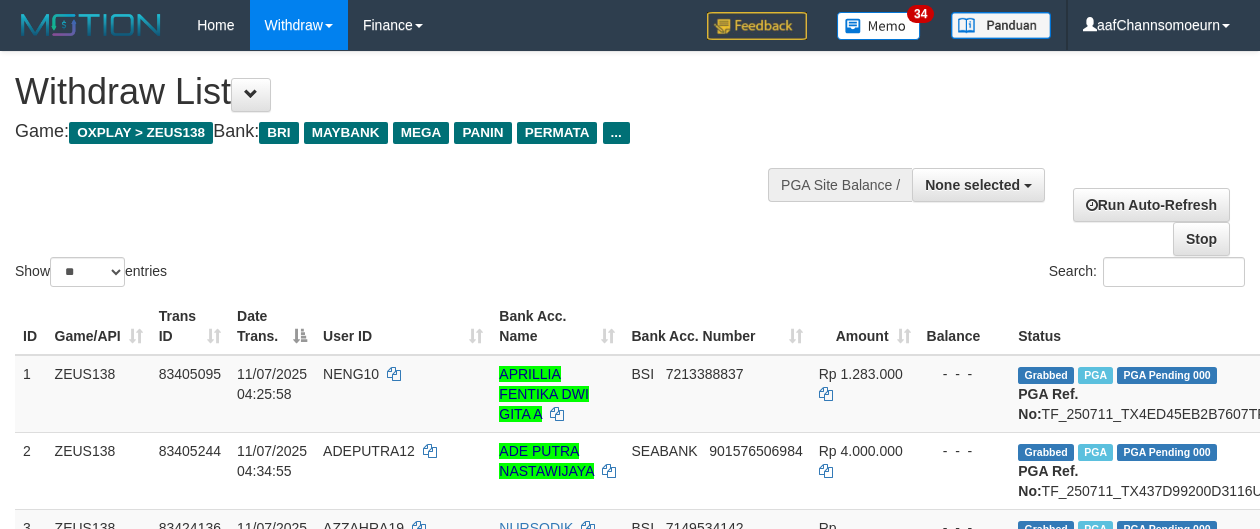 select 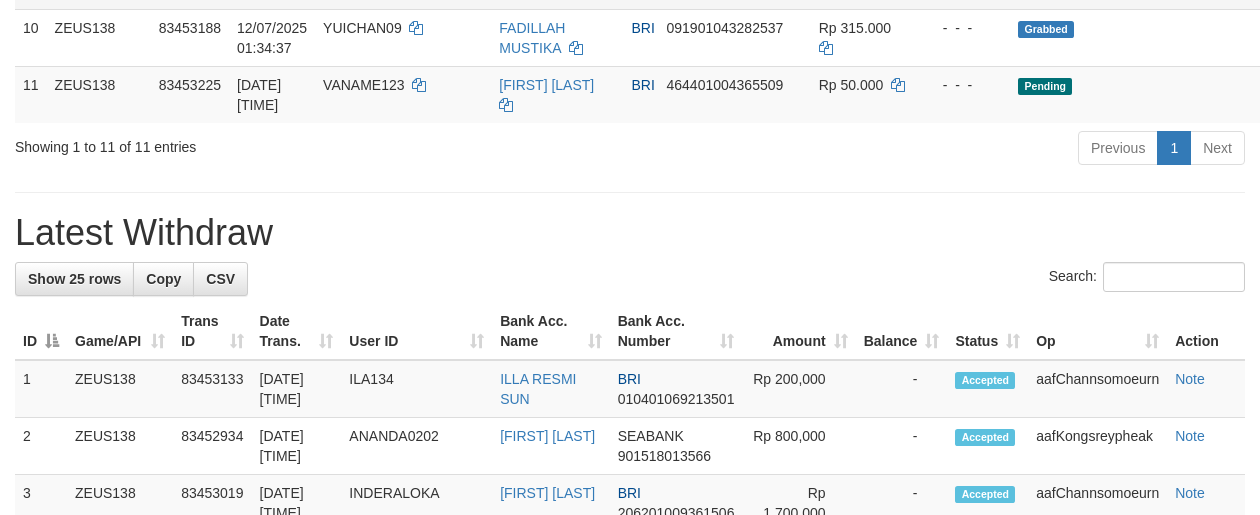 scroll, scrollTop: 904, scrollLeft: 0, axis: vertical 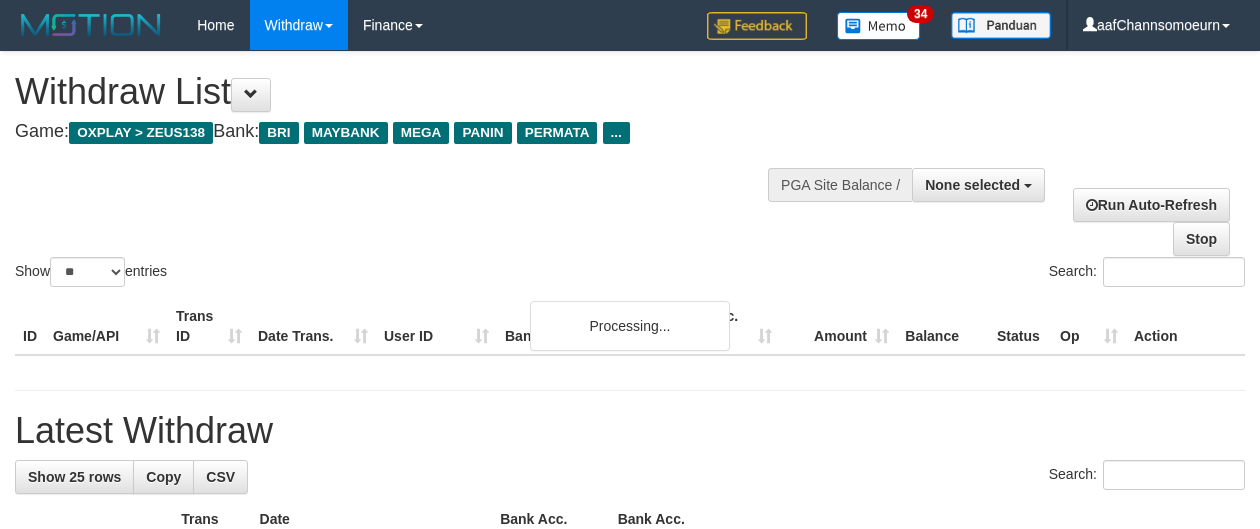 select 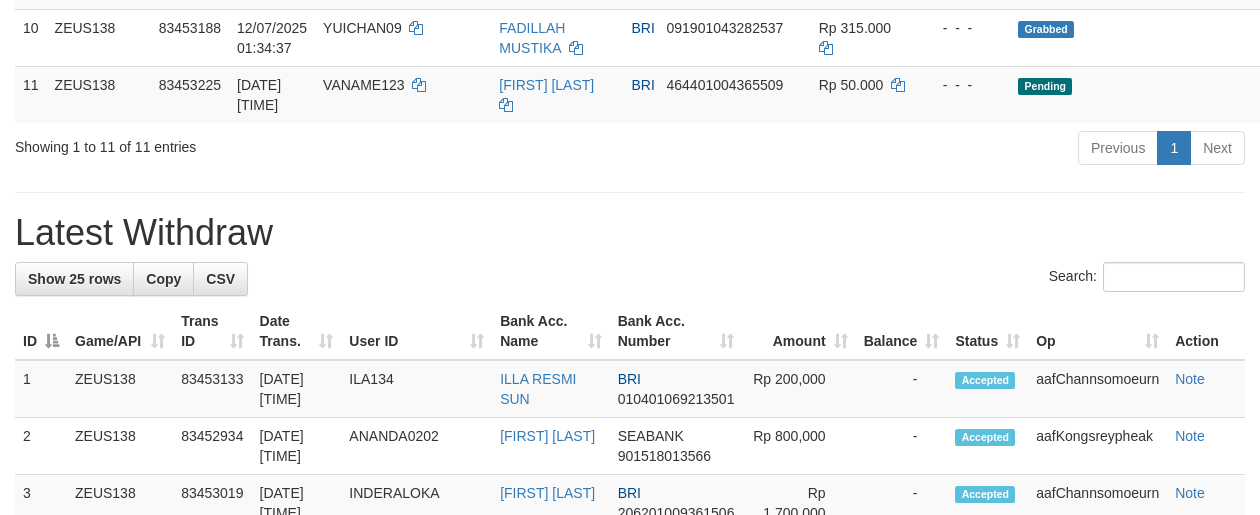 scroll, scrollTop: 904, scrollLeft: 0, axis: vertical 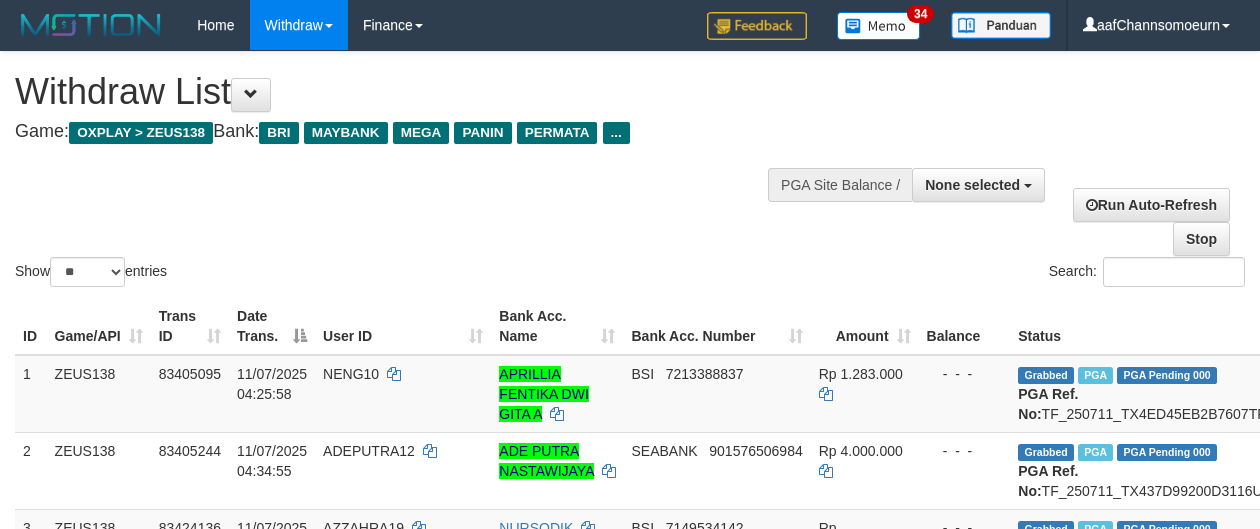 select 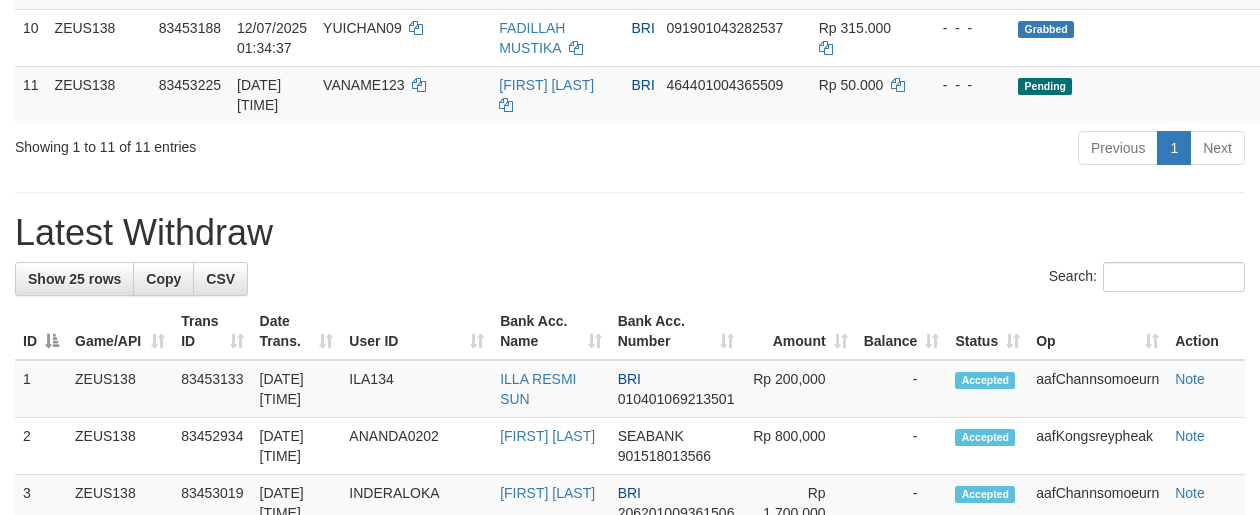 scroll, scrollTop: 904, scrollLeft: 0, axis: vertical 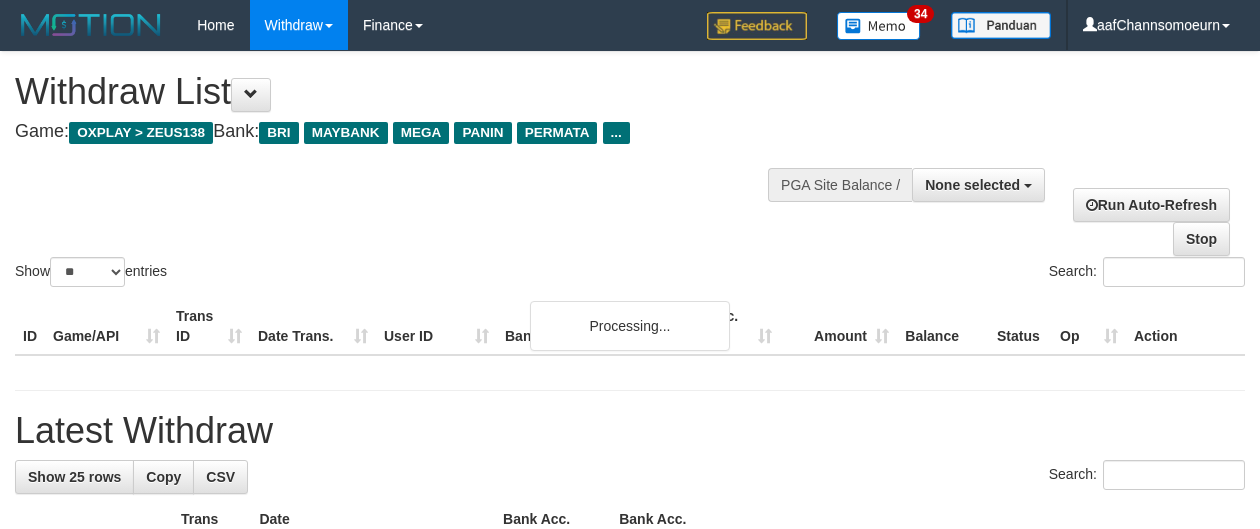 select 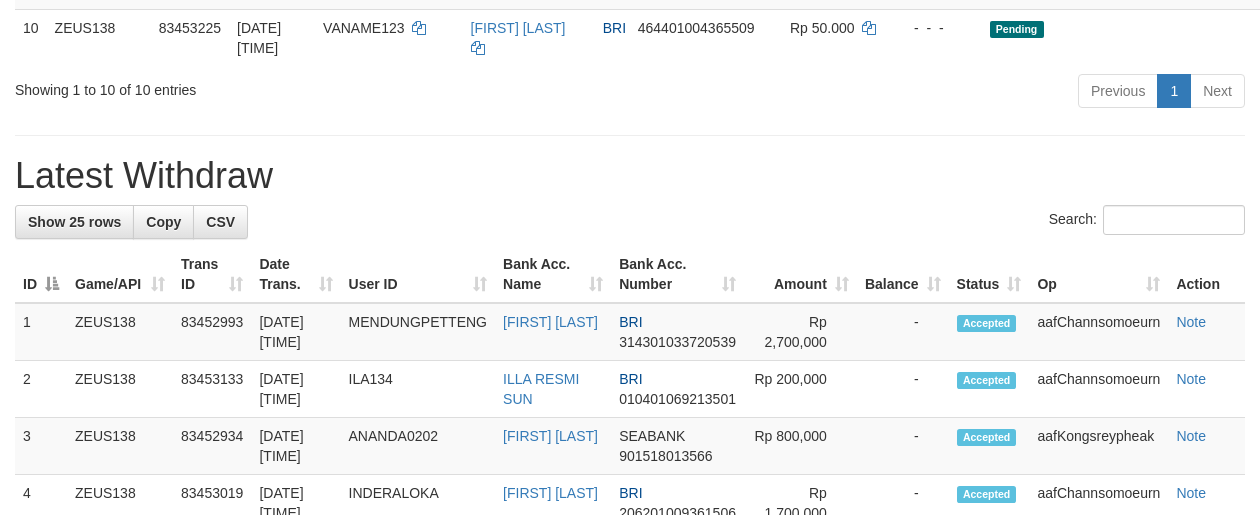 scroll, scrollTop: 904, scrollLeft: 0, axis: vertical 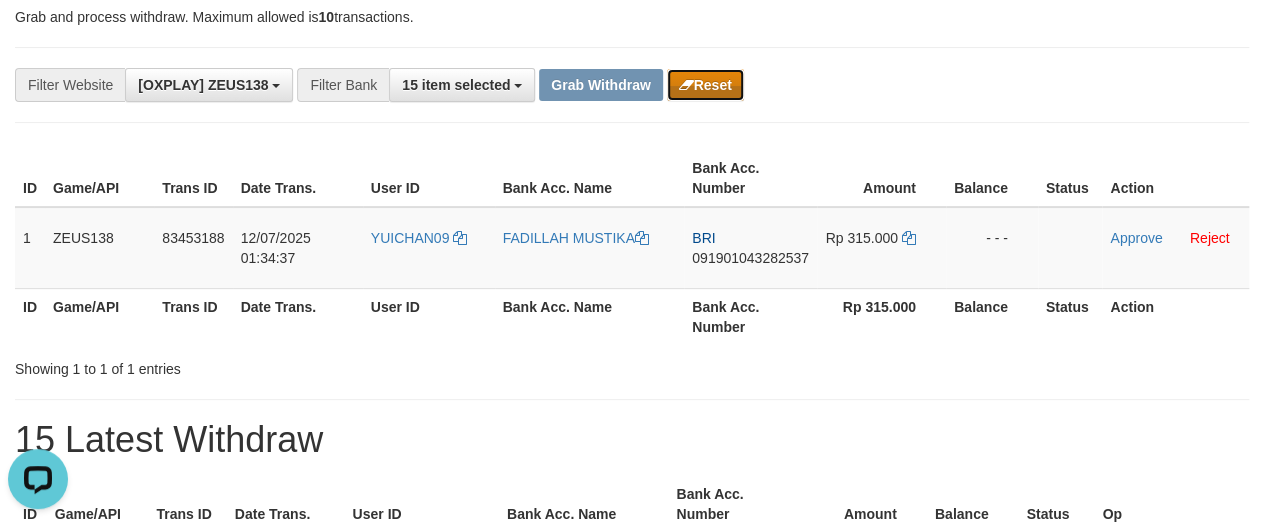 click on "Reset" at bounding box center [705, 85] 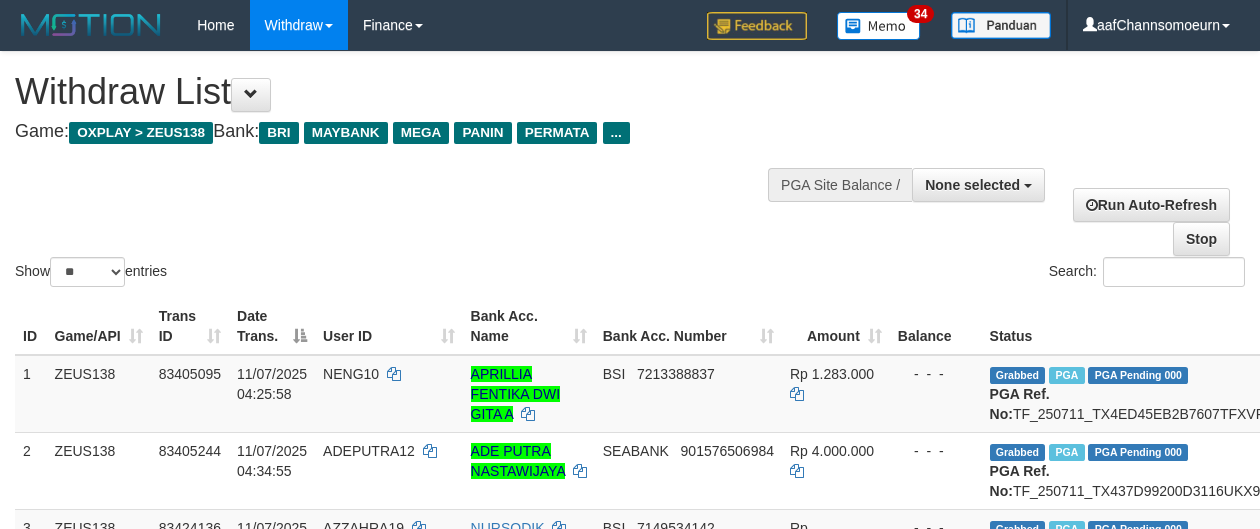 select 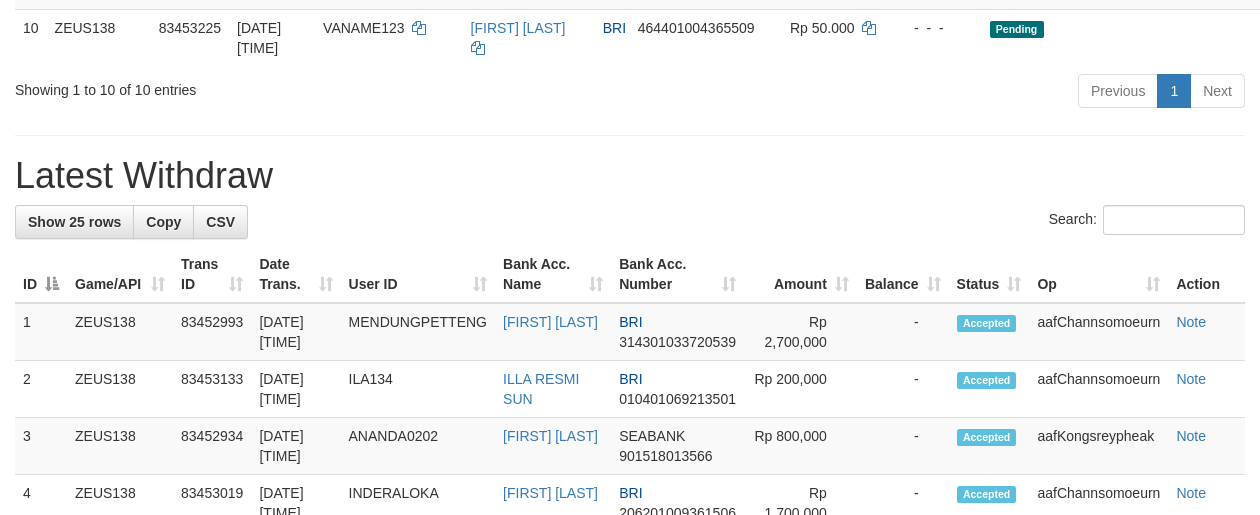 scroll, scrollTop: 904, scrollLeft: 0, axis: vertical 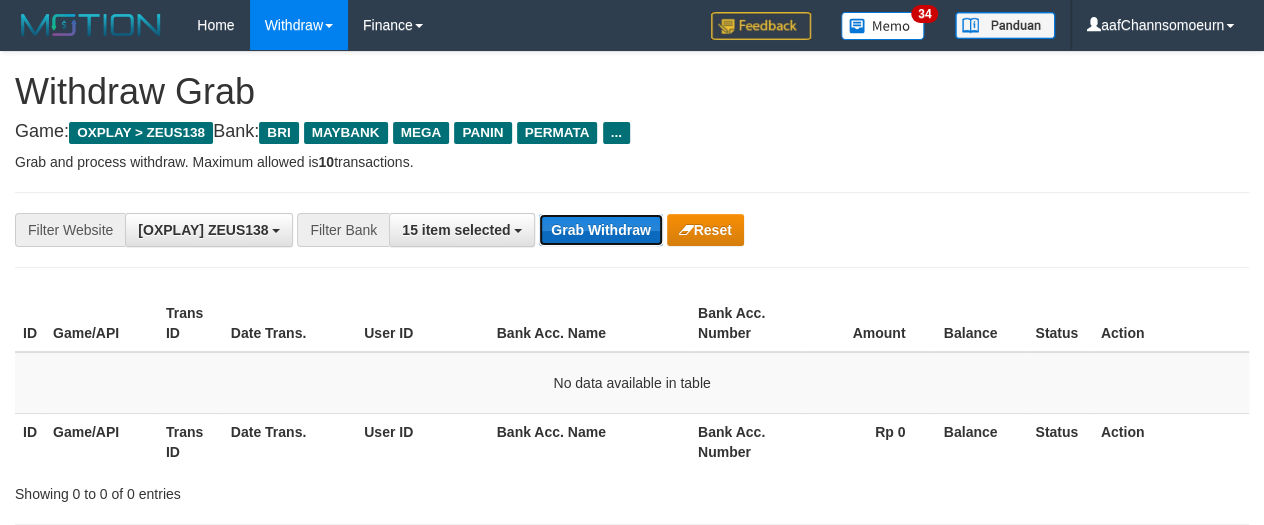 click on "Grab Withdraw" at bounding box center (600, 230) 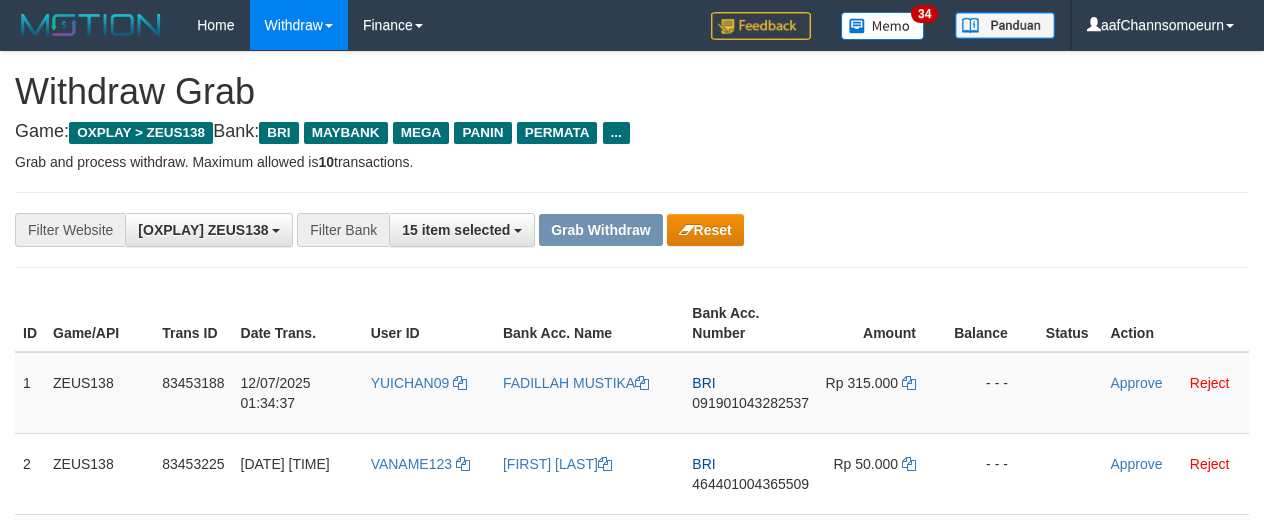 scroll, scrollTop: 0, scrollLeft: 0, axis: both 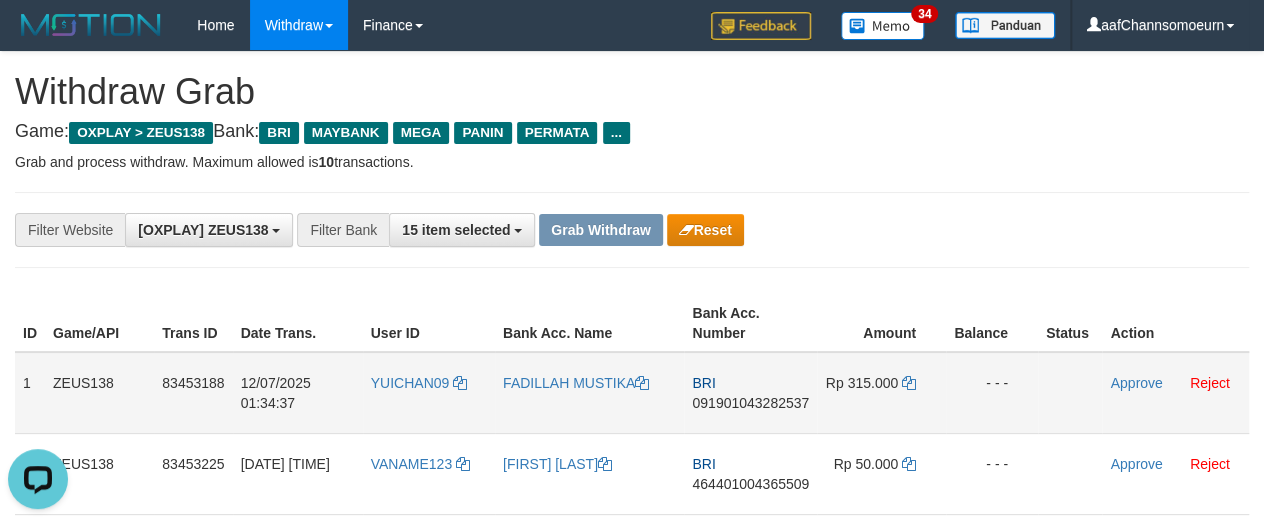 click on "091901043282537" at bounding box center (750, 403) 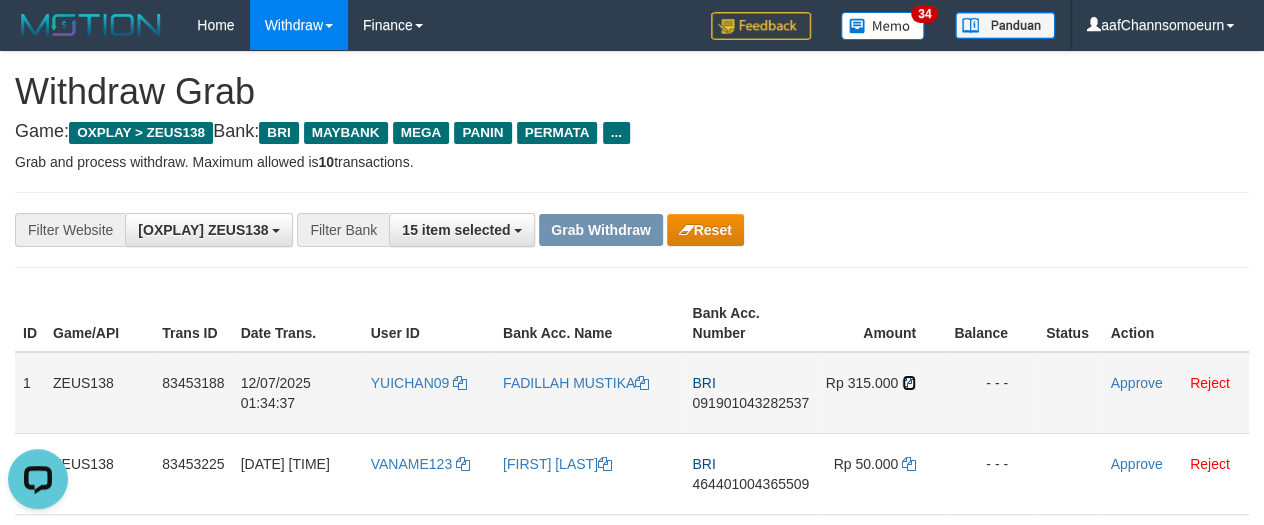 click at bounding box center (909, 383) 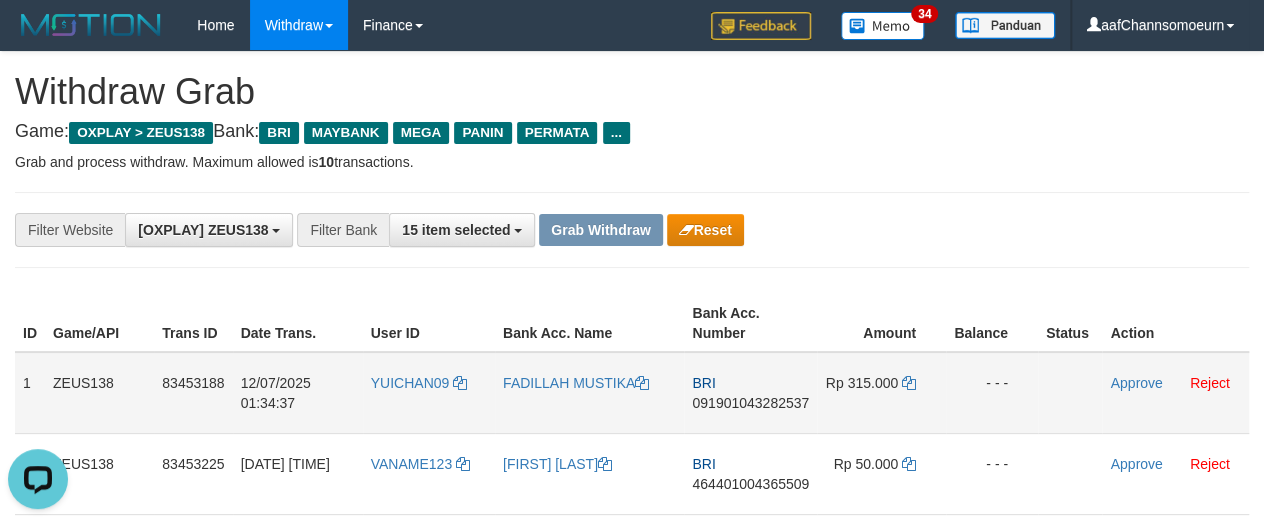 click on "Approve
Reject" at bounding box center (1175, 393) 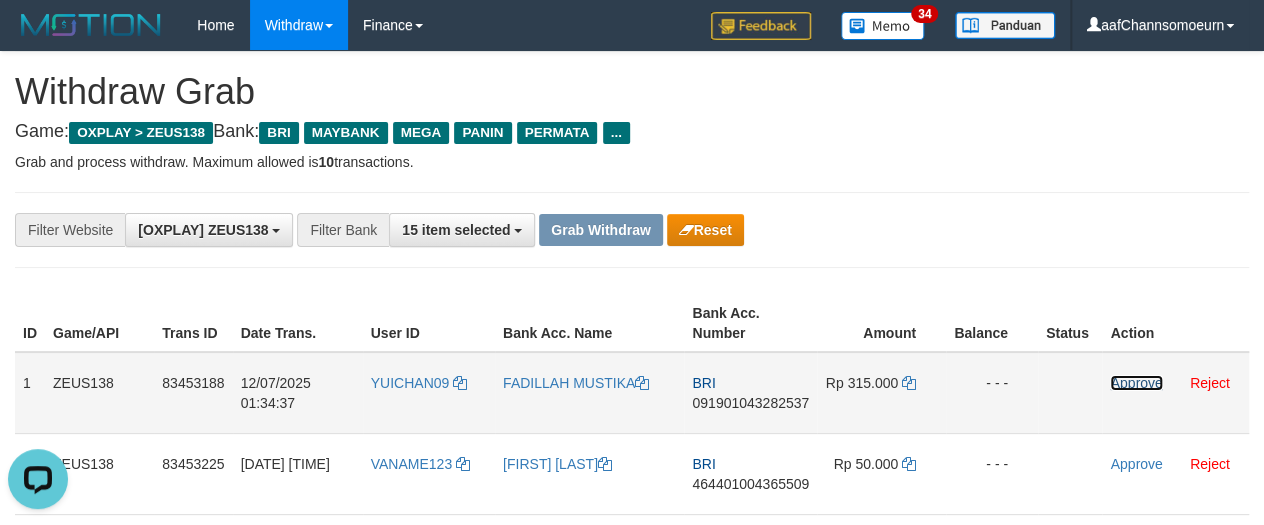 click on "Approve" at bounding box center [1136, 383] 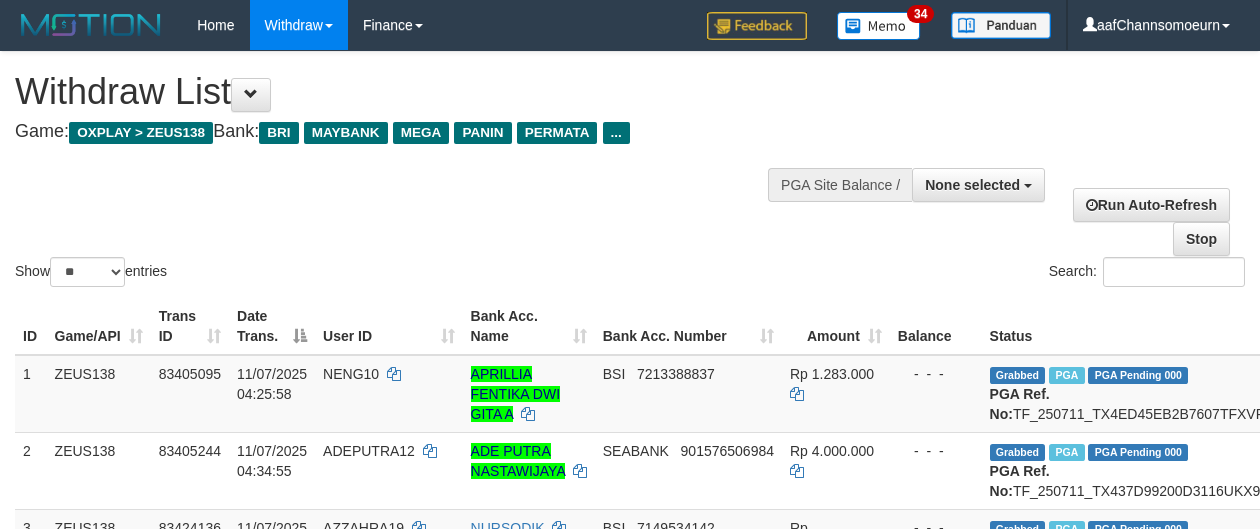 select 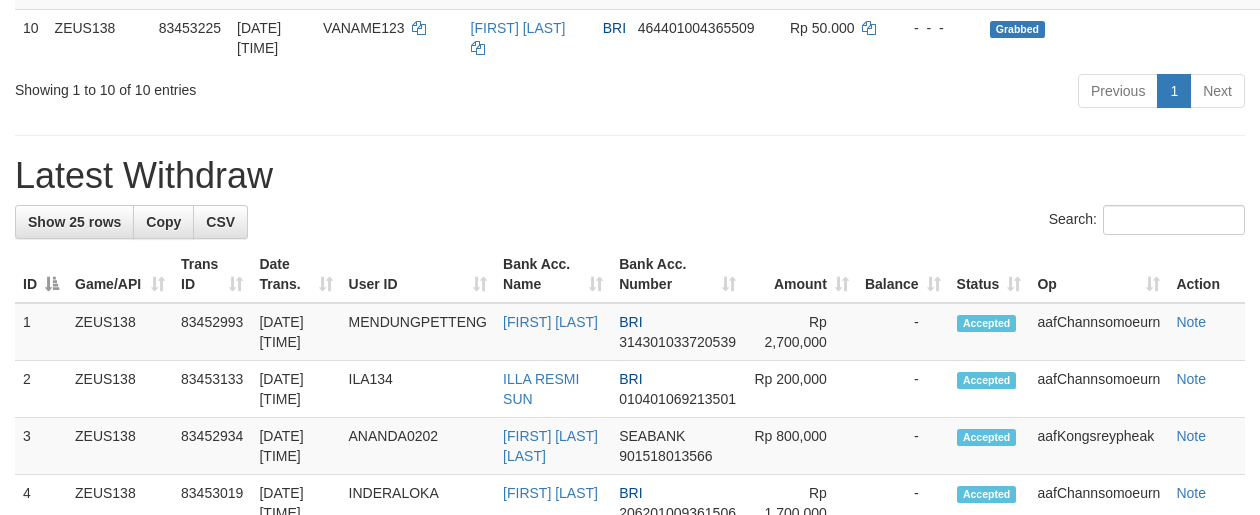 scroll, scrollTop: 904, scrollLeft: 0, axis: vertical 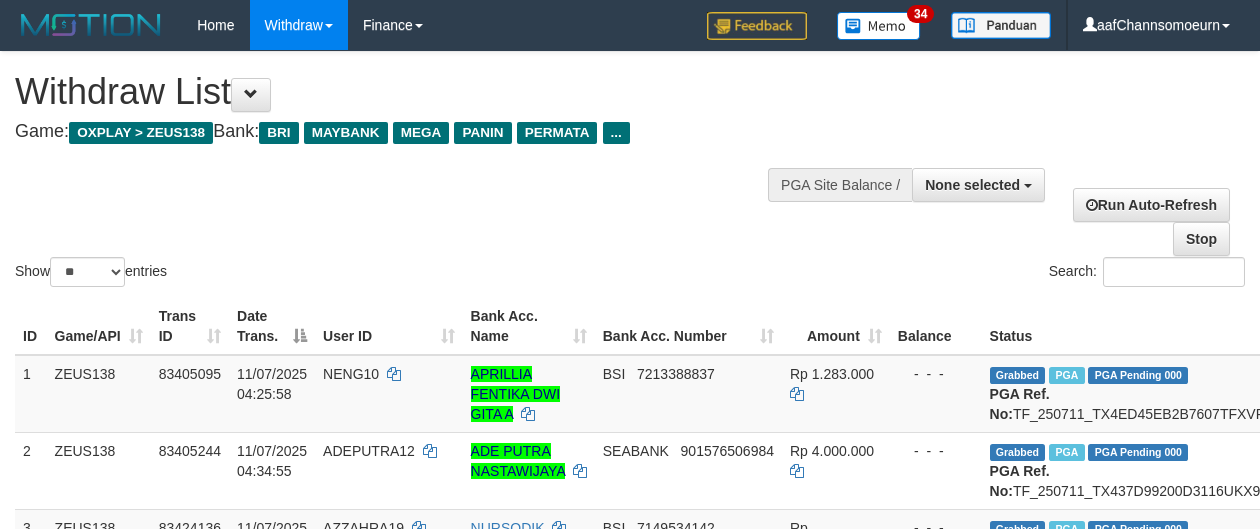 select 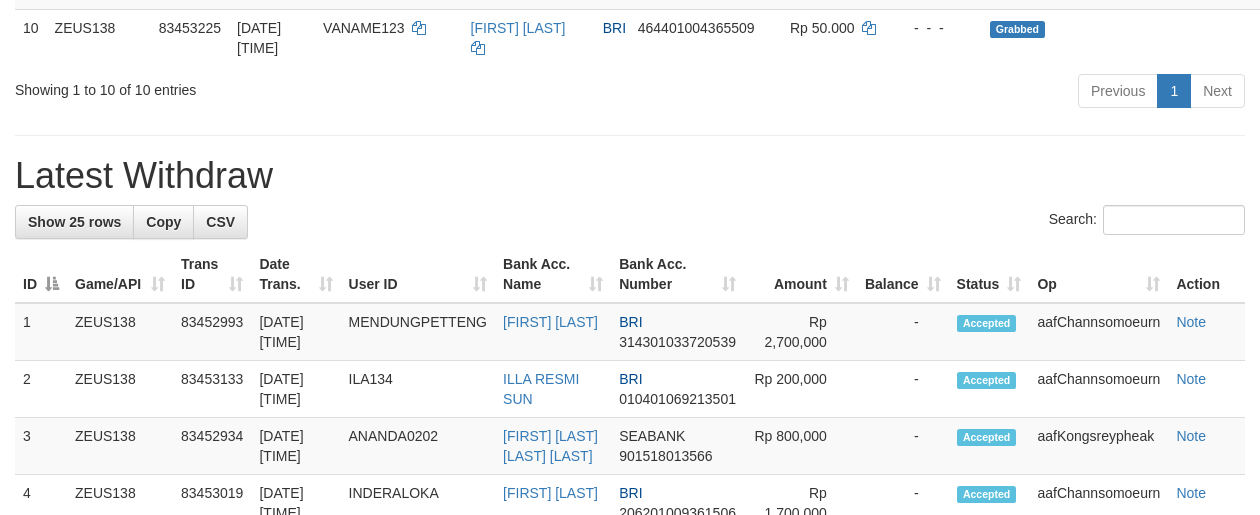 scroll, scrollTop: 904, scrollLeft: 0, axis: vertical 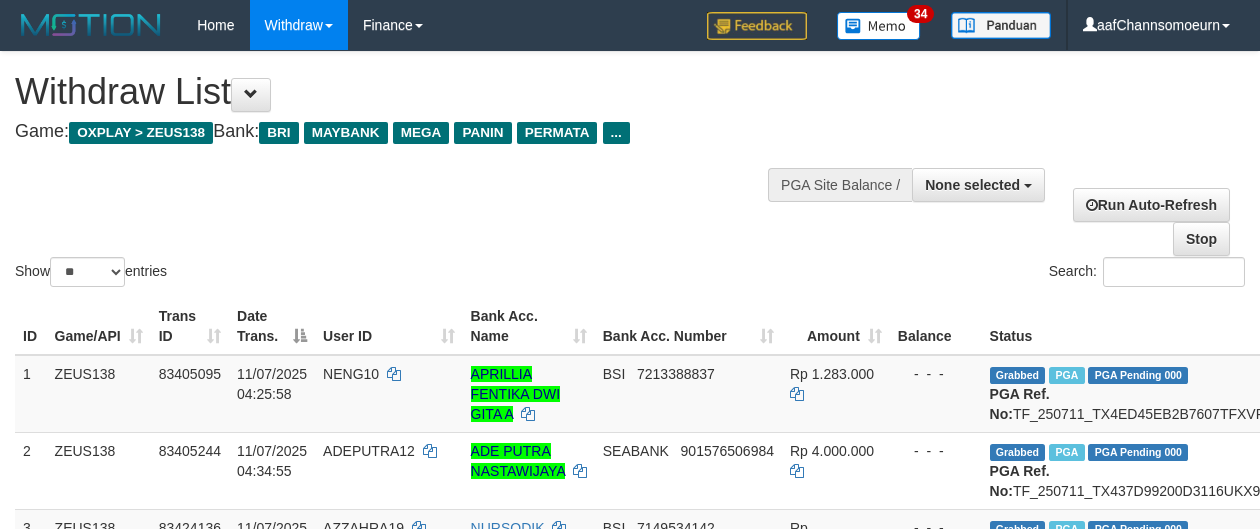 select 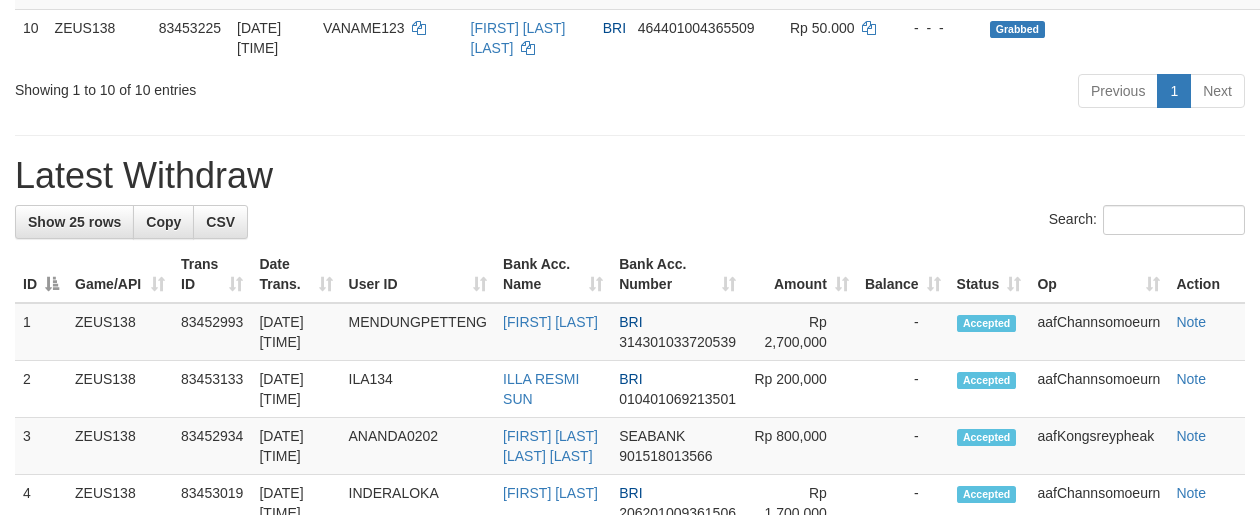 scroll, scrollTop: 904, scrollLeft: 0, axis: vertical 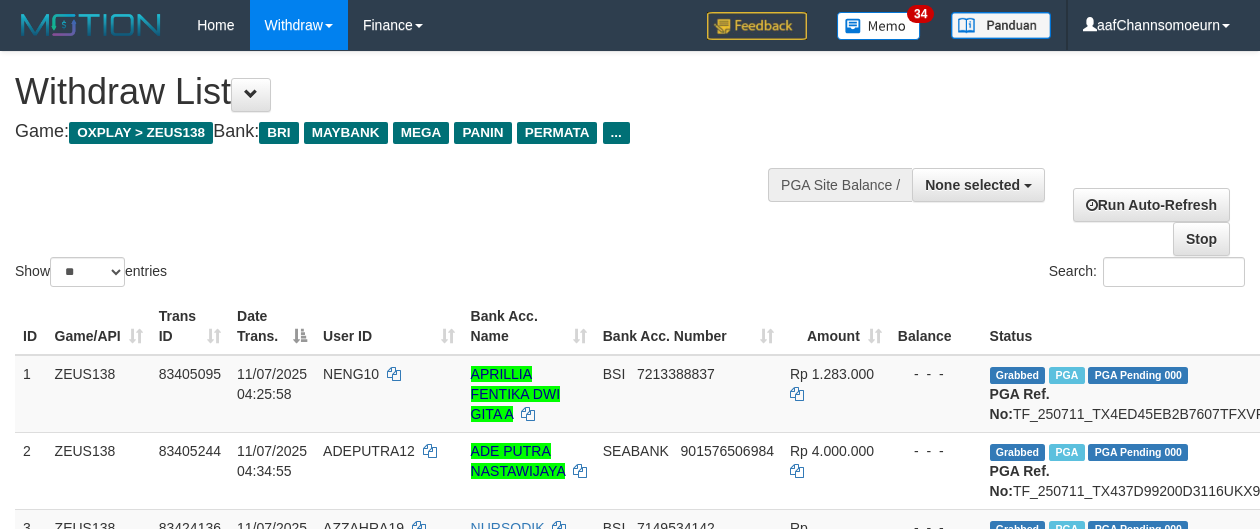 select 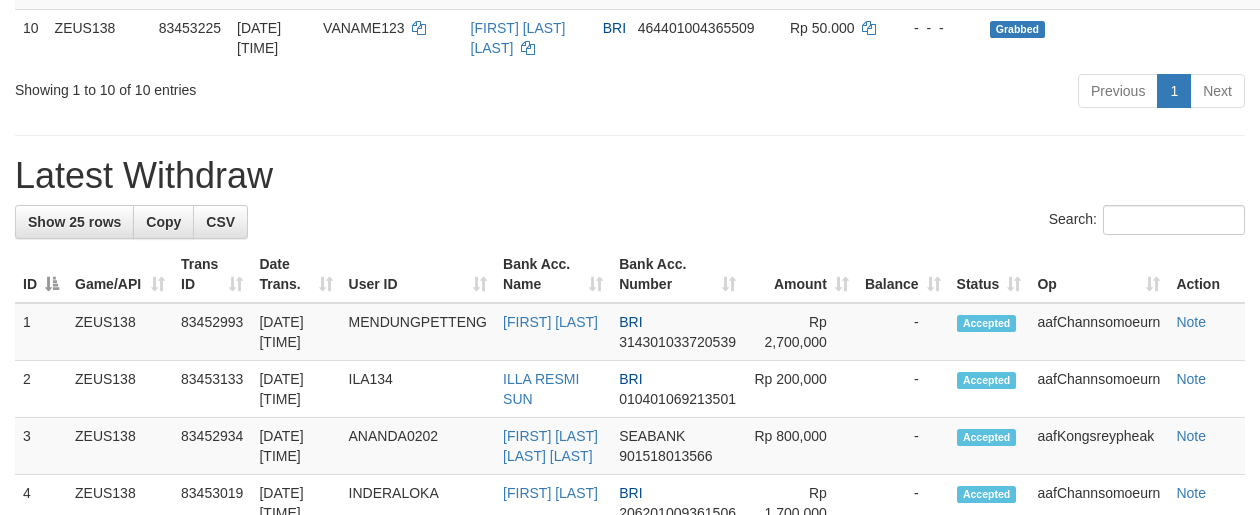 scroll, scrollTop: 904, scrollLeft: 0, axis: vertical 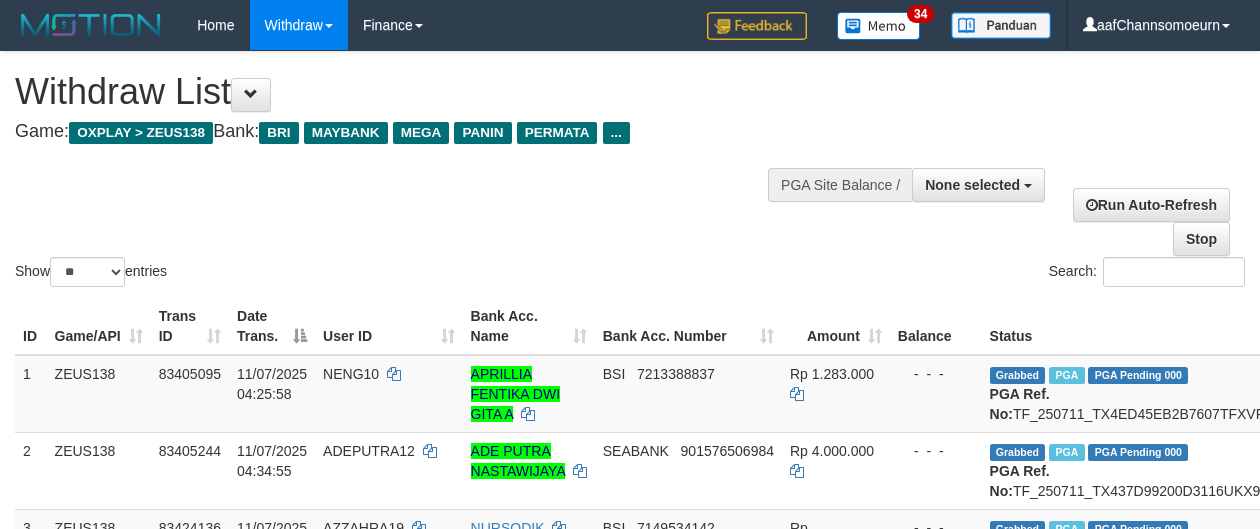 select 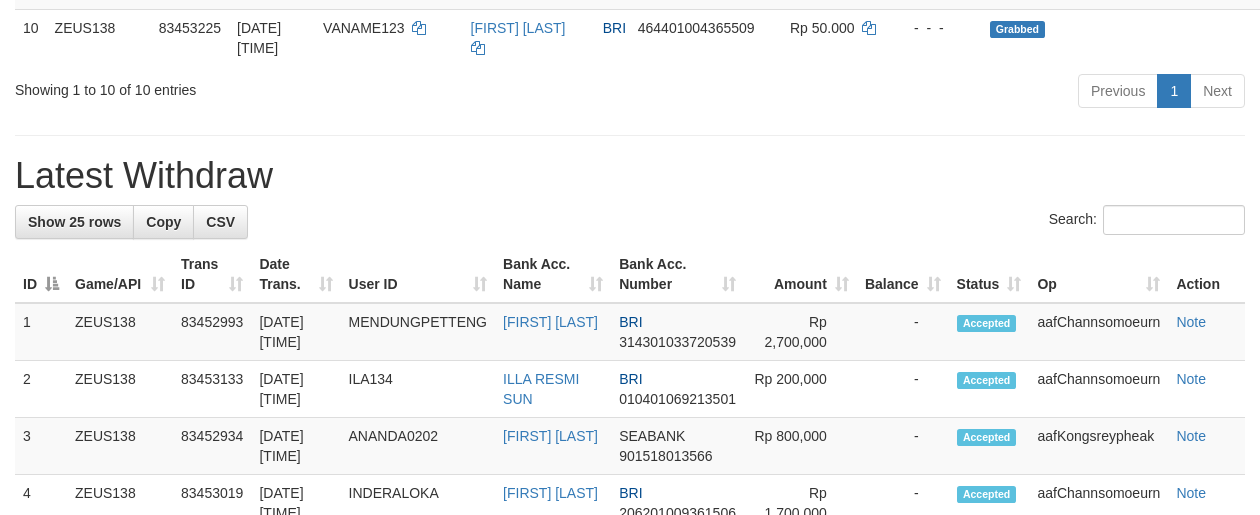scroll, scrollTop: 904, scrollLeft: 0, axis: vertical 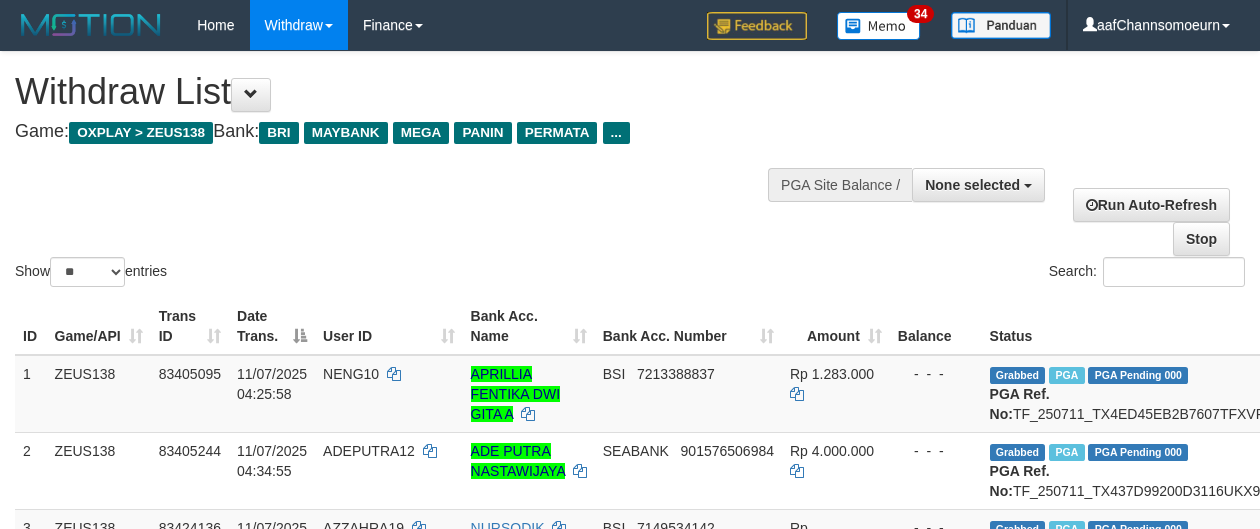 select 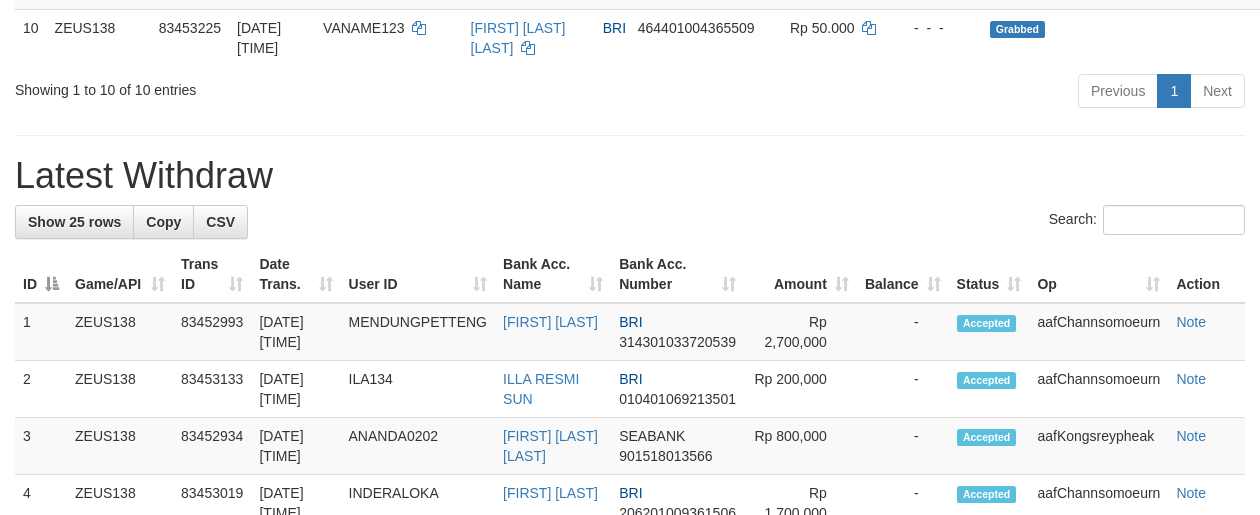 scroll, scrollTop: 904, scrollLeft: 0, axis: vertical 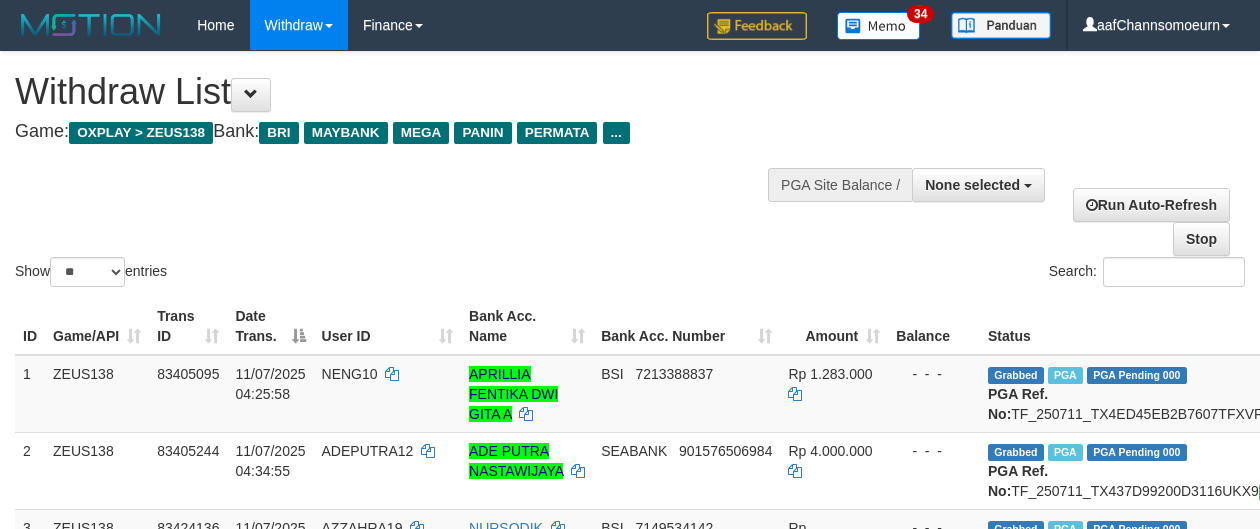 select 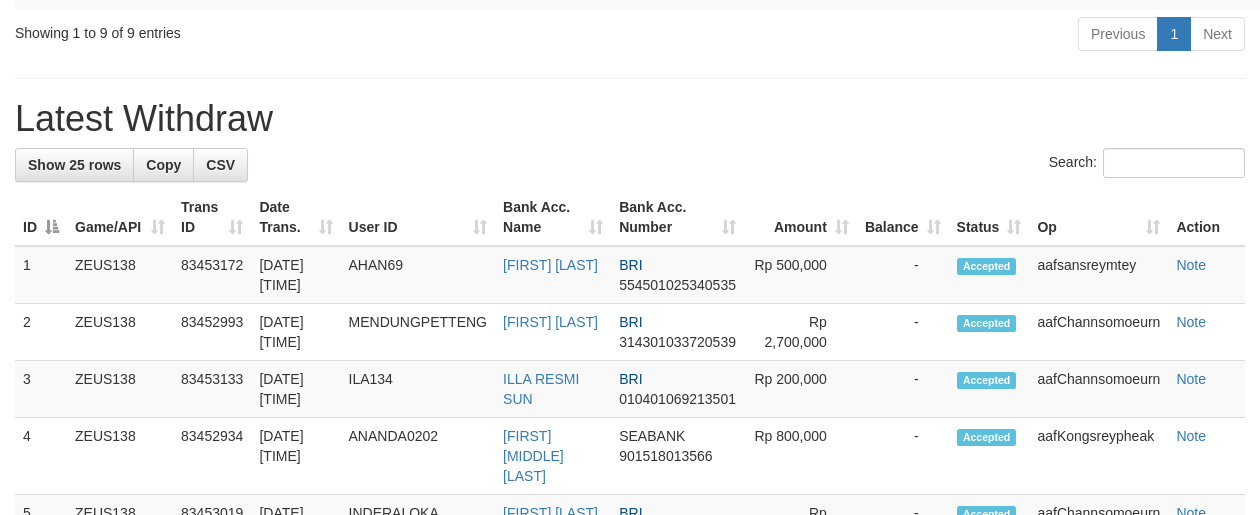 scroll, scrollTop: 904, scrollLeft: 0, axis: vertical 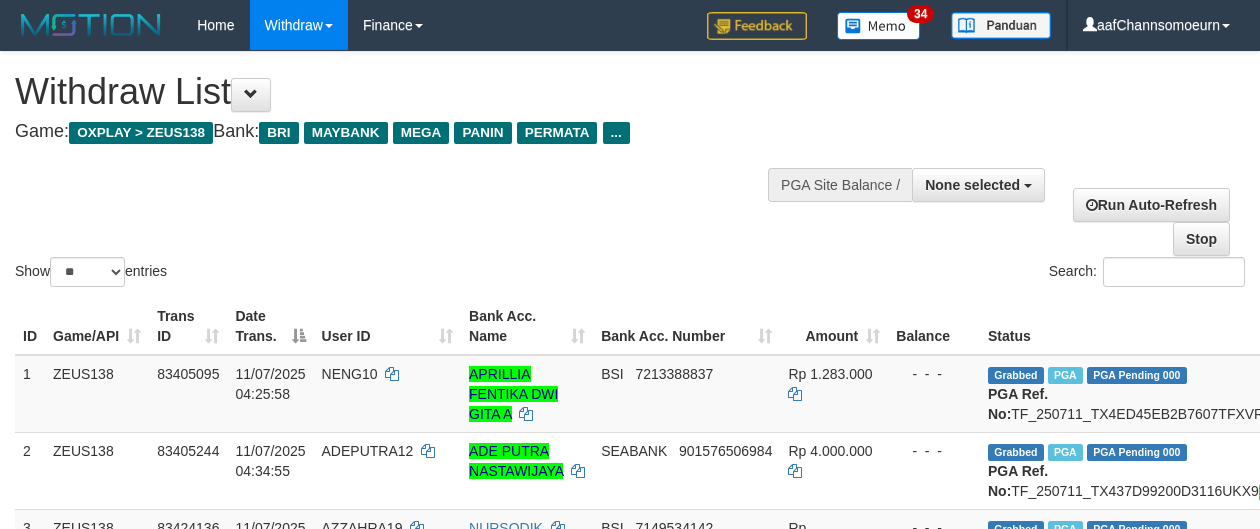 select 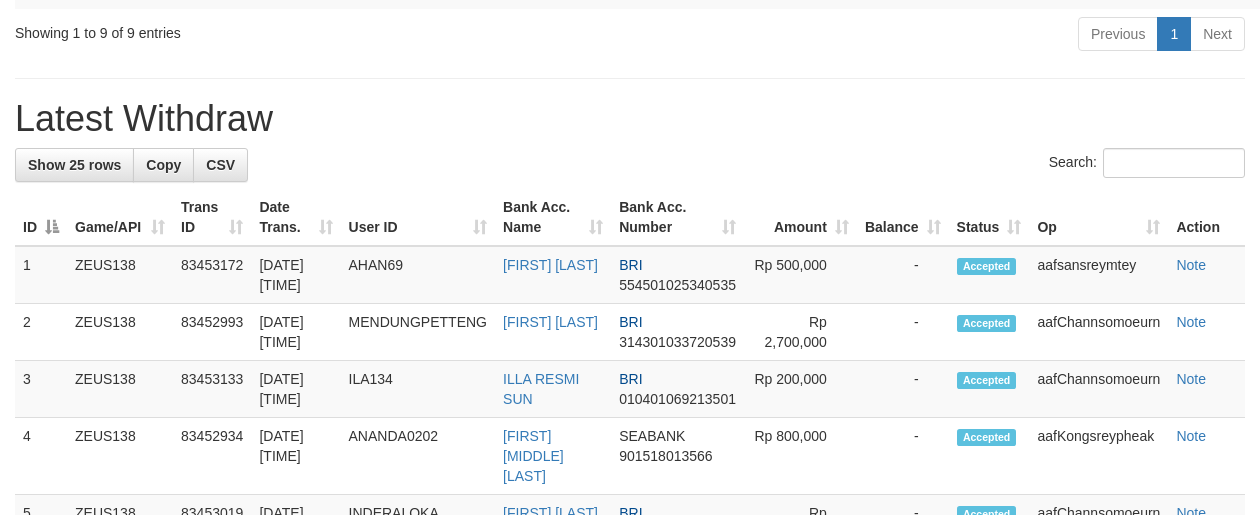 scroll, scrollTop: 904, scrollLeft: 0, axis: vertical 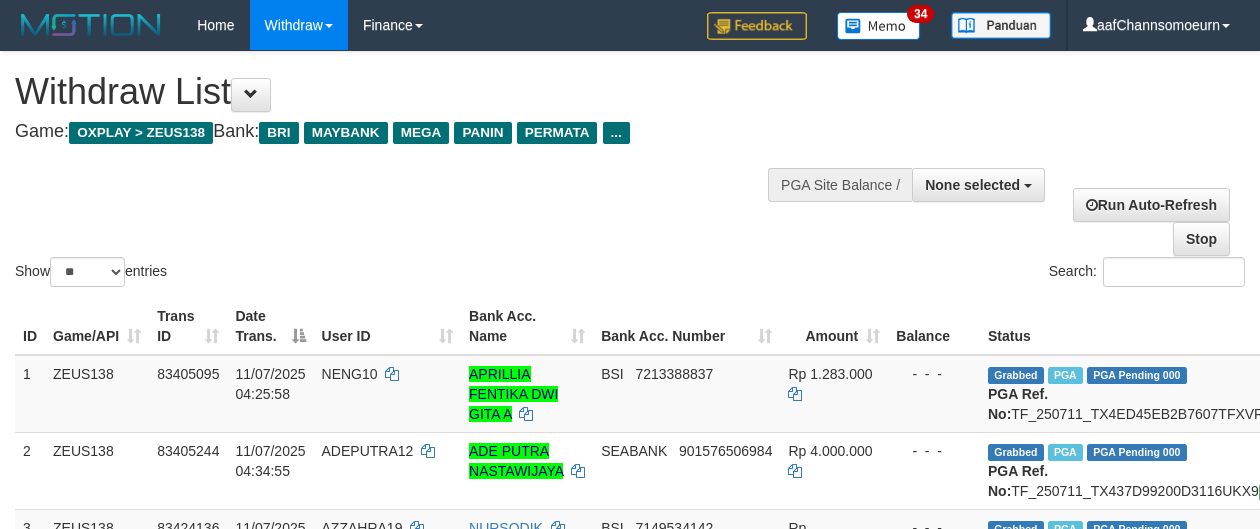 select 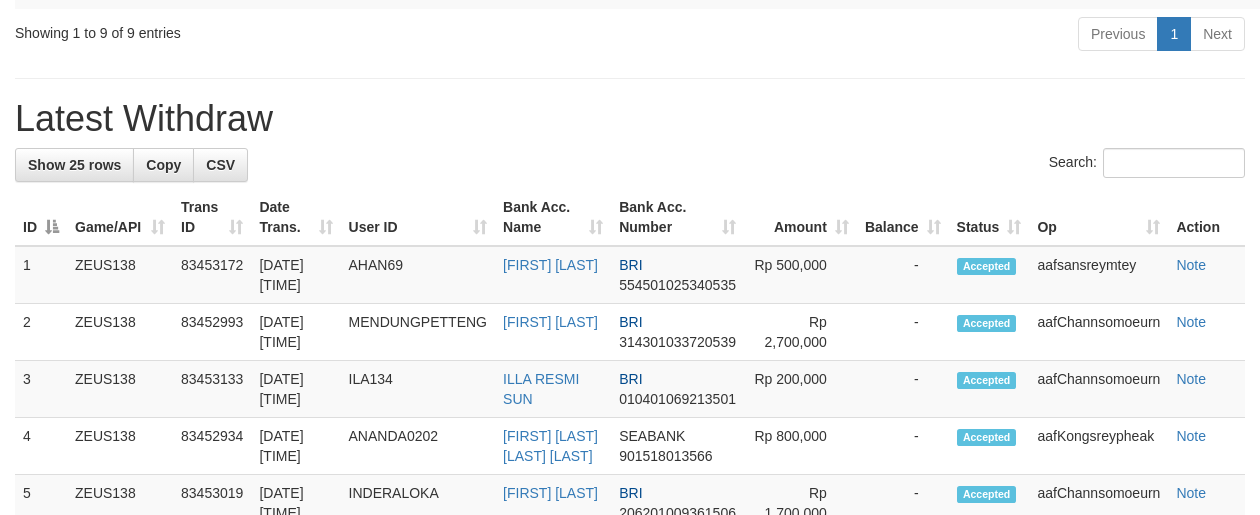 scroll, scrollTop: 904, scrollLeft: 0, axis: vertical 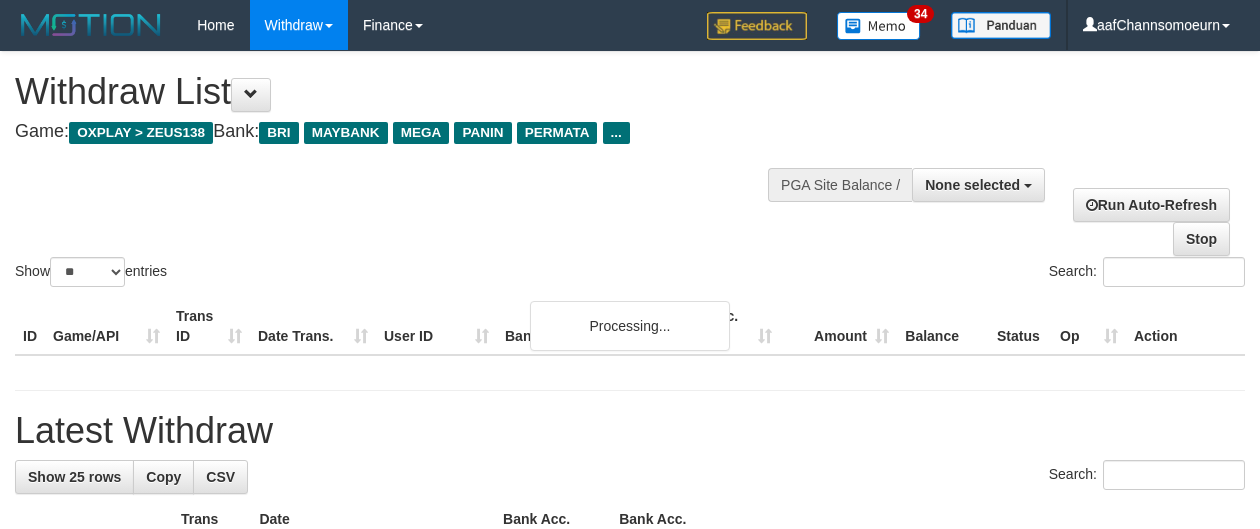 select 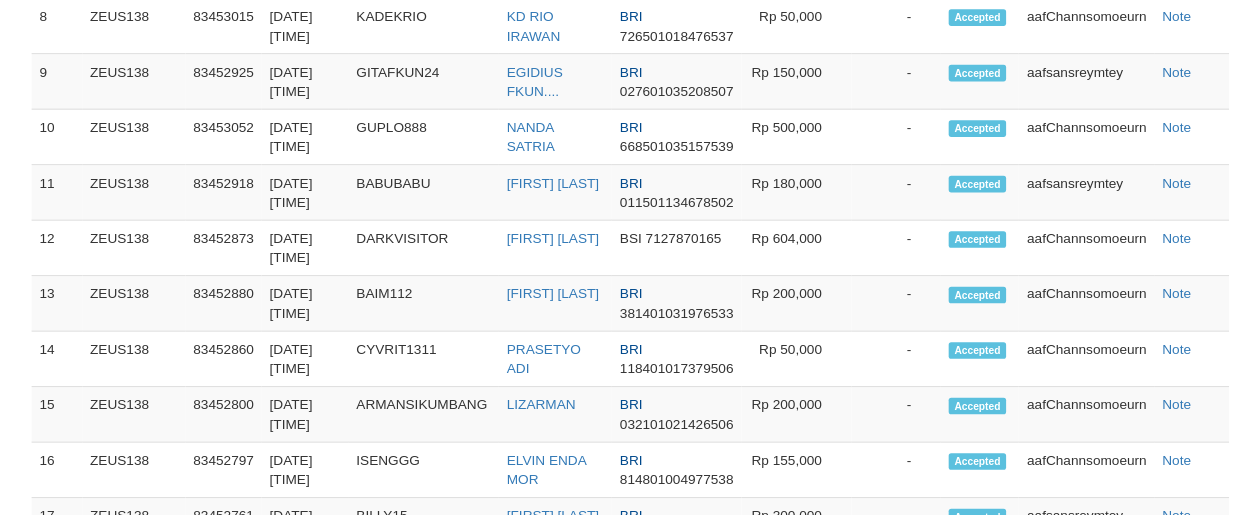 scroll, scrollTop: 904, scrollLeft: 0, axis: vertical 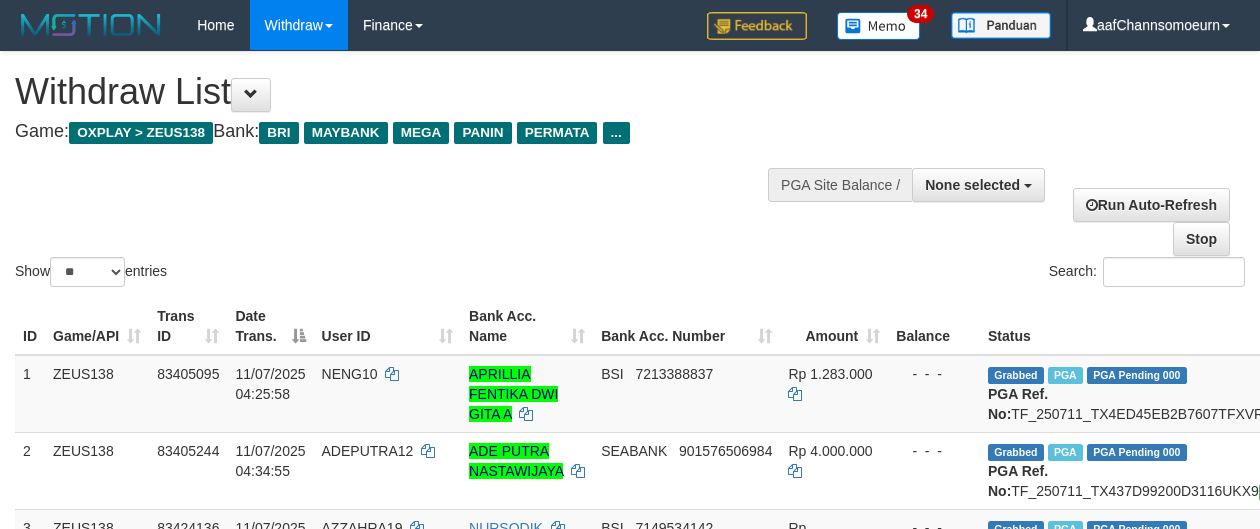 select 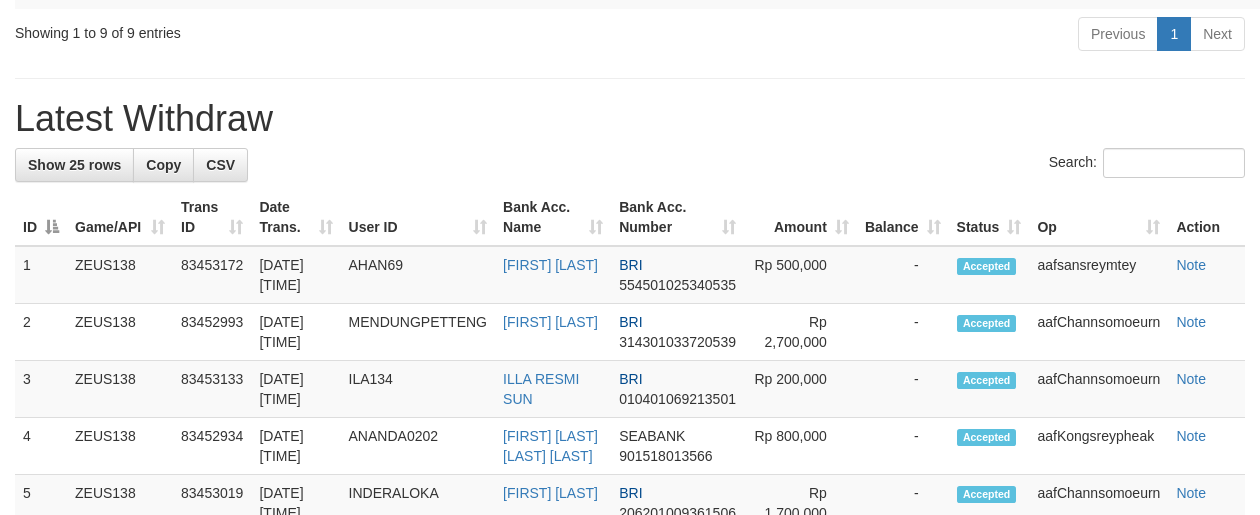 scroll, scrollTop: 904, scrollLeft: 0, axis: vertical 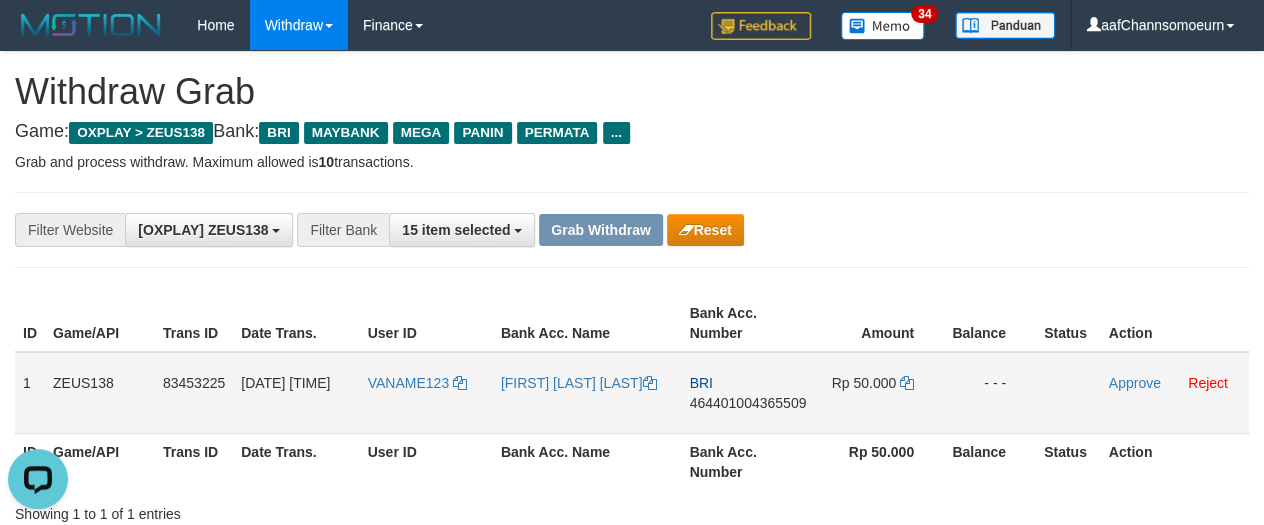 click on "VANAME123" at bounding box center (426, 393) 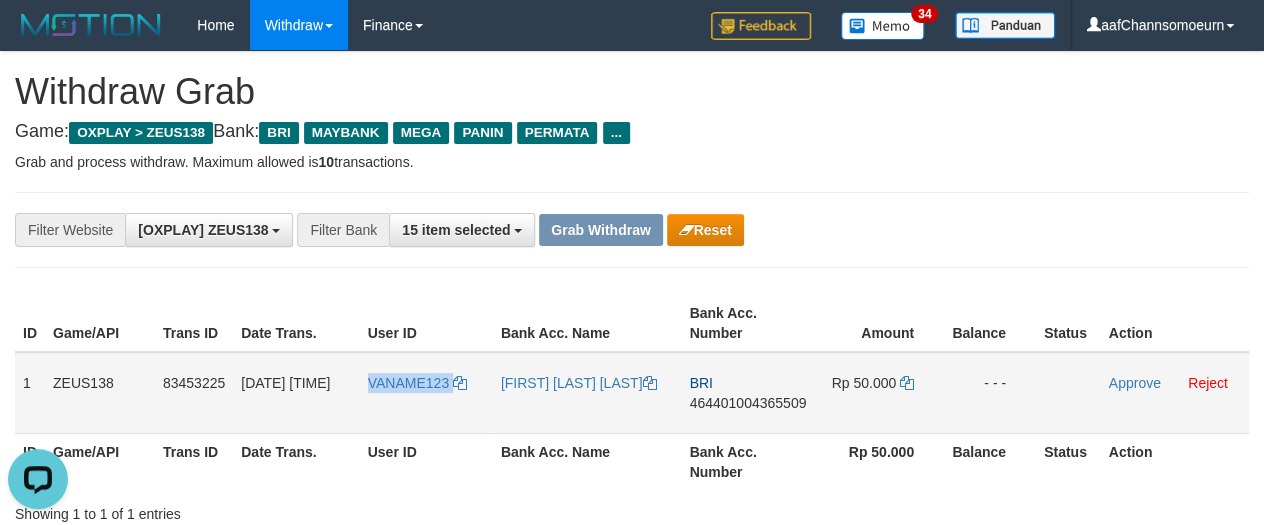 click on "VANAME123" at bounding box center [426, 393] 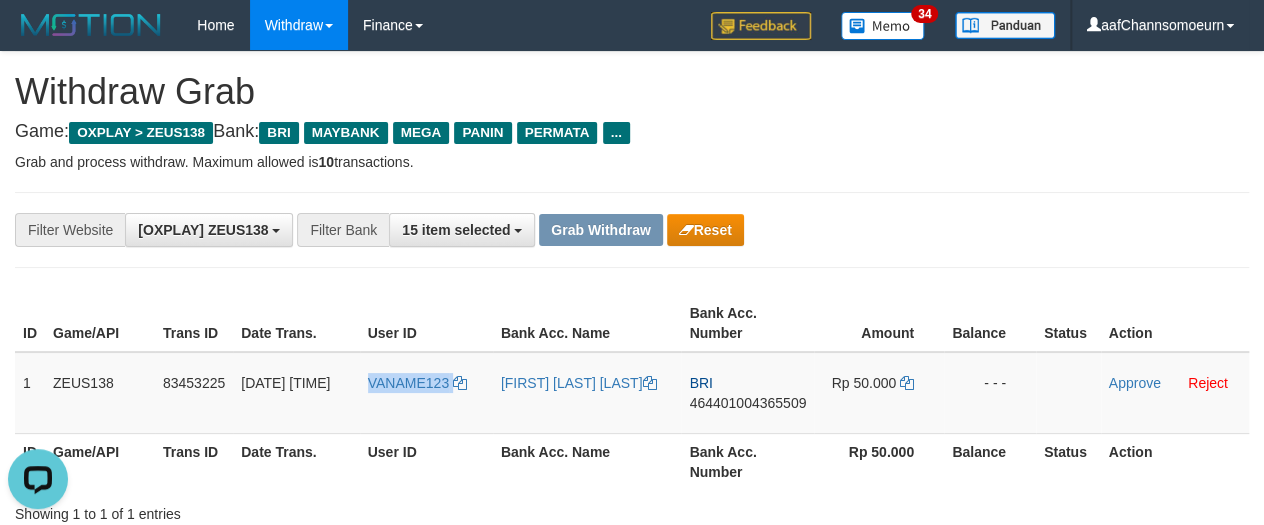 copy on "VANAME123" 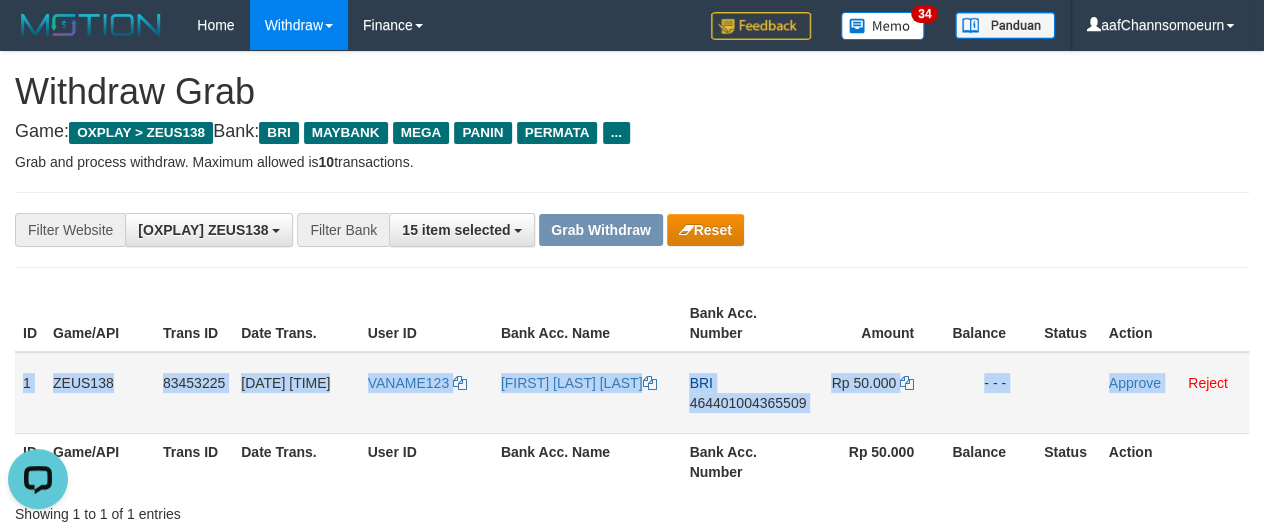 drag, startPoint x: 18, startPoint y: 370, endPoint x: 1206, endPoint y: 415, distance: 1188.8519 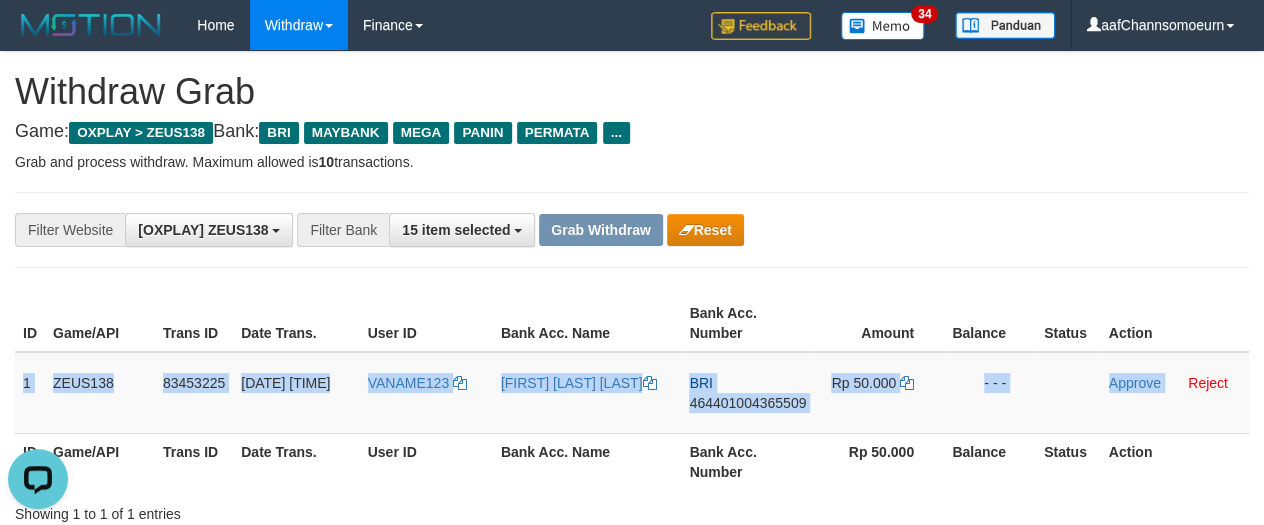 copy on "1
ZEUS138
83453225
12/07/2025 01:35:23
VANAME123
ABDUL AZIZ MAT
BRI
464401004365509
Rp 50.000
- - -
Approve" 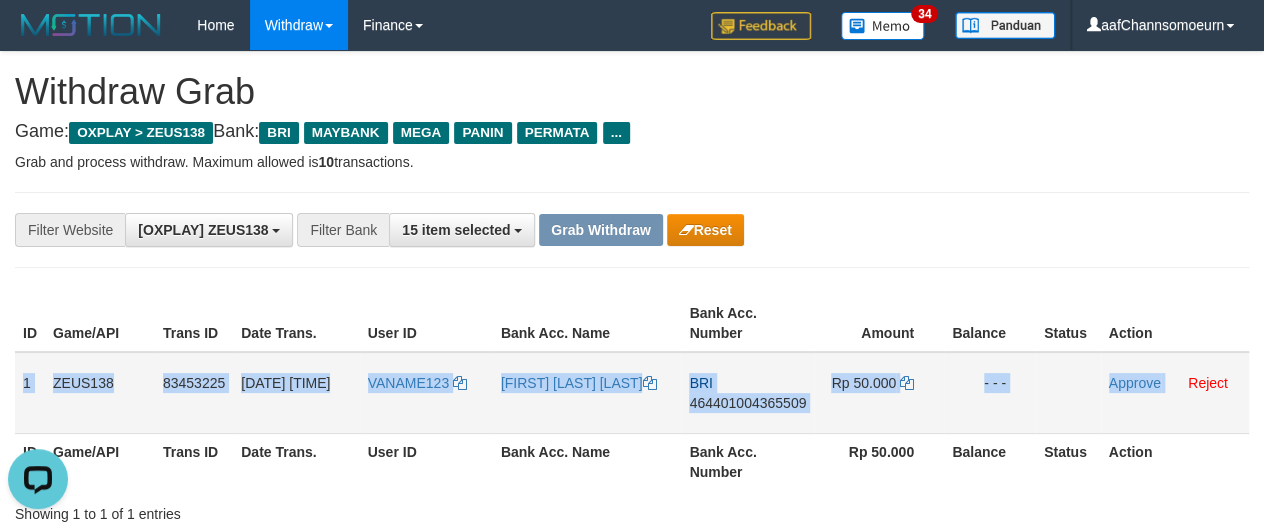 click on "464401004365509" at bounding box center [747, 403] 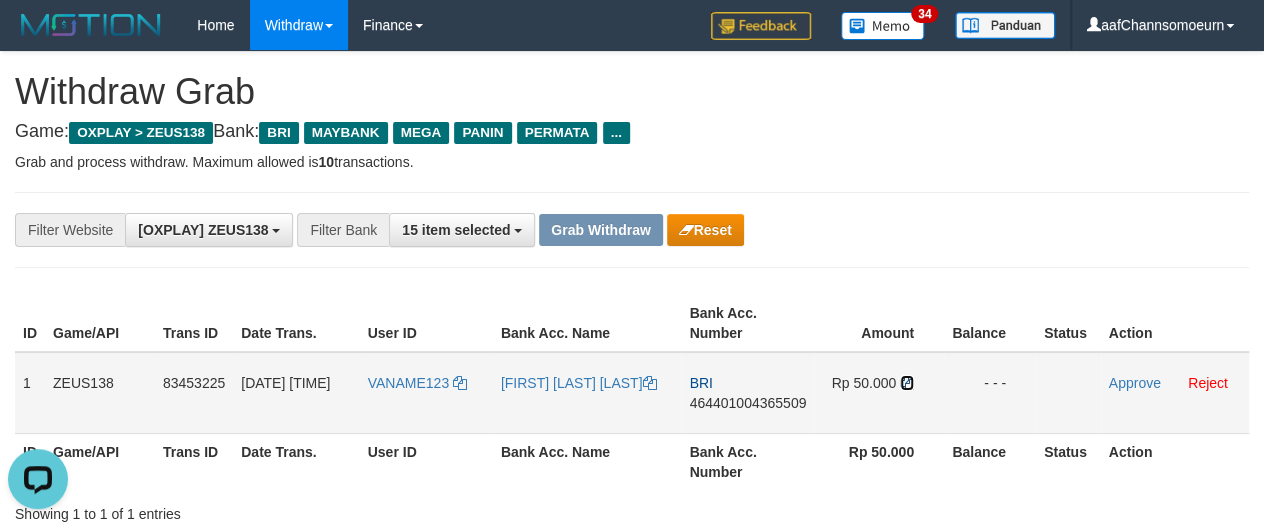 click at bounding box center (907, 383) 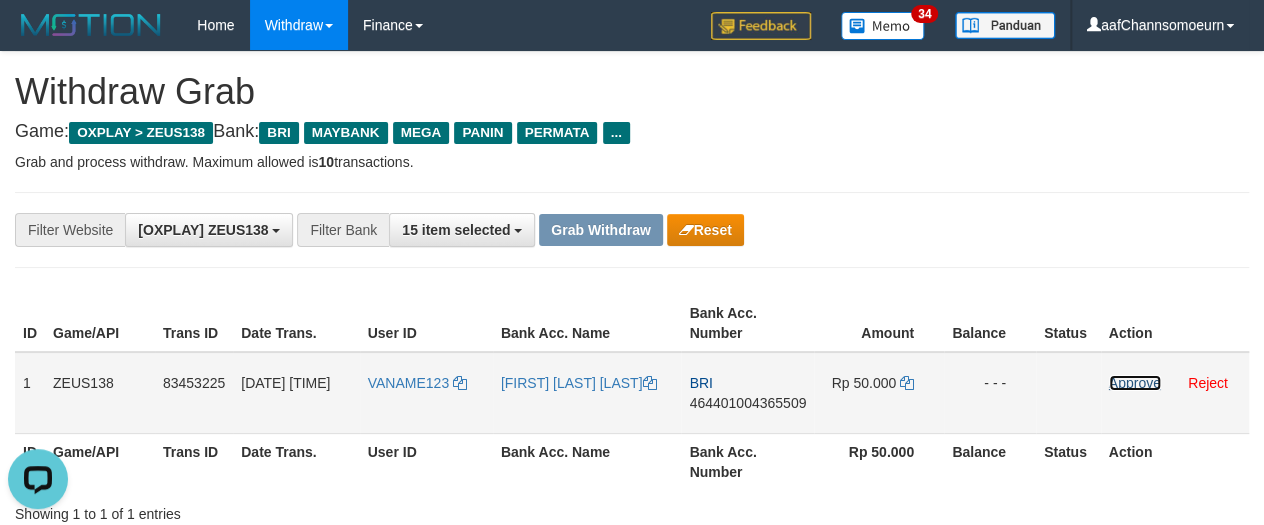 click on "Approve" at bounding box center [1135, 383] 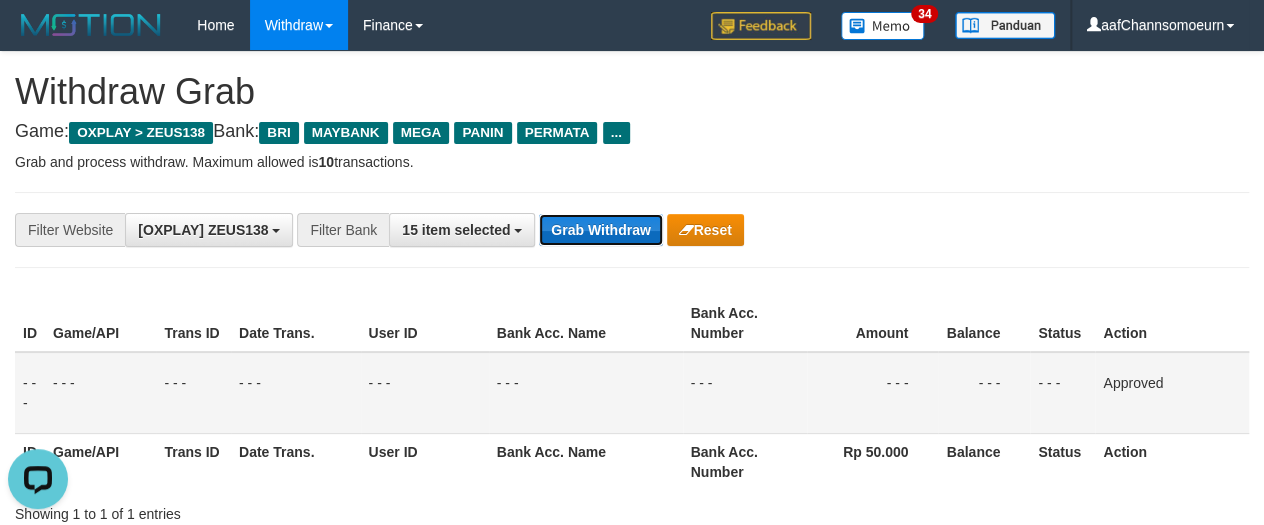 click on "Grab Withdraw" at bounding box center (600, 230) 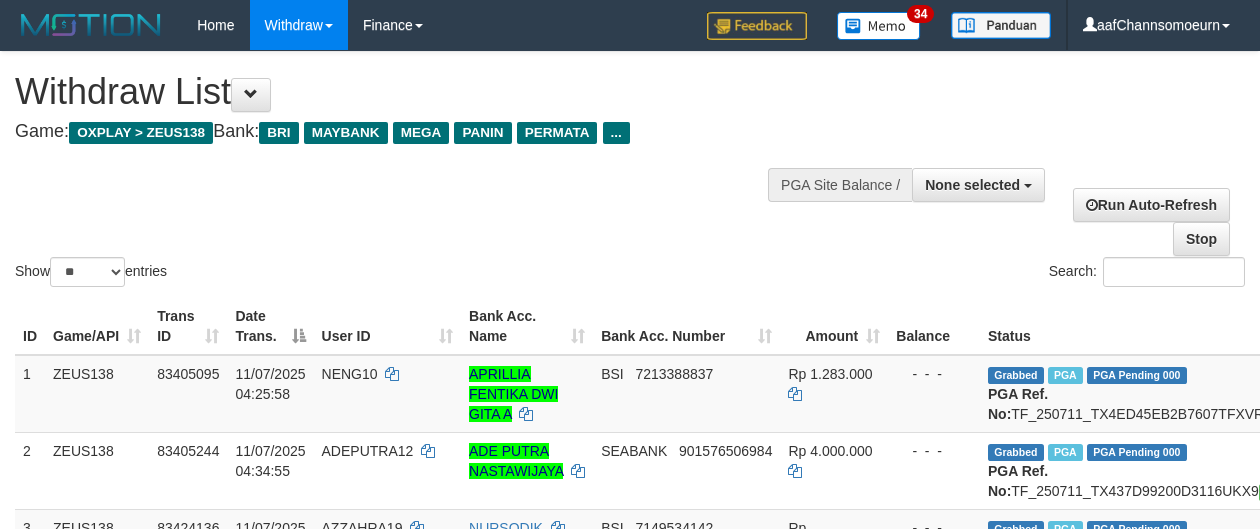 select 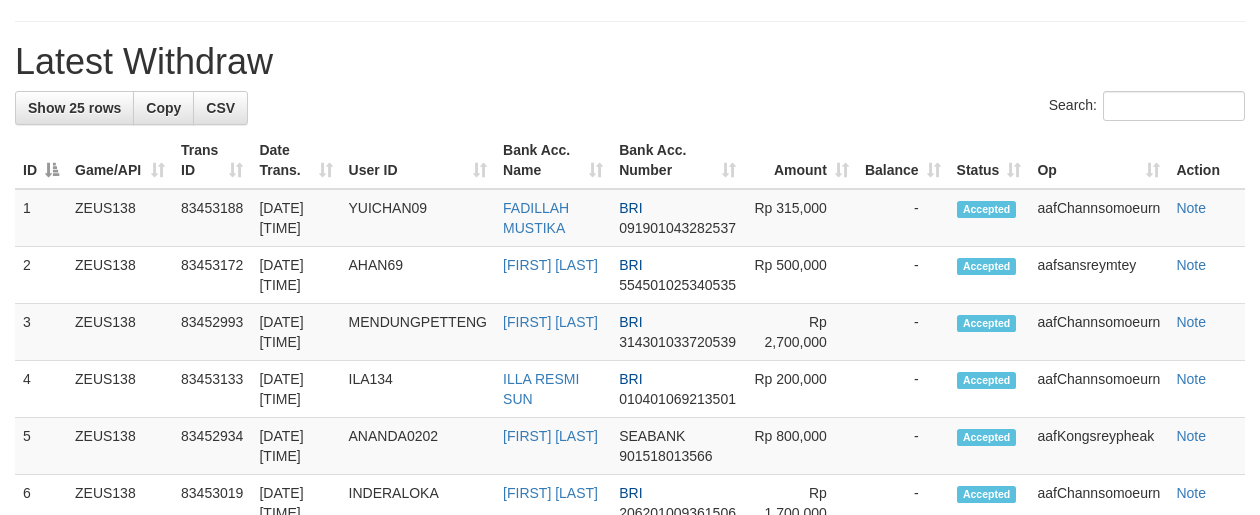 scroll, scrollTop: 904, scrollLeft: 0, axis: vertical 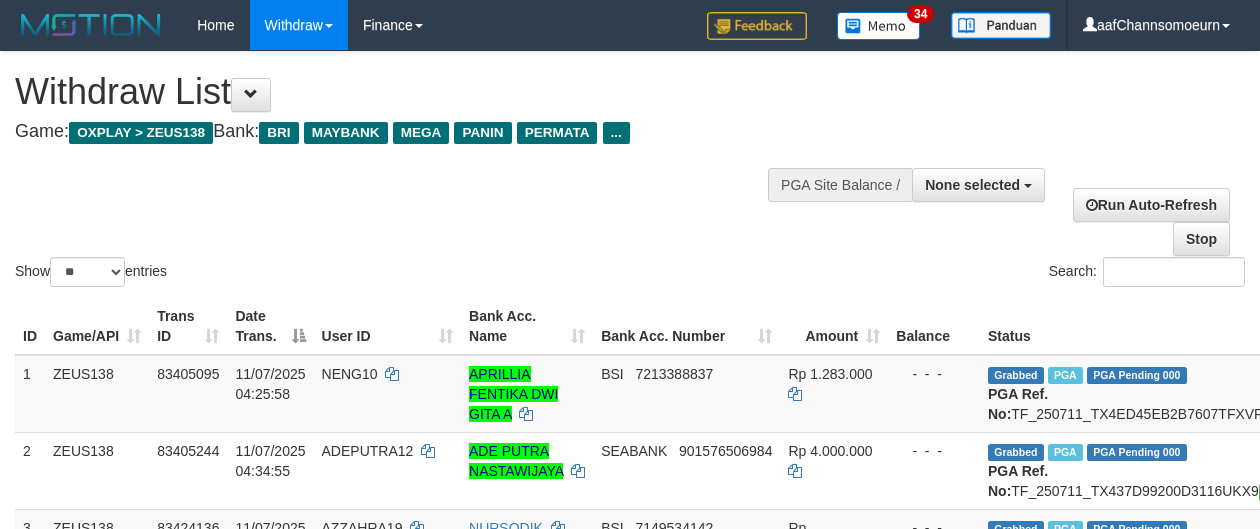 select 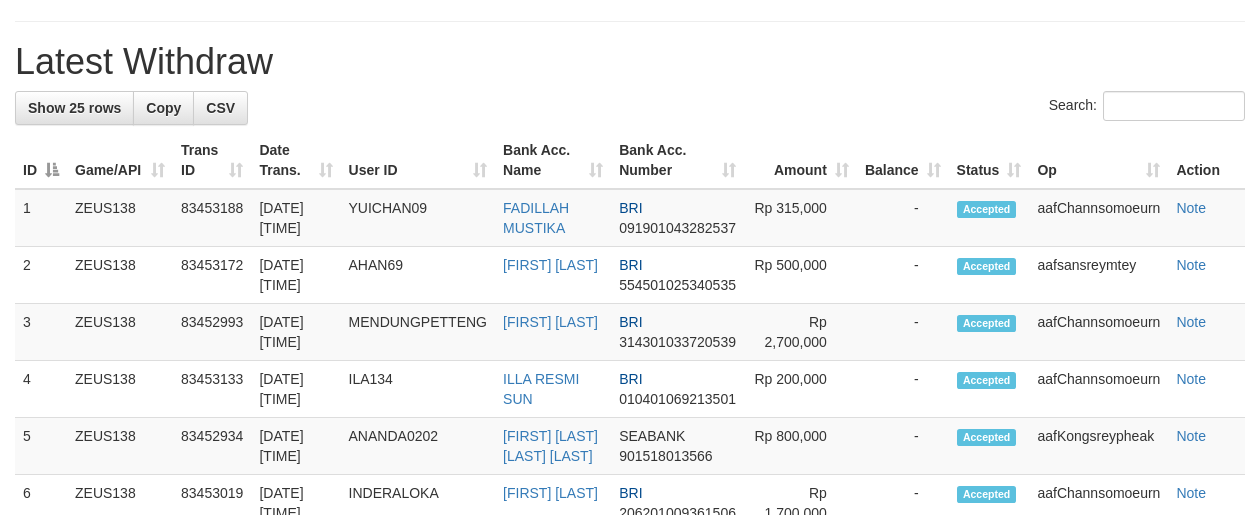 scroll, scrollTop: 904, scrollLeft: 0, axis: vertical 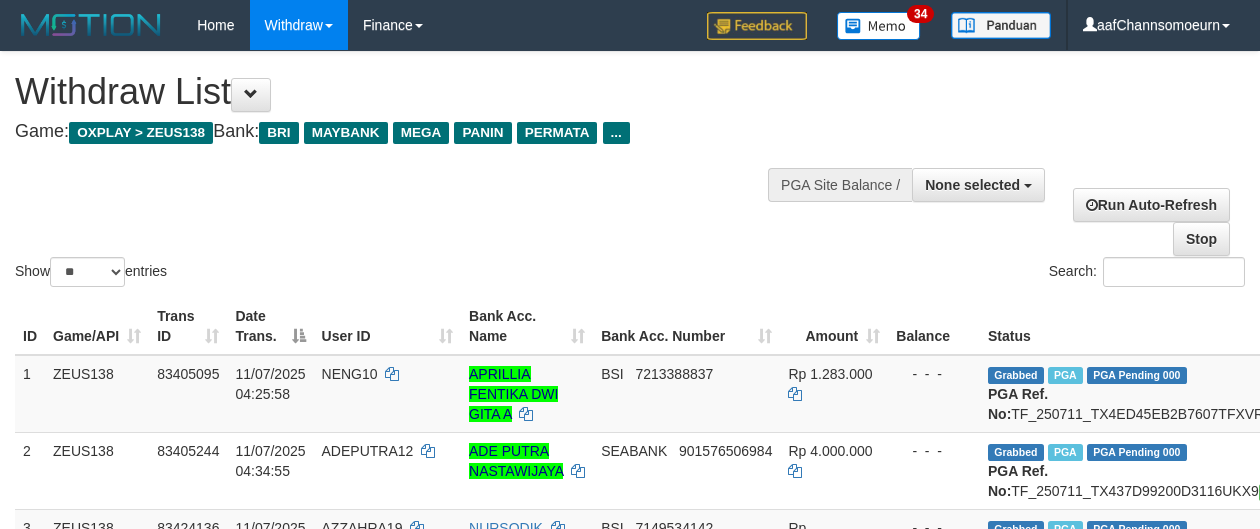 select 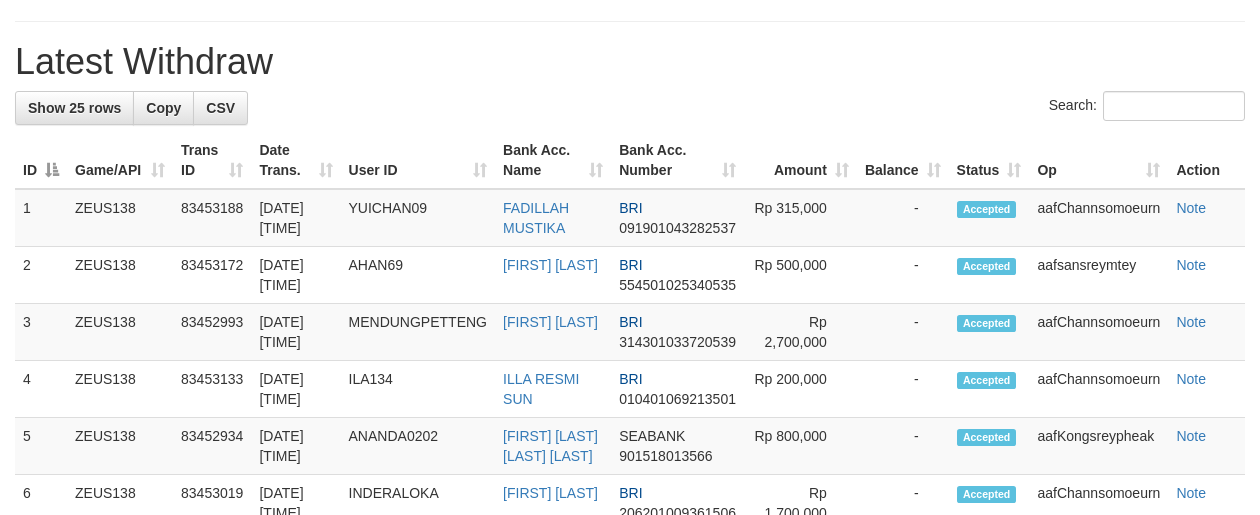 scroll, scrollTop: 904, scrollLeft: 0, axis: vertical 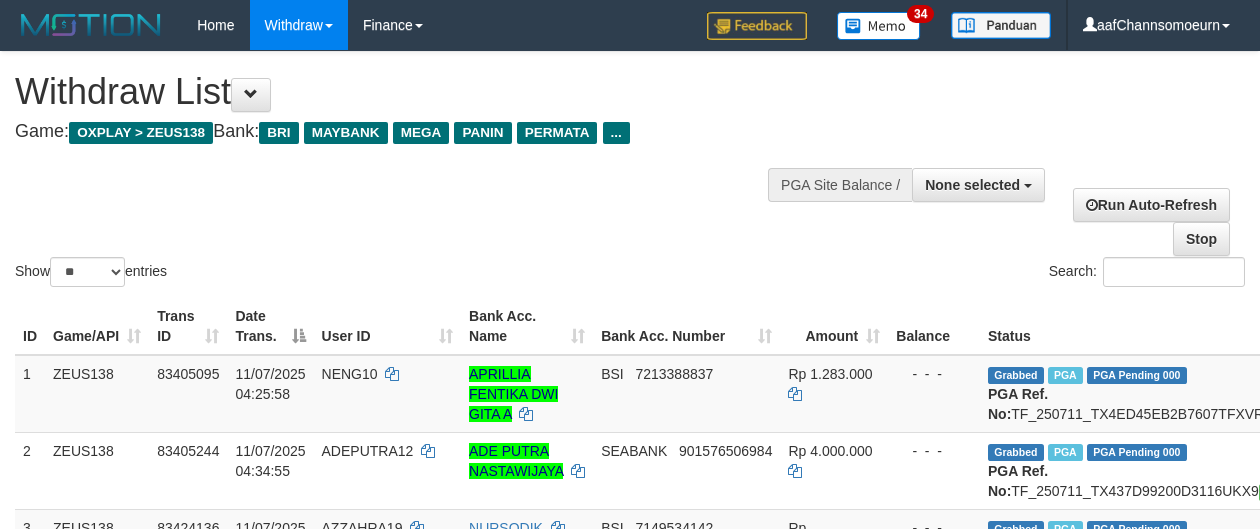 select 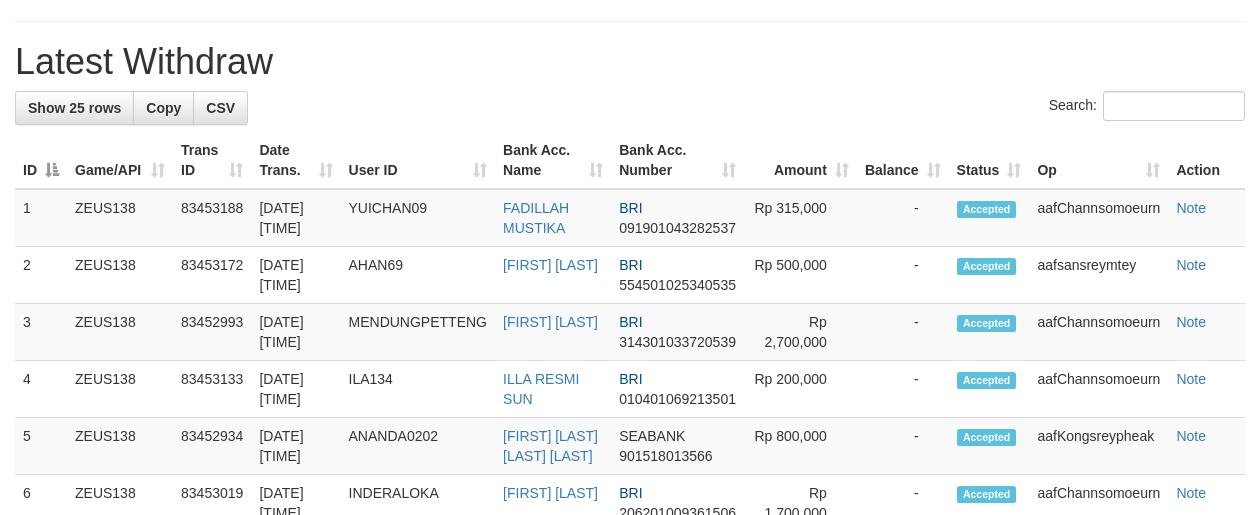 scroll, scrollTop: 904, scrollLeft: 0, axis: vertical 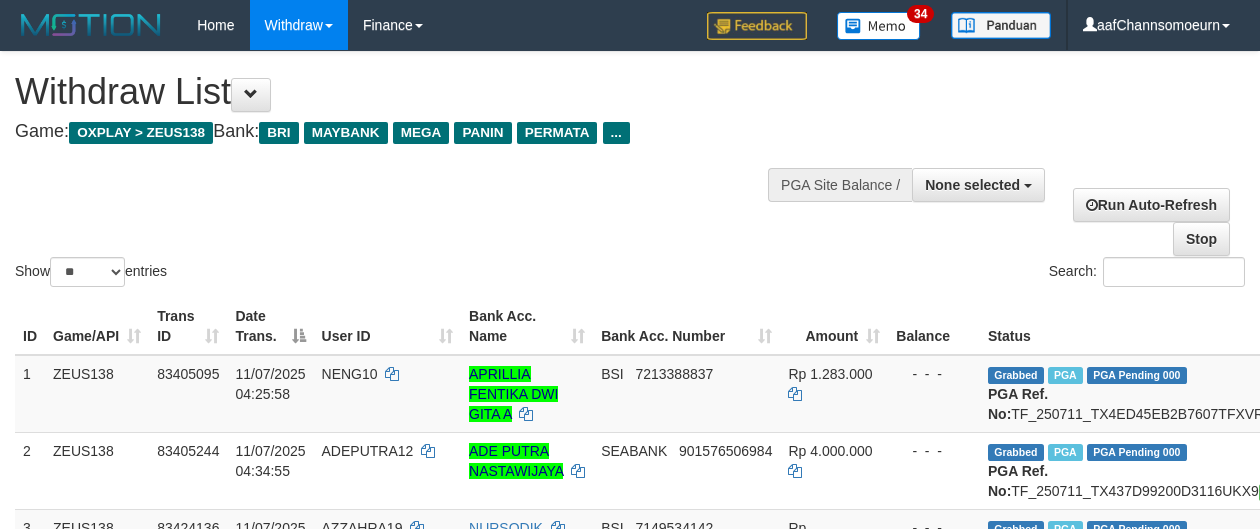 select 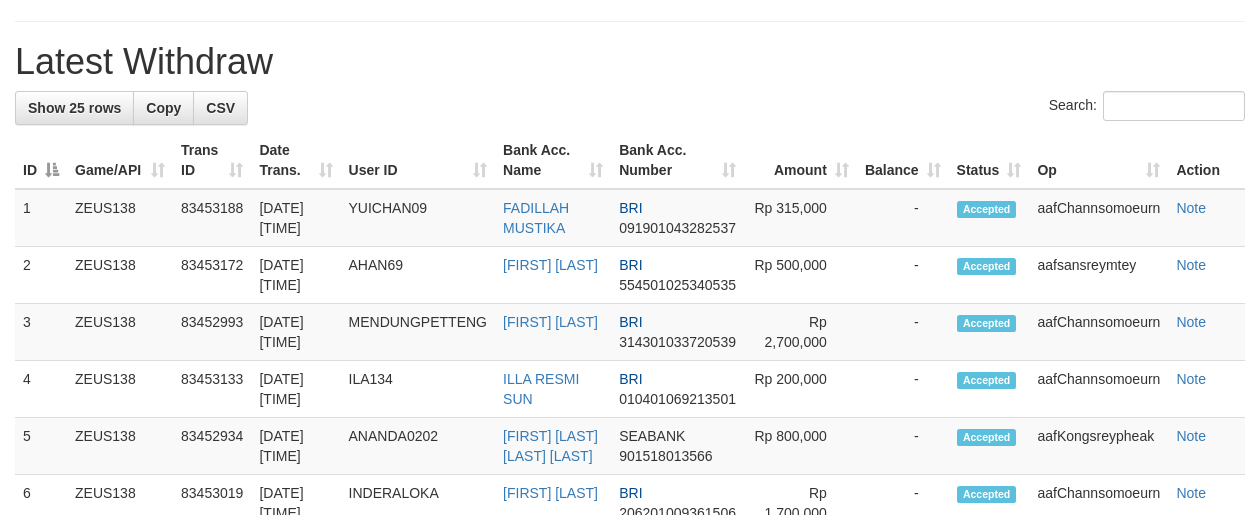 scroll, scrollTop: 904, scrollLeft: 0, axis: vertical 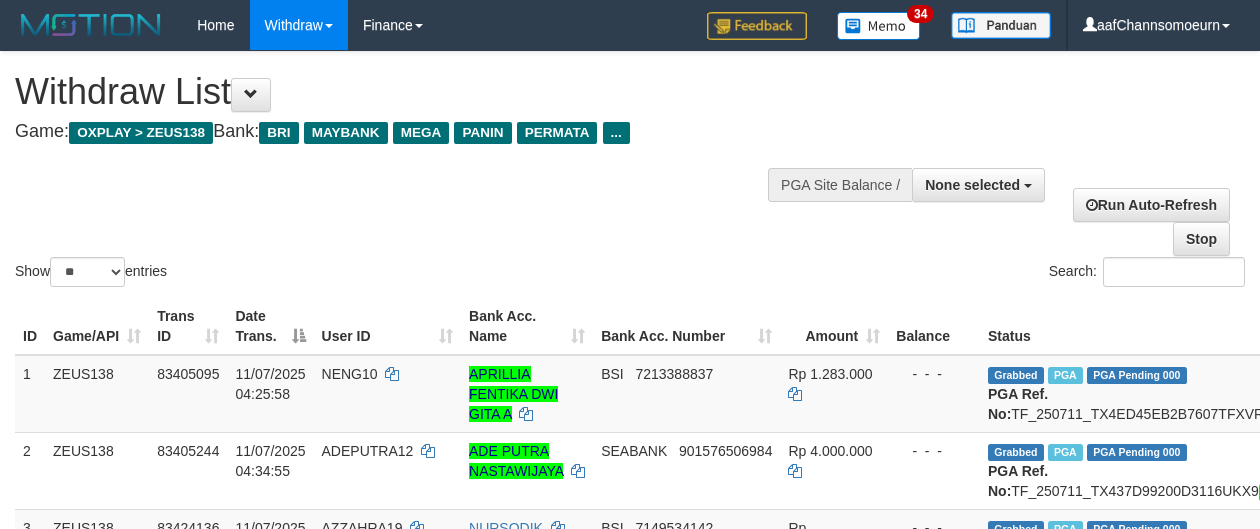 select 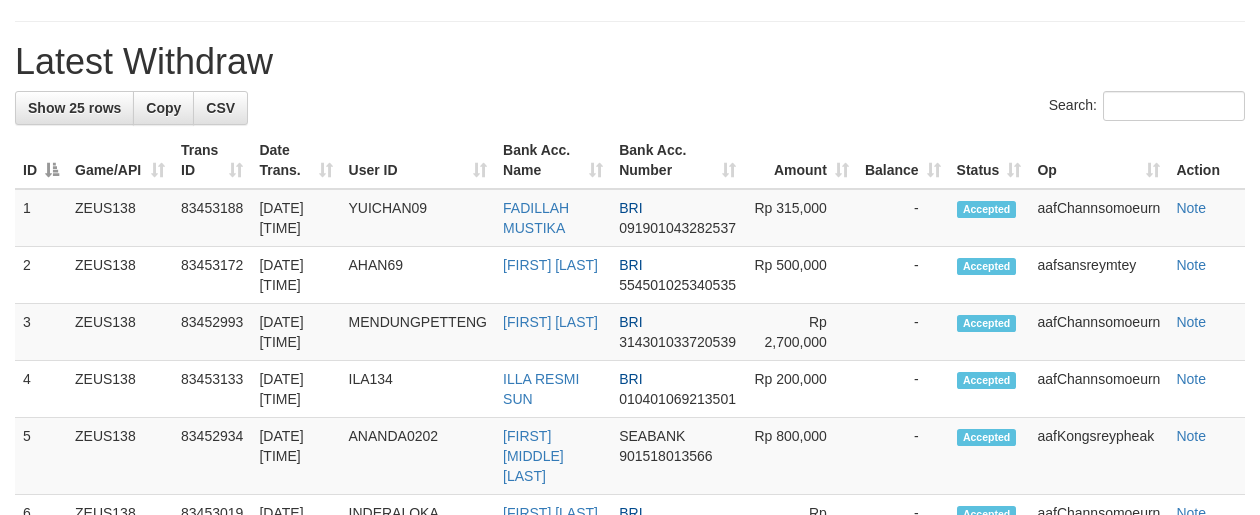 scroll, scrollTop: 904, scrollLeft: 0, axis: vertical 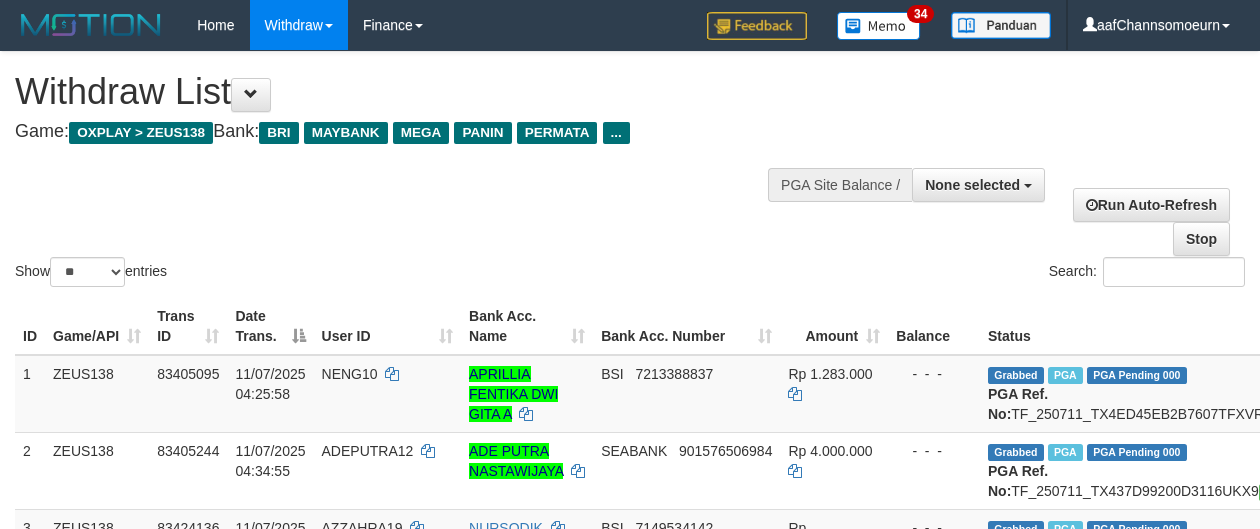select 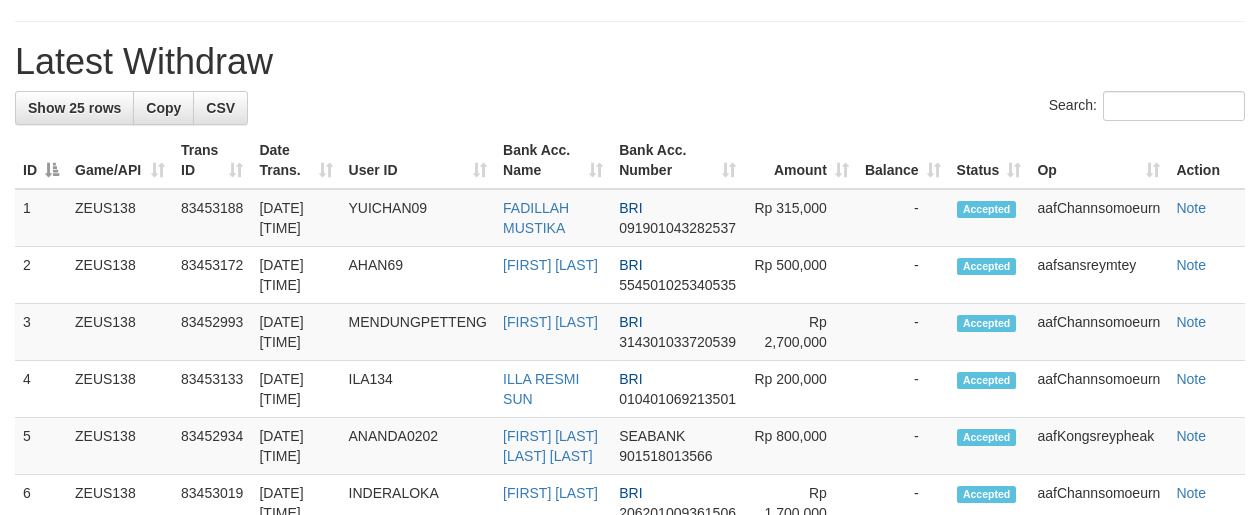 scroll, scrollTop: 904, scrollLeft: 0, axis: vertical 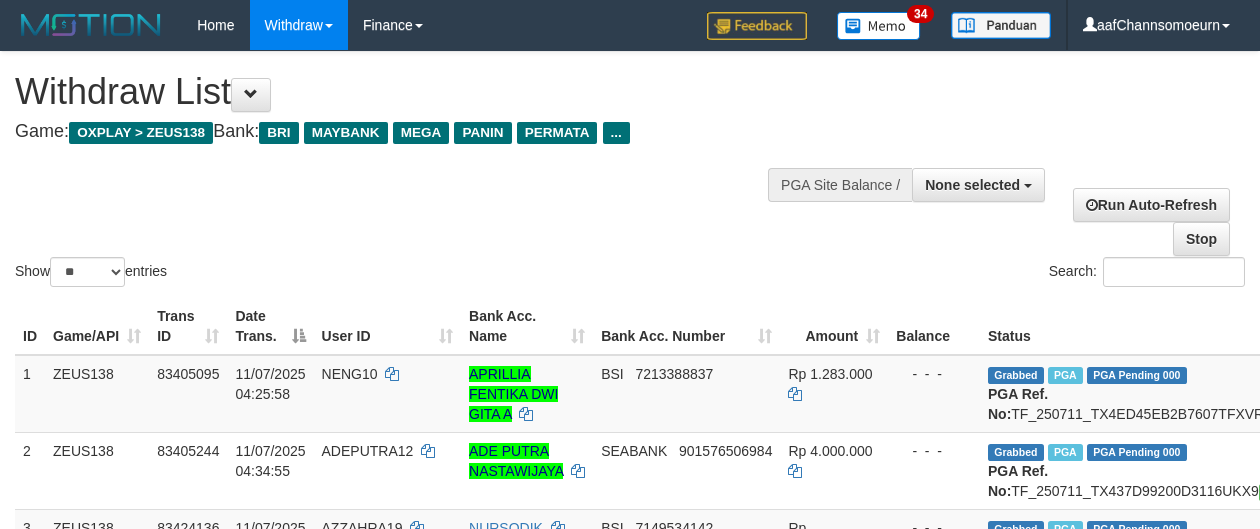 select 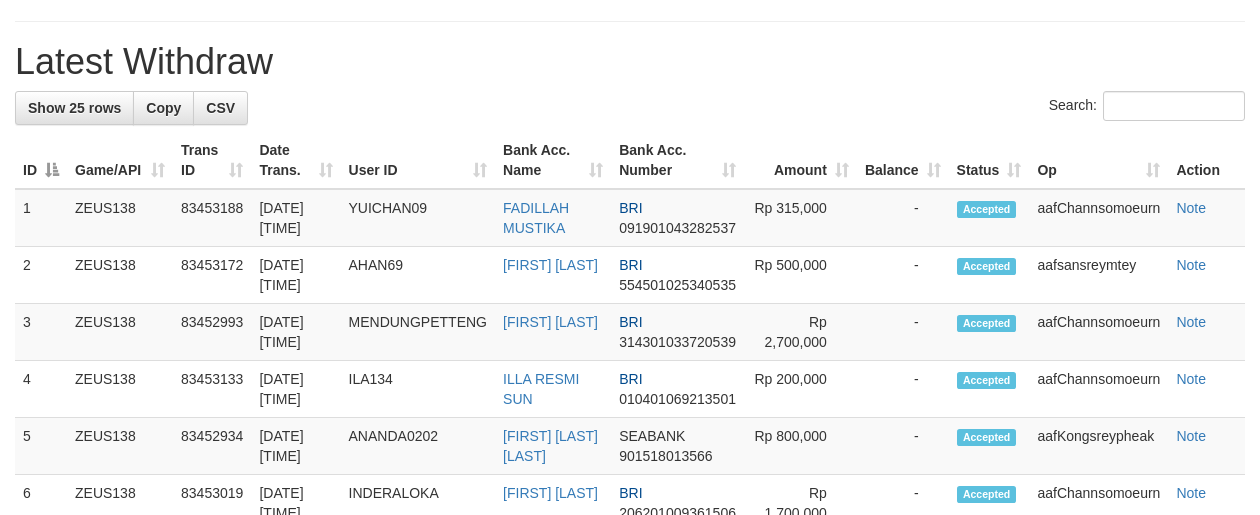 scroll, scrollTop: 904, scrollLeft: 0, axis: vertical 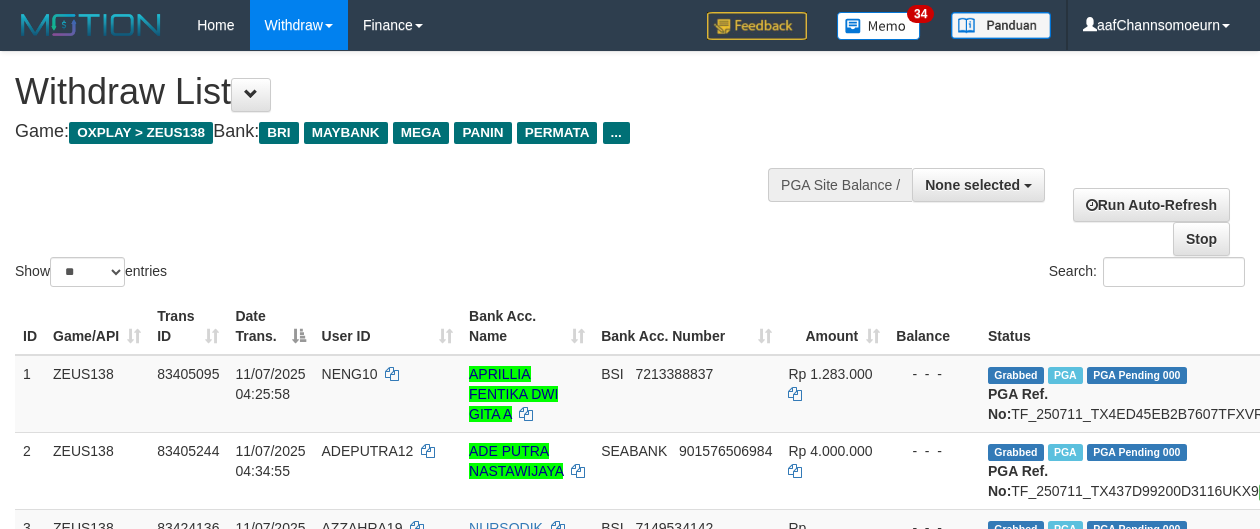 select 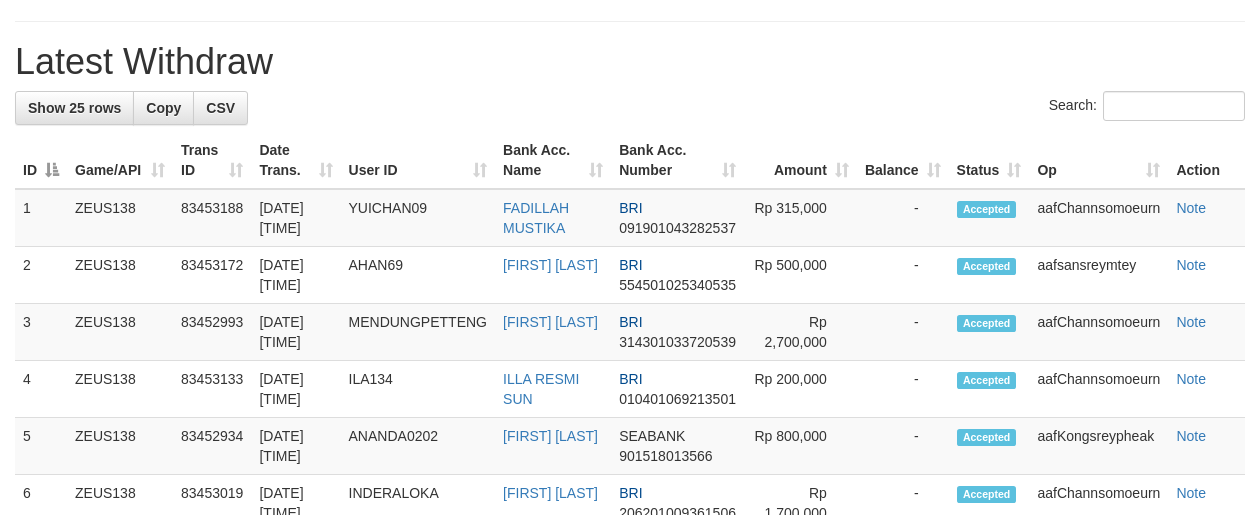 scroll, scrollTop: 904, scrollLeft: 0, axis: vertical 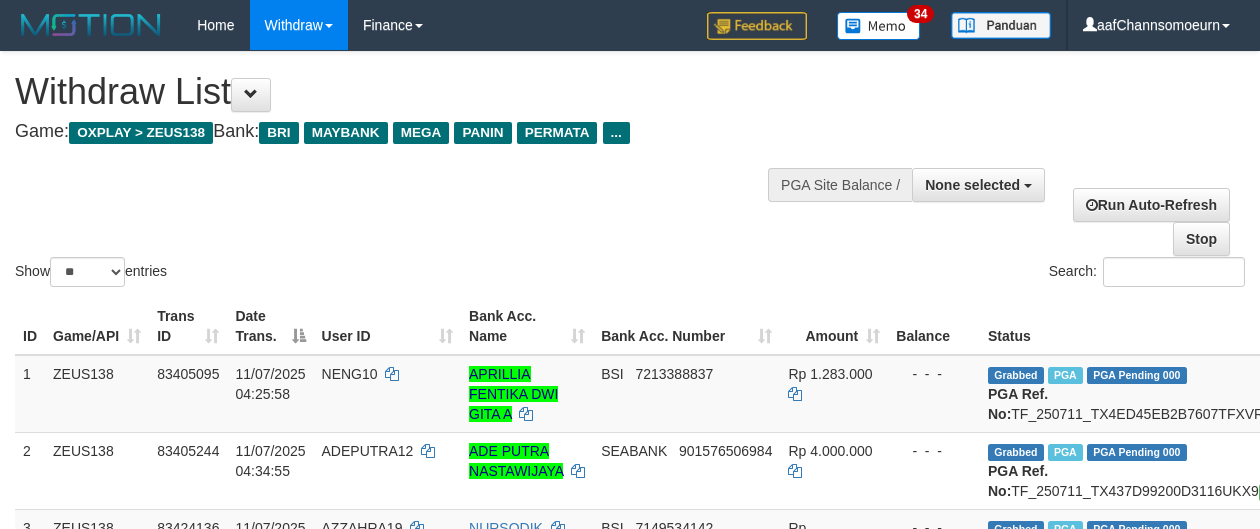 select 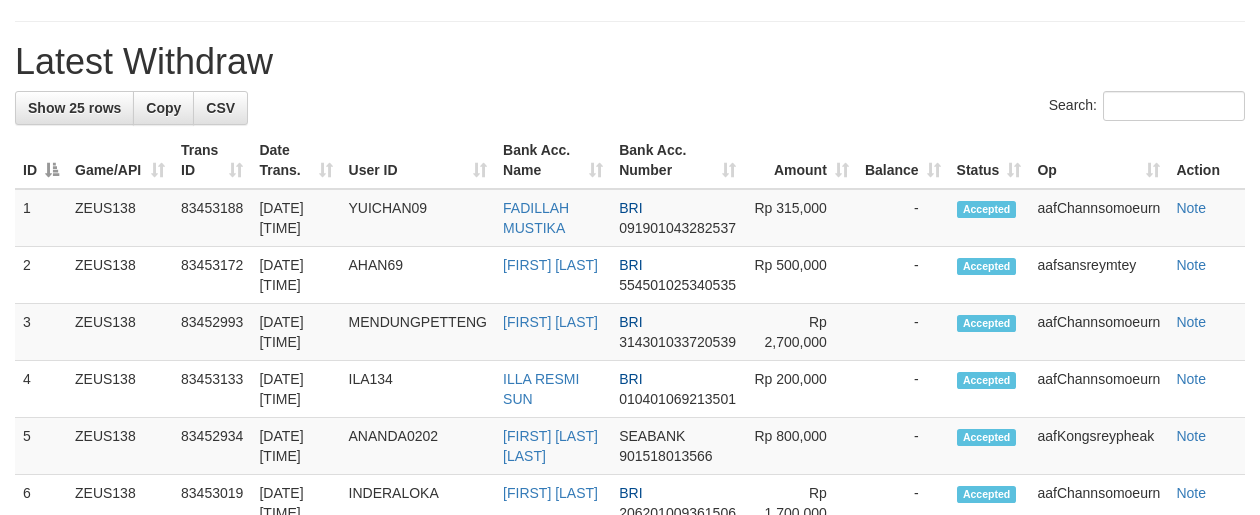 scroll, scrollTop: 904, scrollLeft: 0, axis: vertical 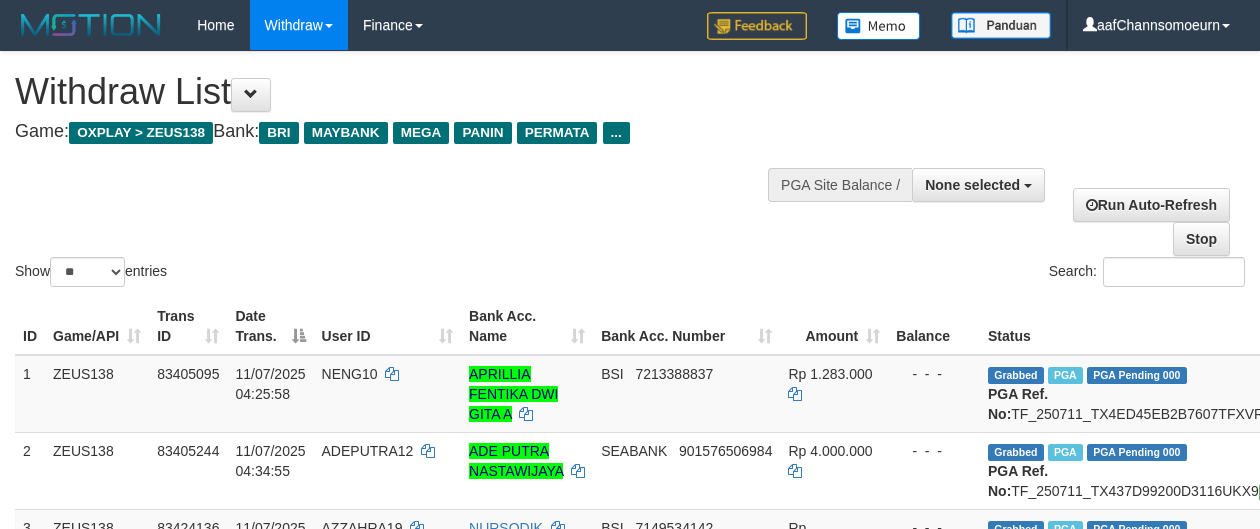 select 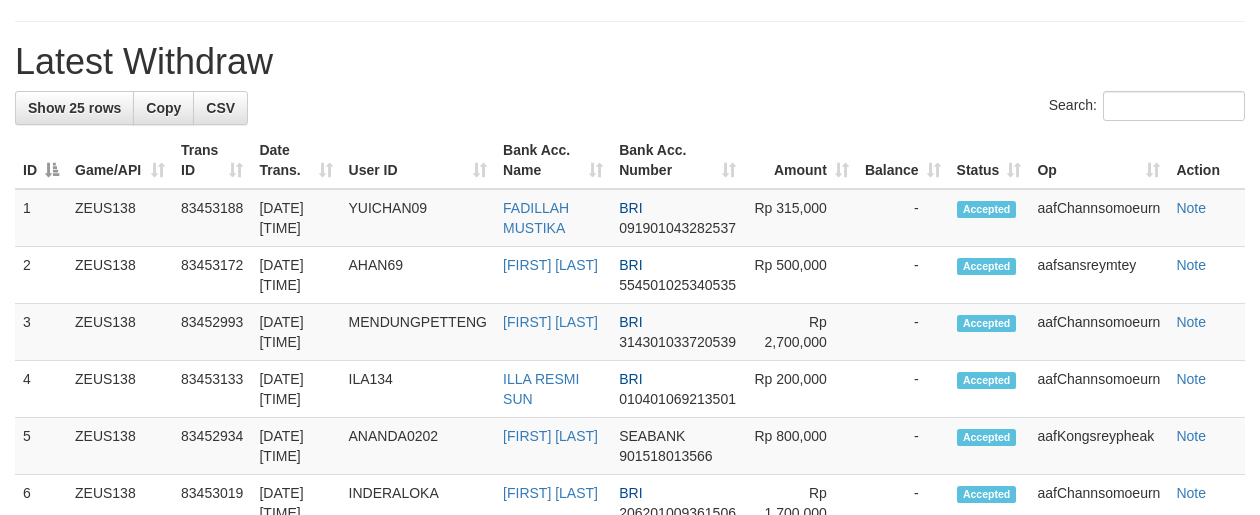 scroll, scrollTop: 904, scrollLeft: 0, axis: vertical 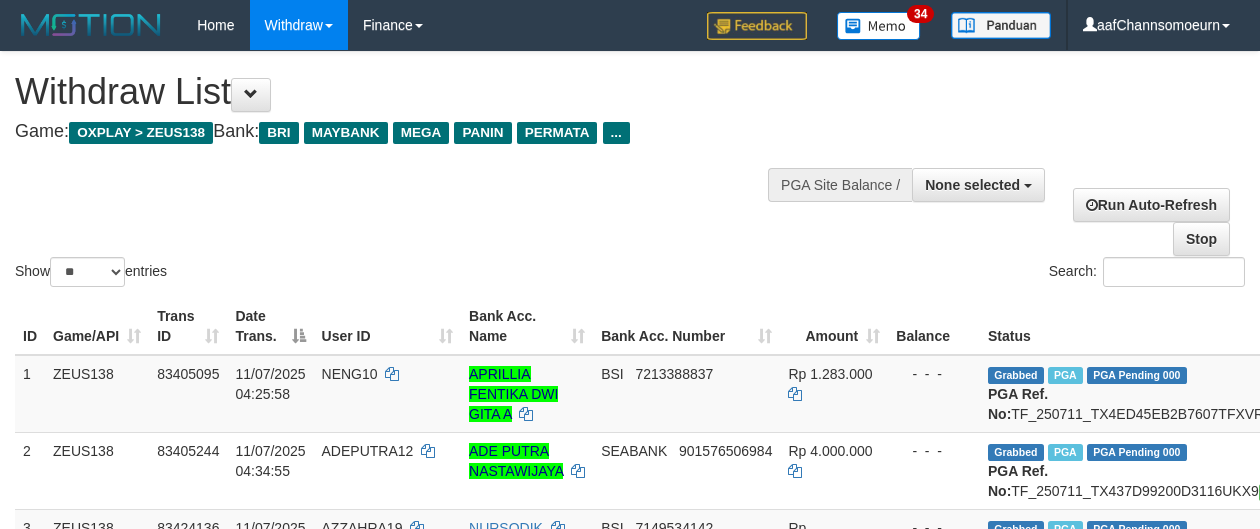 select 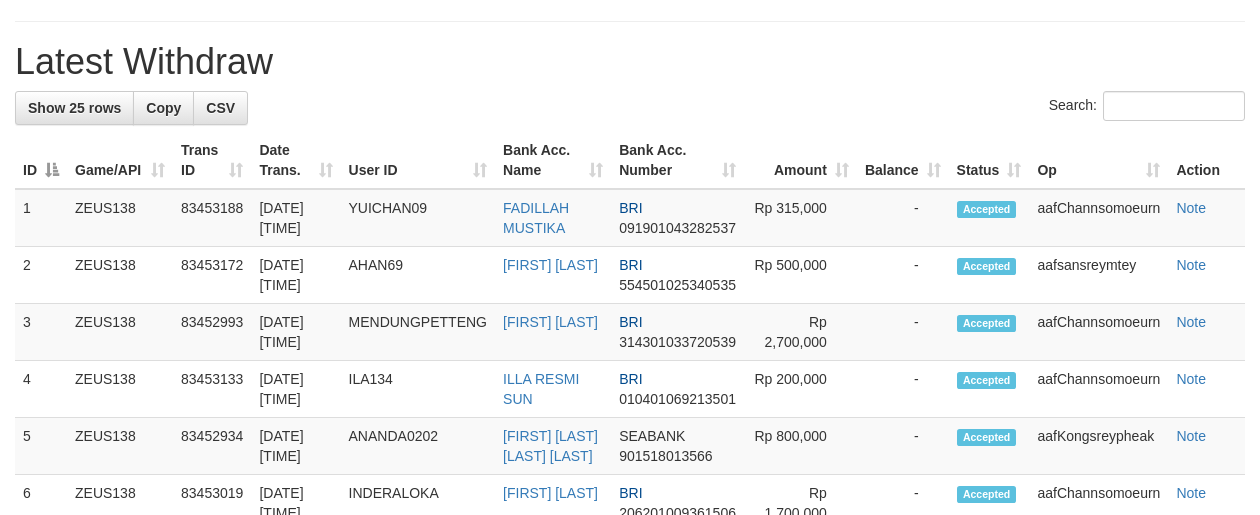 scroll, scrollTop: 904, scrollLeft: 0, axis: vertical 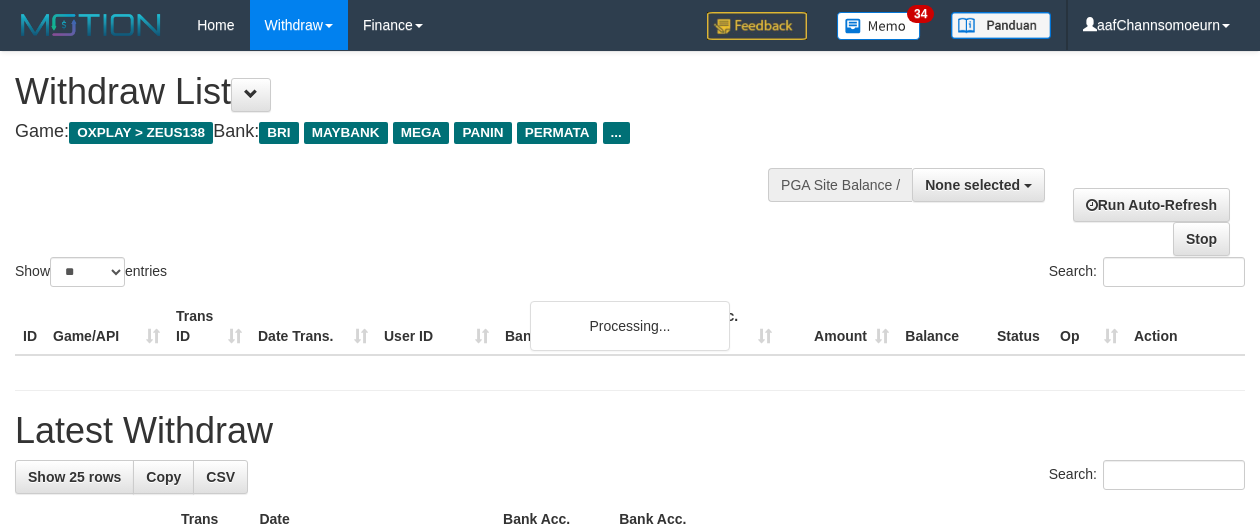 select 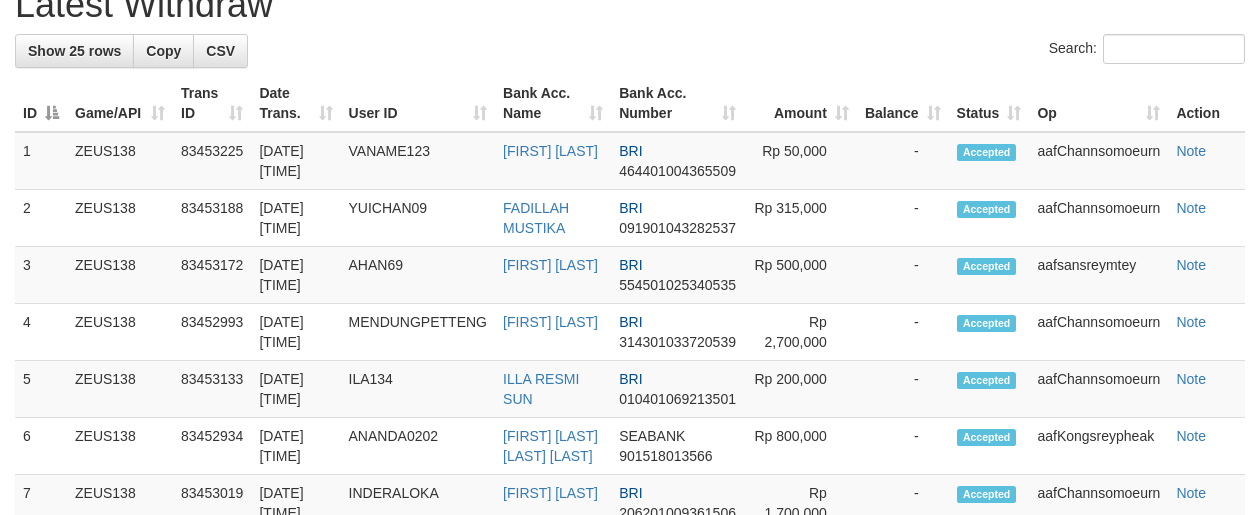 scroll, scrollTop: 904, scrollLeft: 0, axis: vertical 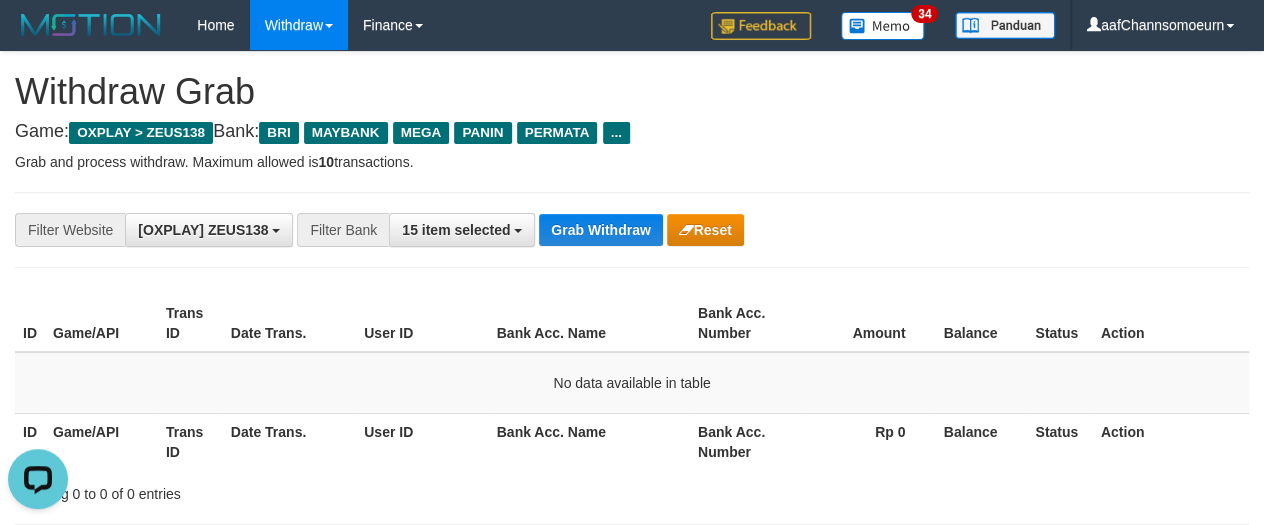 drag, startPoint x: 976, startPoint y: 223, endPoint x: 1019, endPoint y: 264, distance: 59.413803 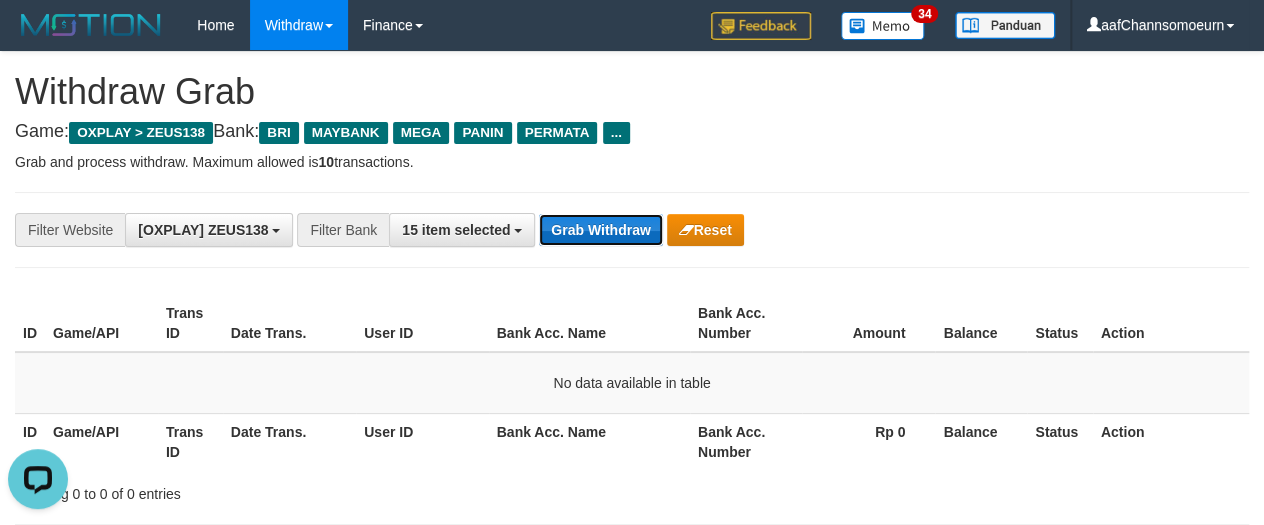click on "Grab Withdraw" at bounding box center [600, 230] 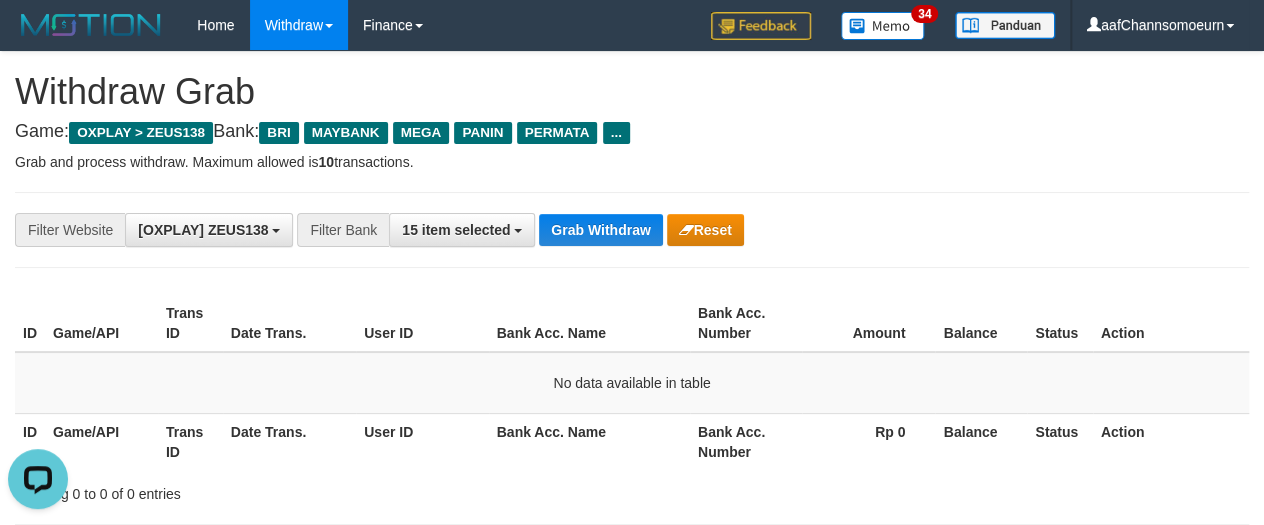 click on "**********" at bounding box center (632, 230) 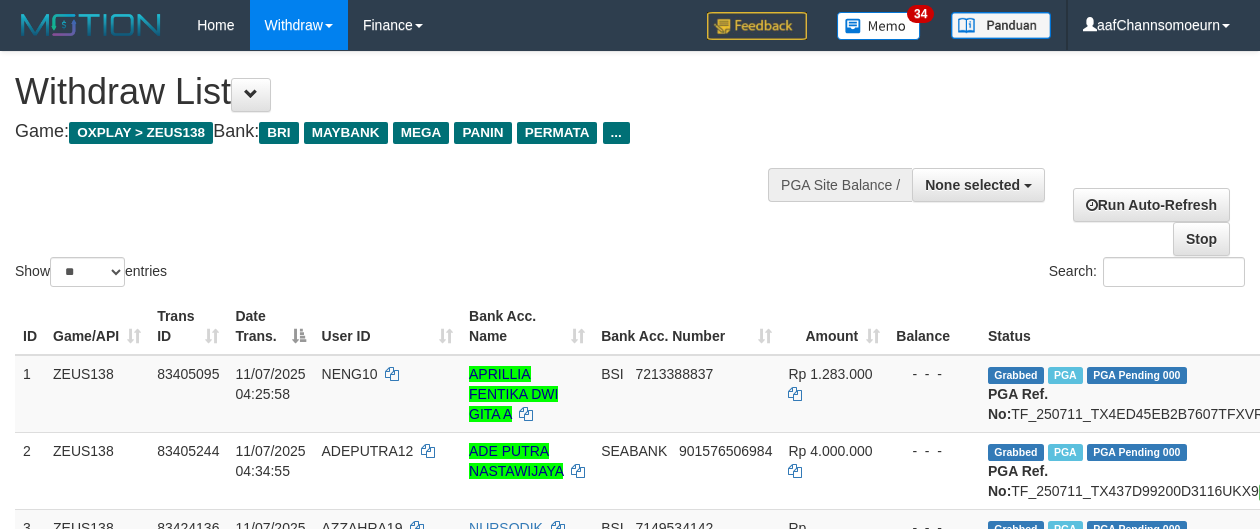 select 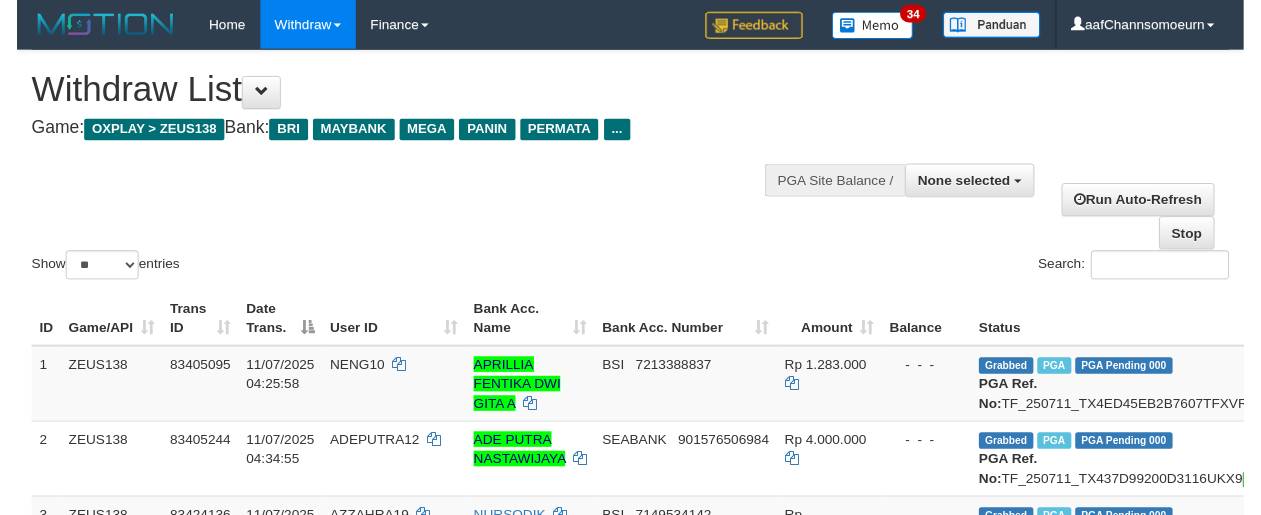 scroll, scrollTop: 1586, scrollLeft: 0, axis: vertical 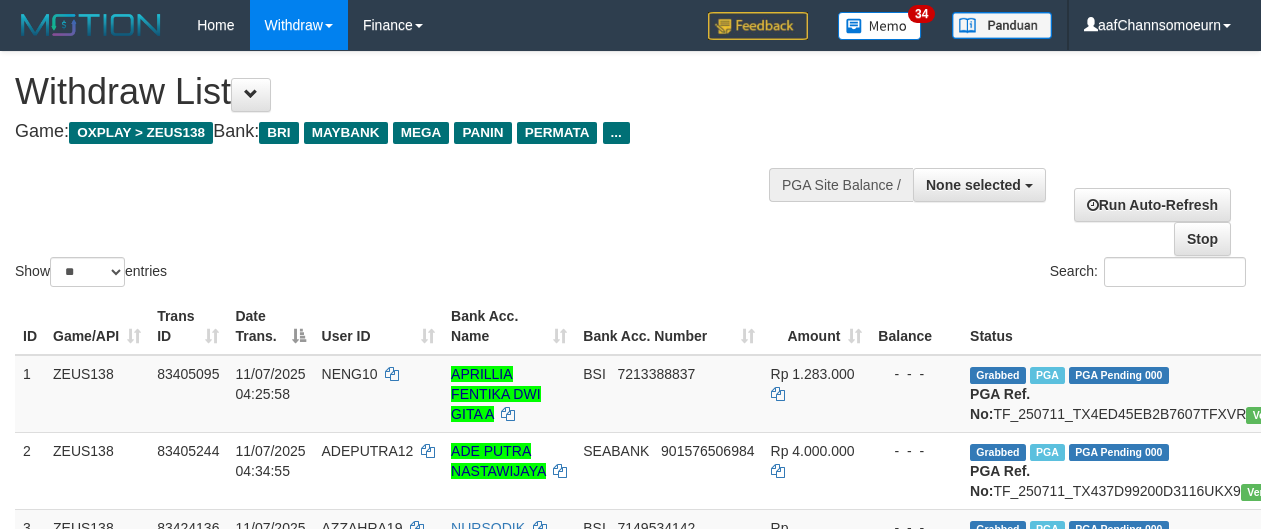 select 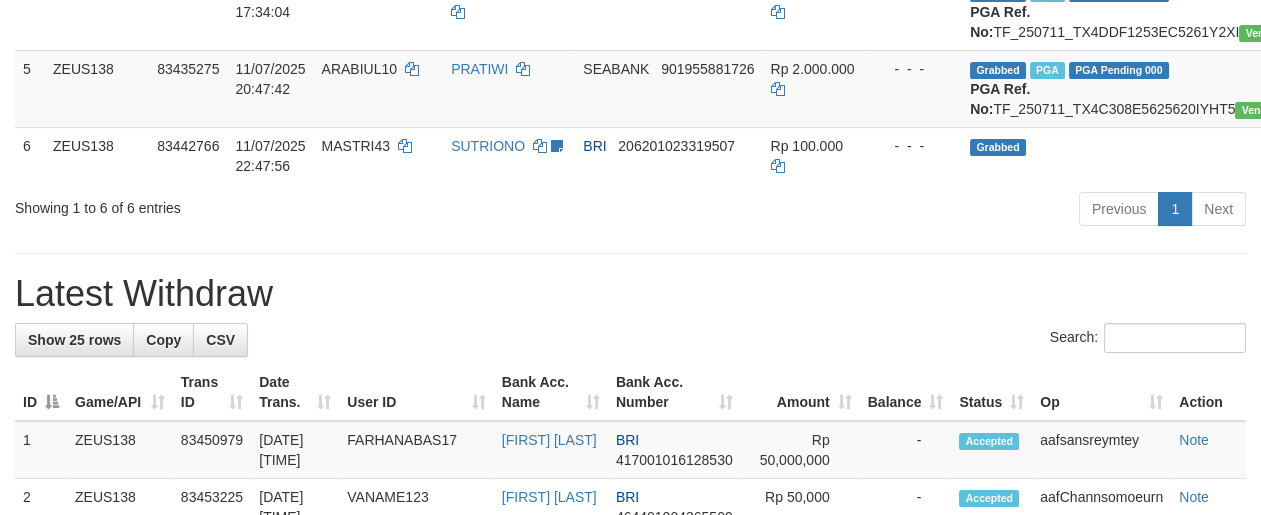 scroll, scrollTop: 559, scrollLeft: 0, axis: vertical 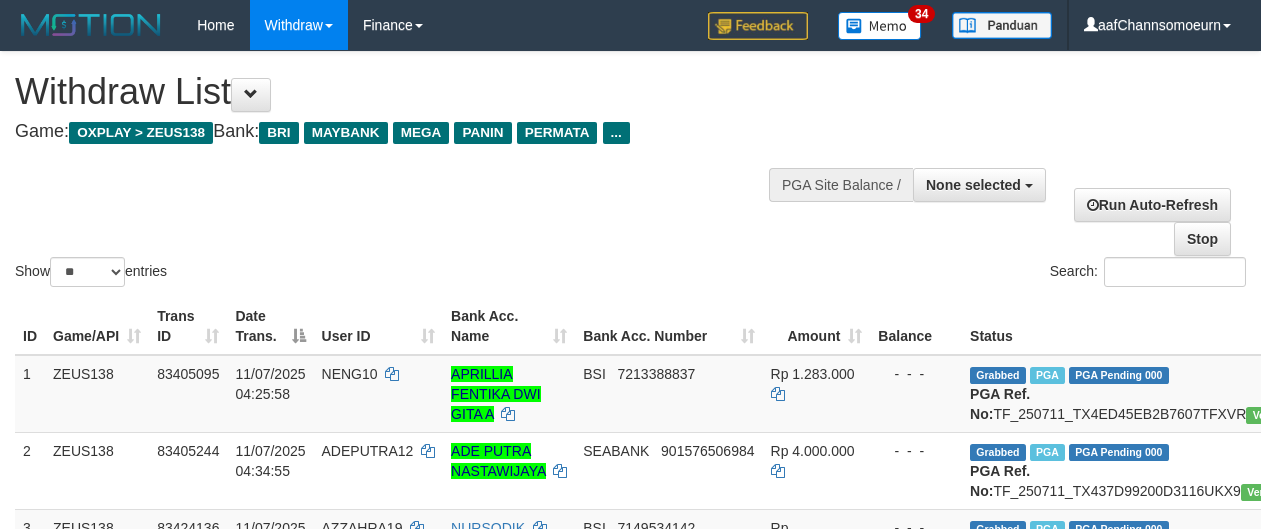 select 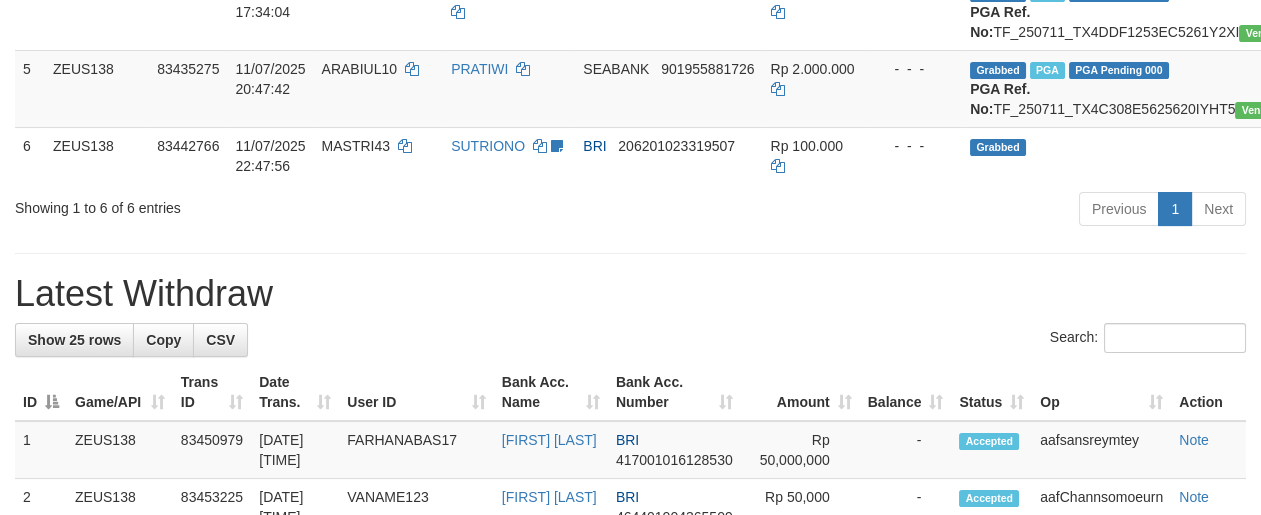 scroll, scrollTop: 559, scrollLeft: 0, axis: vertical 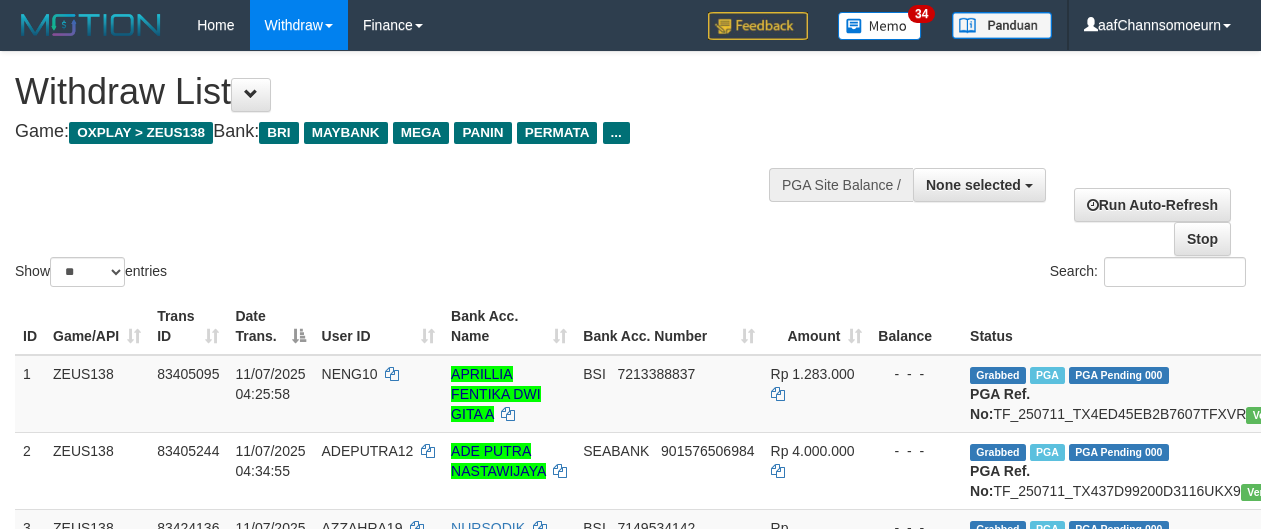 select 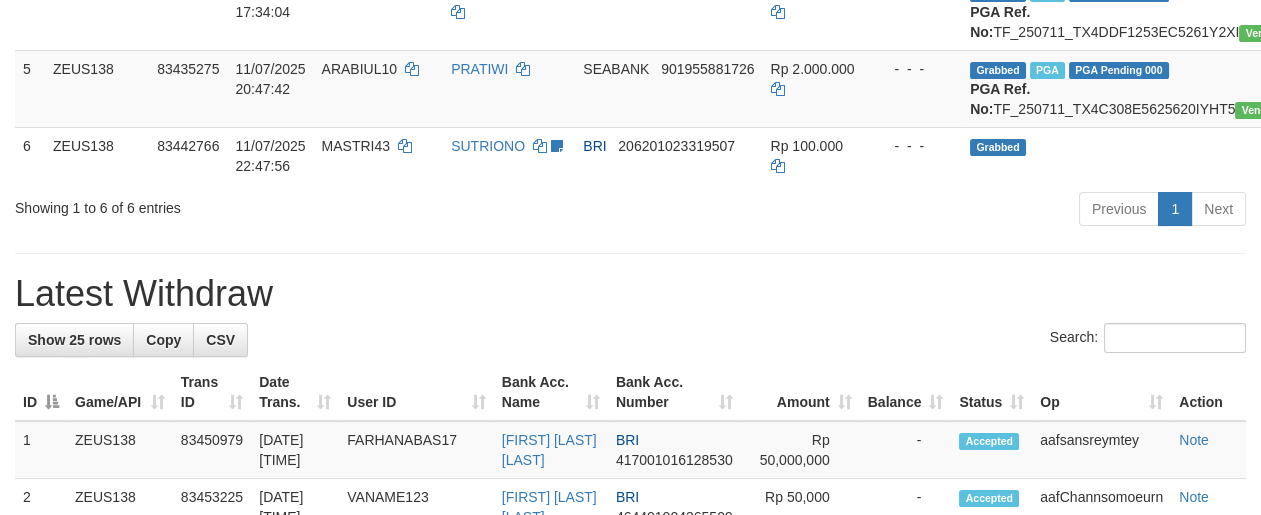 scroll, scrollTop: 559, scrollLeft: 0, axis: vertical 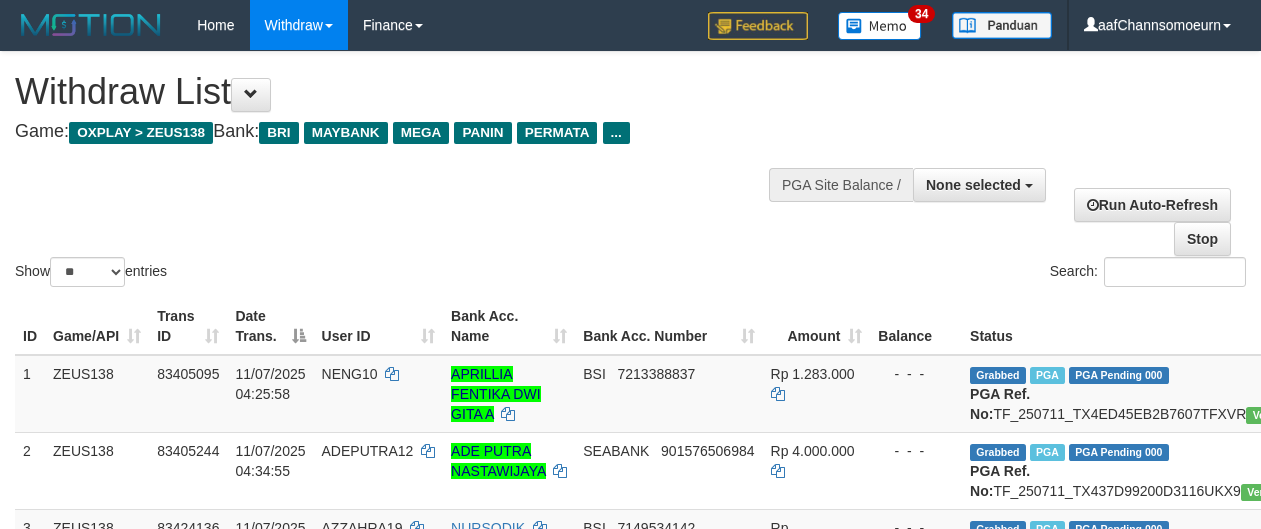 select 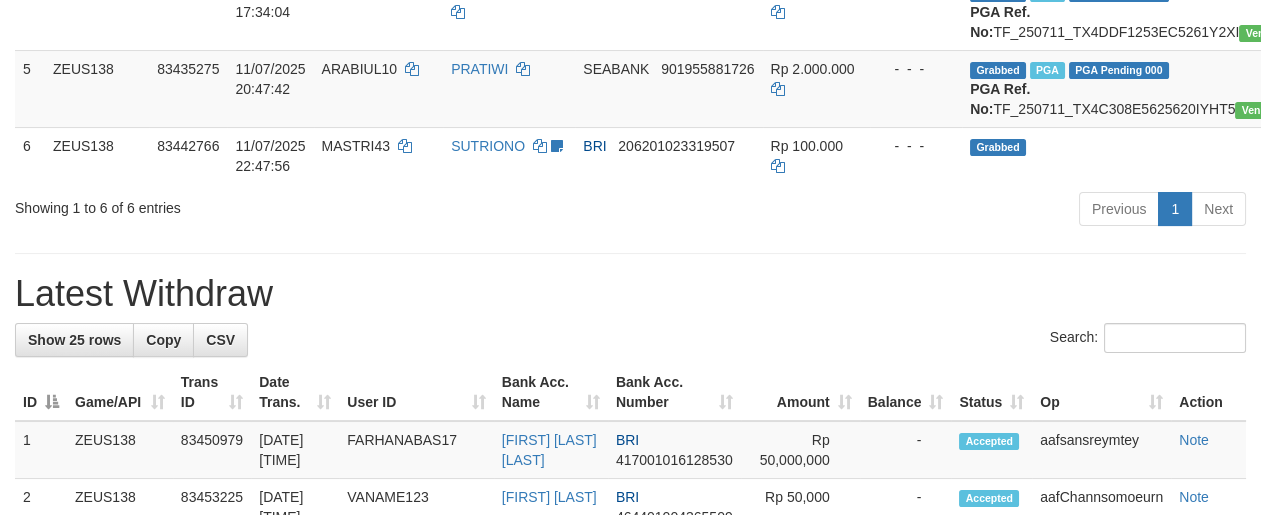scroll, scrollTop: 559, scrollLeft: 0, axis: vertical 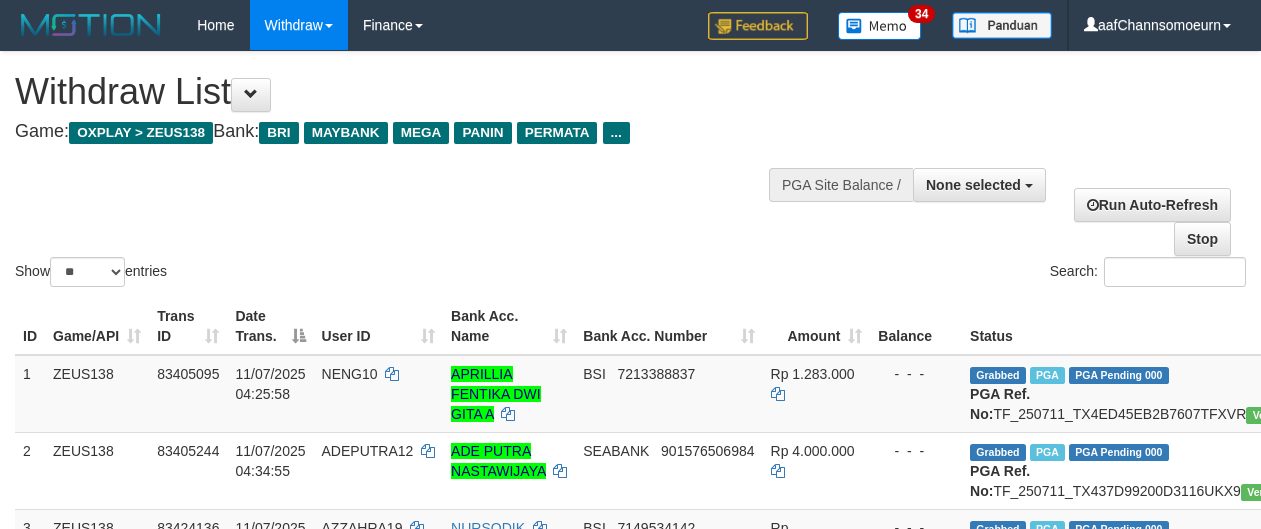 select 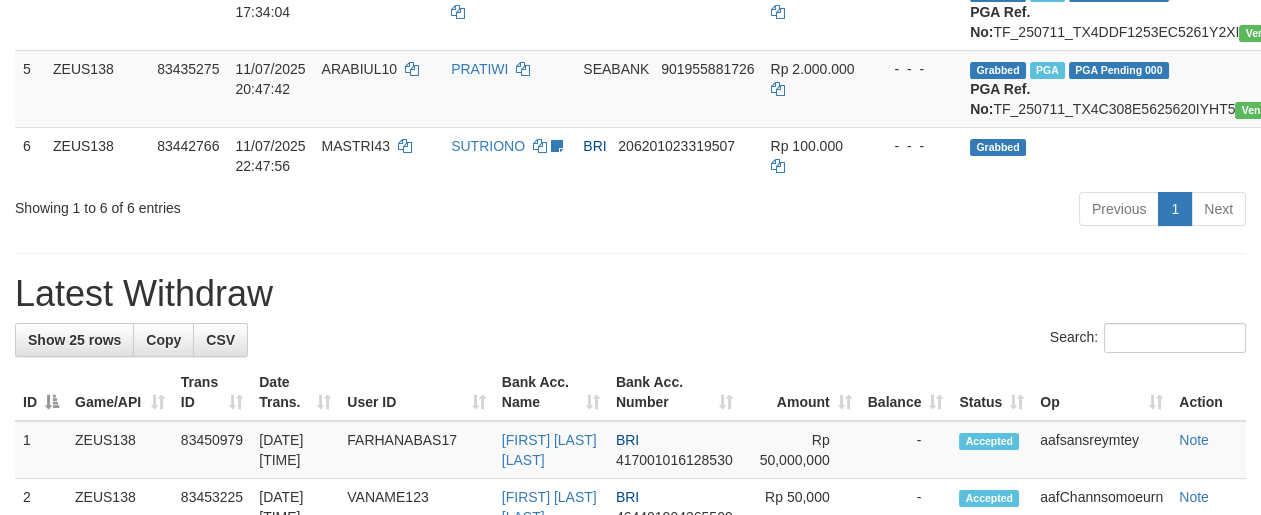 scroll, scrollTop: 559, scrollLeft: 0, axis: vertical 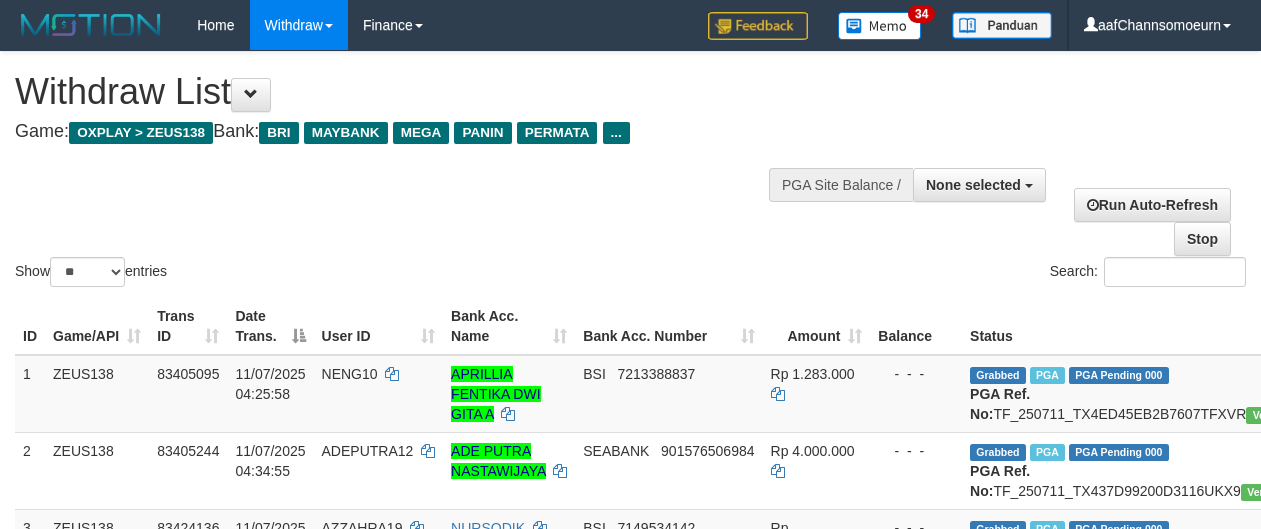 select 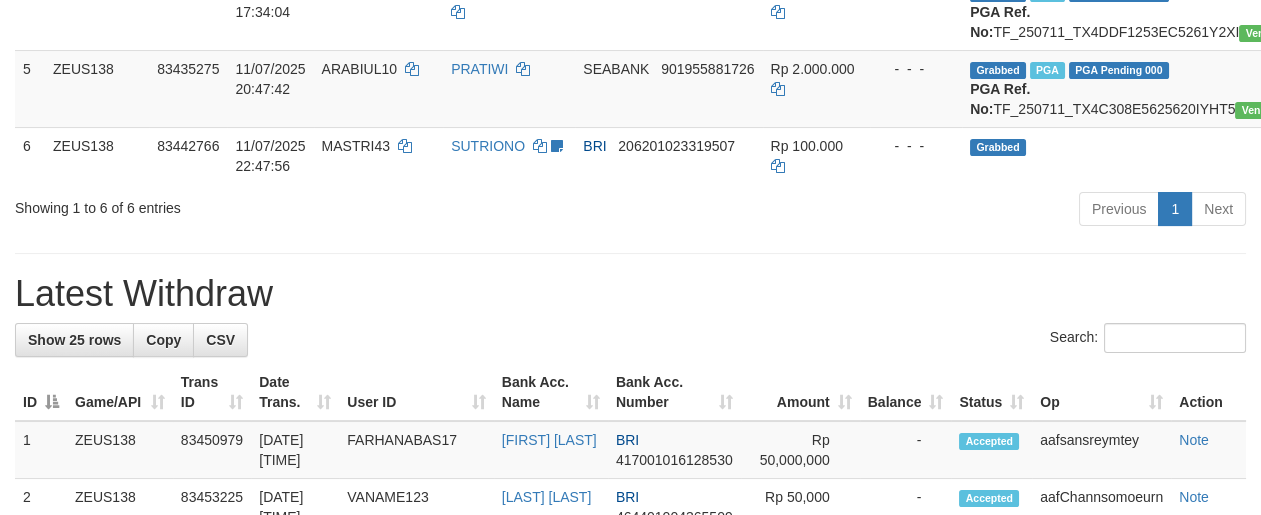 scroll, scrollTop: 559, scrollLeft: 0, axis: vertical 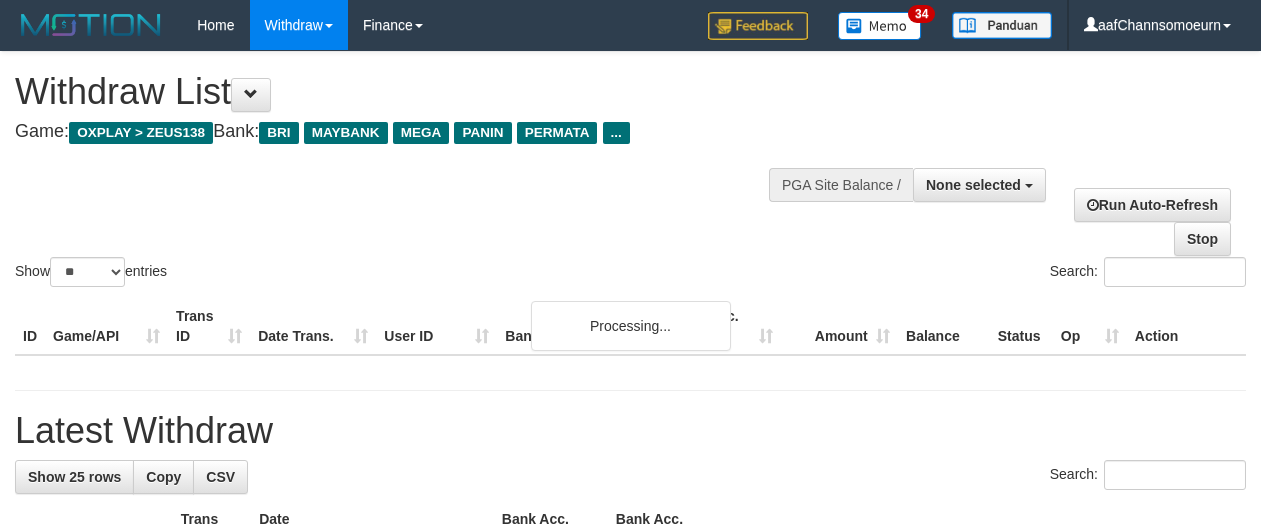 select 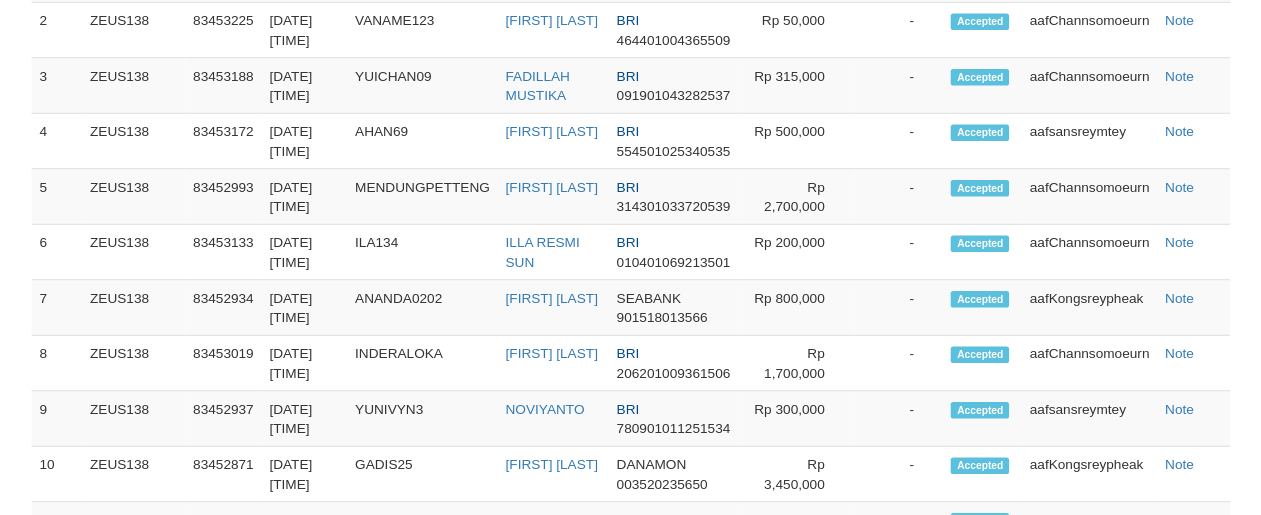 scroll, scrollTop: 559, scrollLeft: 0, axis: vertical 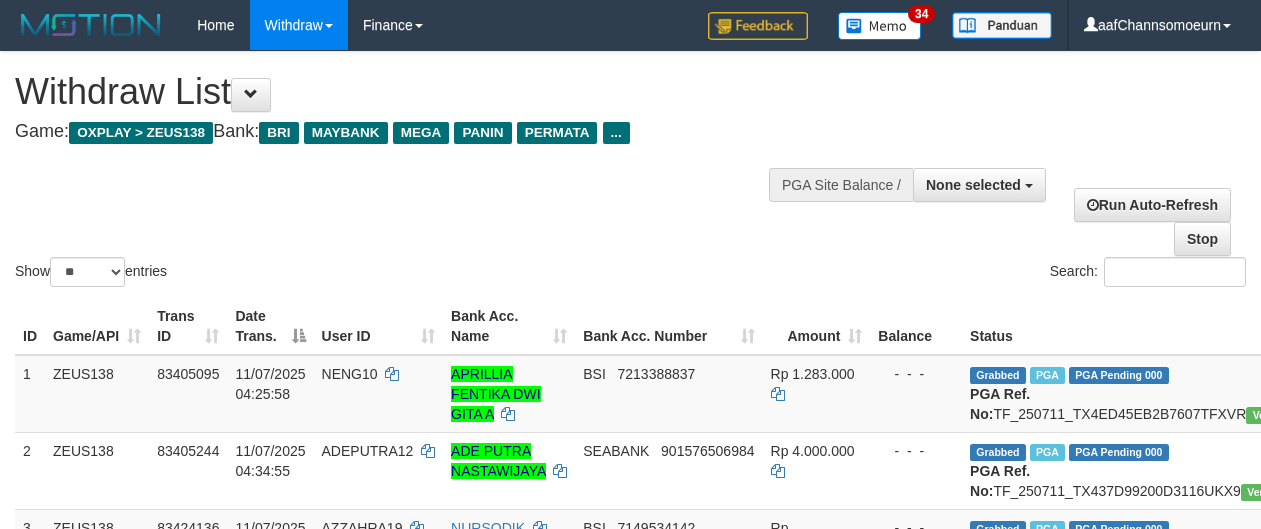 select 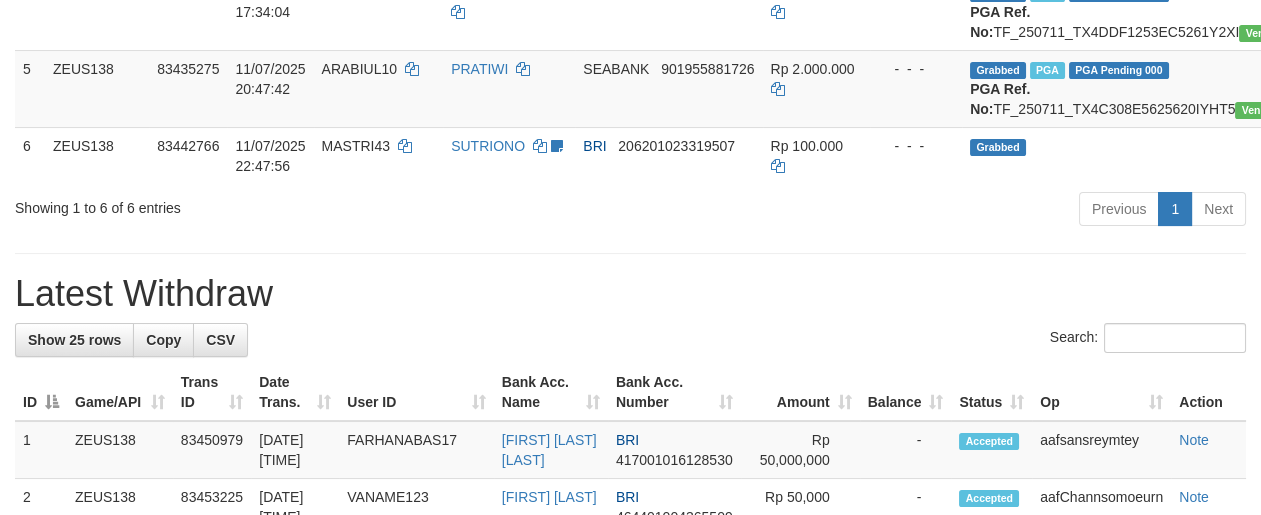 scroll, scrollTop: 559, scrollLeft: 0, axis: vertical 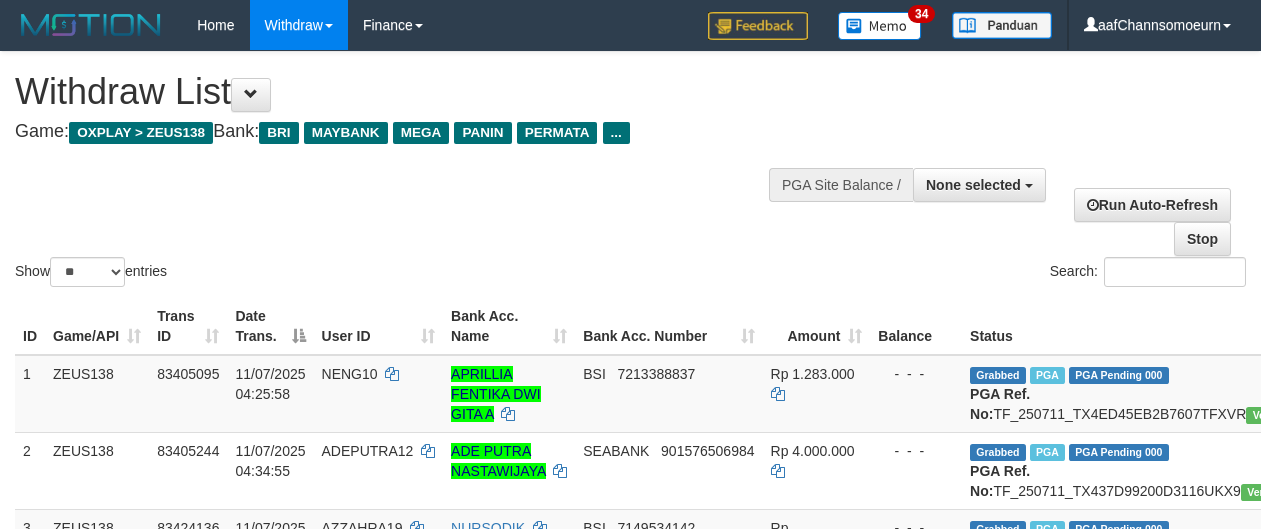 select 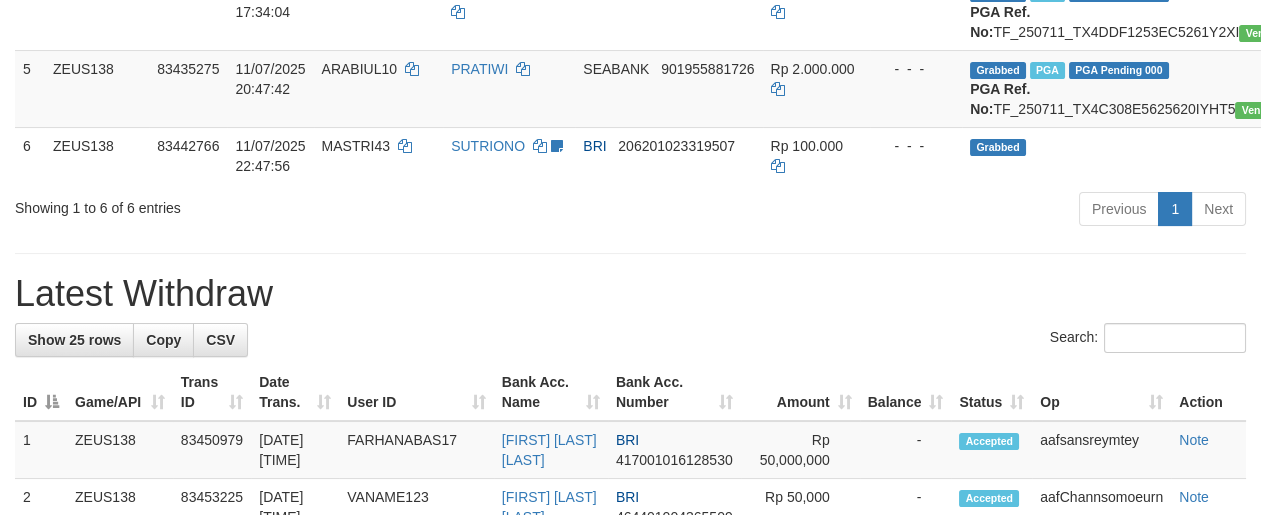scroll, scrollTop: 559, scrollLeft: 0, axis: vertical 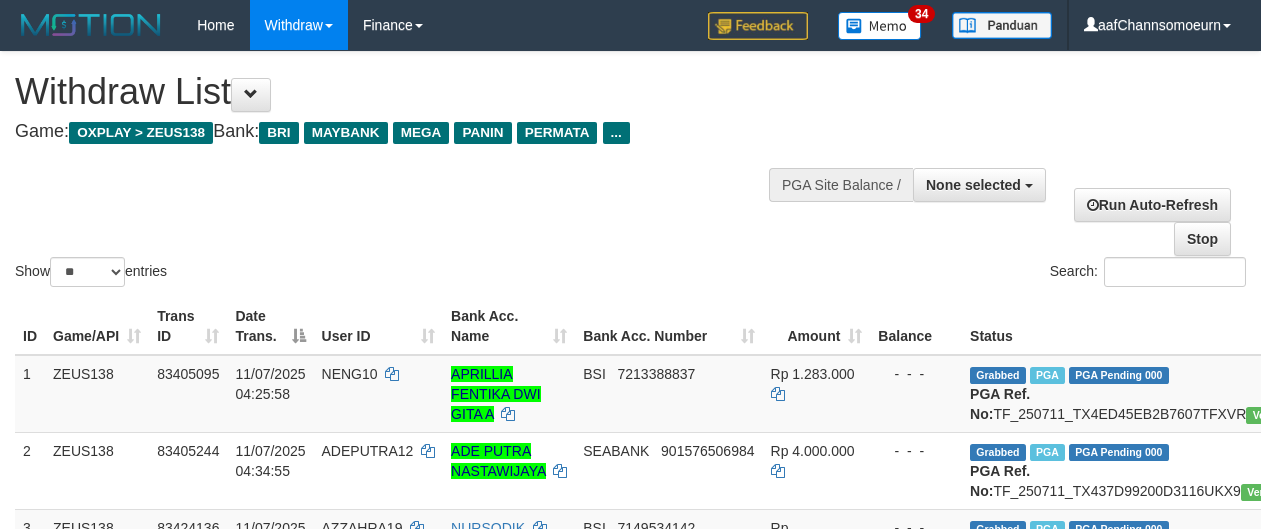 select 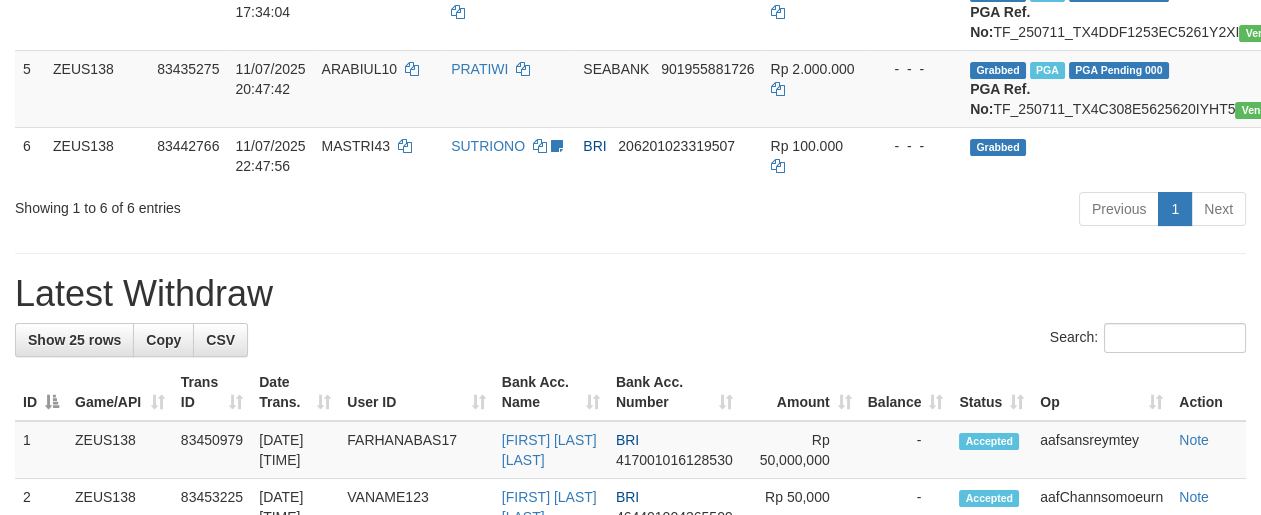 scroll, scrollTop: 559, scrollLeft: 0, axis: vertical 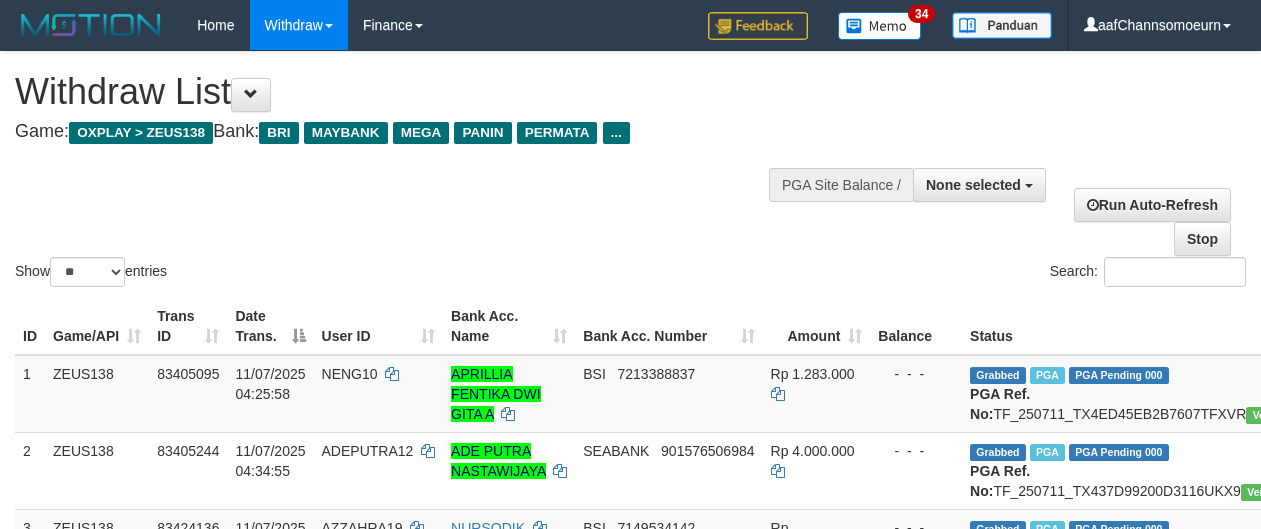 select 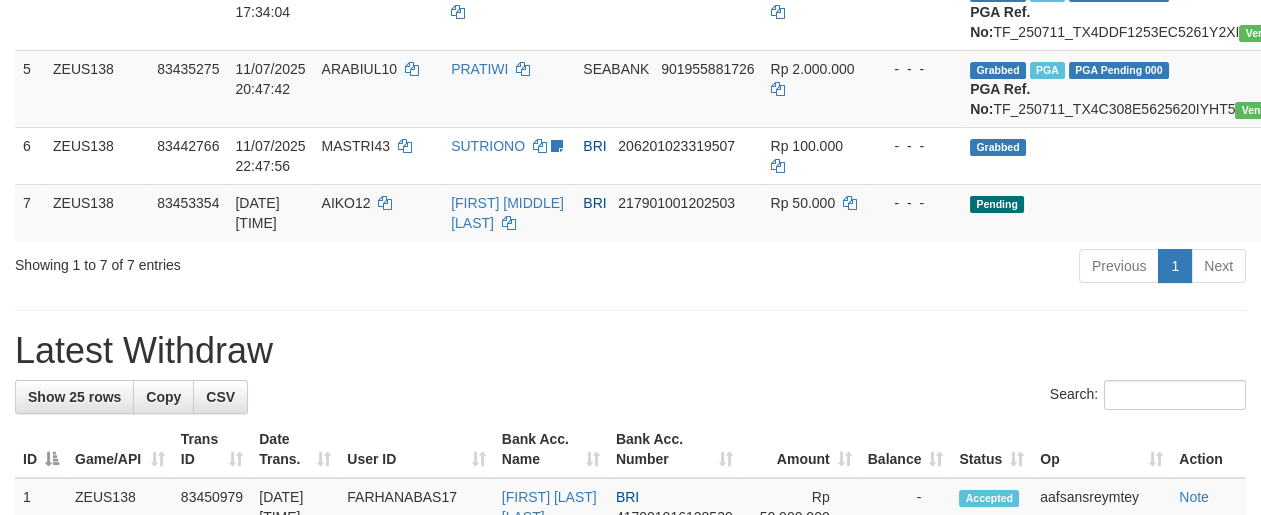 scroll, scrollTop: 559, scrollLeft: 0, axis: vertical 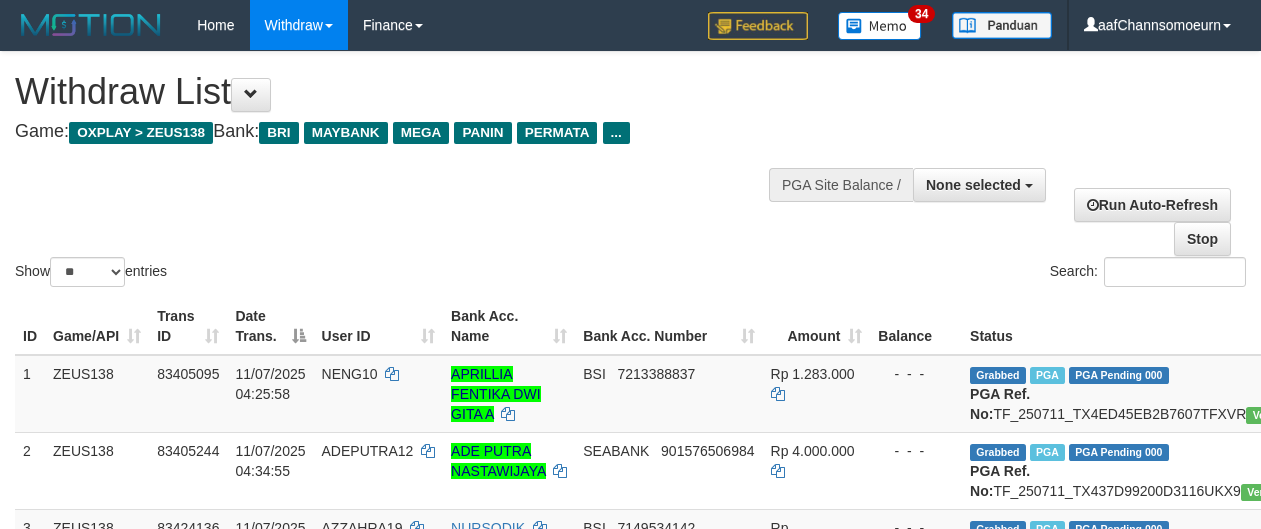 select 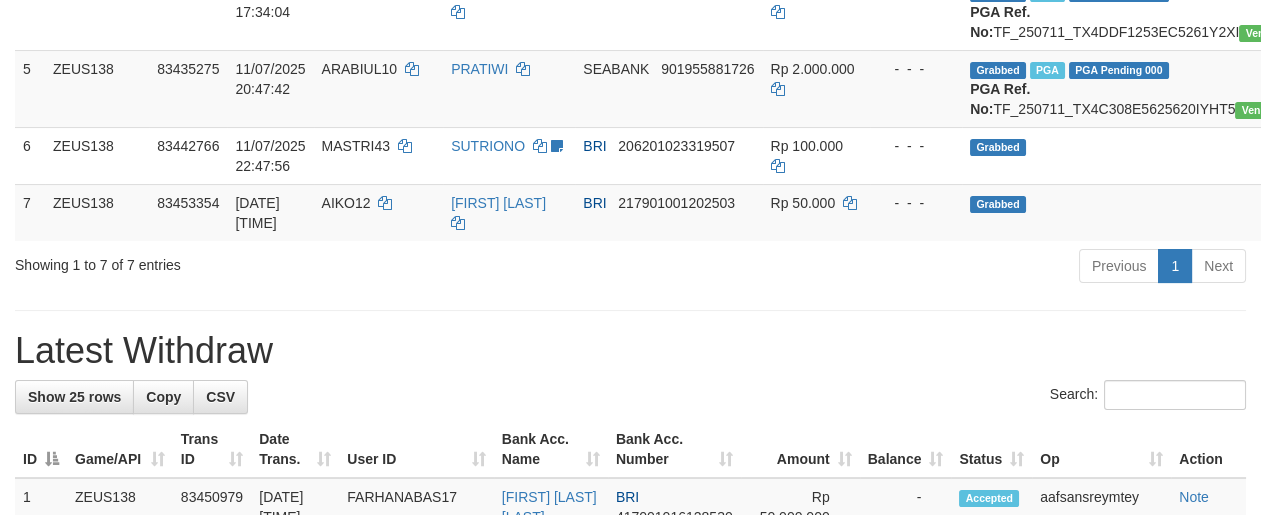 scroll, scrollTop: 559, scrollLeft: 0, axis: vertical 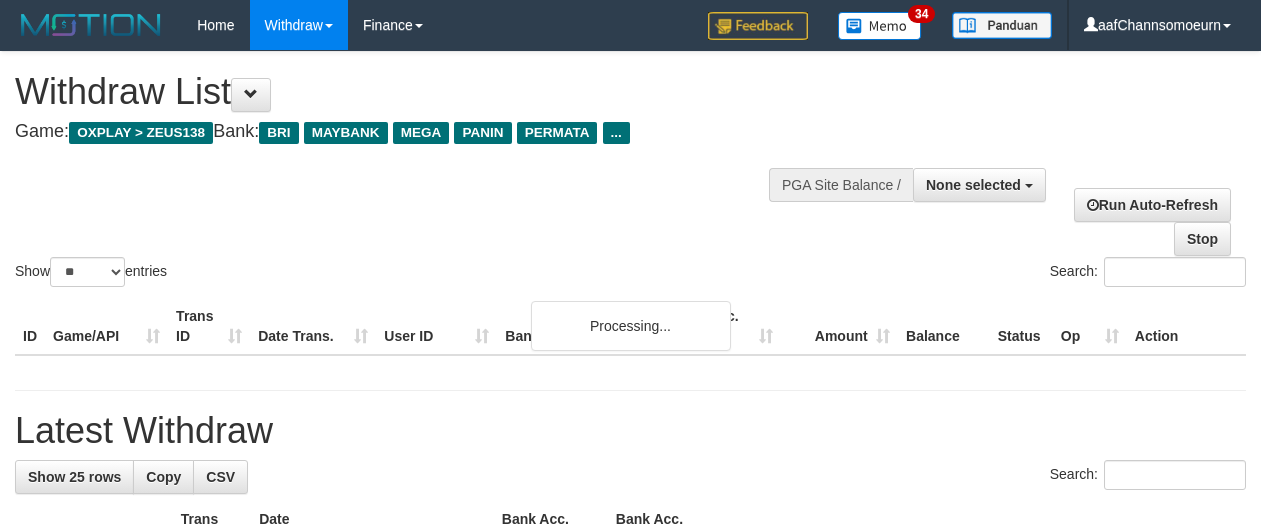 select 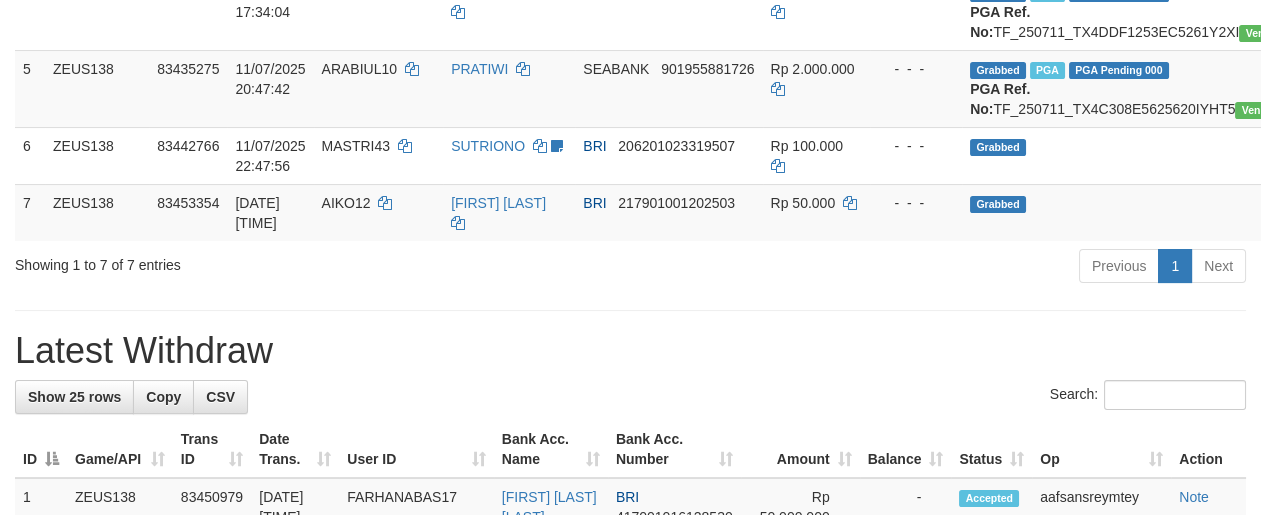 scroll, scrollTop: 559, scrollLeft: 0, axis: vertical 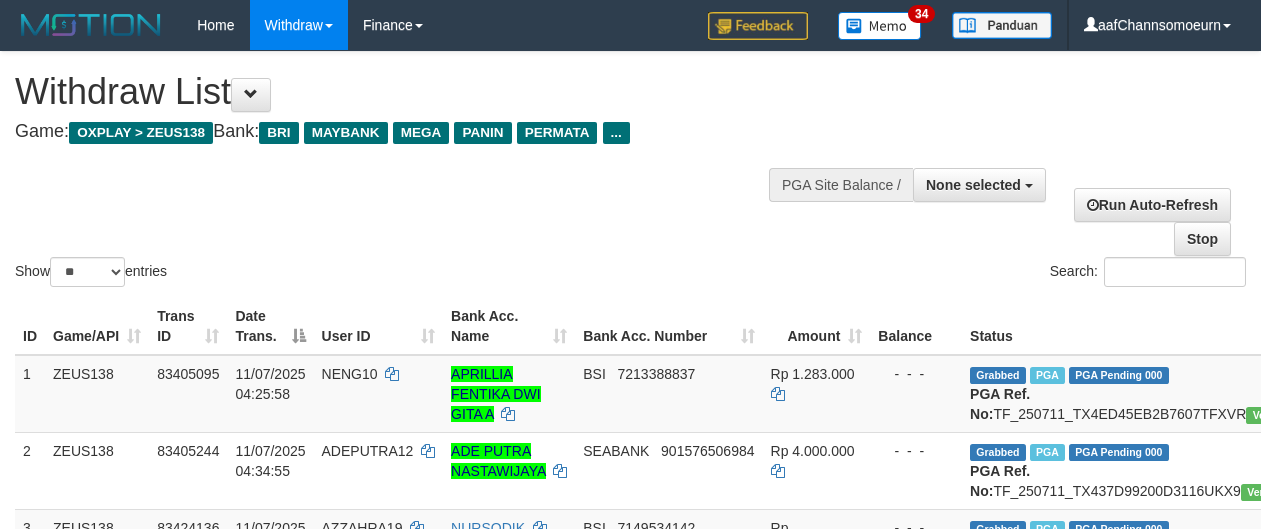 select 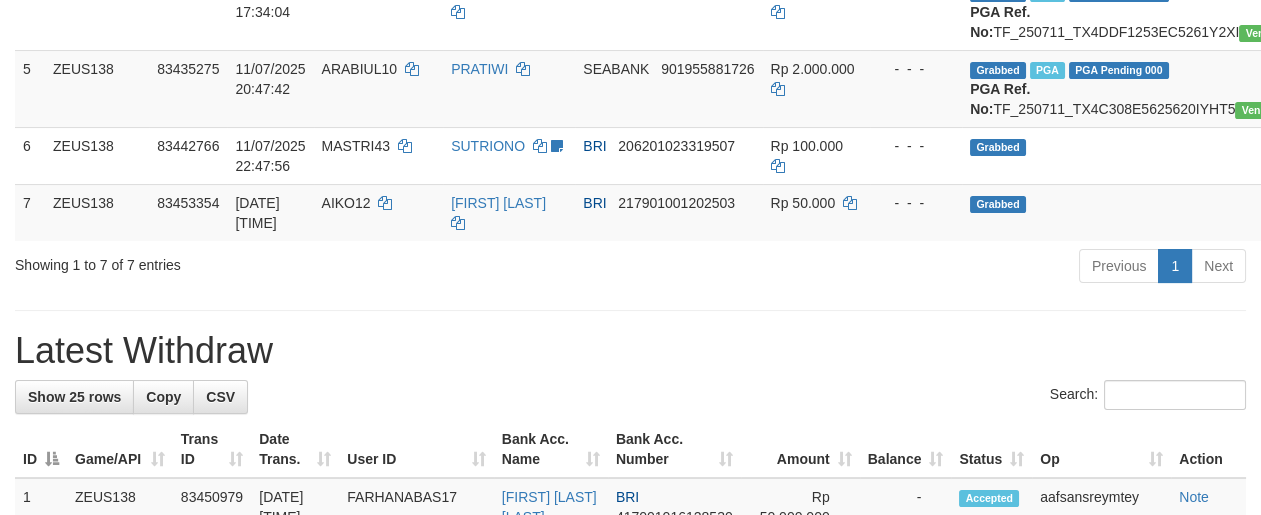 scroll, scrollTop: 559, scrollLeft: 0, axis: vertical 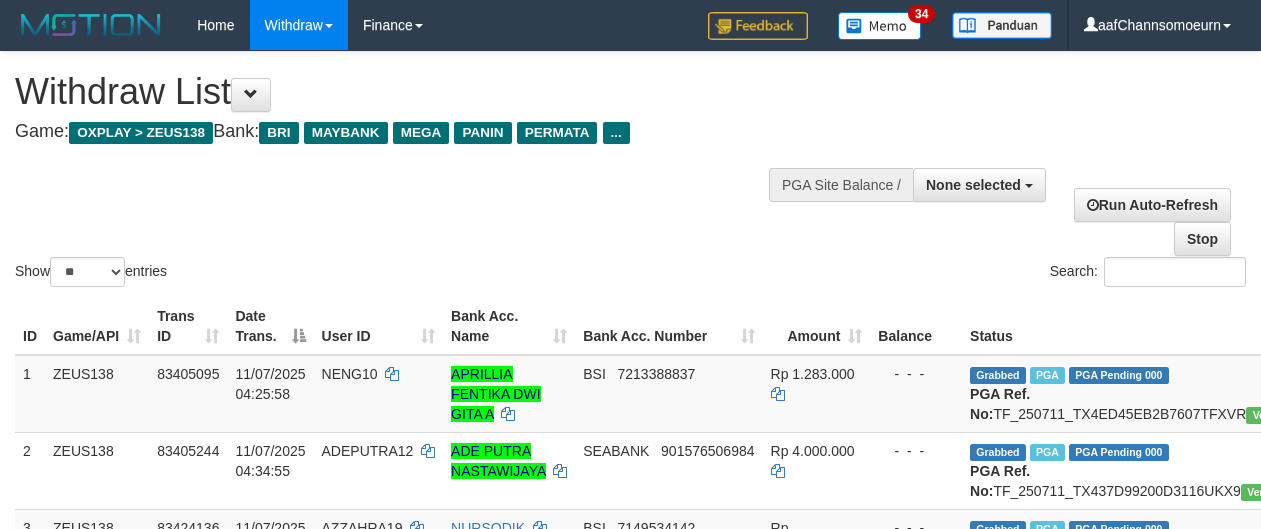 select 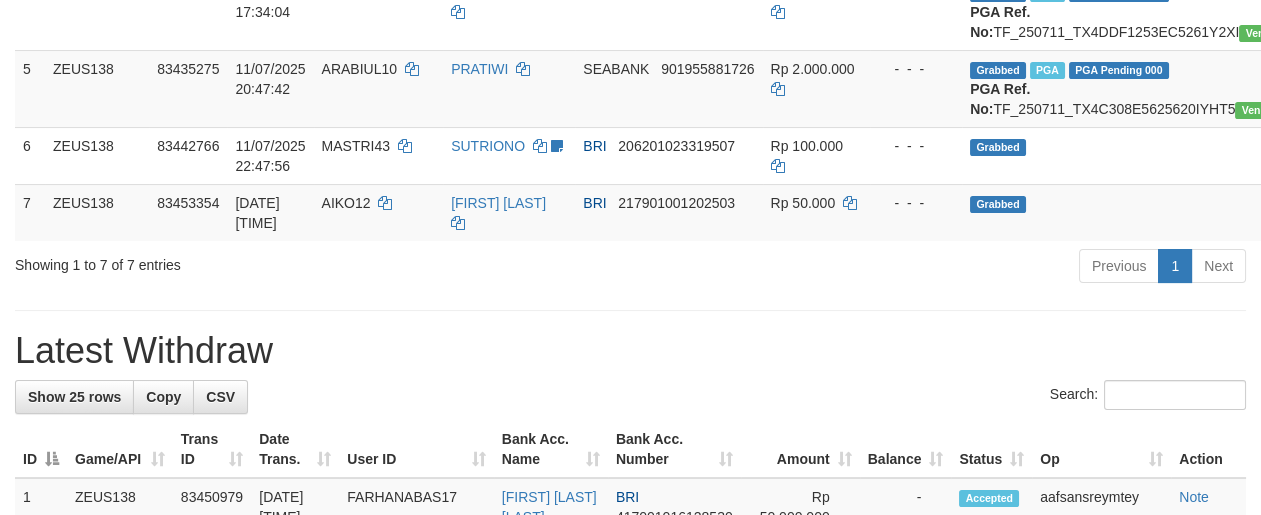 scroll, scrollTop: 559, scrollLeft: 0, axis: vertical 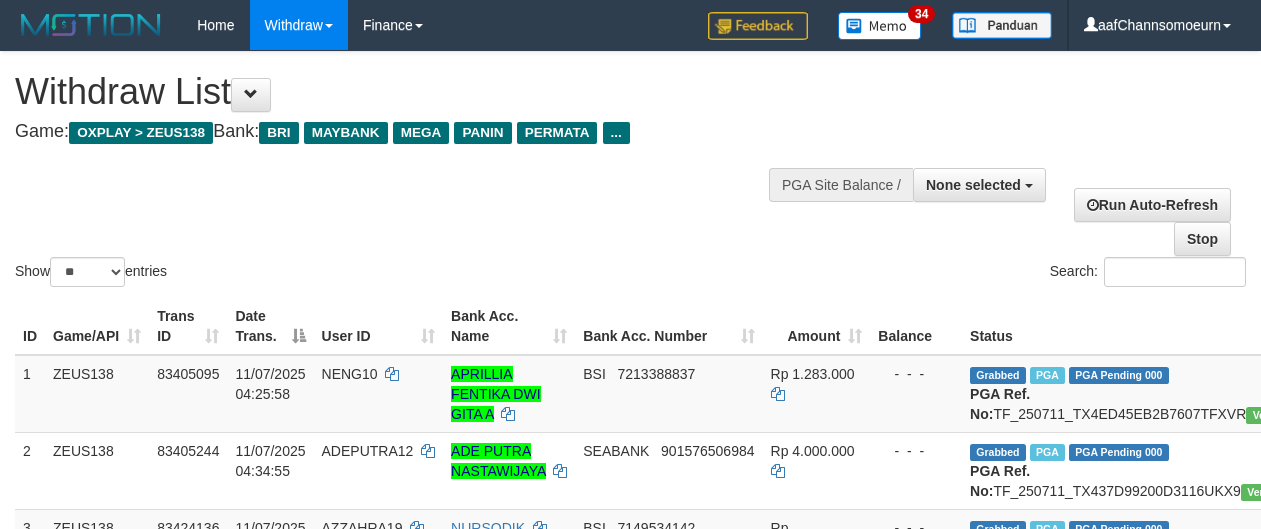 select 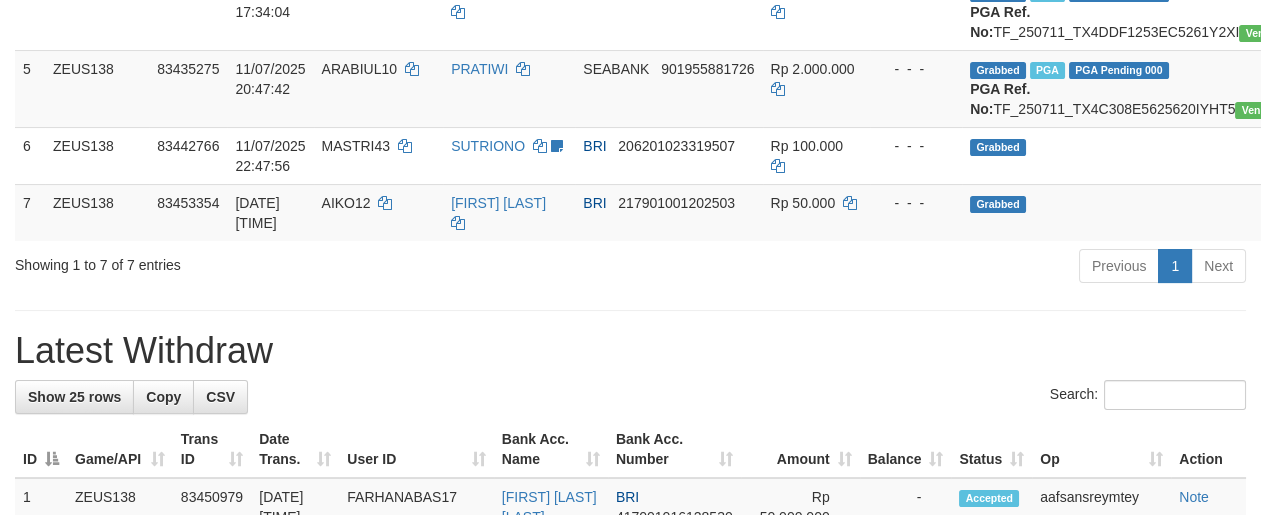scroll, scrollTop: 559, scrollLeft: 0, axis: vertical 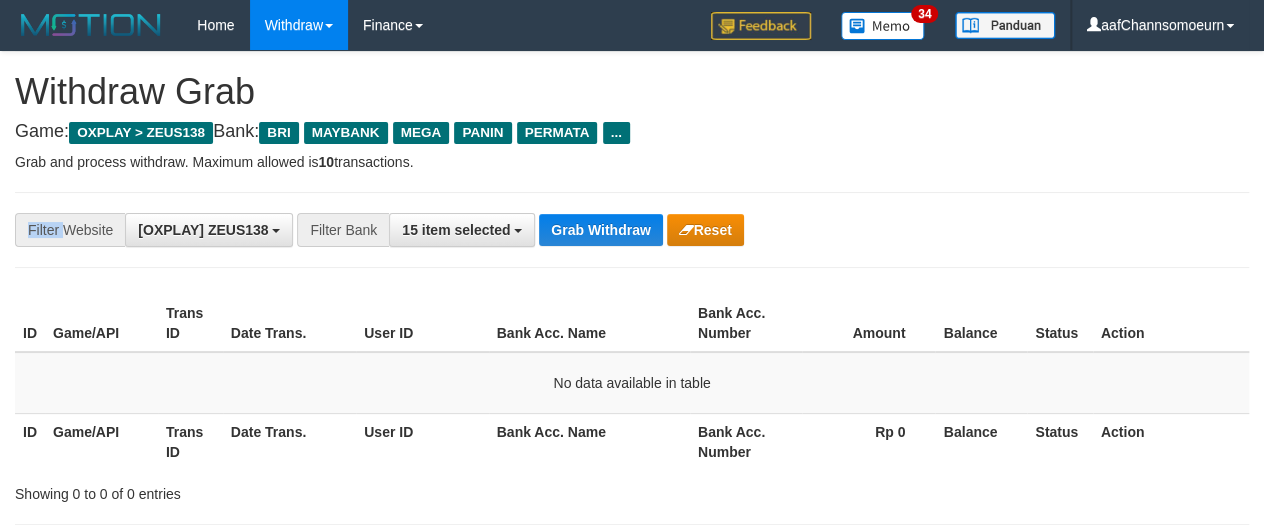 click on "**********" at bounding box center [632, 230] 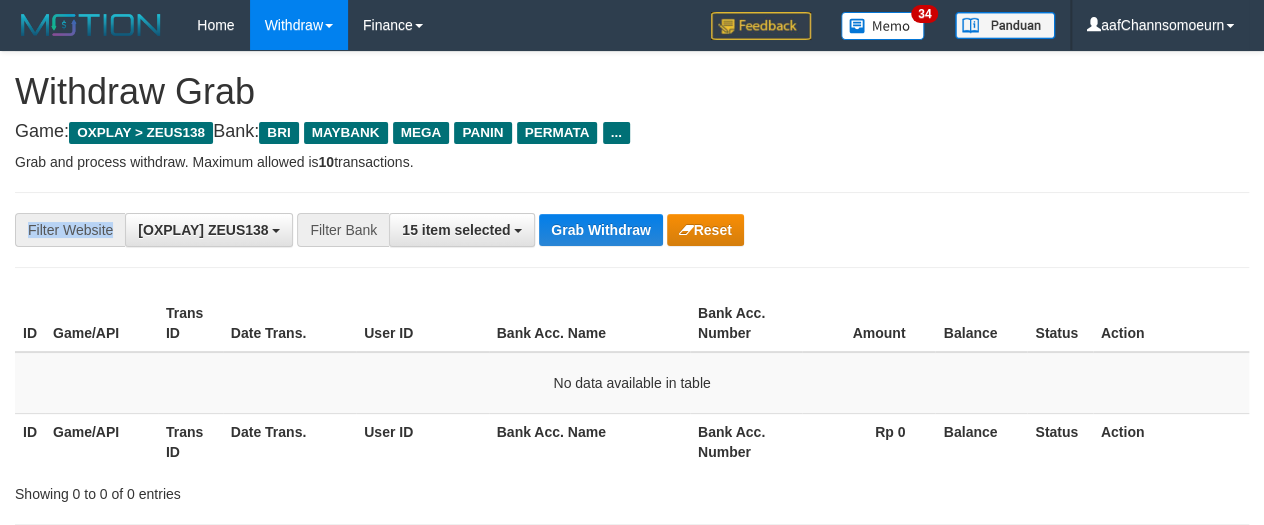 click on "**********" at bounding box center (632, 230) 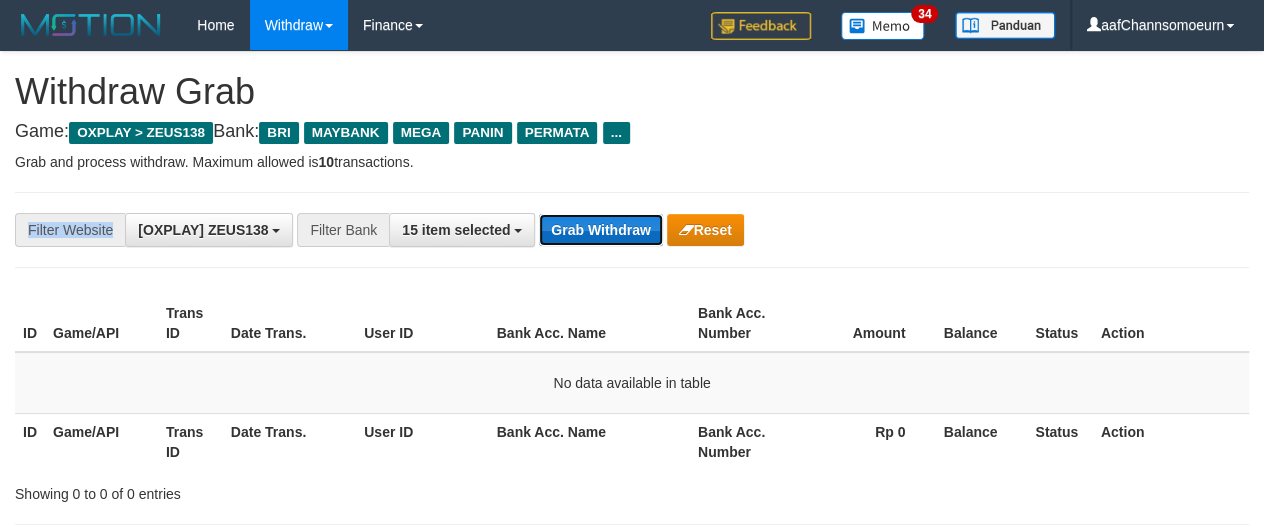 click on "Grab Withdraw" at bounding box center (600, 230) 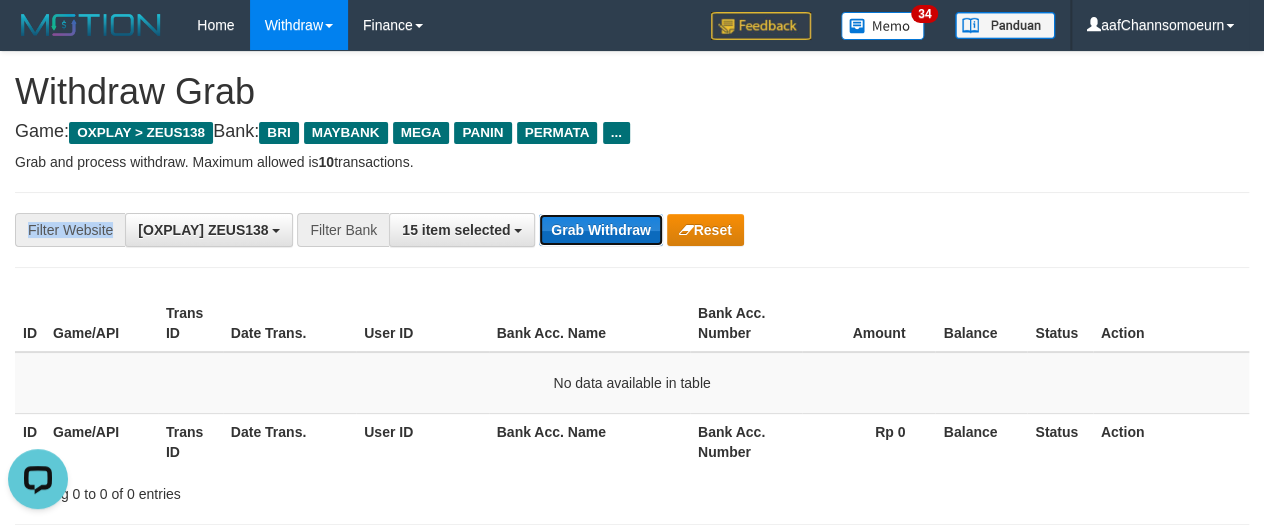 scroll, scrollTop: 0, scrollLeft: 0, axis: both 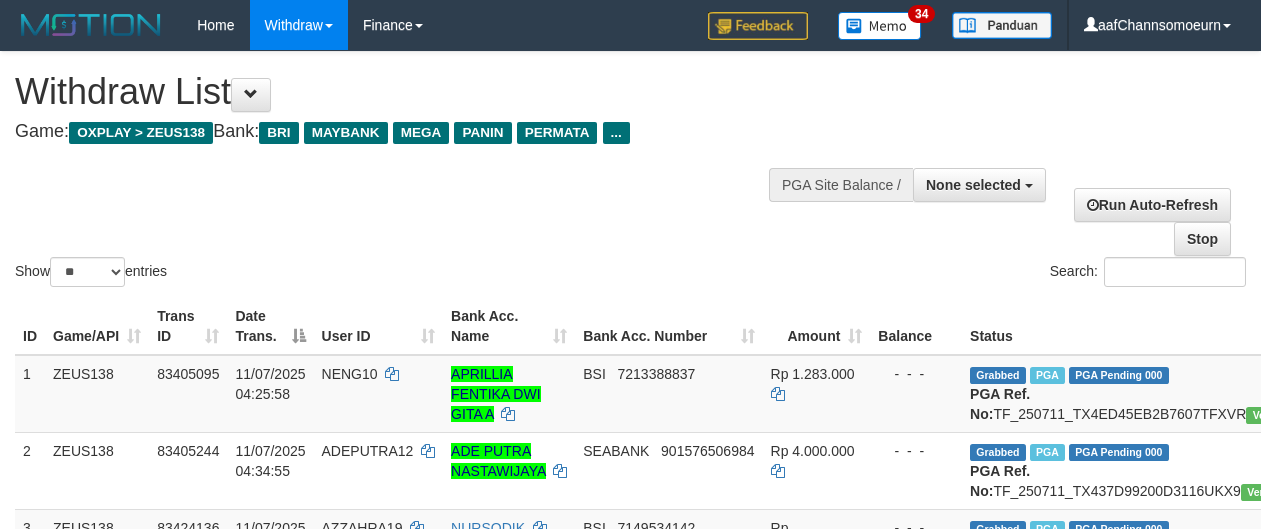 select 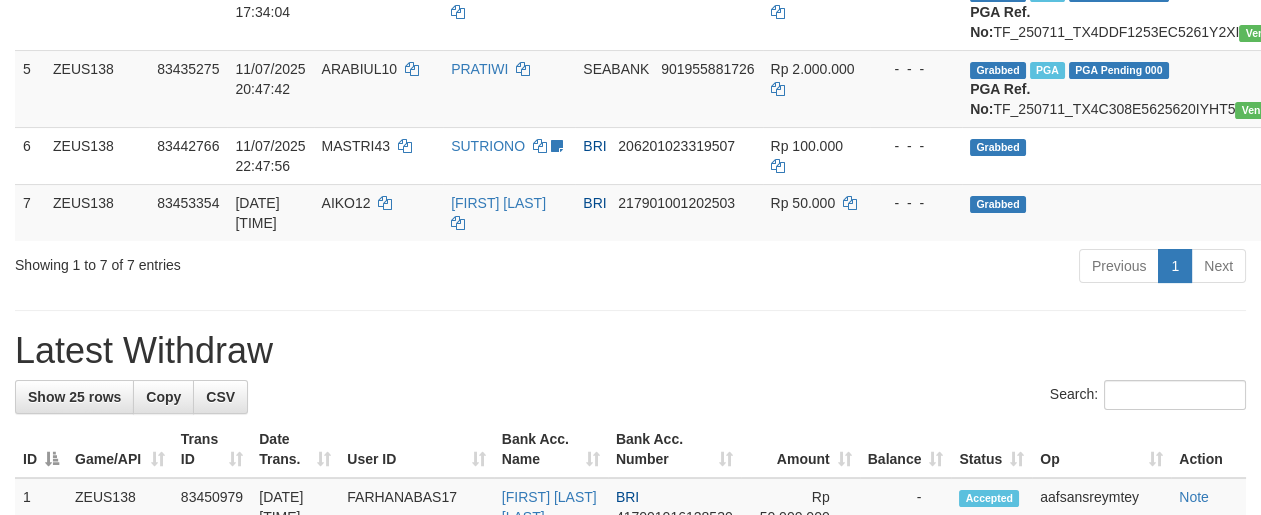 scroll, scrollTop: 559, scrollLeft: 0, axis: vertical 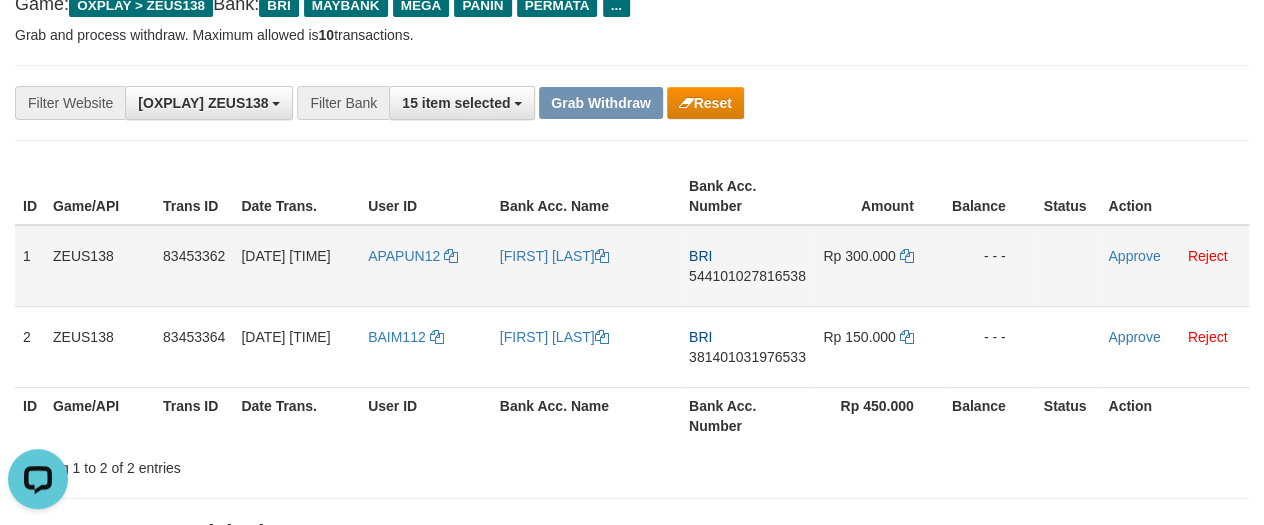 click on "APAPUN12" at bounding box center (426, 266) 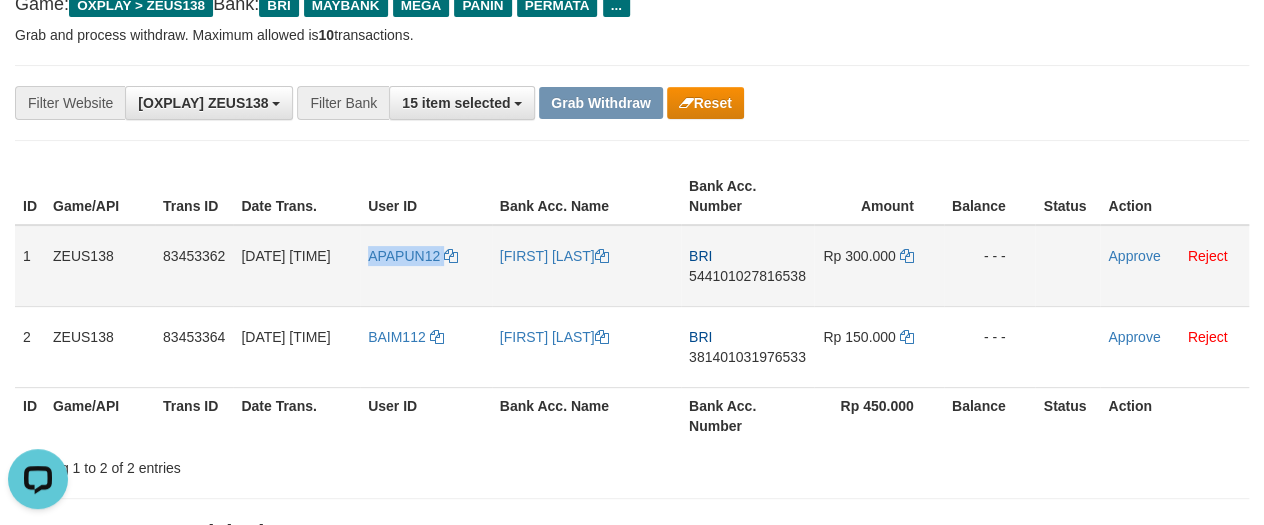 click on "APAPUN12" at bounding box center [426, 266] 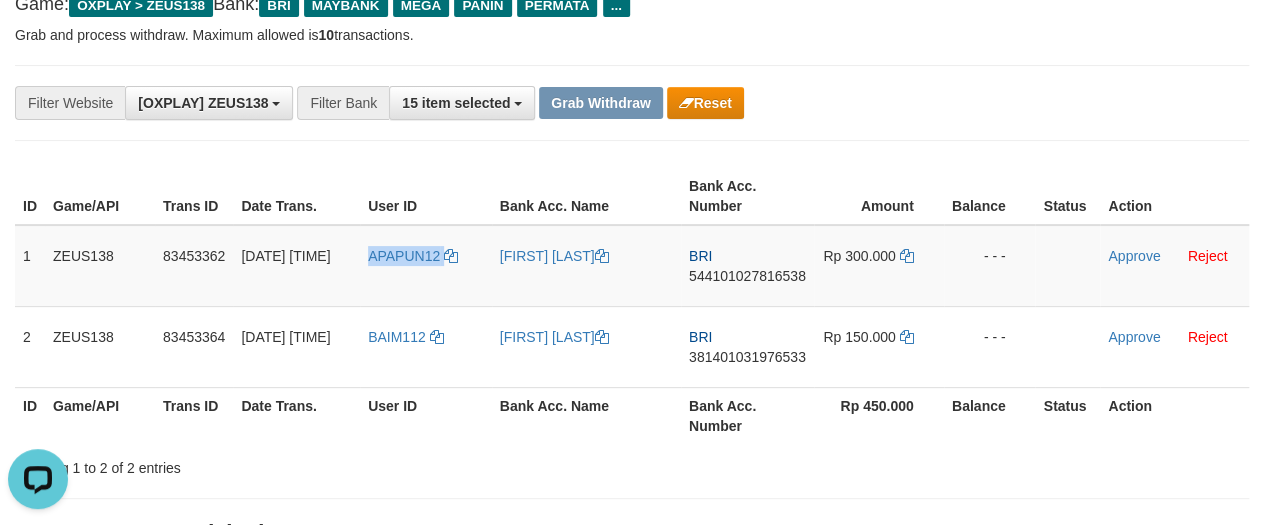 copy on "APAPUN12" 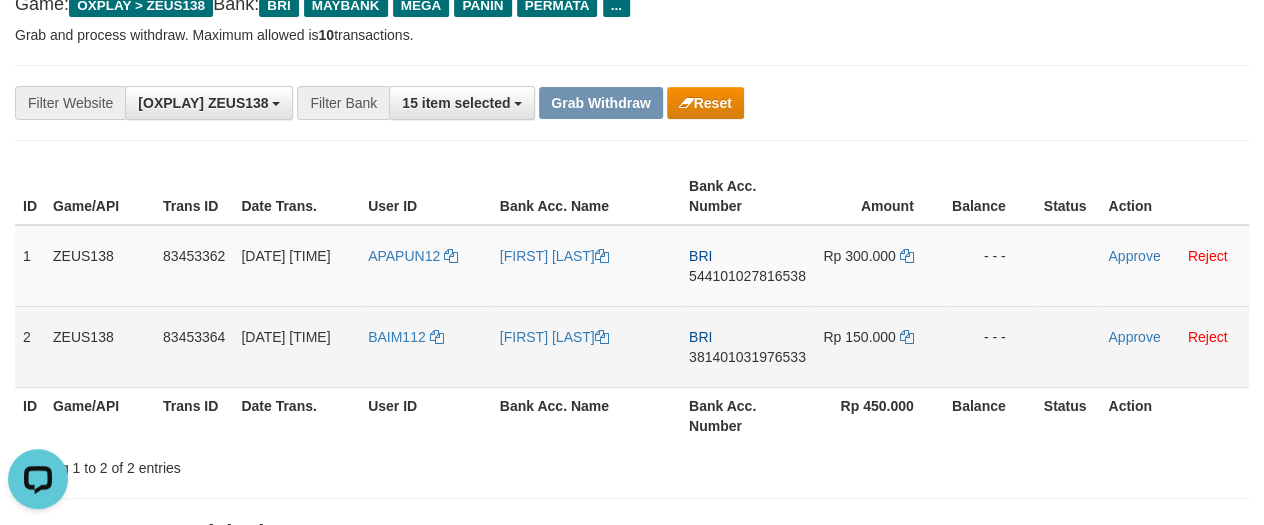 click on "BAIM112" at bounding box center (426, 346) 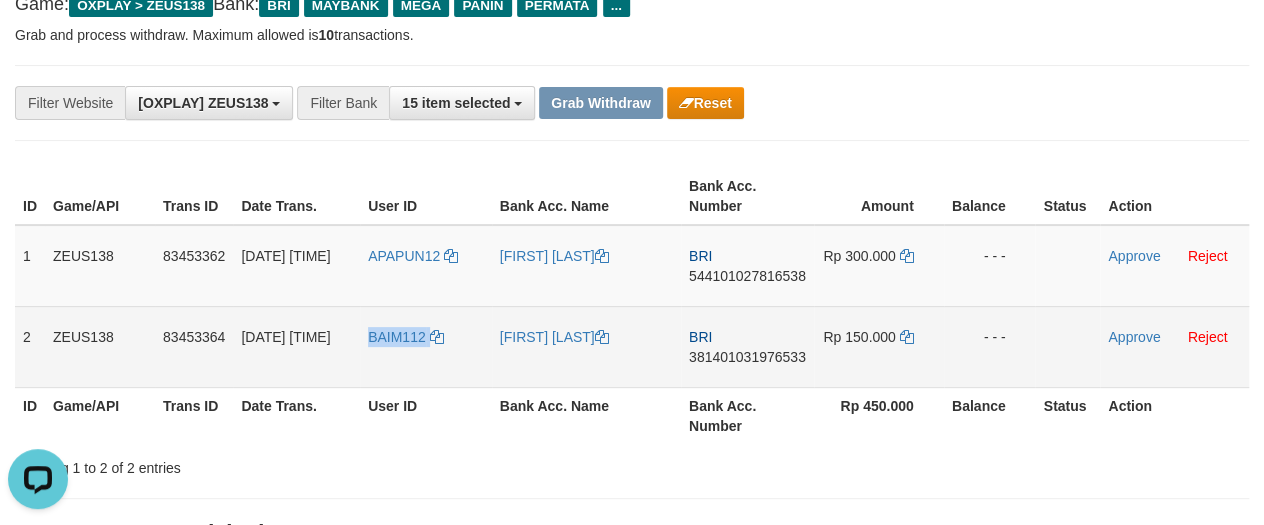 click on "BAIM112" at bounding box center [426, 346] 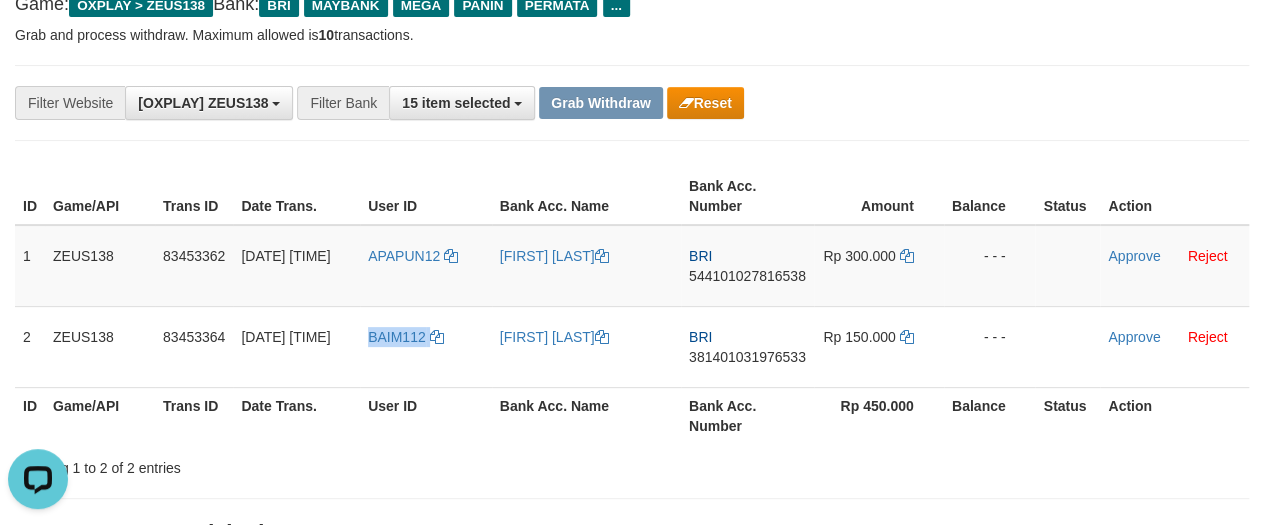 copy on "BAIM112" 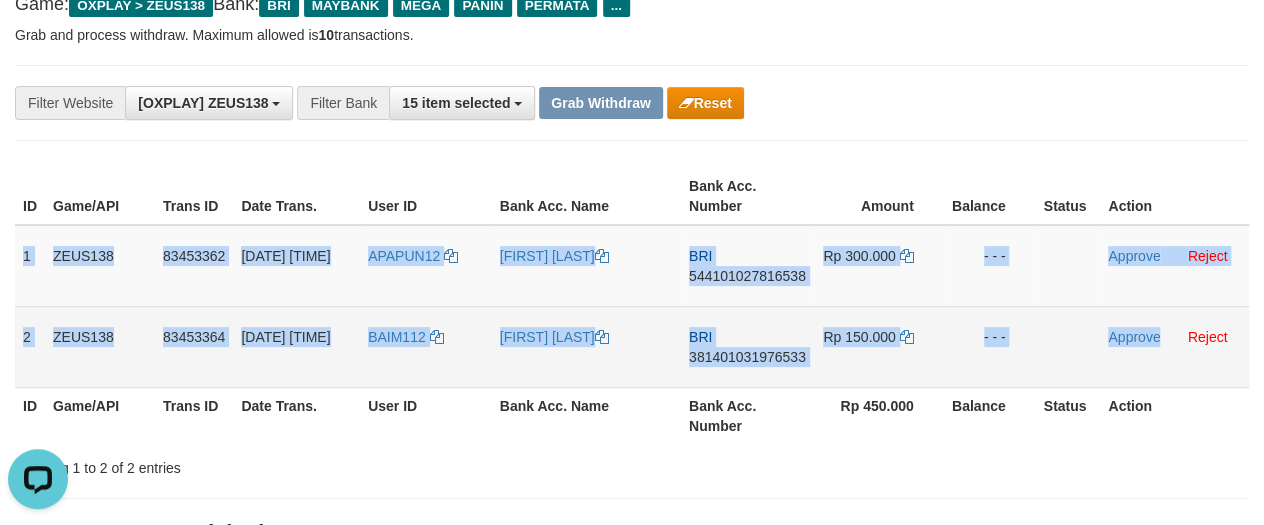 drag, startPoint x: 16, startPoint y: 239, endPoint x: 1162, endPoint y: 366, distance: 1153.0156 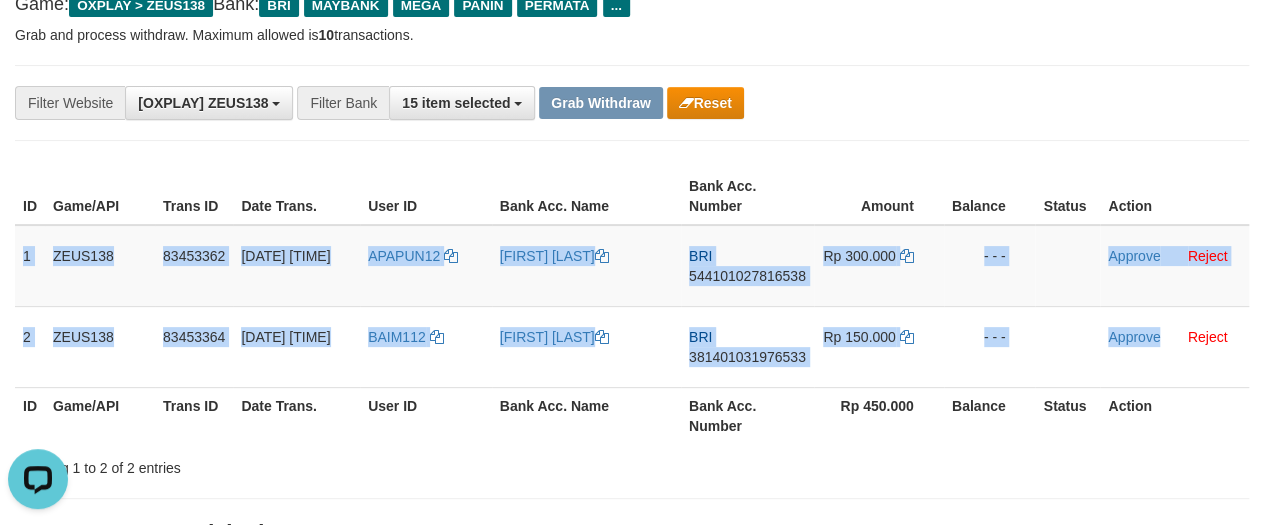 copy on "1
ZEUS138
83453362
12/07/2025 01:38:15
APAPUN12
AMIR SETIAWAN
BRI
544101027816538
Rp 300.000
- - -
Approve
Reject
2
ZEUS138
83453364
12/07/2025 01:38:24
BAIM112
MUHAMMAD BAQIR
BRI
381401031976533
Rp 150.000
- - -
Approve" 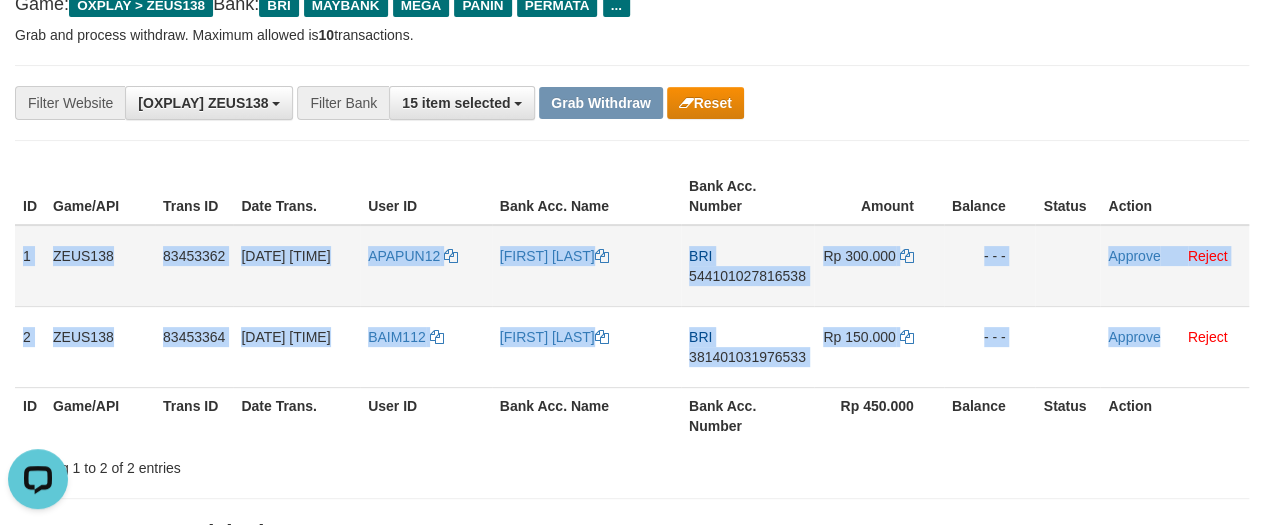 click on "544101027816538" at bounding box center (747, 276) 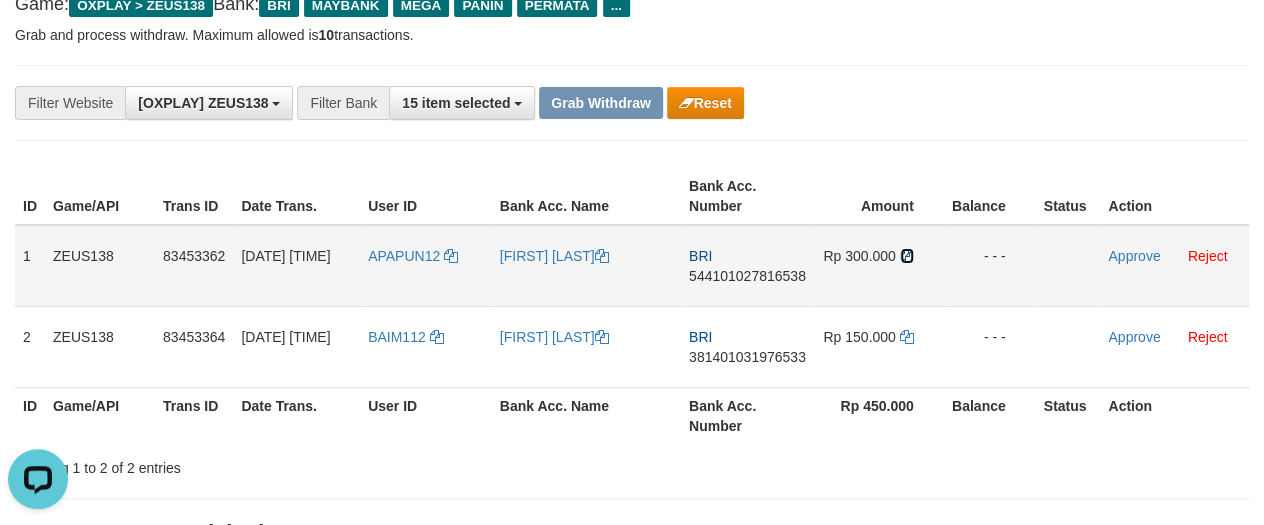 click at bounding box center [907, 256] 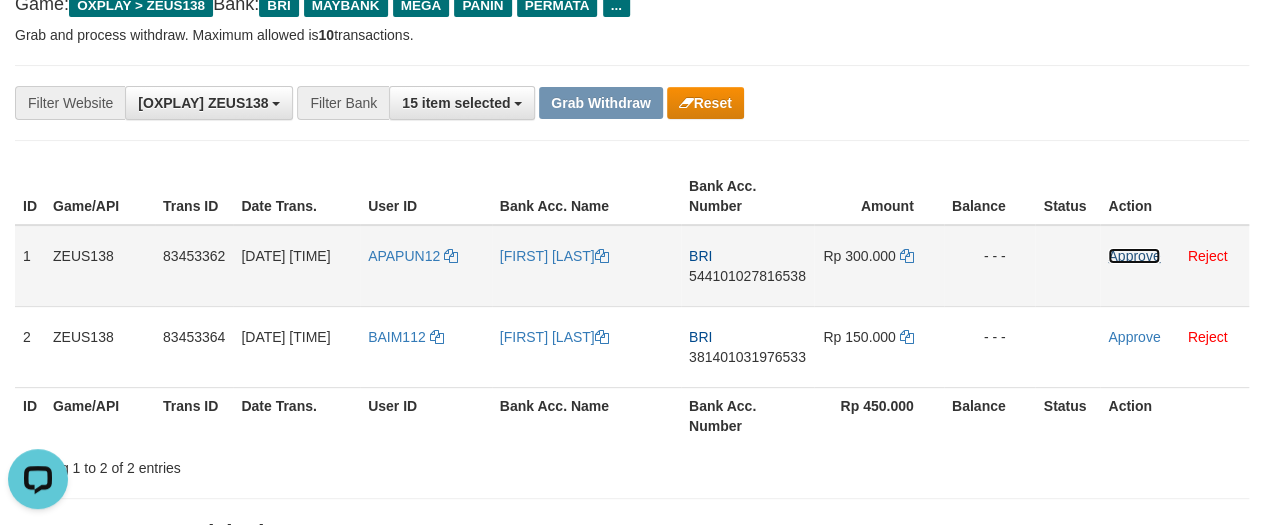 click on "Approve" at bounding box center (1134, 256) 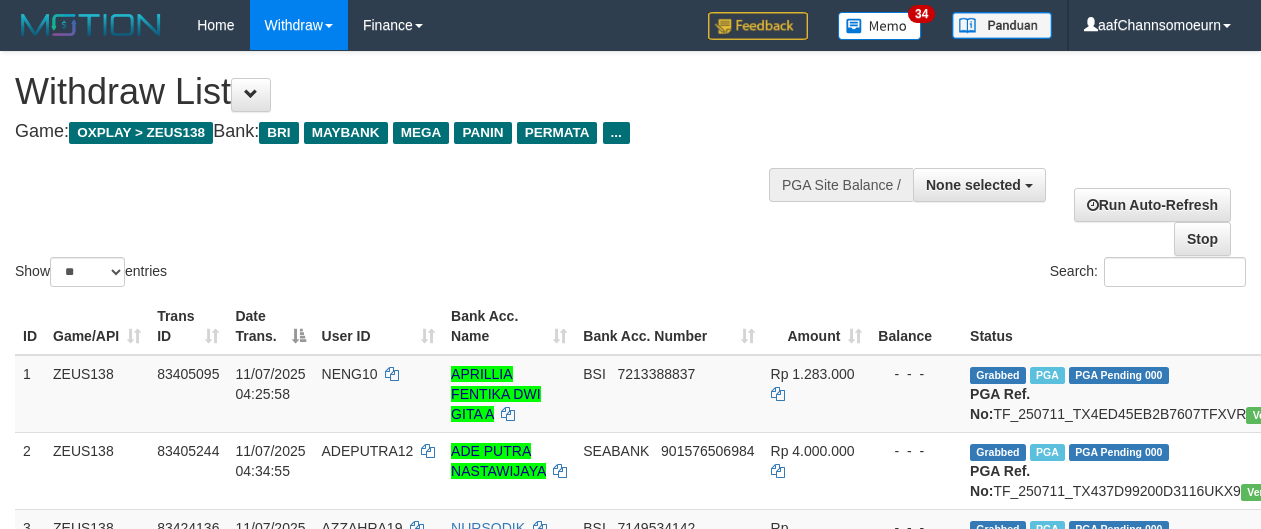 select 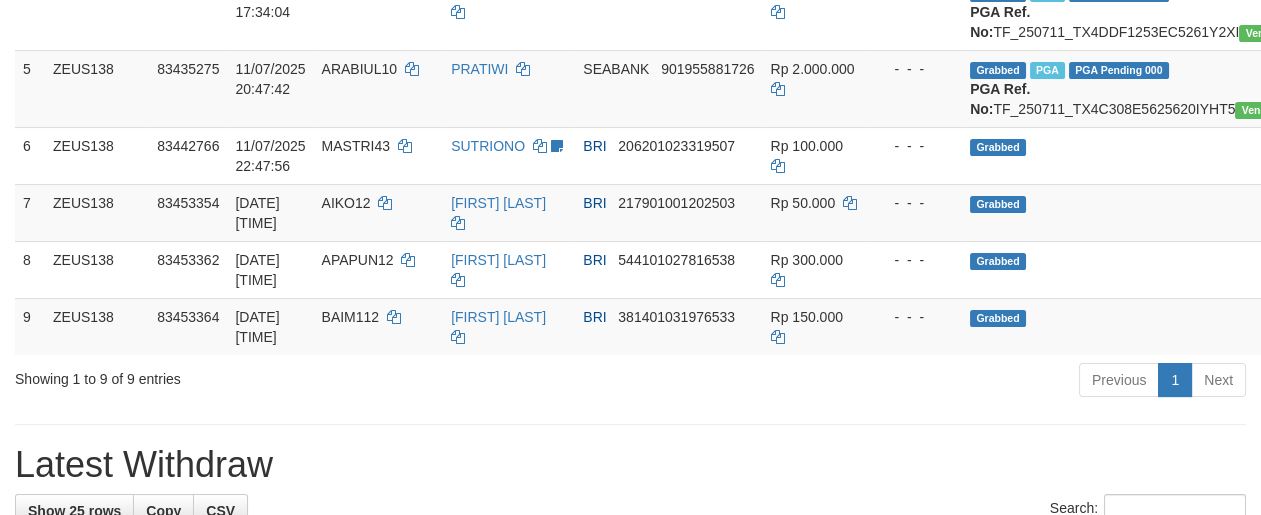scroll, scrollTop: 559, scrollLeft: 0, axis: vertical 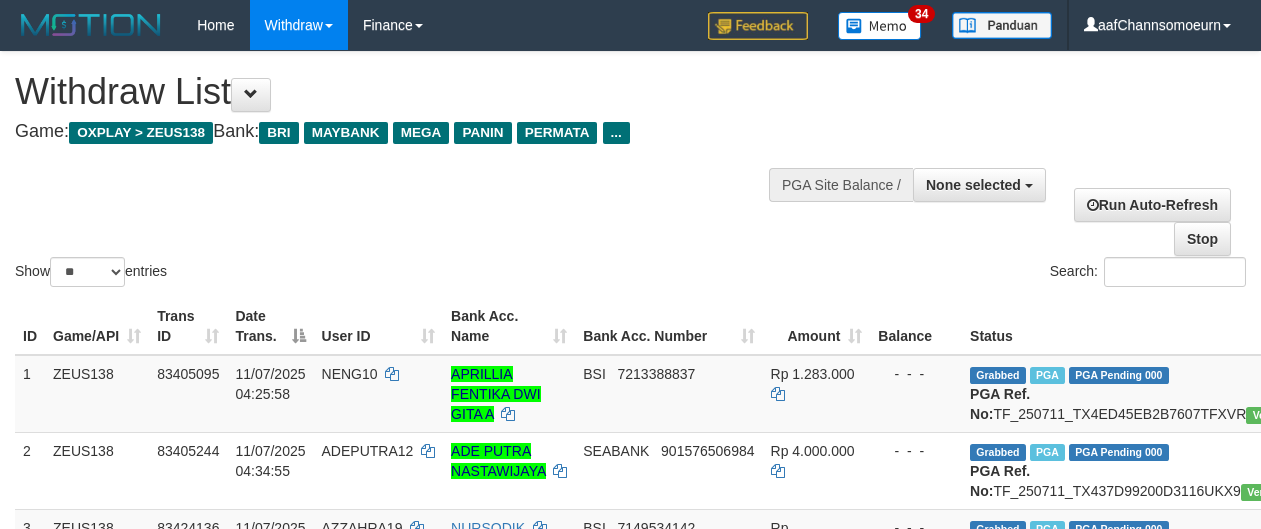 select 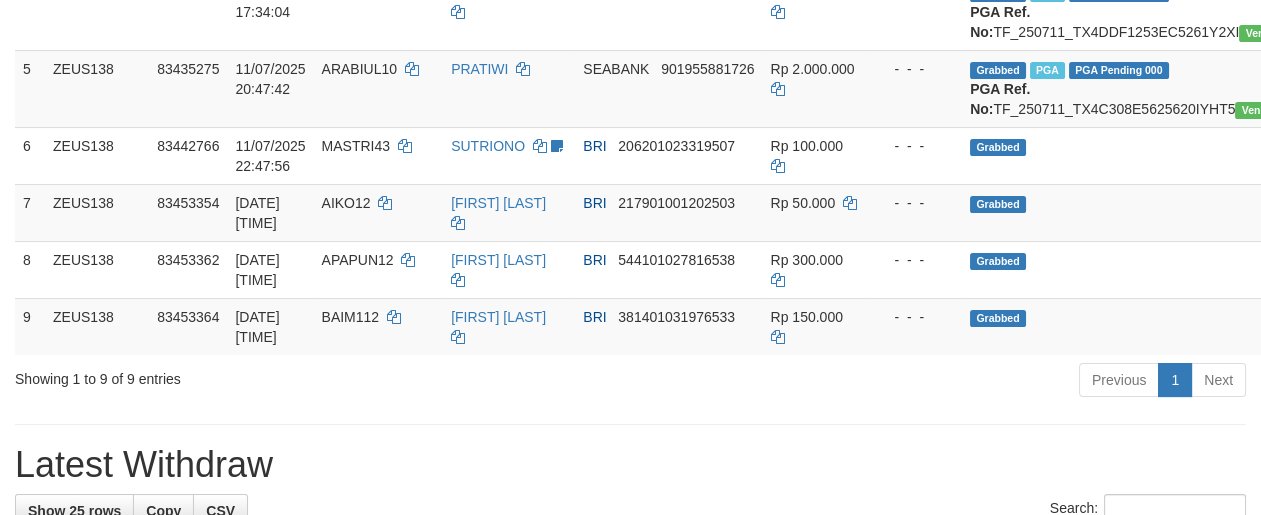 scroll, scrollTop: 559, scrollLeft: 0, axis: vertical 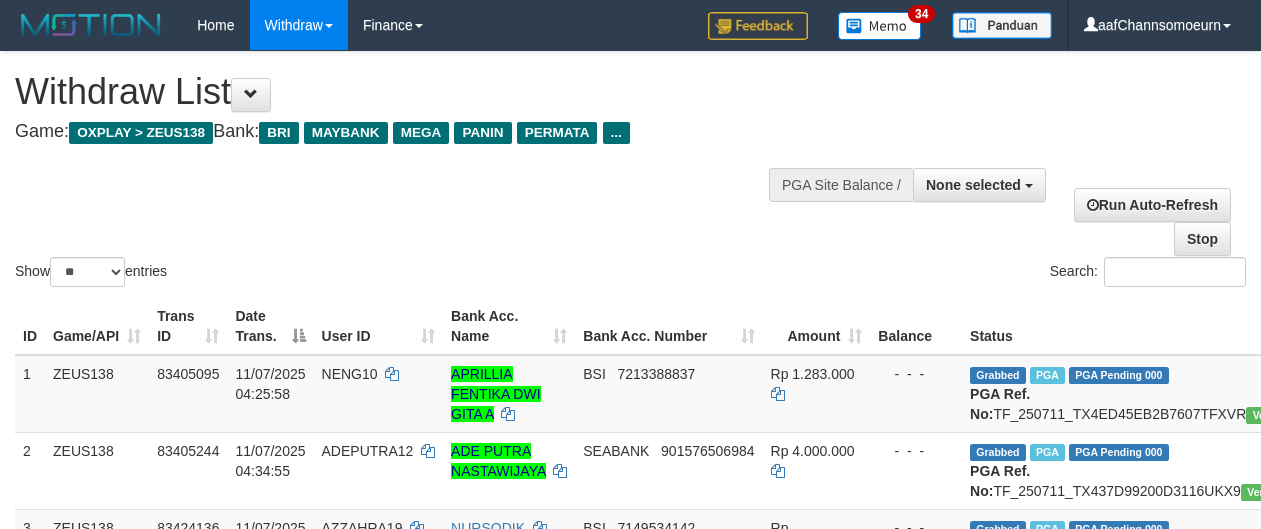 select 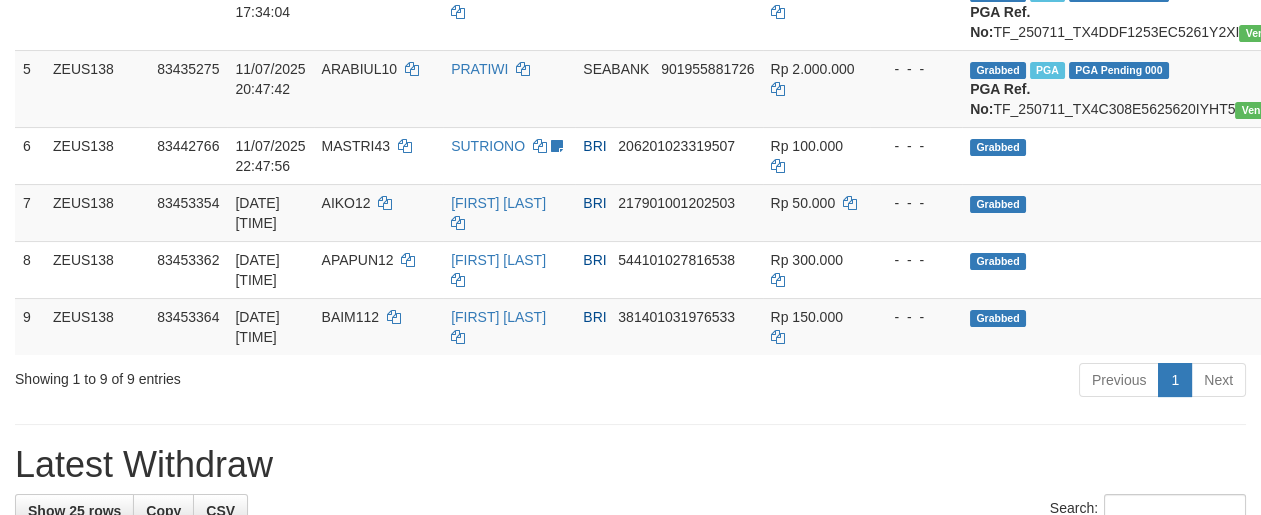 scroll, scrollTop: 559, scrollLeft: 0, axis: vertical 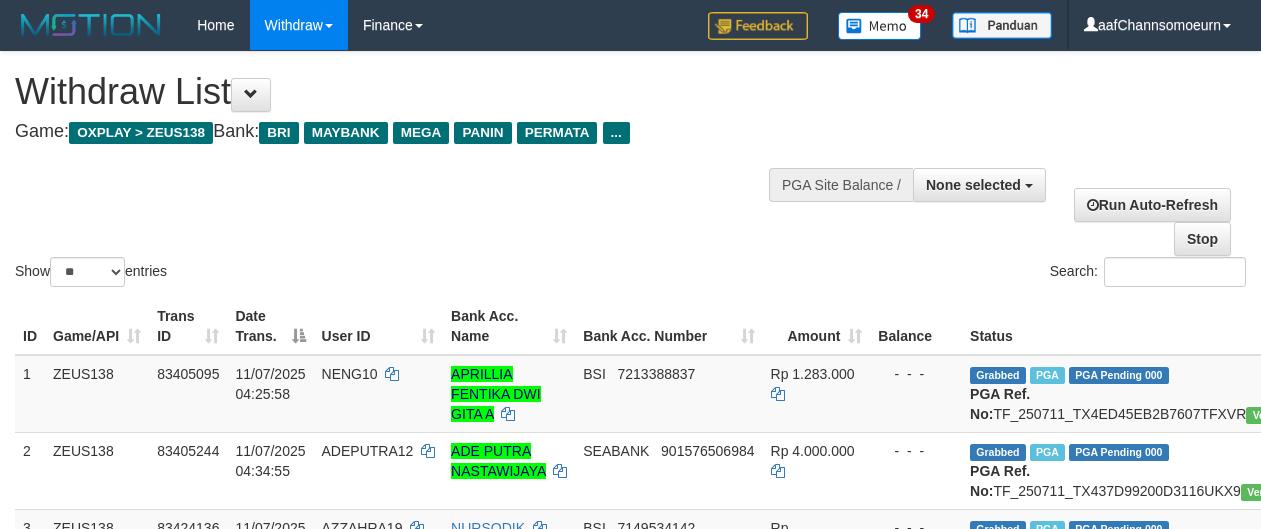 select 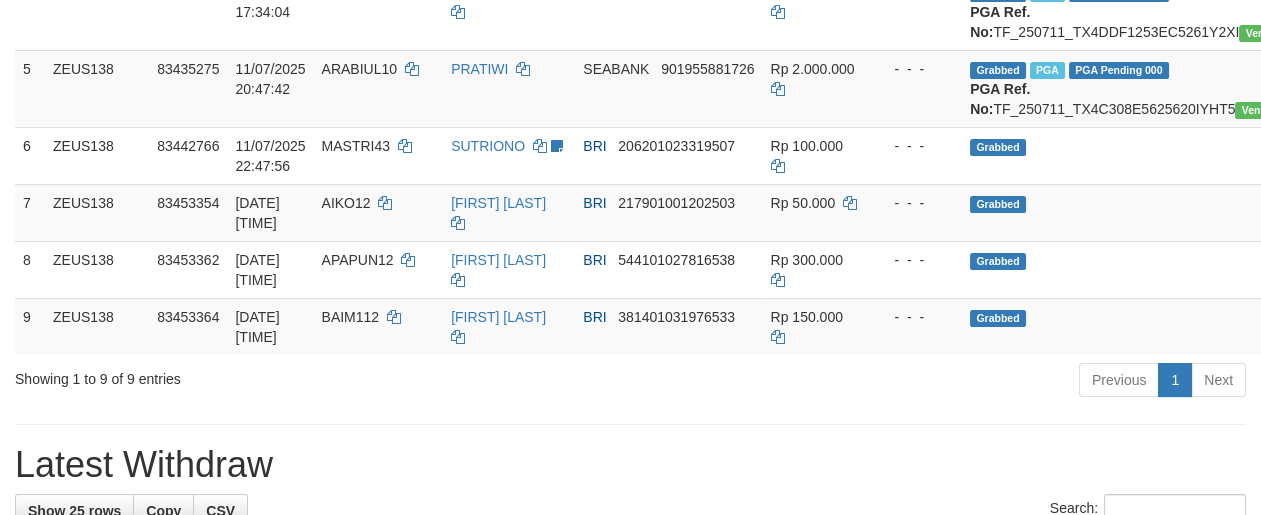 scroll, scrollTop: 559, scrollLeft: 0, axis: vertical 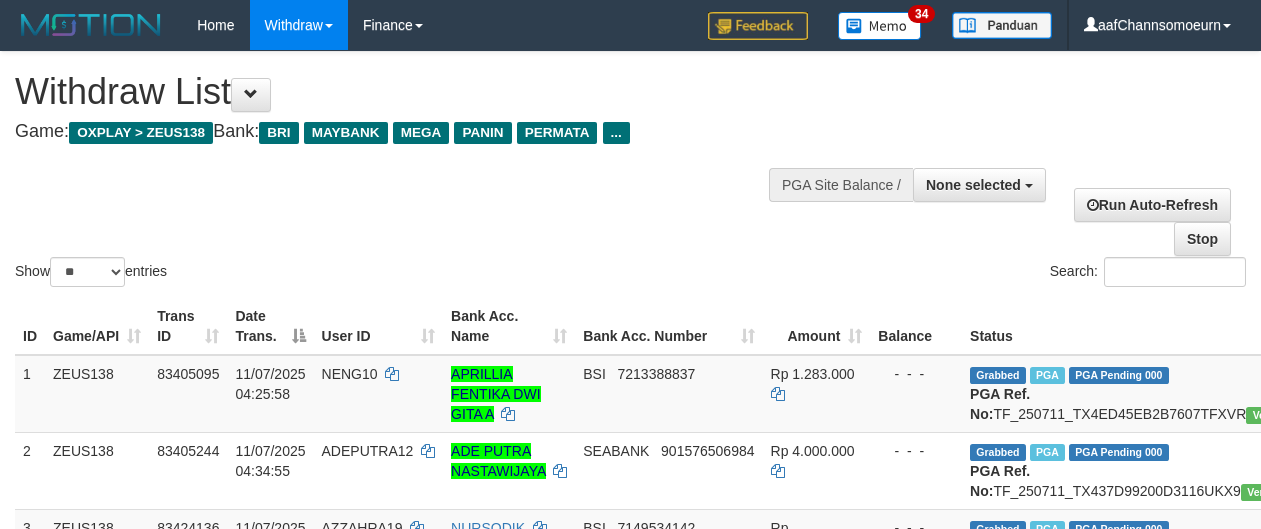 select 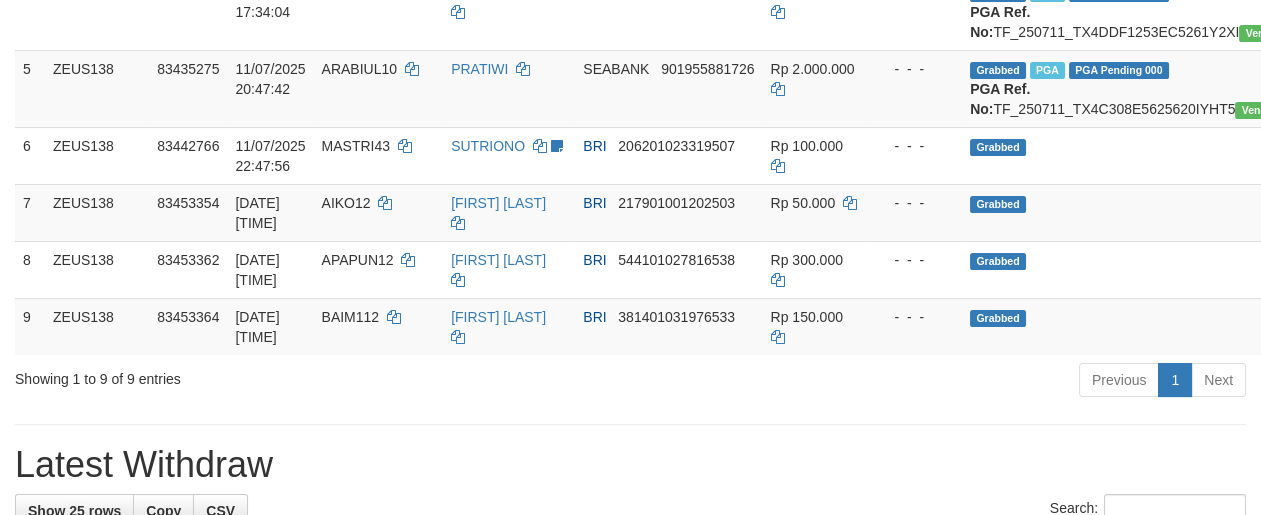 scroll, scrollTop: 559, scrollLeft: 0, axis: vertical 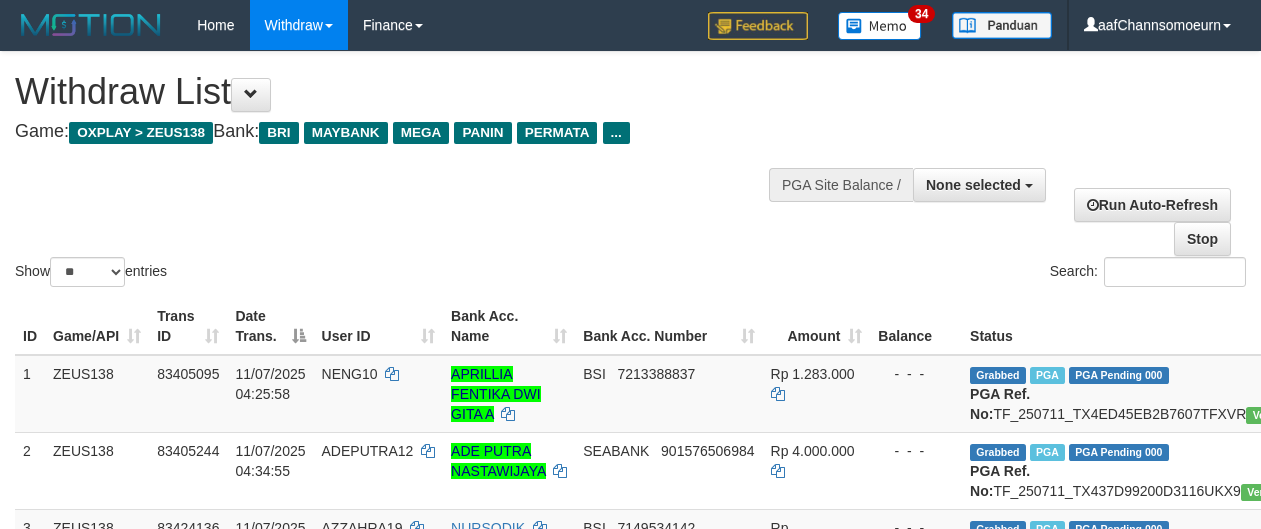 select 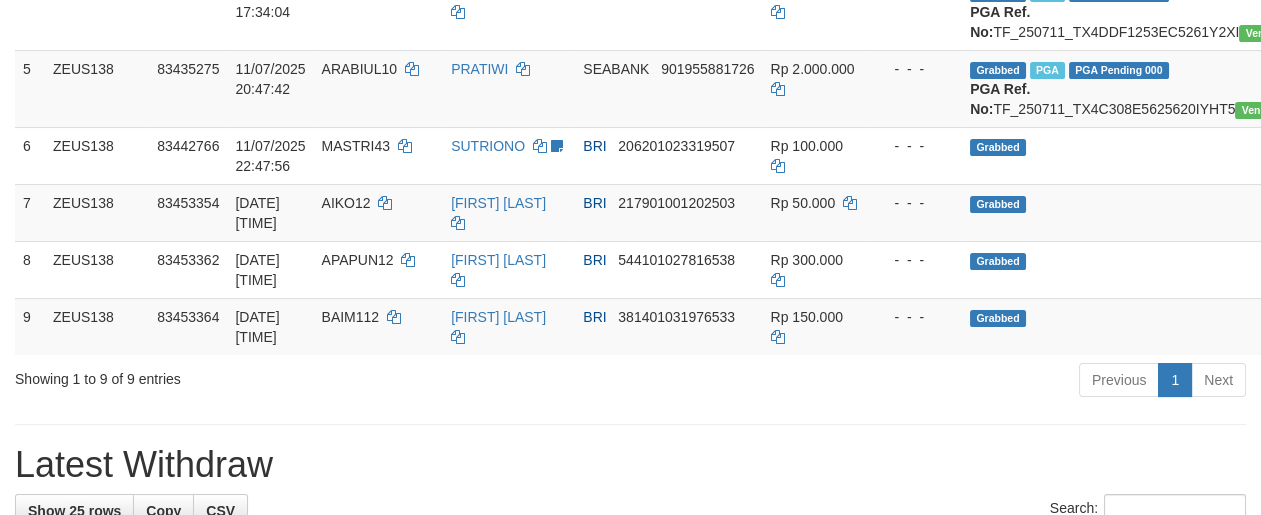scroll, scrollTop: 559, scrollLeft: 0, axis: vertical 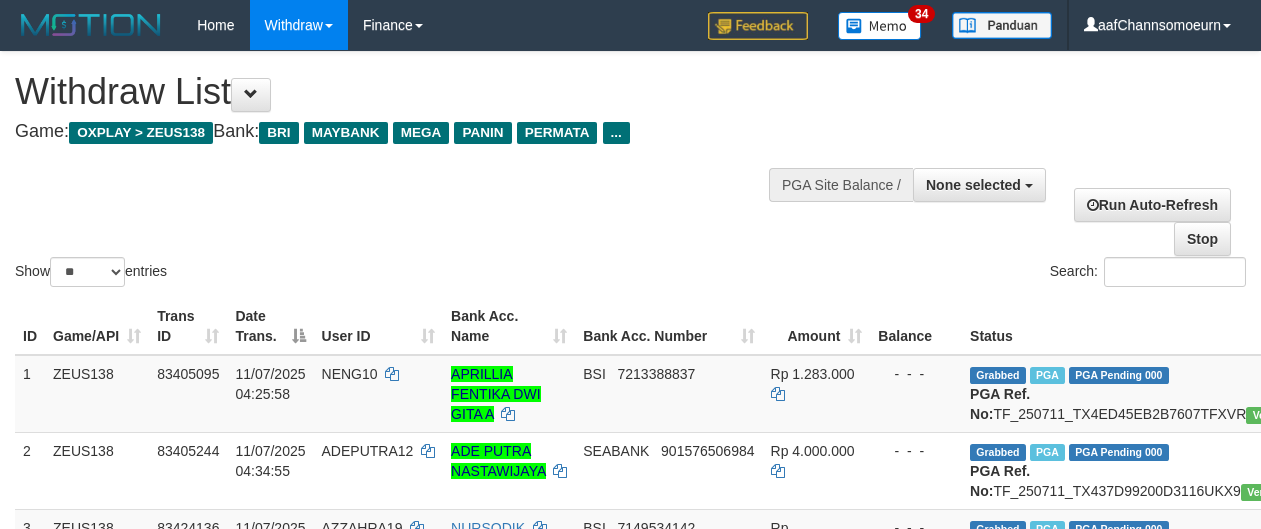 select 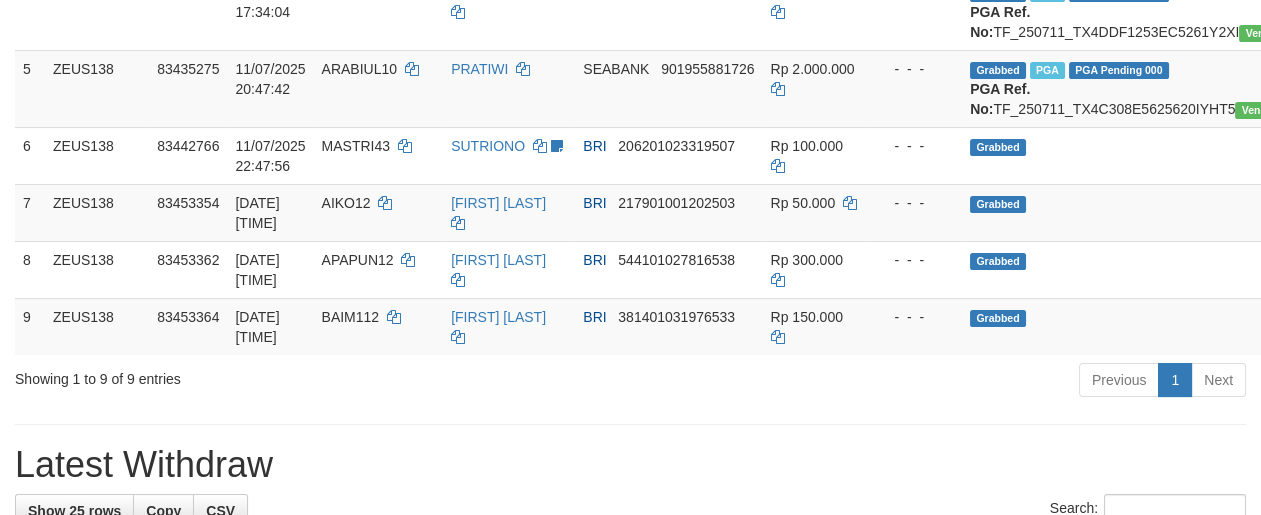 scroll, scrollTop: 559, scrollLeft: 0, axis: vertical 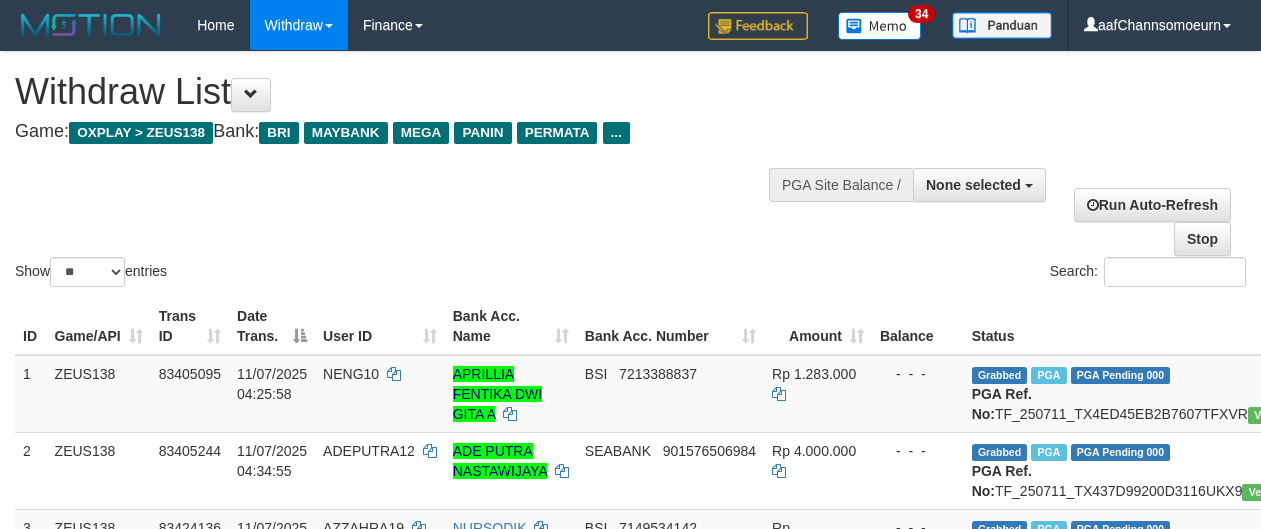 select 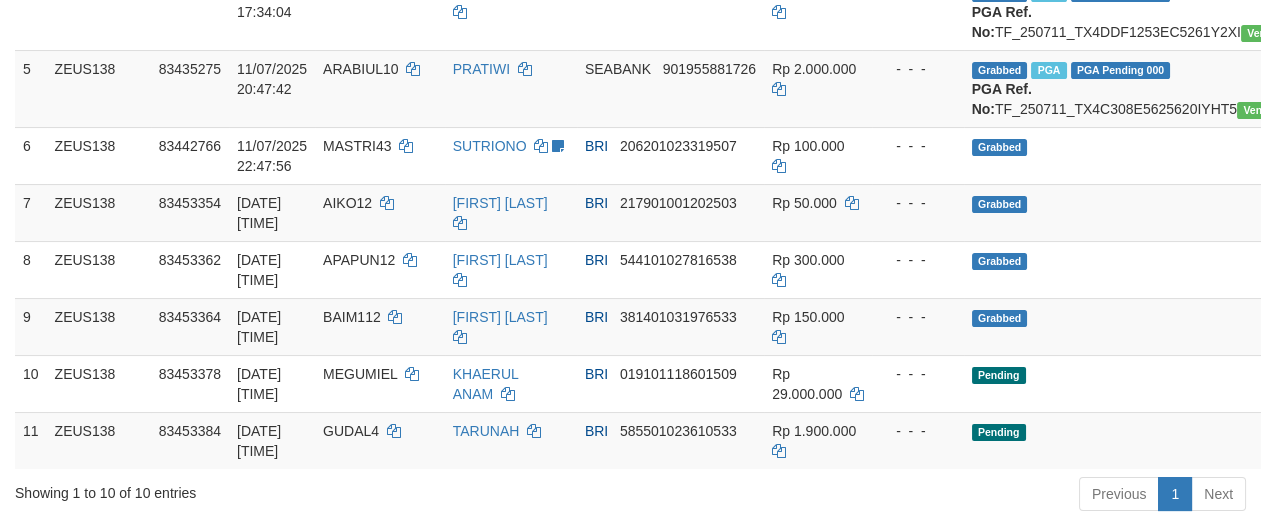 scroll, scrollTop: 559, scrollLeft: 0, axis: vertical 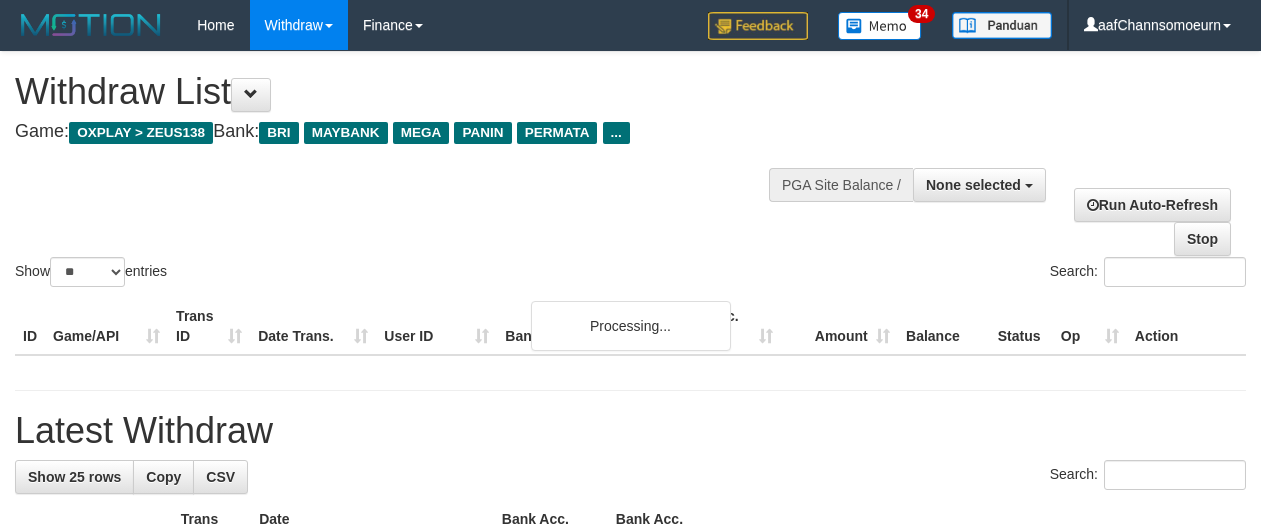 select 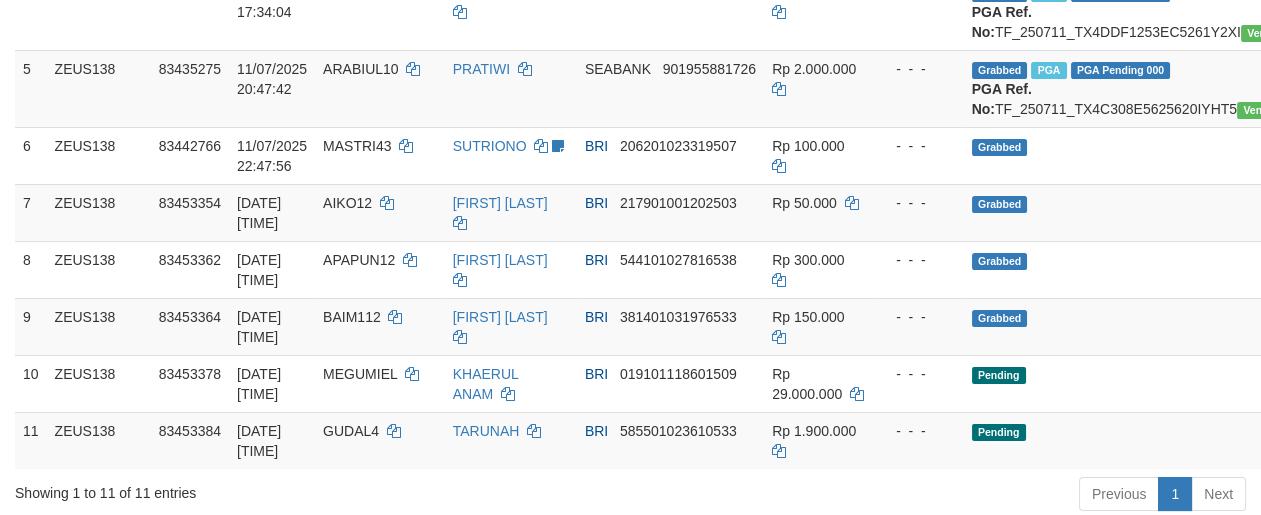 scroll, scrollTop: 559, scrollLeft: 0, axis: vertical 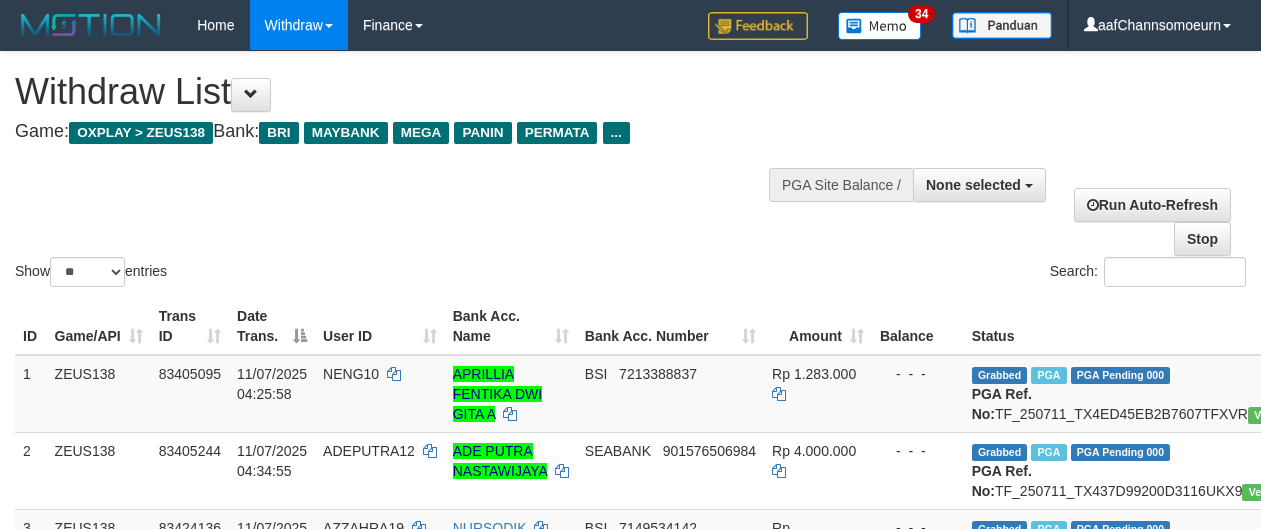 select 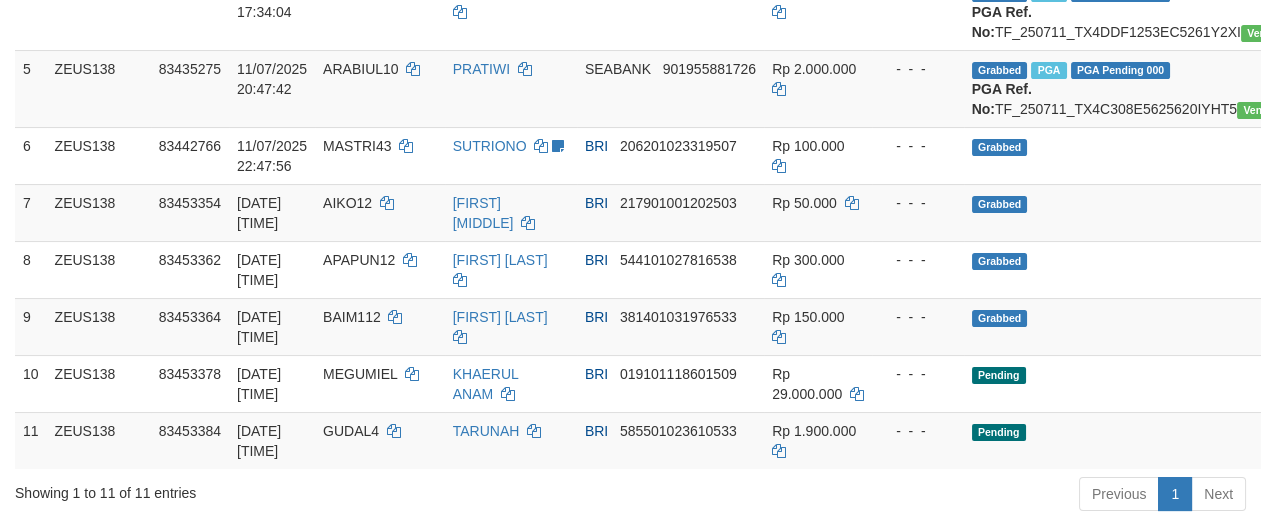 scroll, scrollTop: 559, scrollLeft: 0, axis: vertical 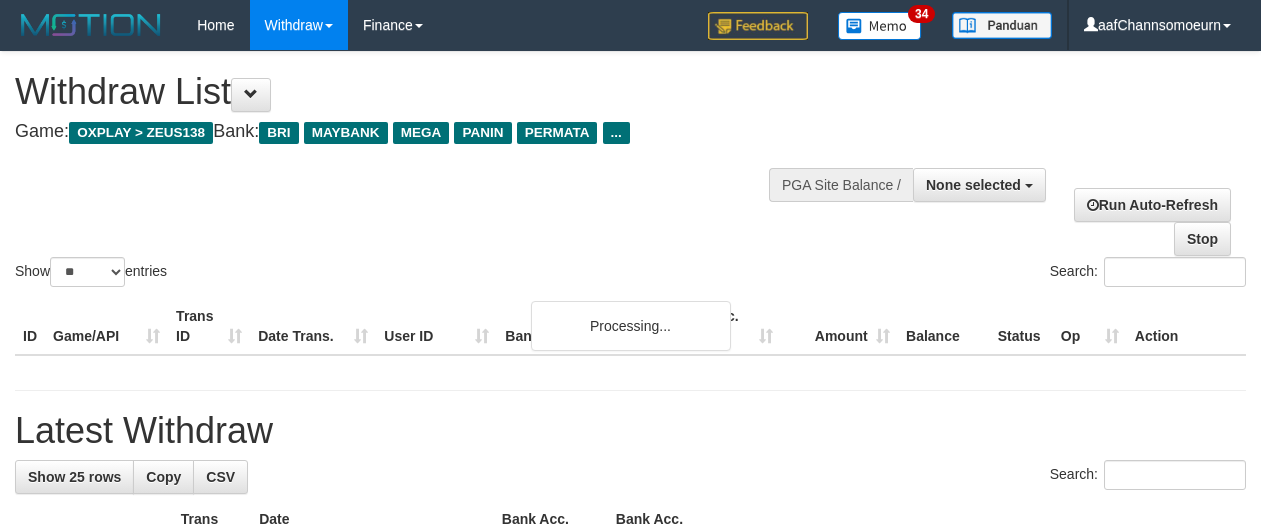 select 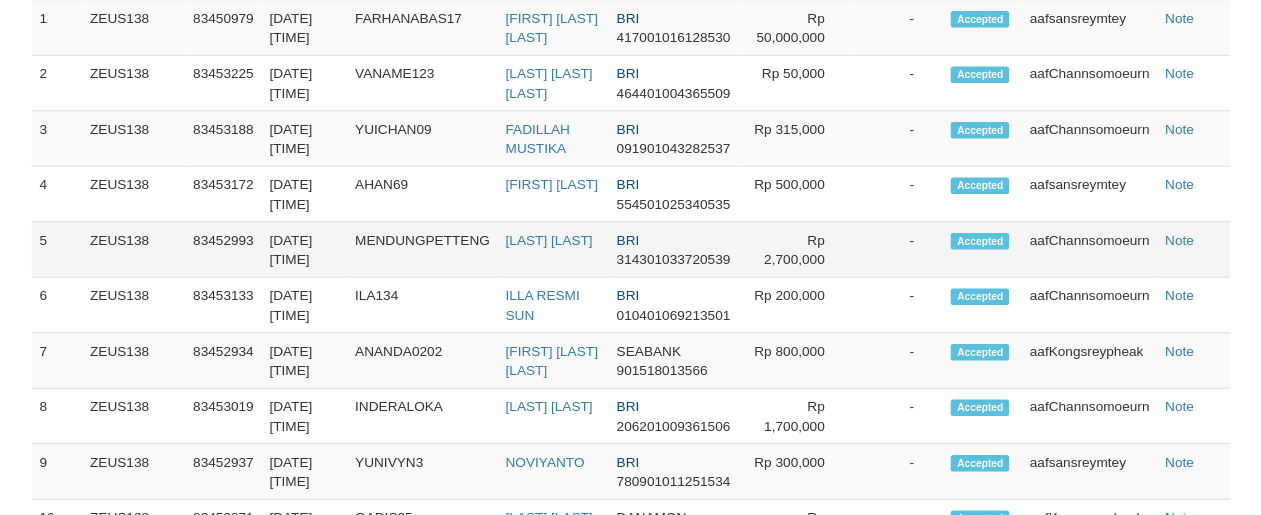 scroll, scrollTop: 1419, scrollLeft: 0, axis: vertical 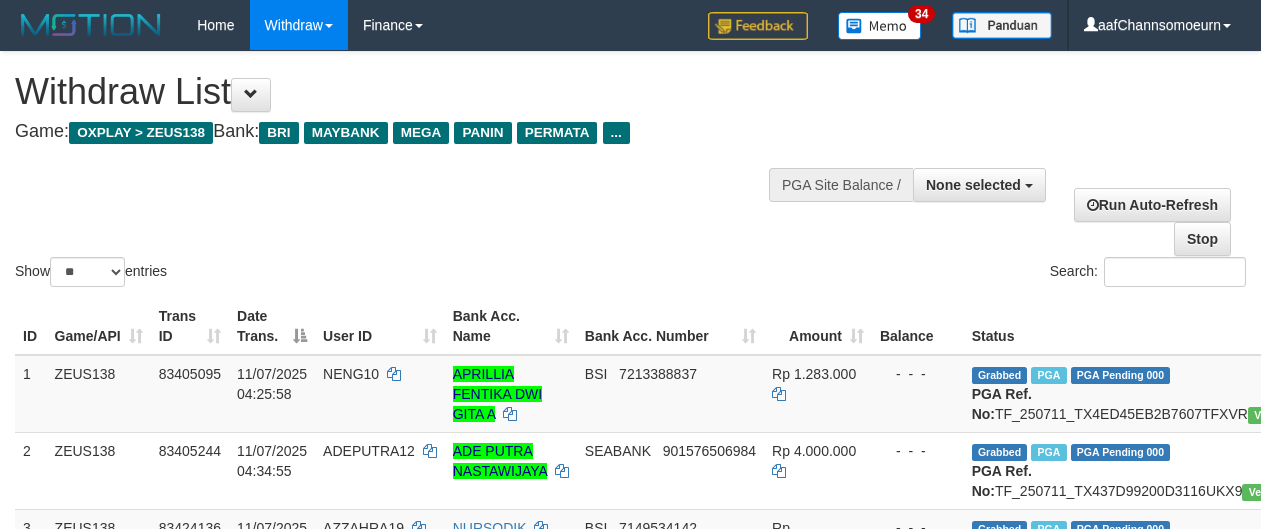 select 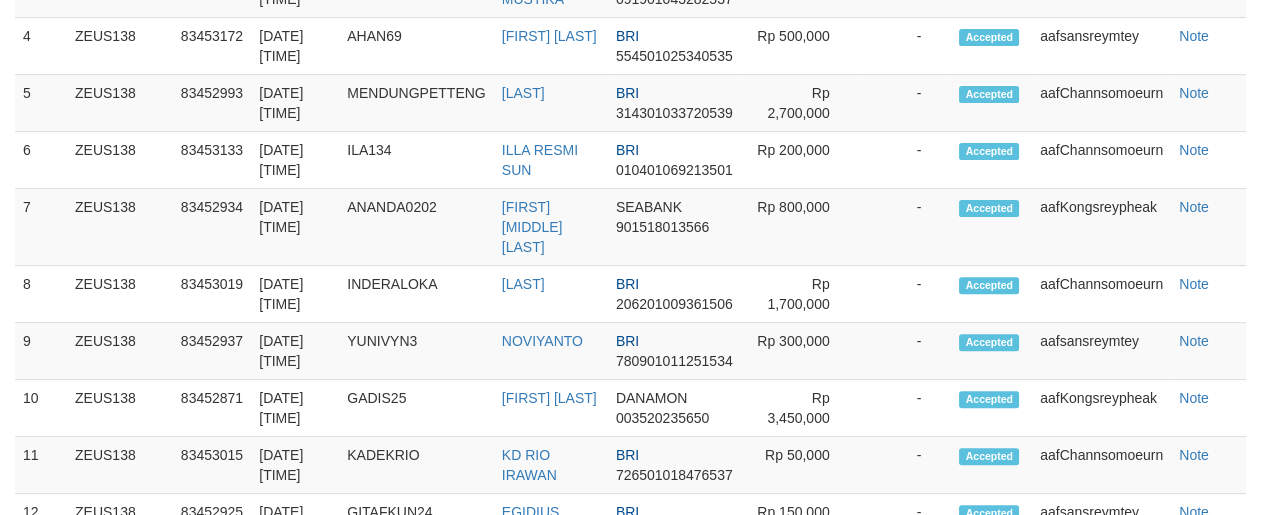 scroll, scrollTop: 1419, scrollLeft: 0, axis: vertical 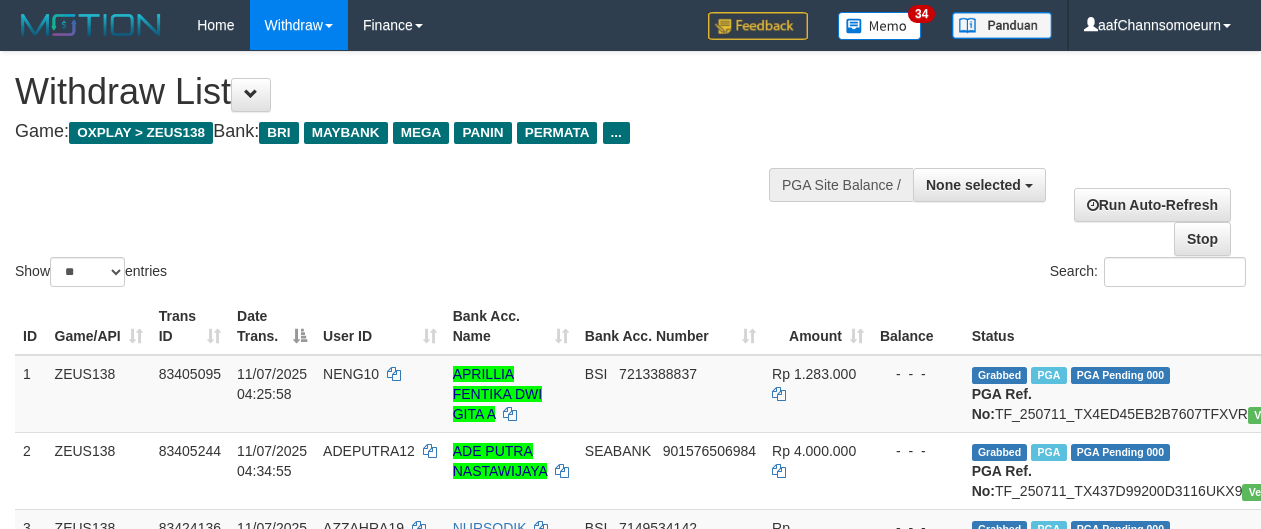 select 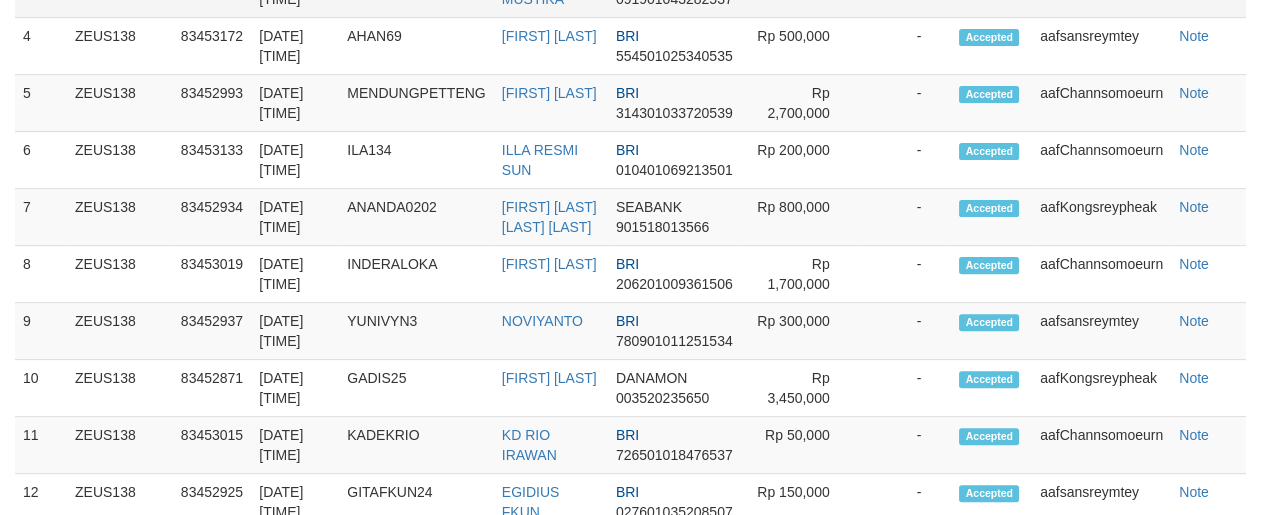 scroll, scrollTop: 1419, scrollLeft: 0, axis: vertical 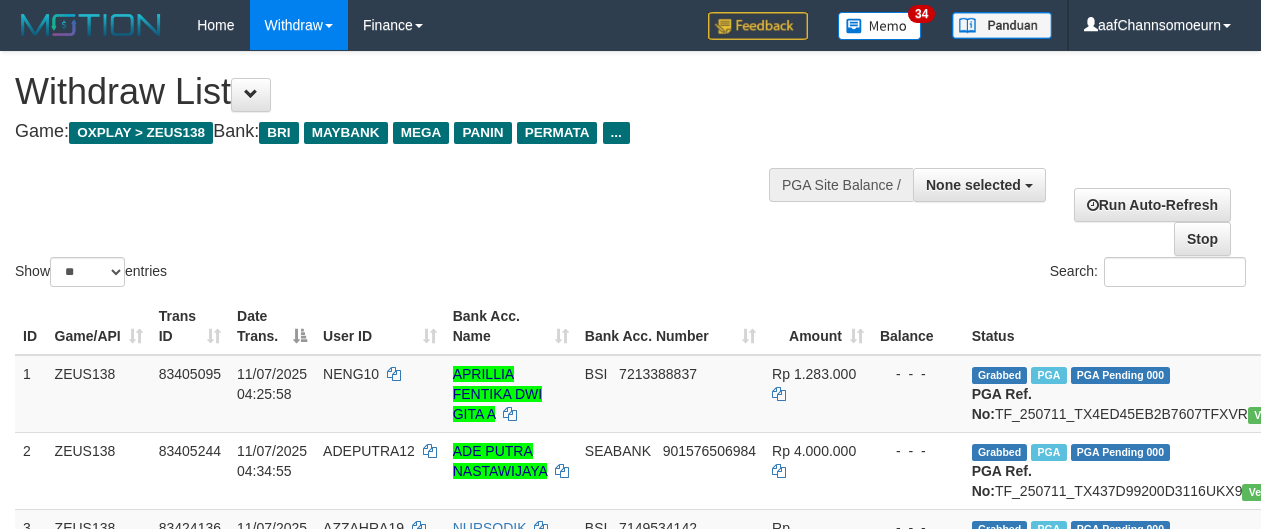 select 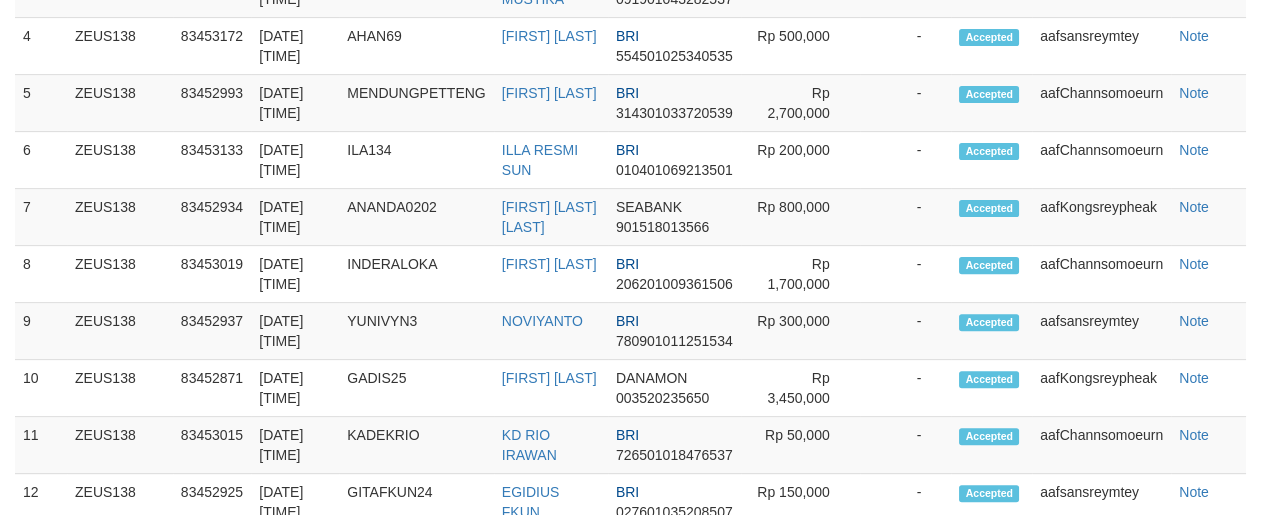 scroll, scrollTop: 1419, scrollLeft: 0, axis: vertical 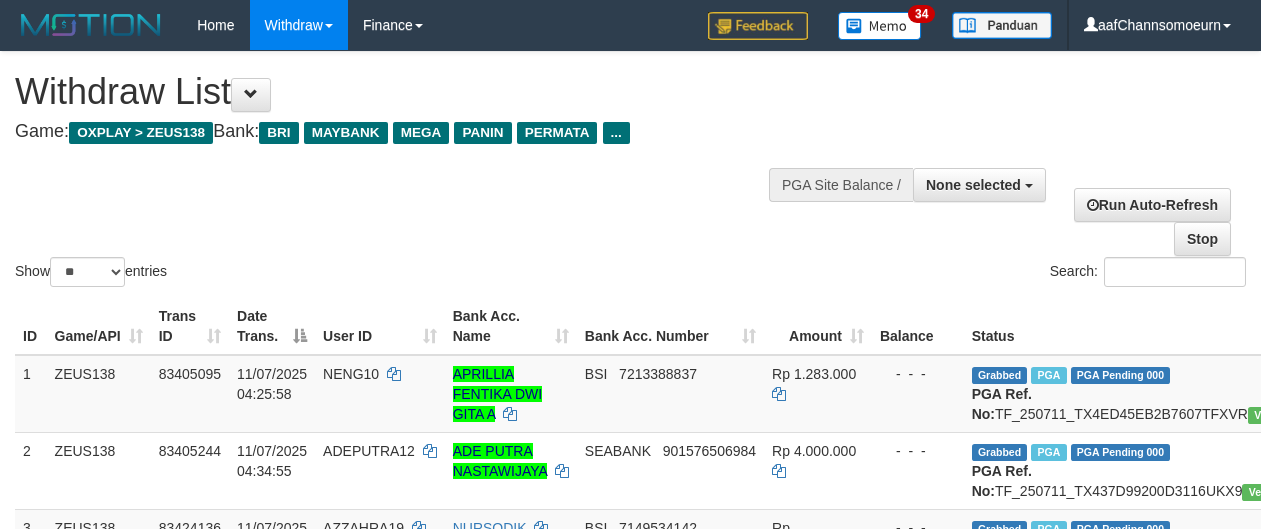 select 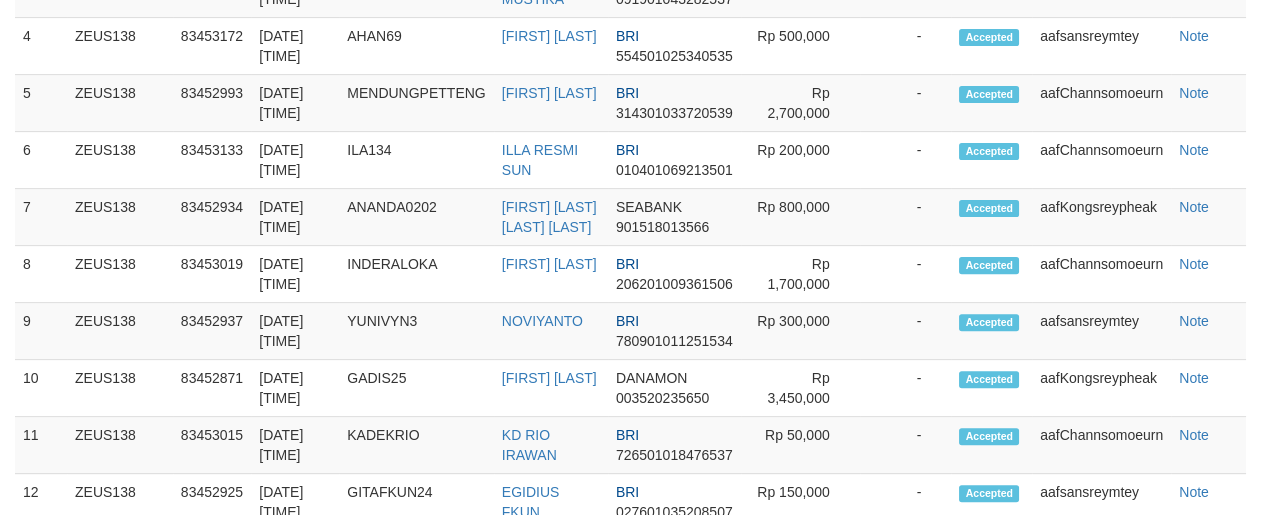 scroll, scrollTop: 1419, scrollLeft: 0, axis: vertical 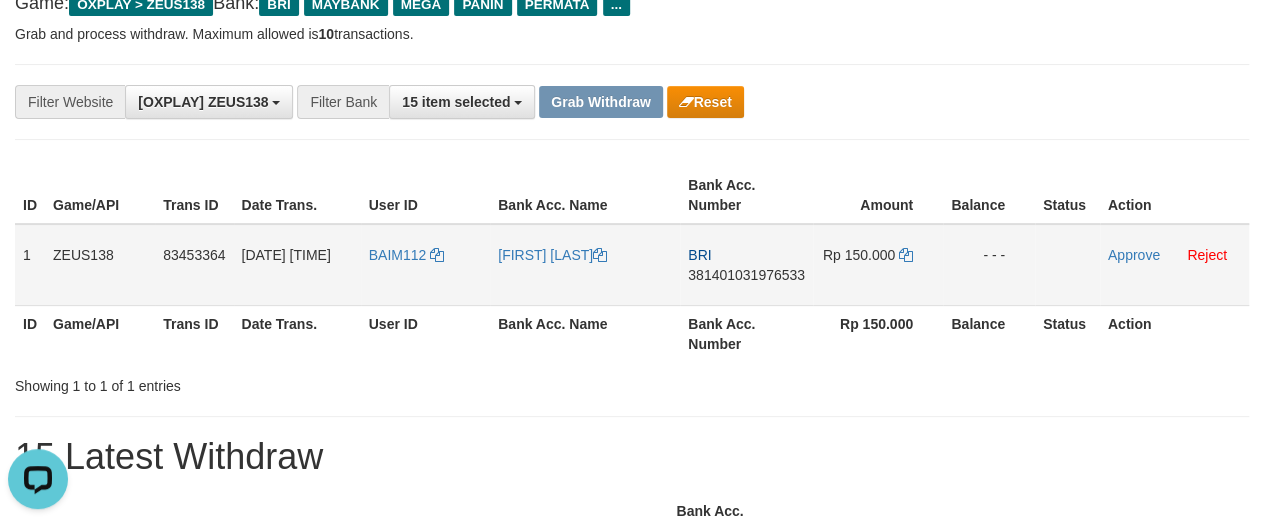 click on "381401031976533" at bounding box center (746, 275) 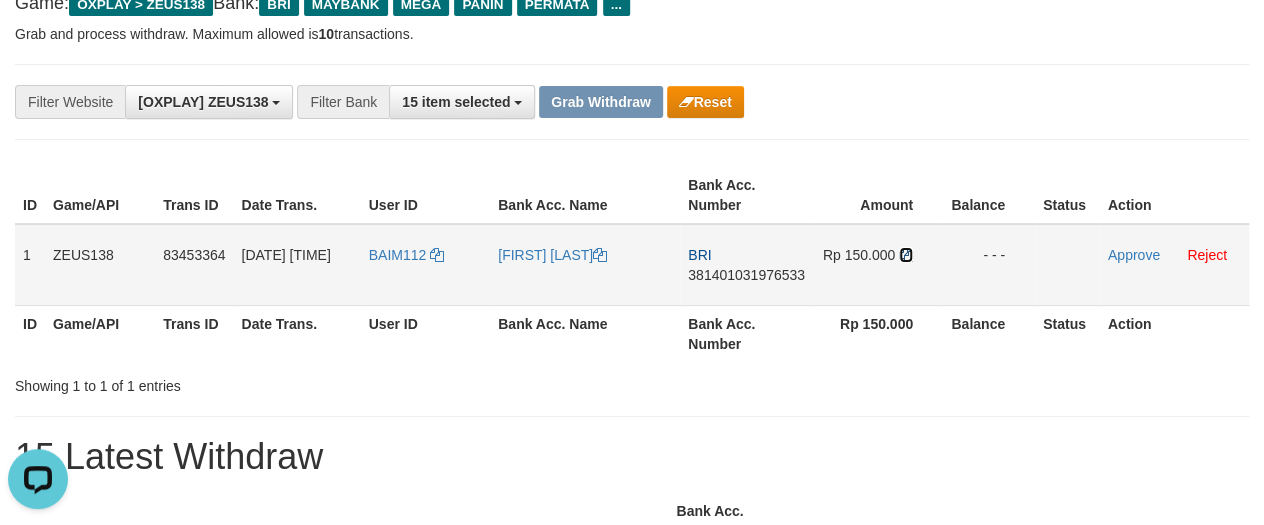 click at bounding box center [906, 255] 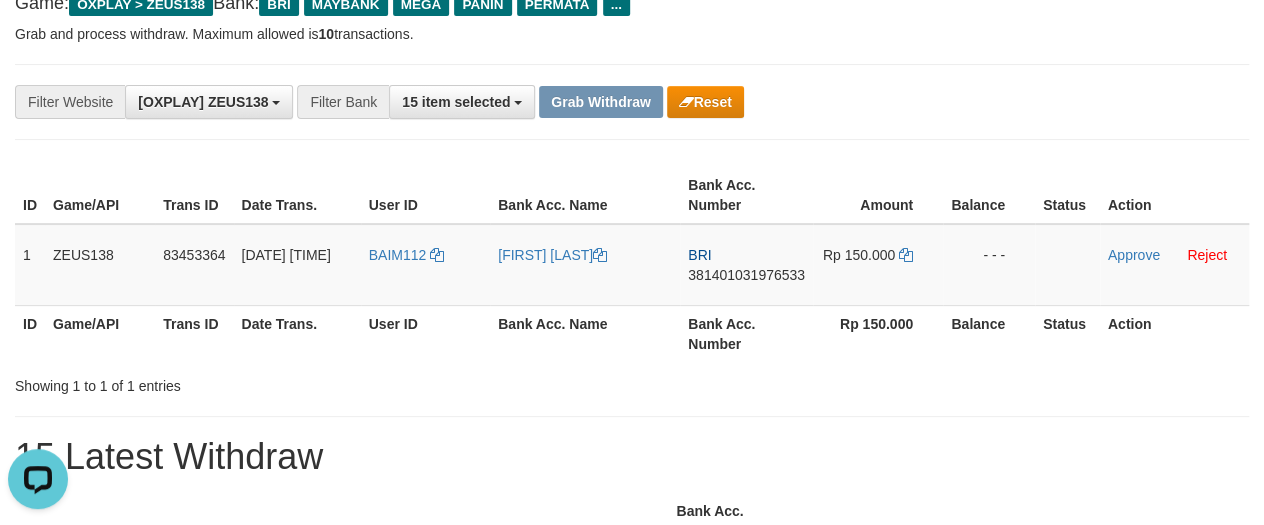 click on "**********" at bounding box center (632, 102) 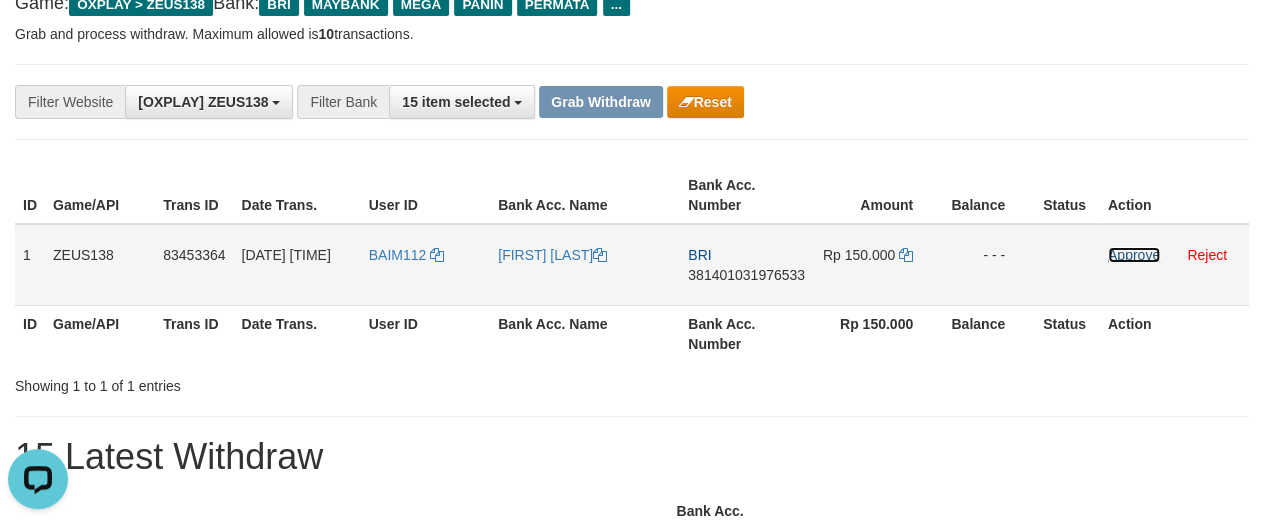 click on "Approve" at bounding box center (1134, 255) 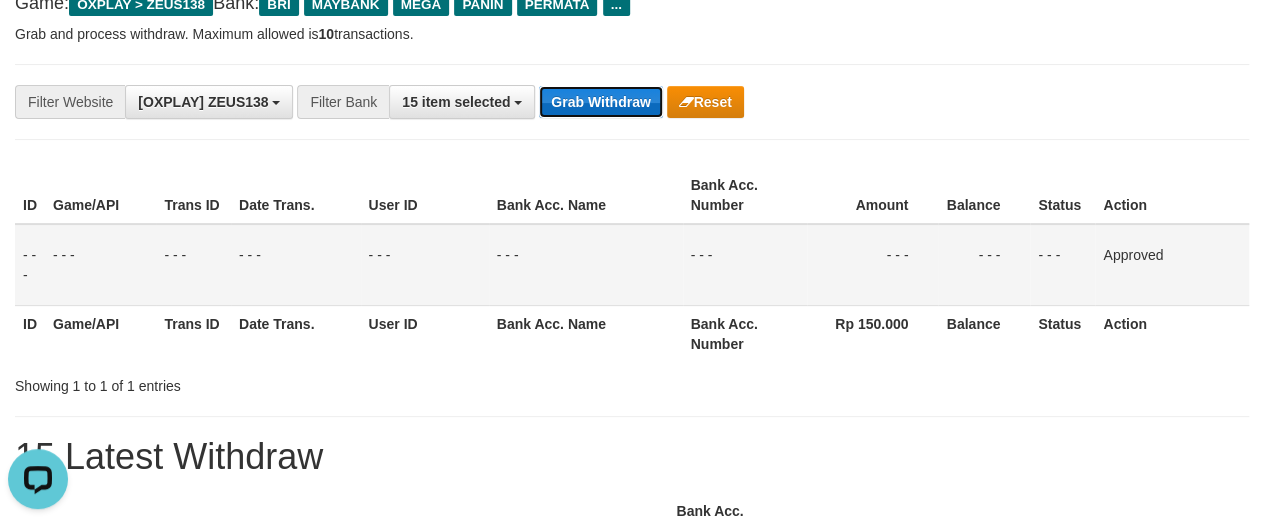 click on "Grab Withdraw" at bounding box center [600, 102] 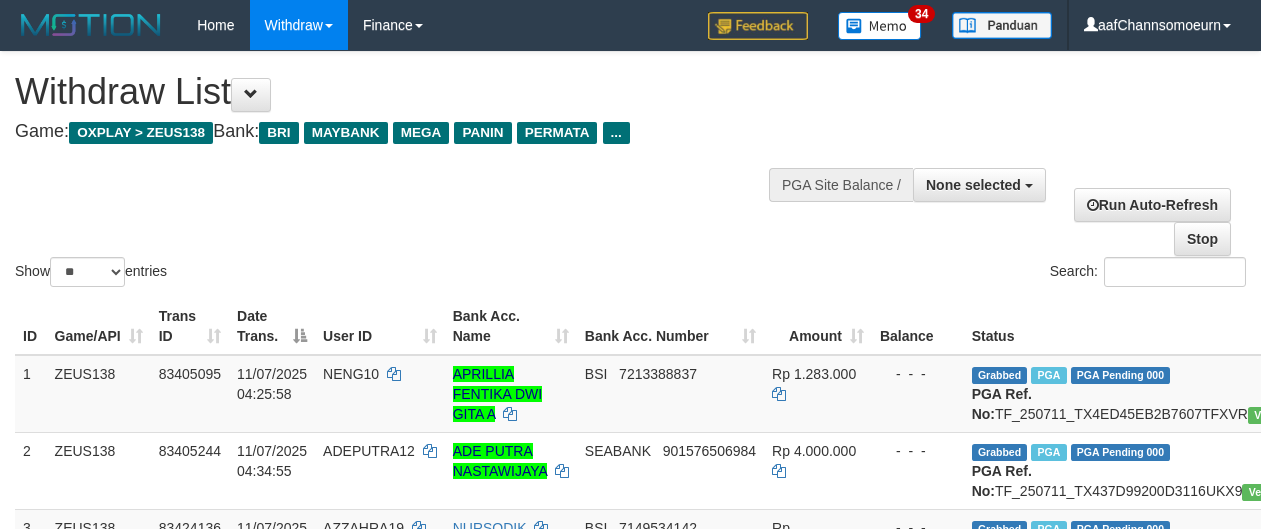 select 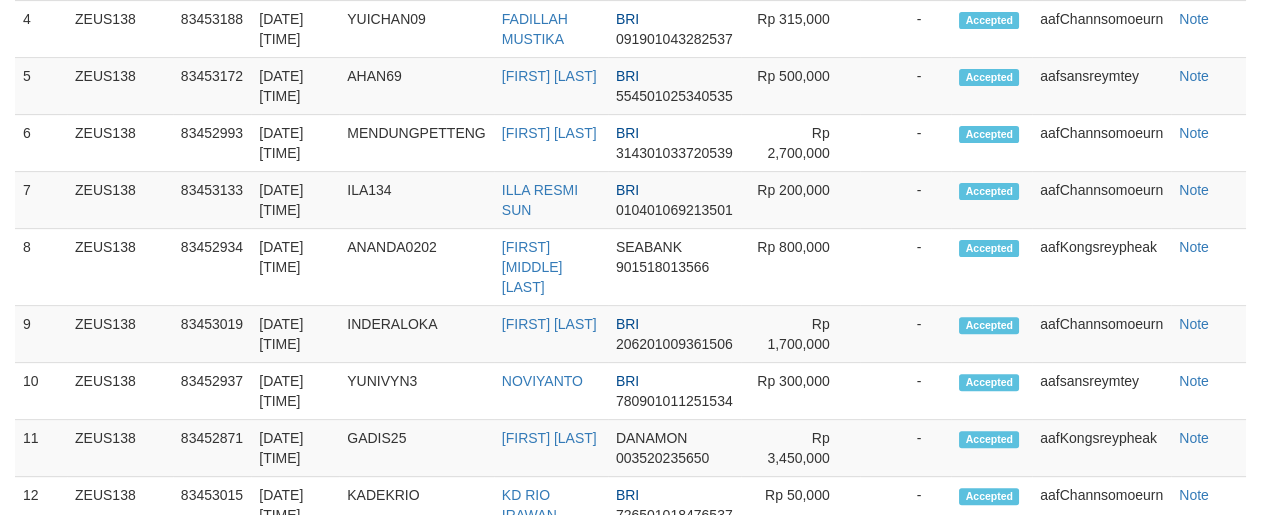 scroll, scrollTop: 1419, scrollLeft: 0, axis: vertical 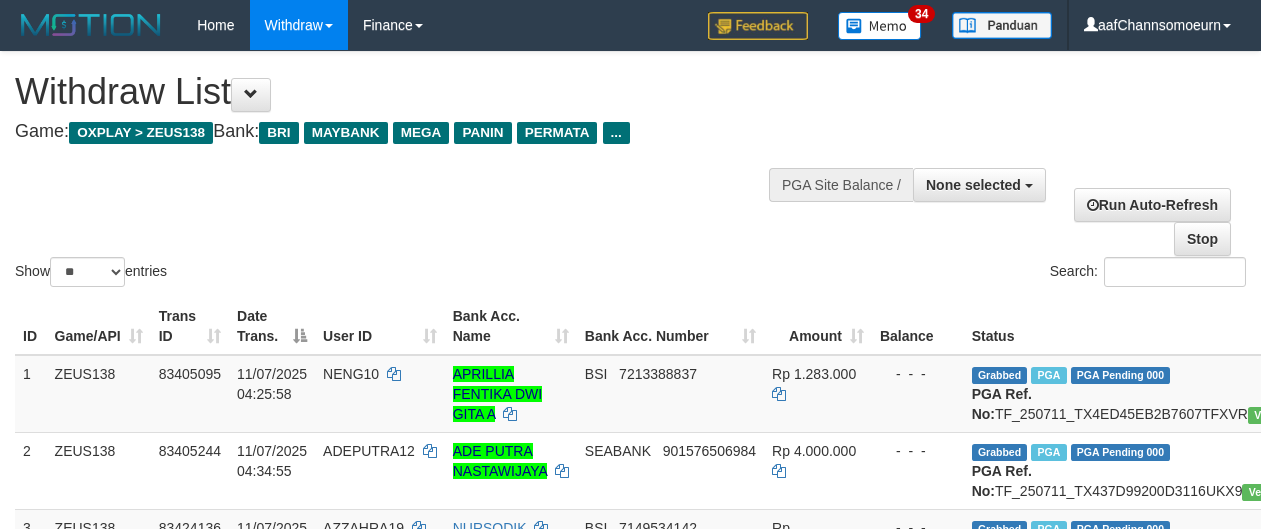 select 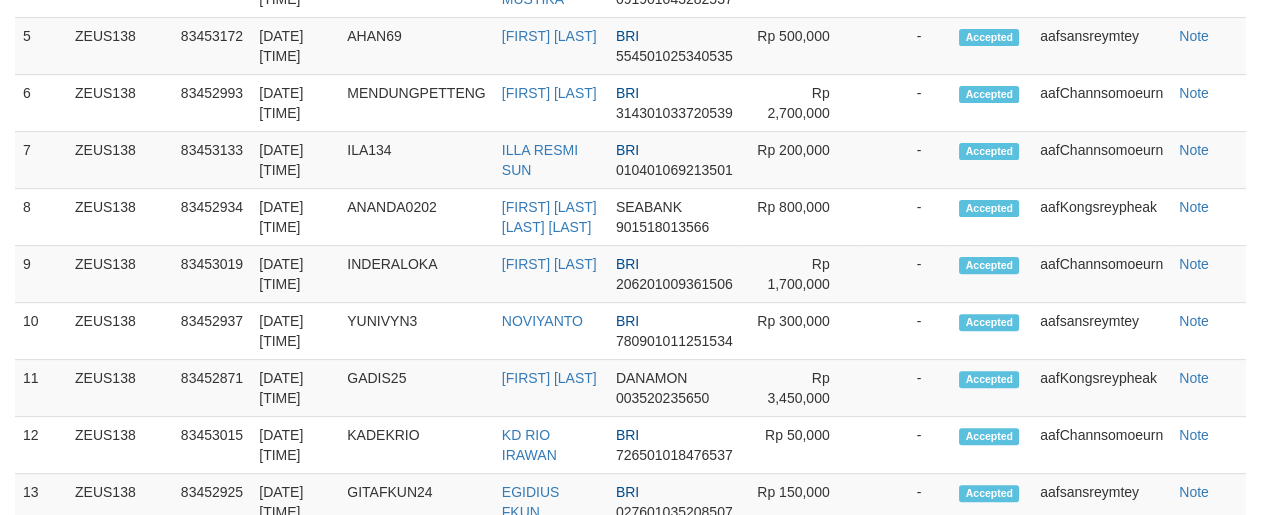 scroll, scrollTop: 1419, scrollLeft: 0, axis: vertical 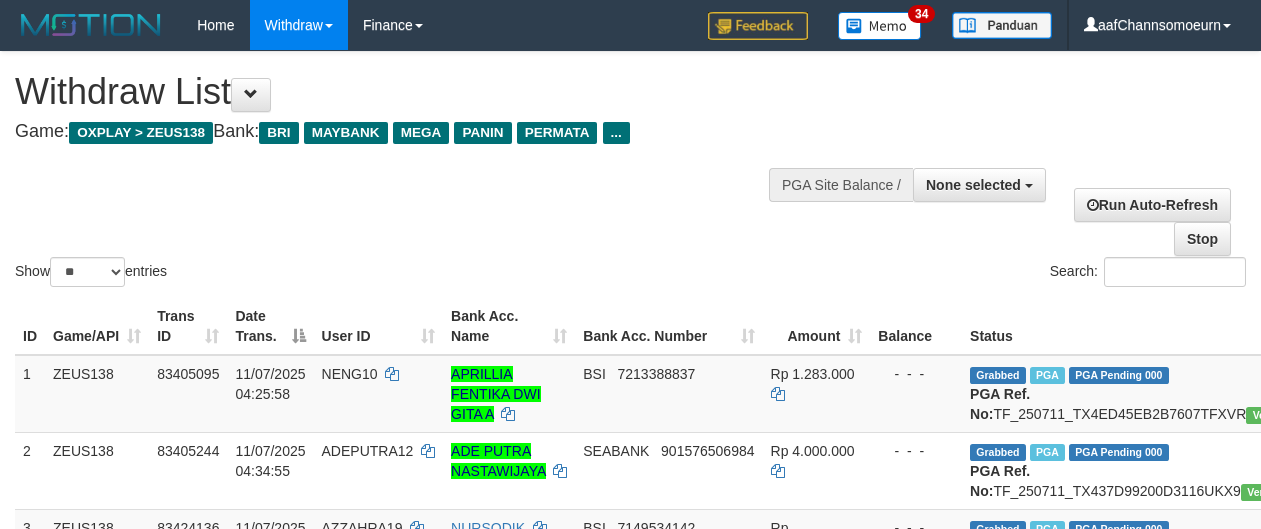 select 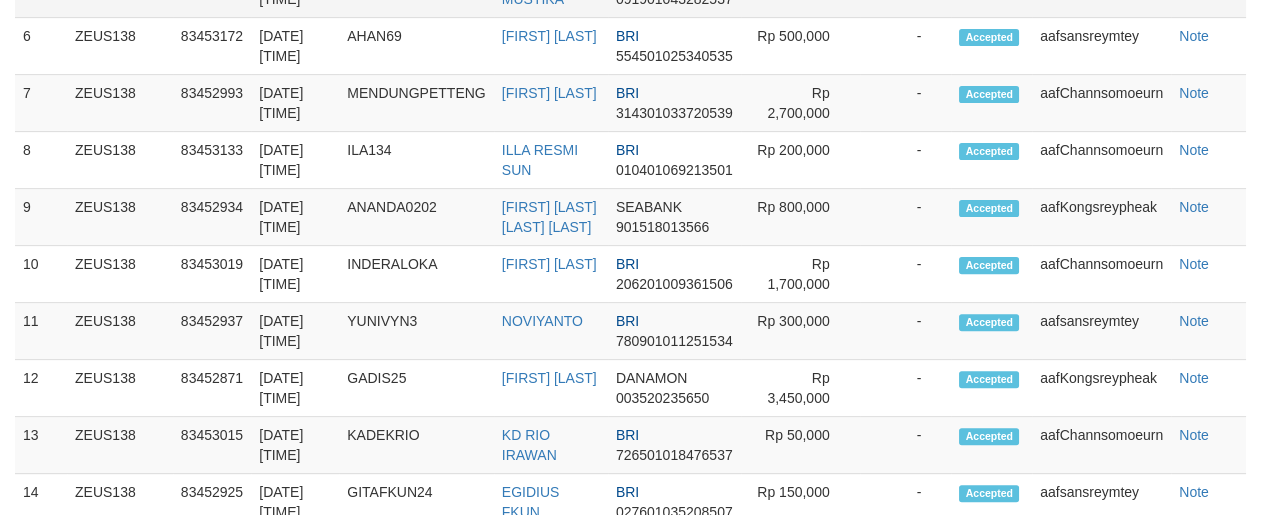 scroll, scrollTop: 1419, scrollLeft: 0, axis: vertical 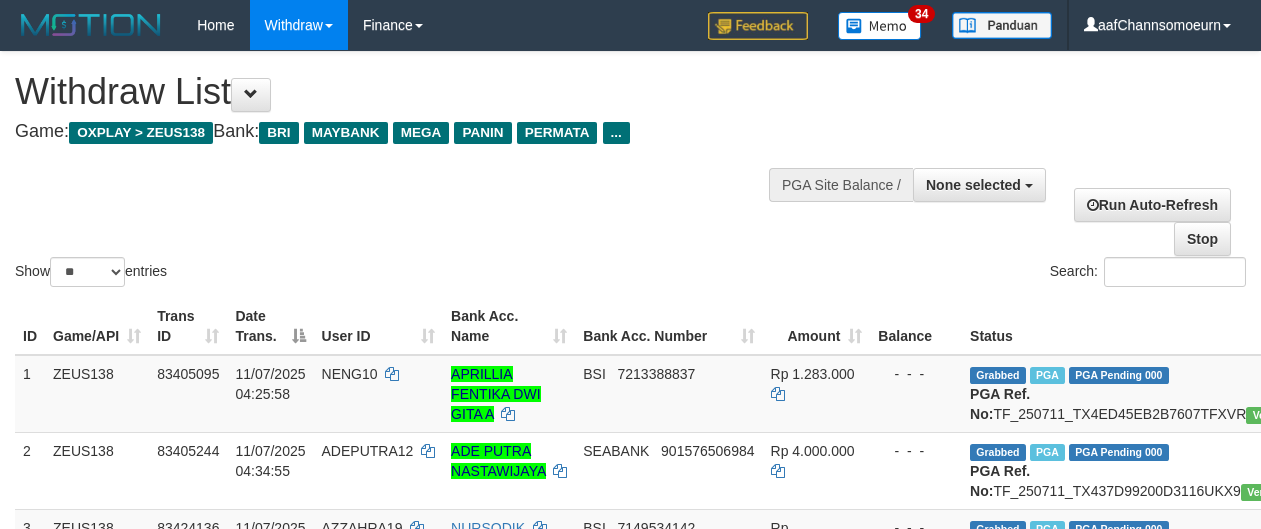 select 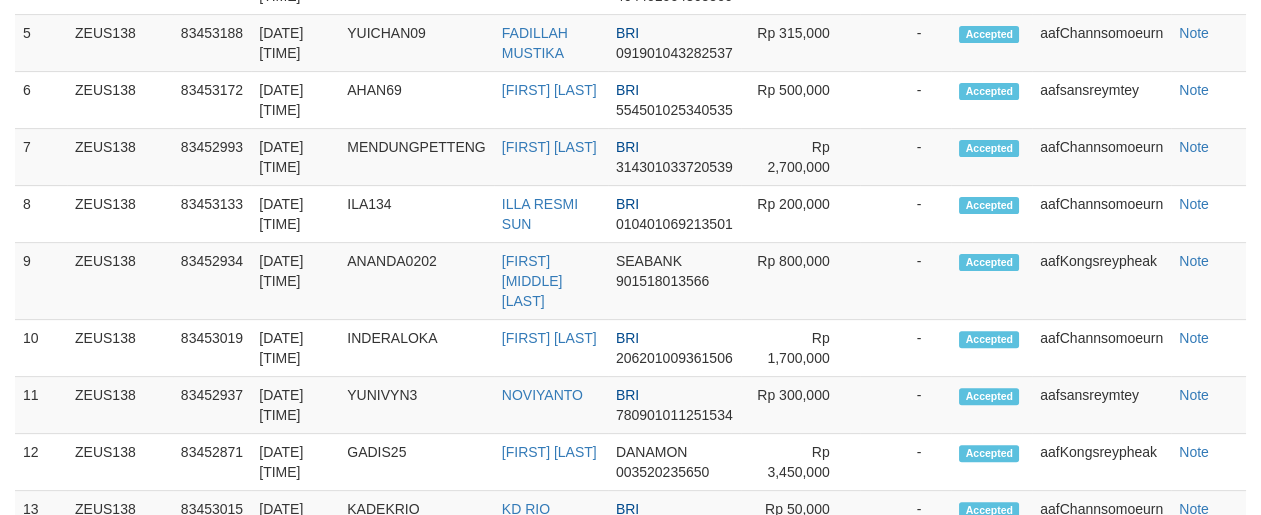 scroll, scrollTop: 1241, scrollLeft: 0, axis: vertical 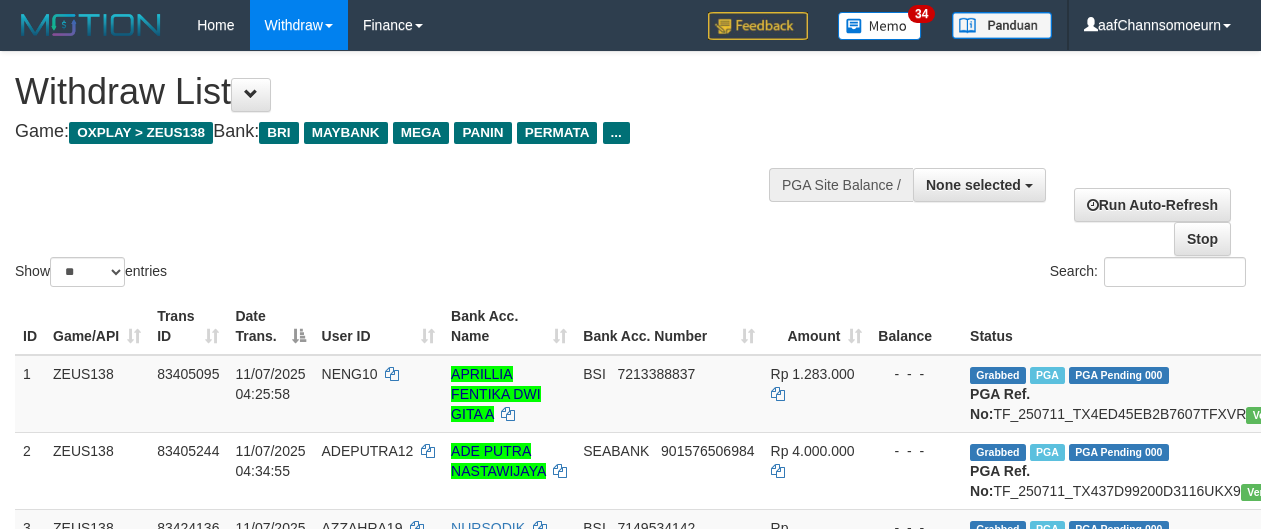 select 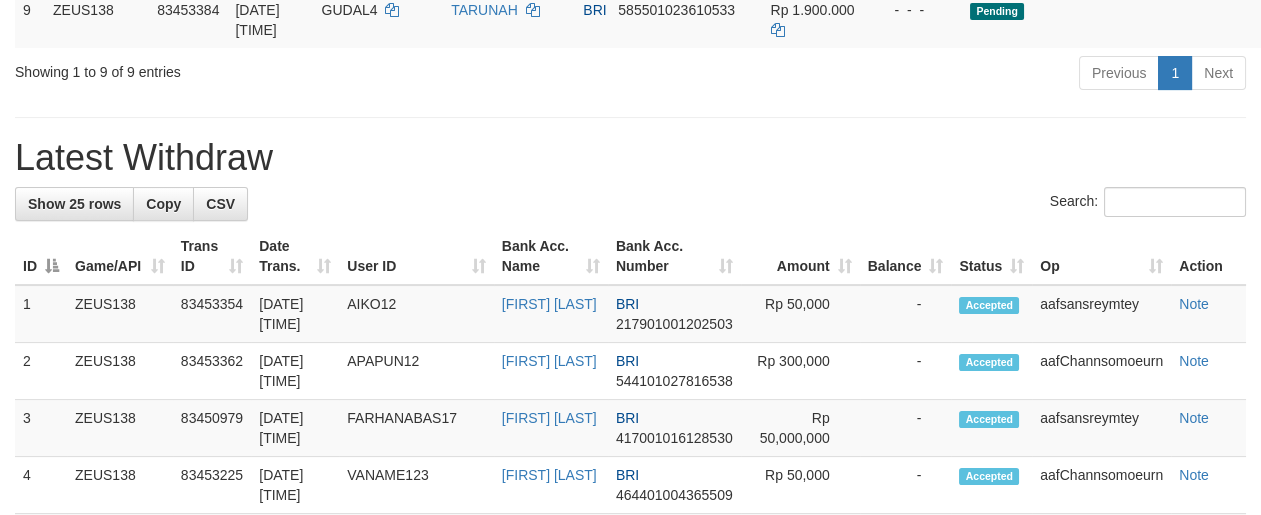 scroll, scrollTop: 865, scrollLeft: 0, axis: vertical 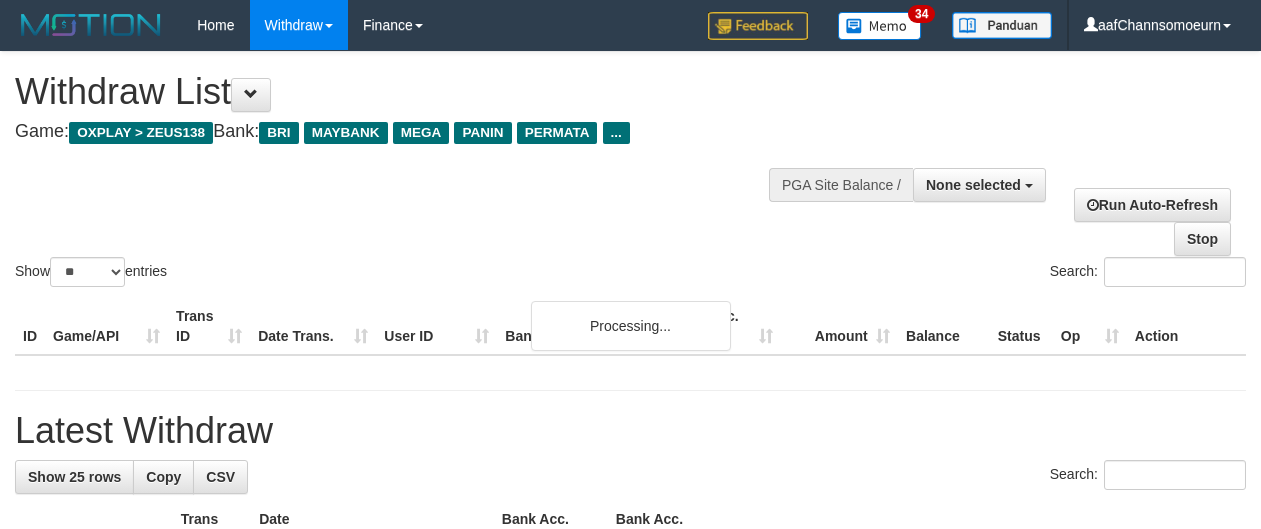 select 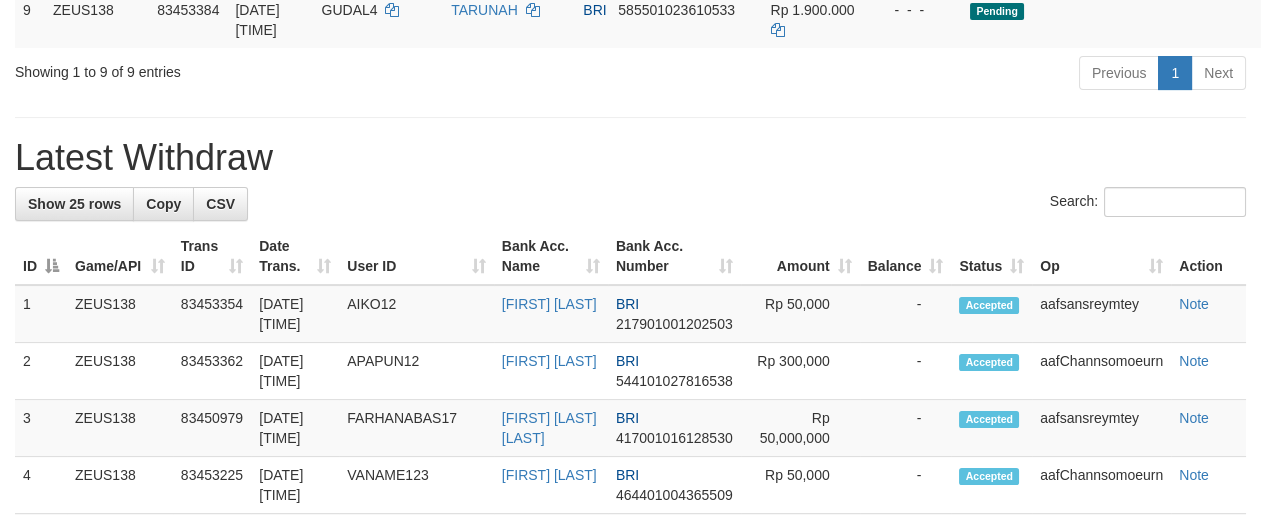 scroll, scrollTop: 865, scrollLeft: 0, axis: vertical 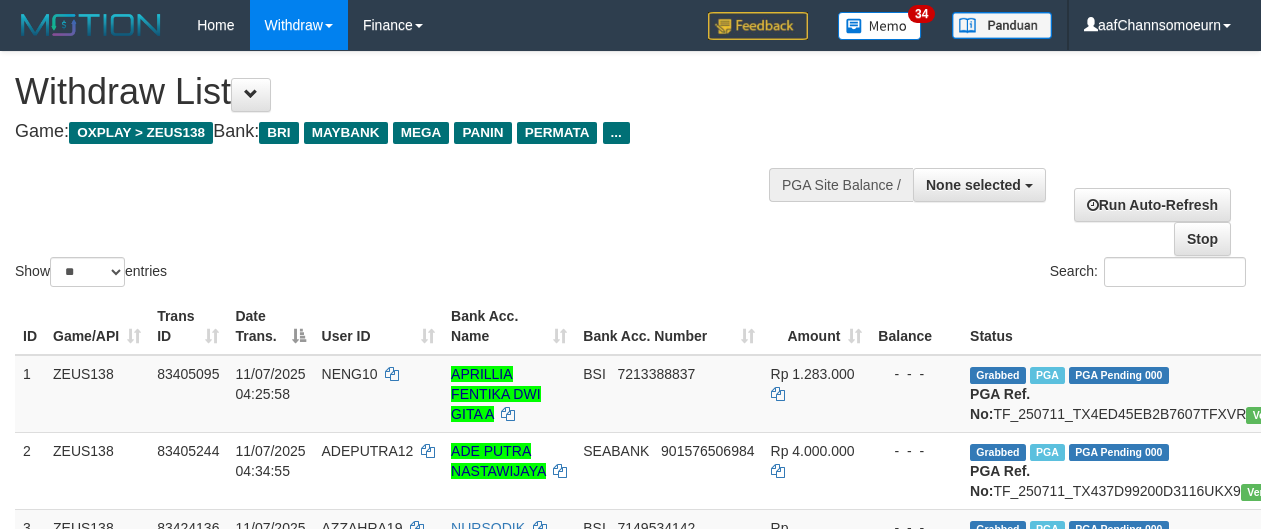 select 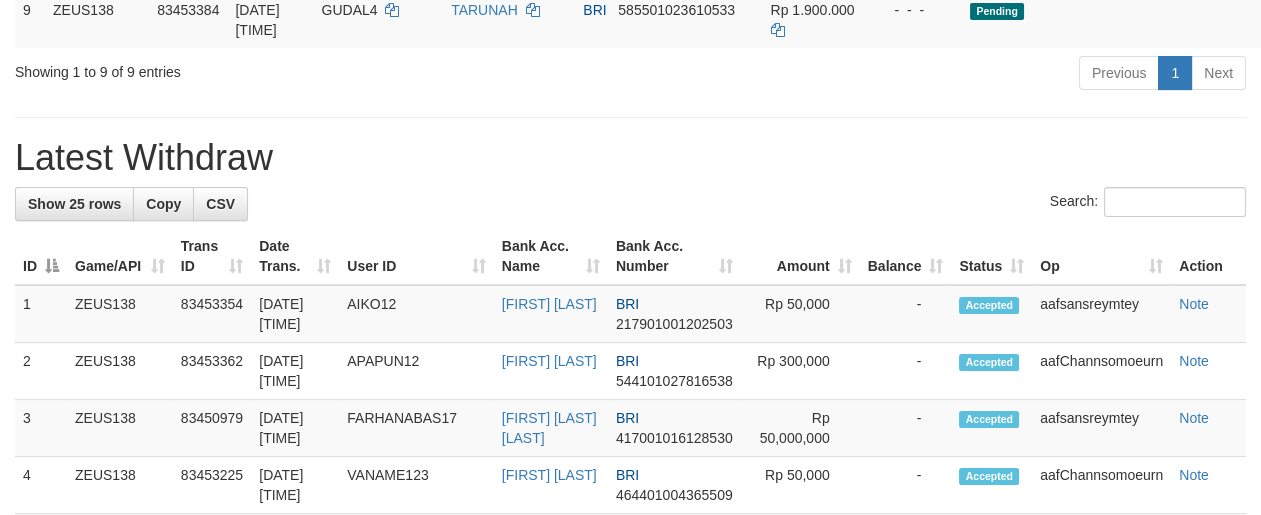 scroll, scrollTop: 865, scrollLeft: 0, axis: vertical 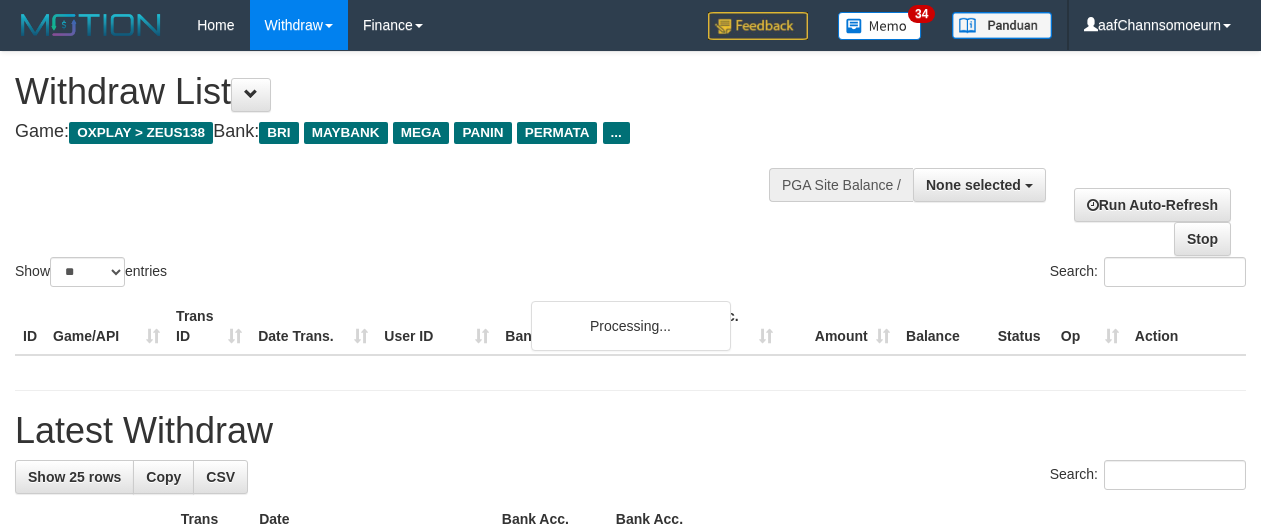 select 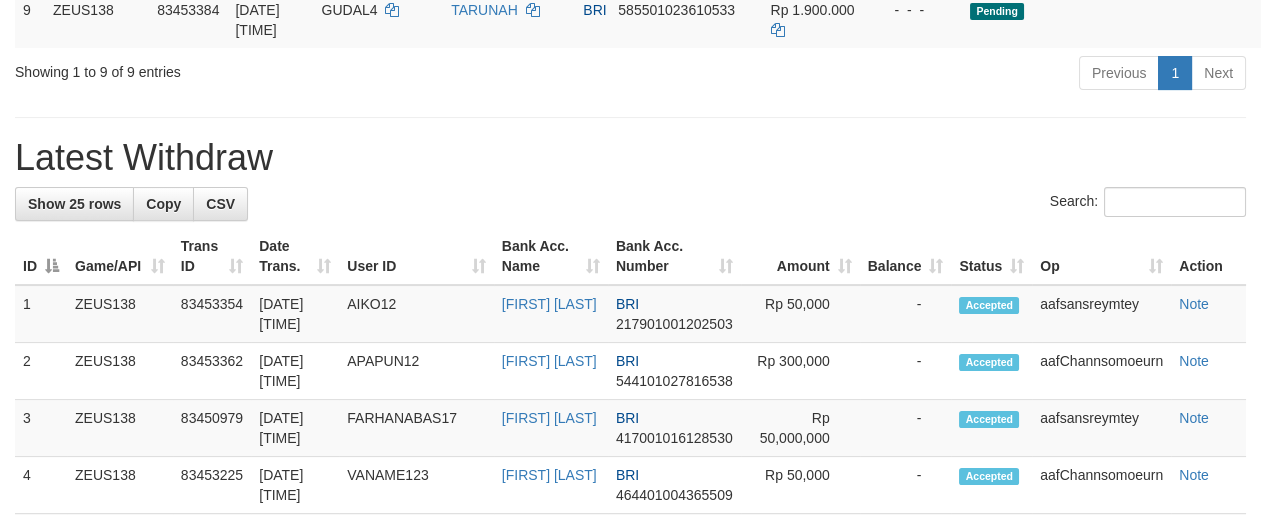scroll, scrollTop: 865, scrollLeft: 0, axis: vertical 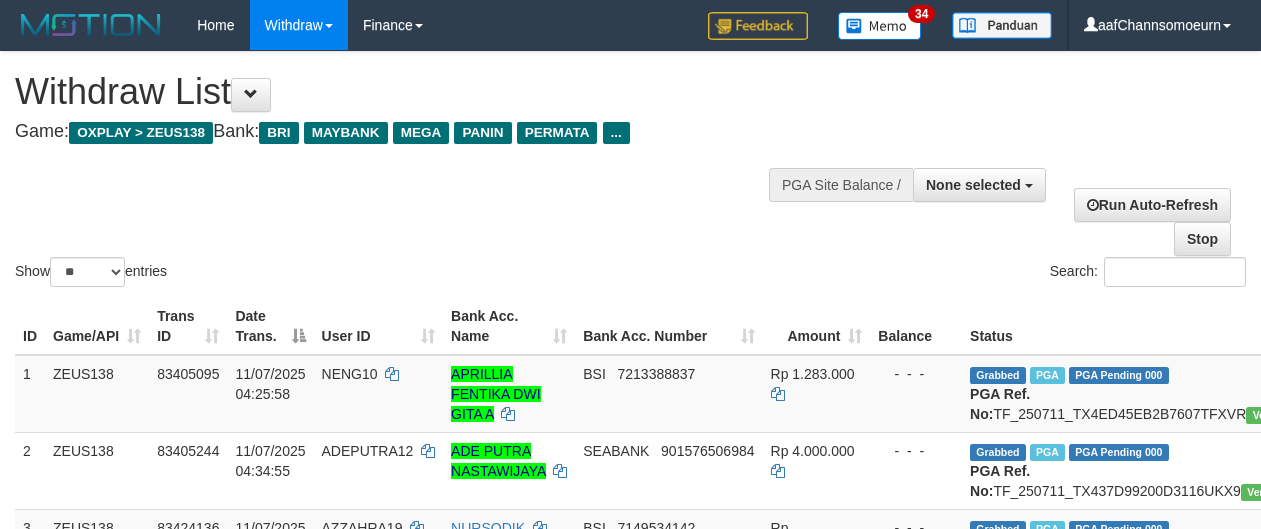 select 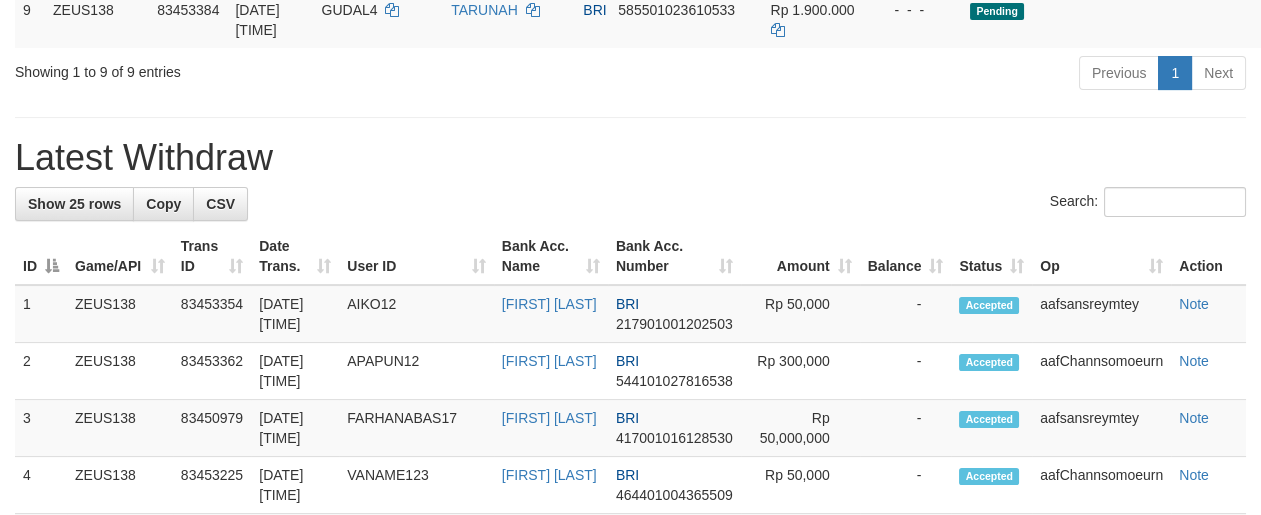 scroll, scrollTop: 865, scrollLeft: 0, axis: vertical 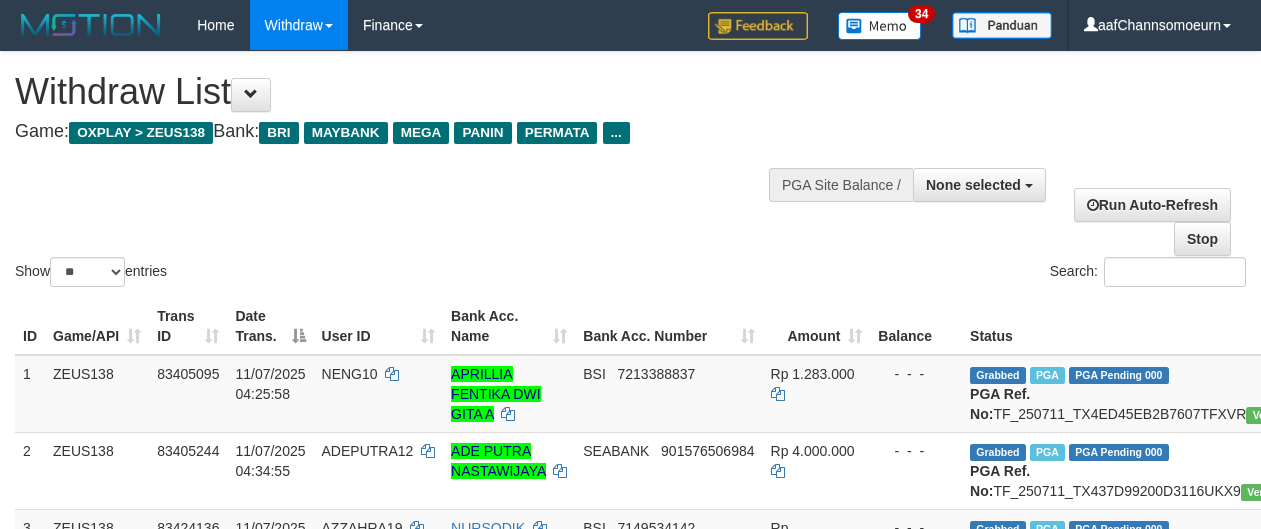 select 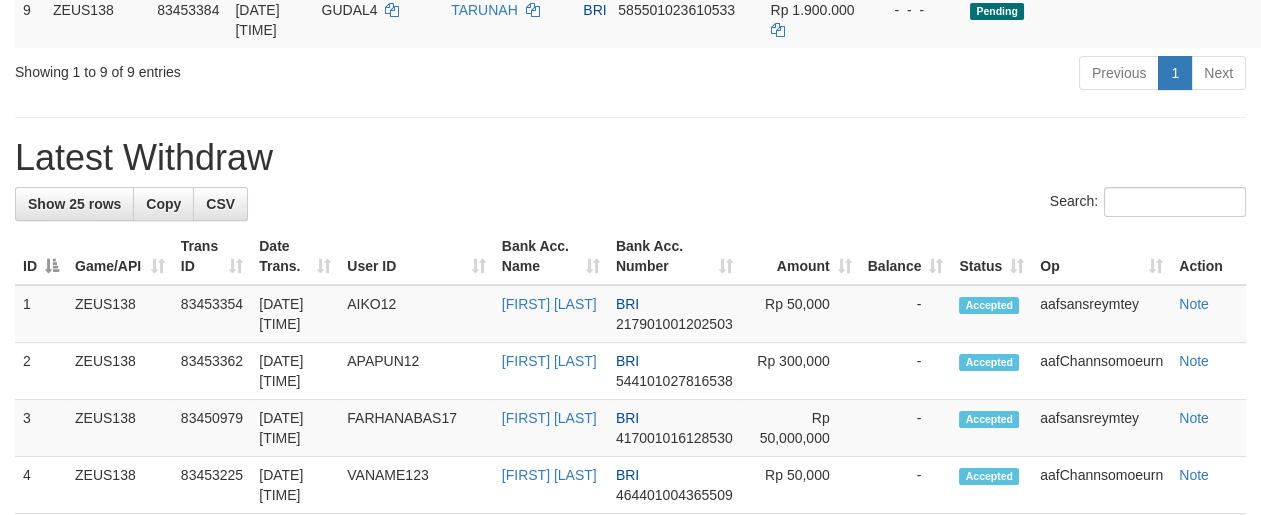 scroll, scrollTop: 865, scrollLeft: 0, axis: vertical 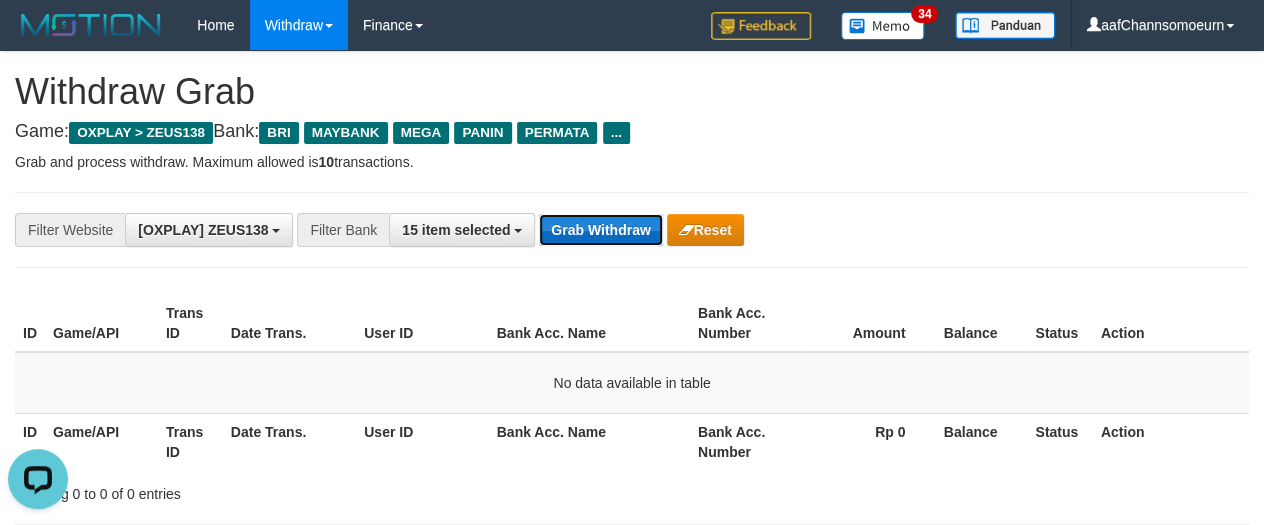 click on "Grab Withdraw" at bounding box center (600, 230) 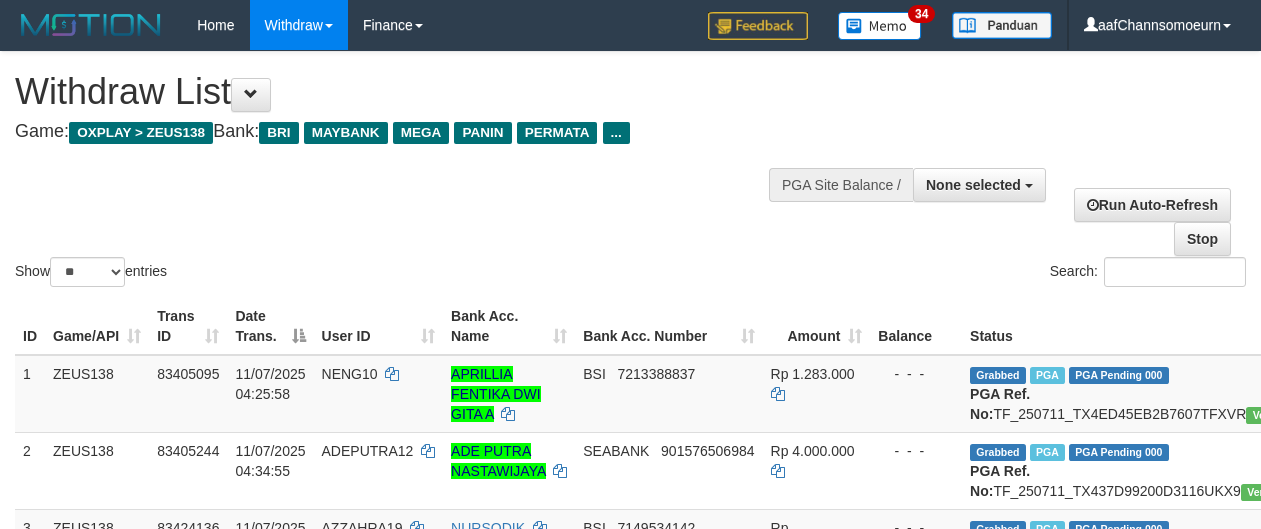 select 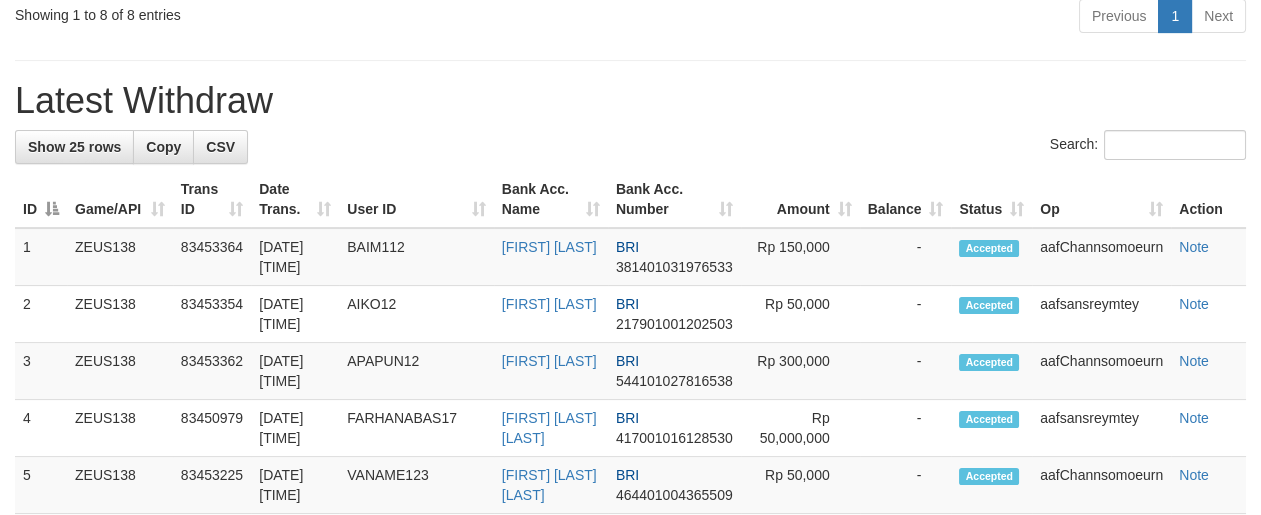 scroll, scrollTop: 865, scrollLeft: 0, axis: vertical 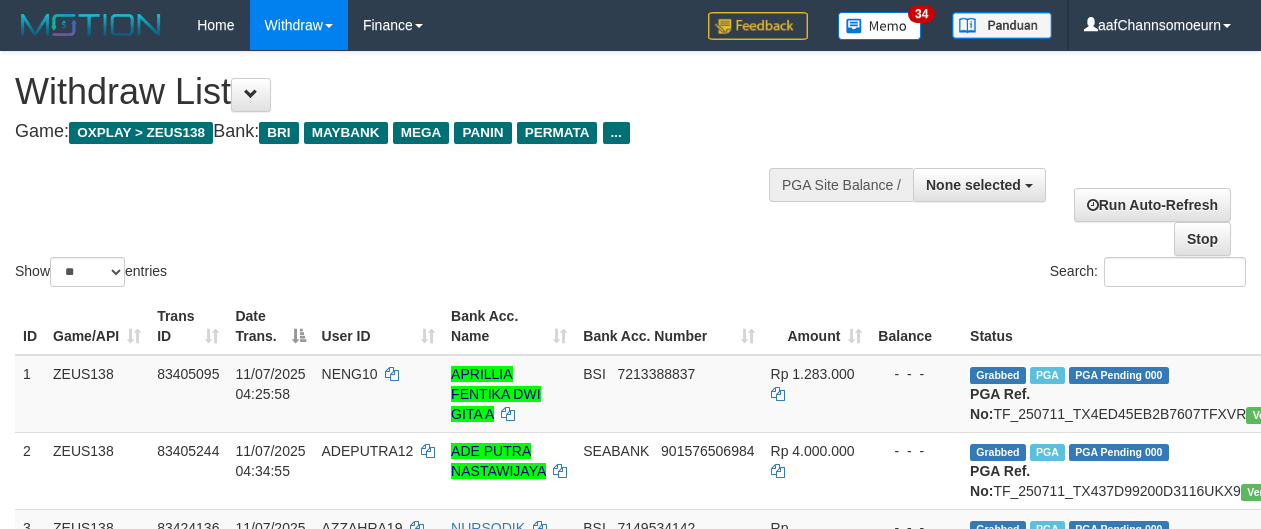select 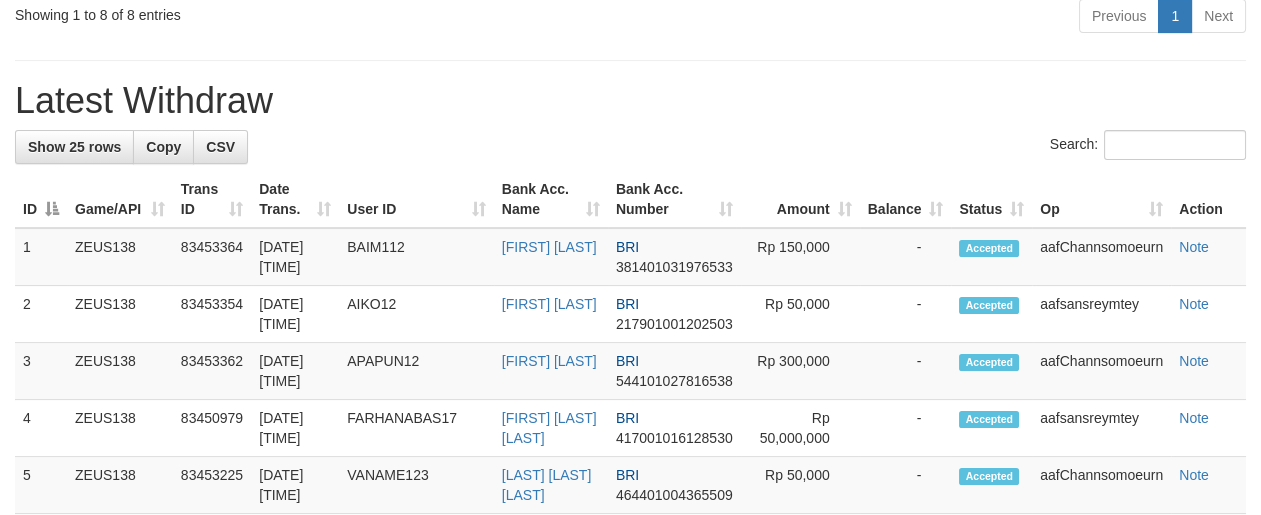 scroll, scrollTop: 865, scrollLeft: 0, axis: vertical 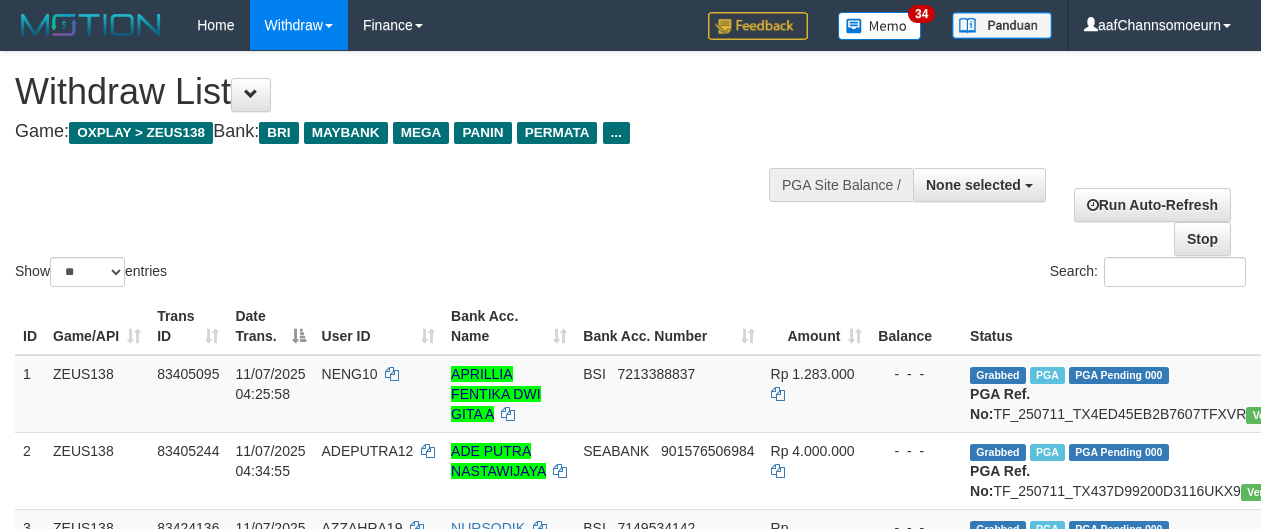 select 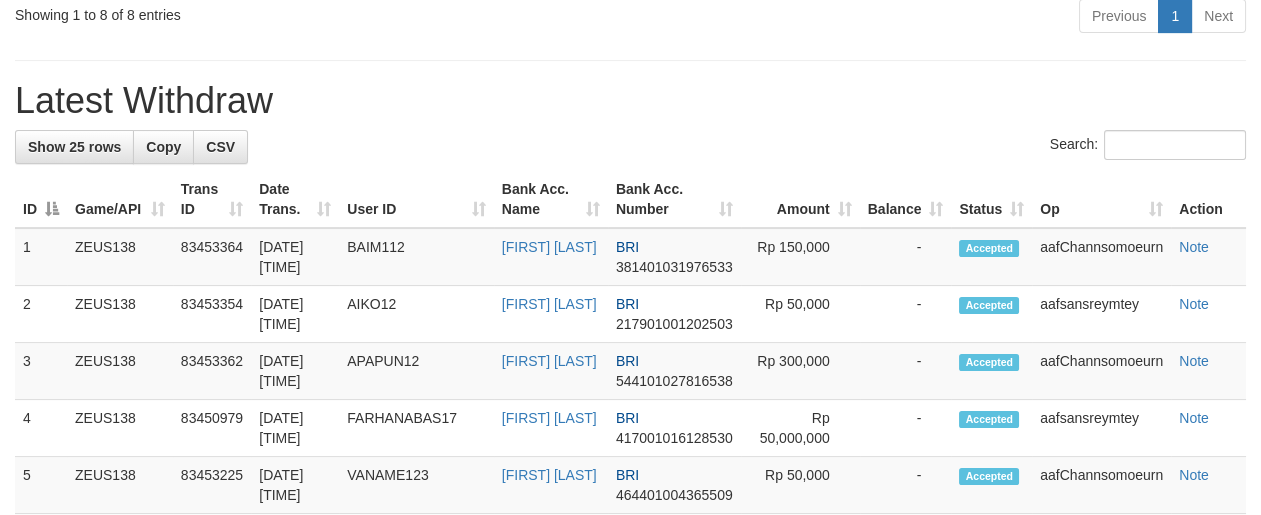 scroll, scrollTop: 865, scrollLeft: 0, axis: vertical 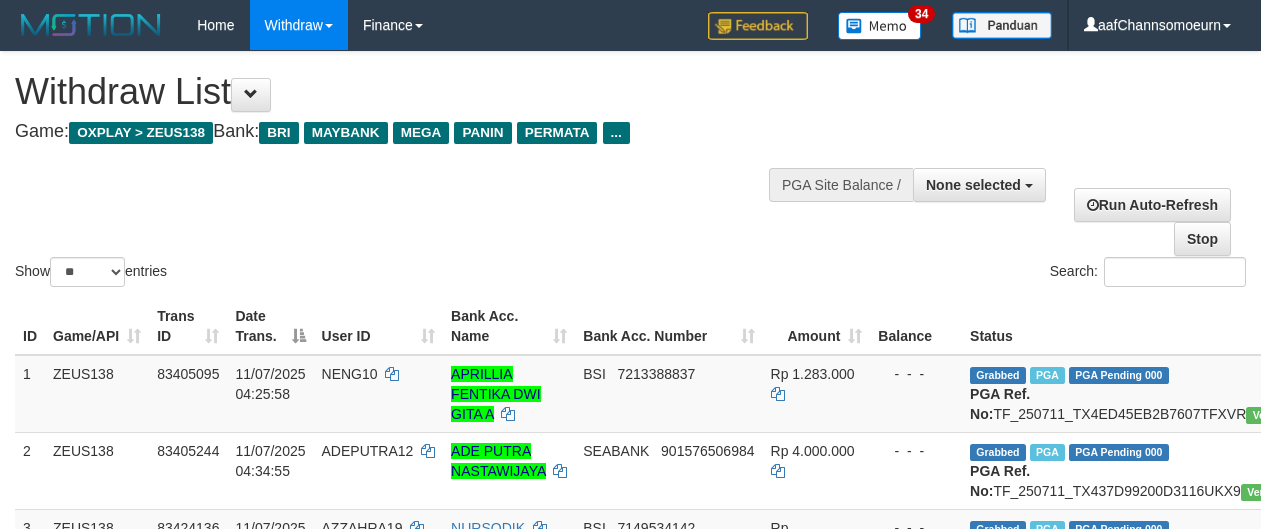 select 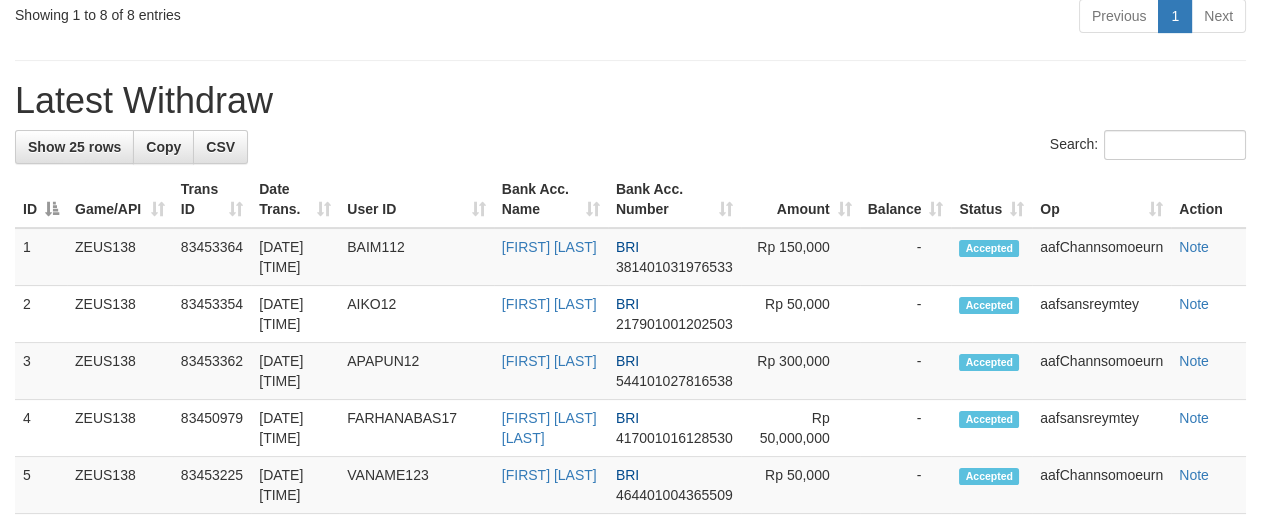 scroll, scrollTop: 865, scrollLeft: 0, axis: vertical 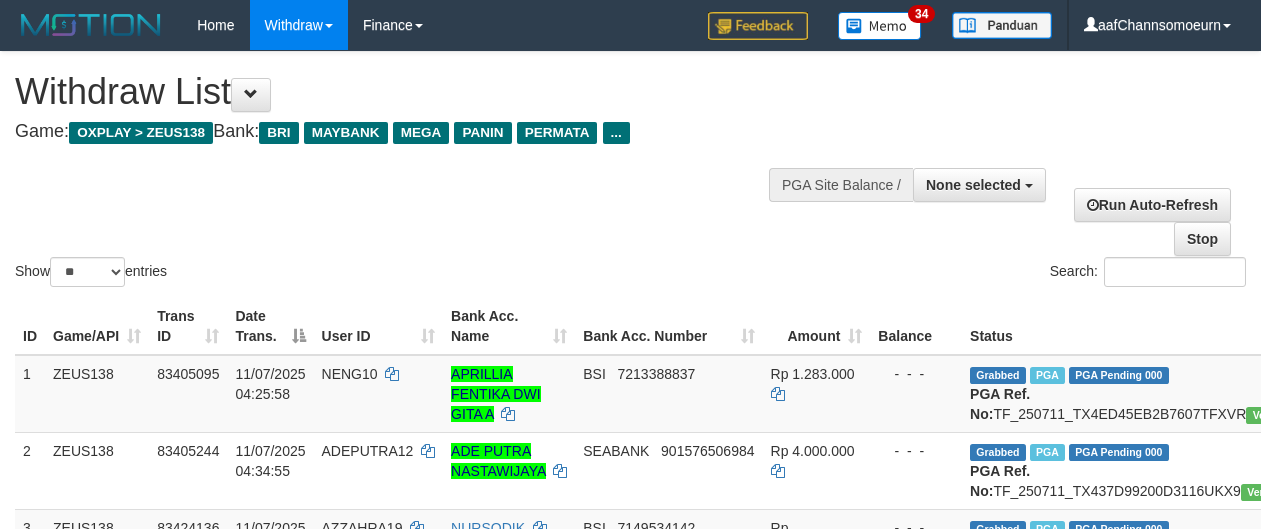 select 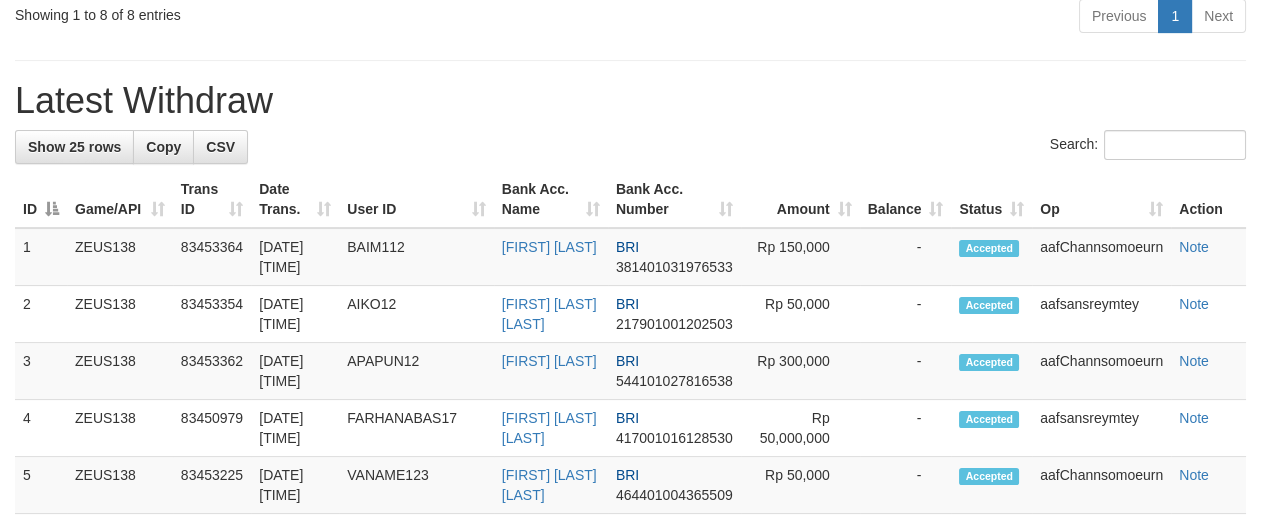 scroll, scrollTop: 865, scrollLeft: 0, axis: vertical 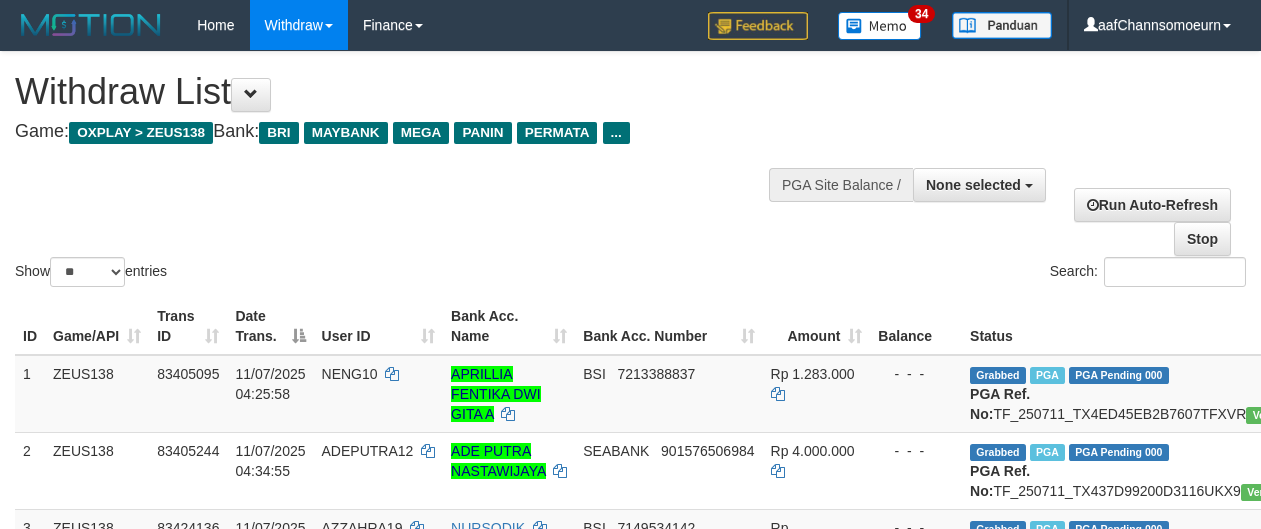 select 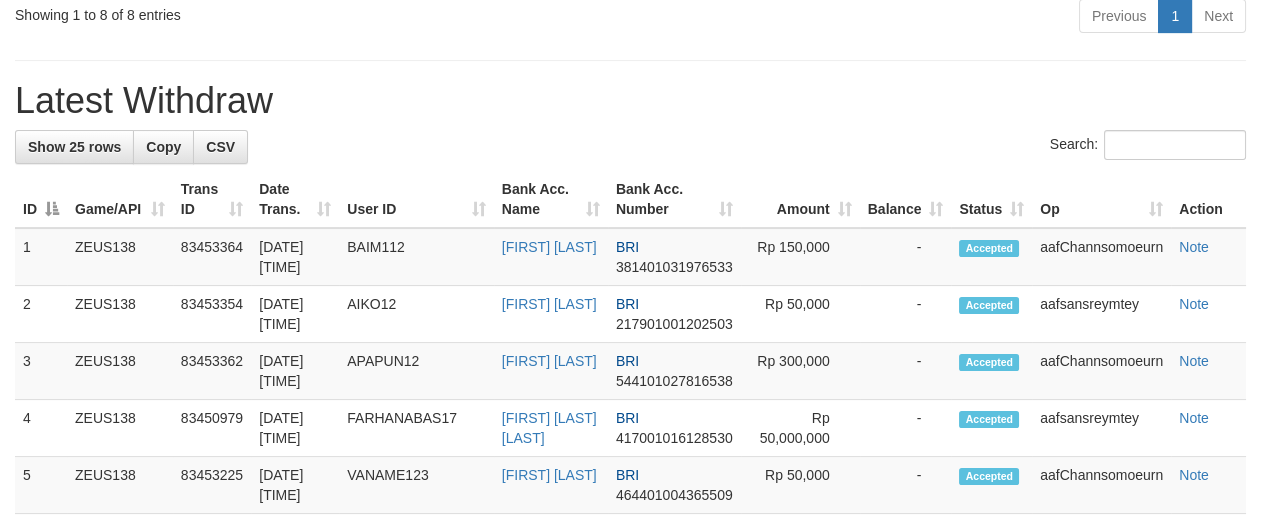 scroll, scrollTop: 865, scrollLeft: 0, axis: vertical 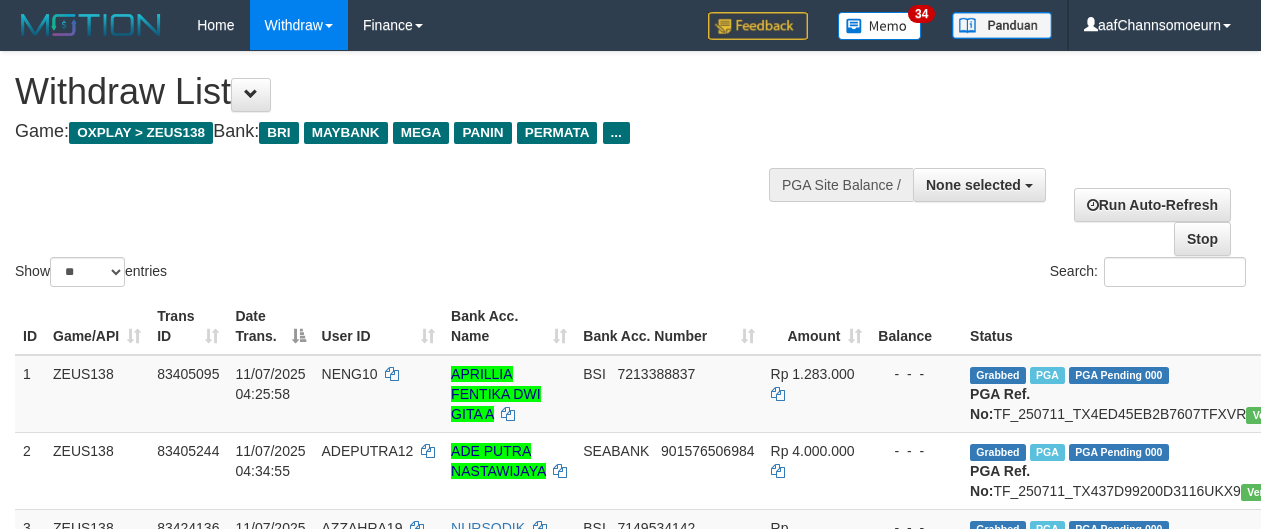 select 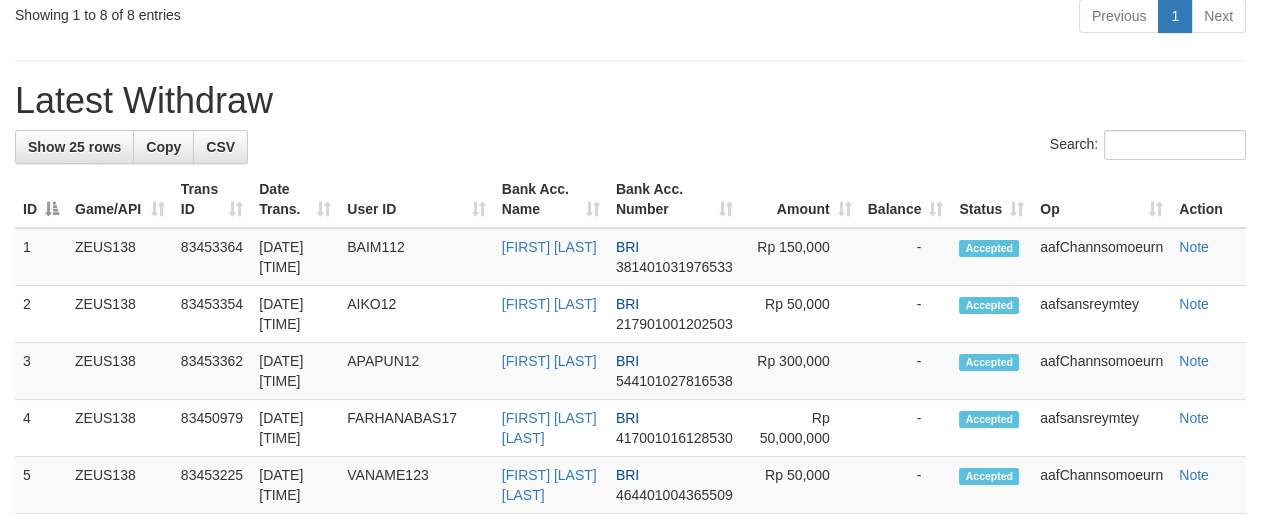 scroll, scrollTop: 865, scrollLeft: 0, axis: vertical 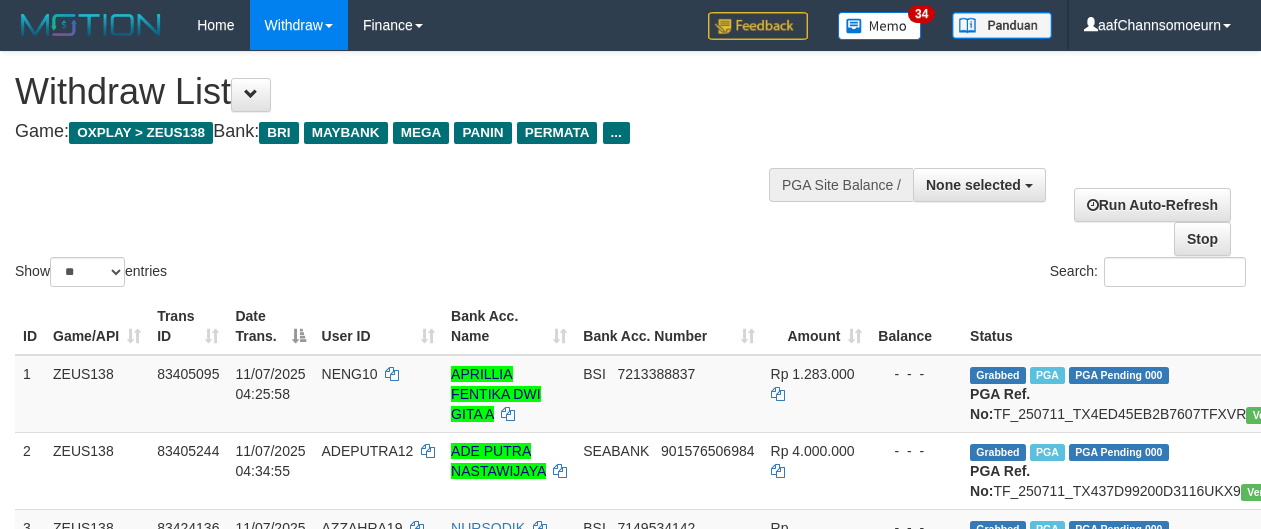 select 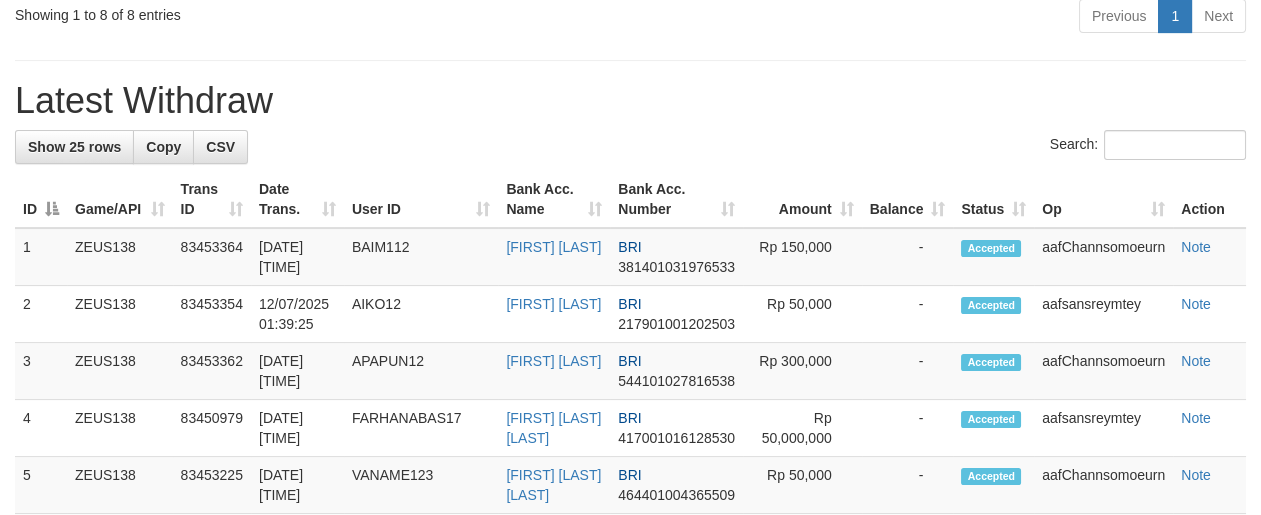 scroll, scrollTop: 865, scrollLeft: 0, axis: vertical 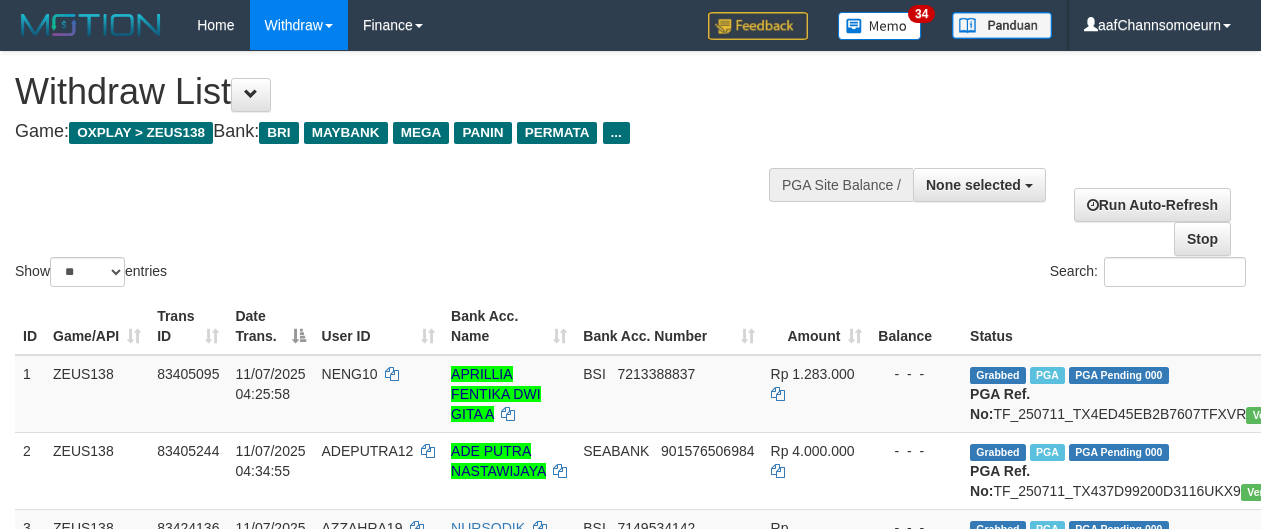 select 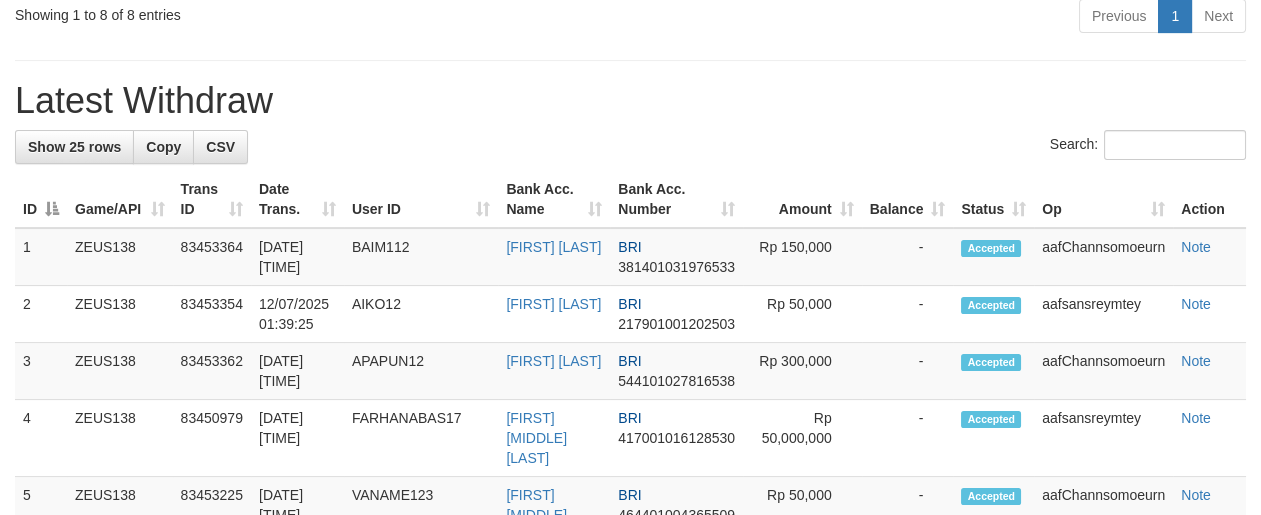 scroll, scrollTop: 865, scrollLeft: 0, axis: vertical 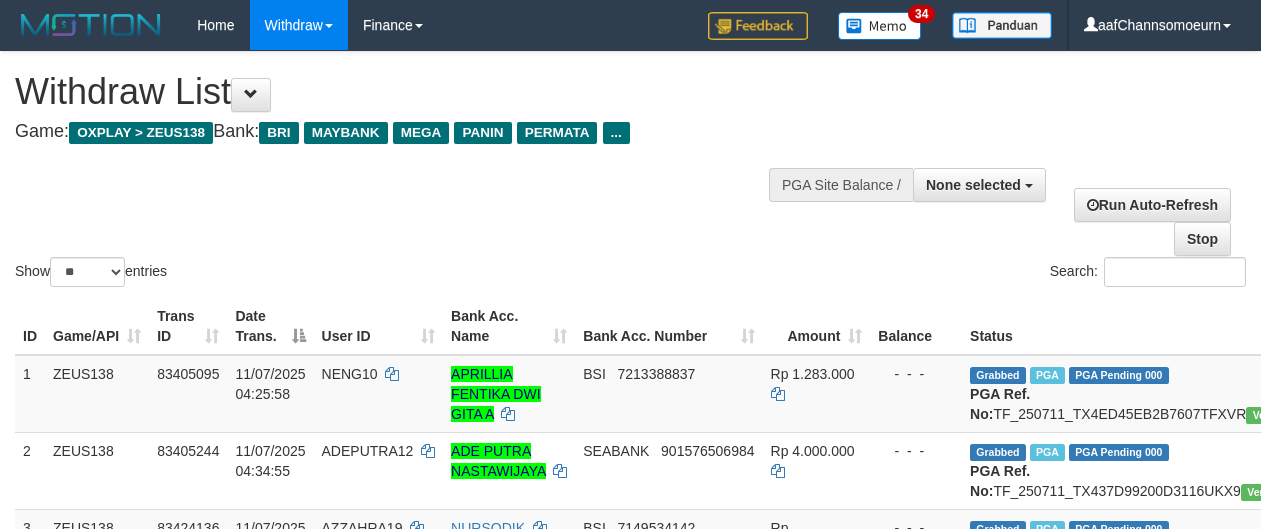 select 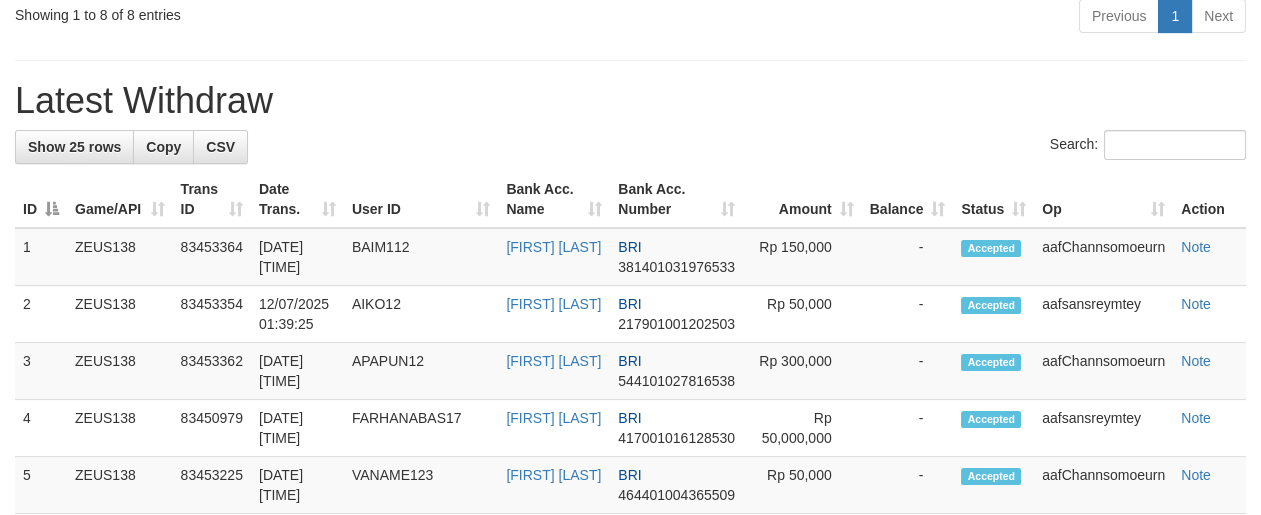scroll, scrollTop: 865, scrollLeft: 0, axis: vertical 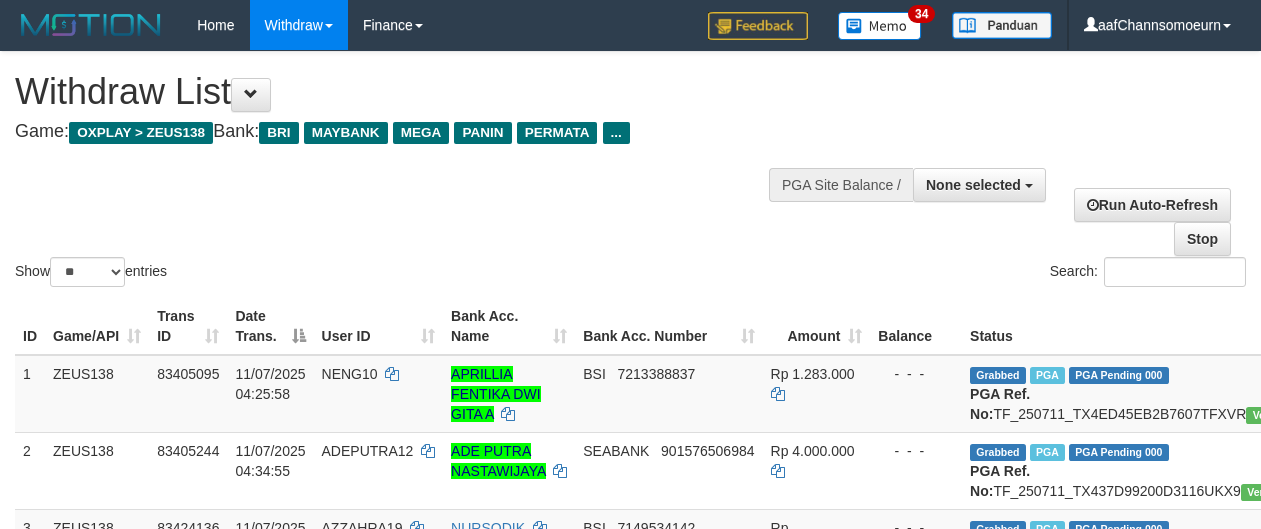 select 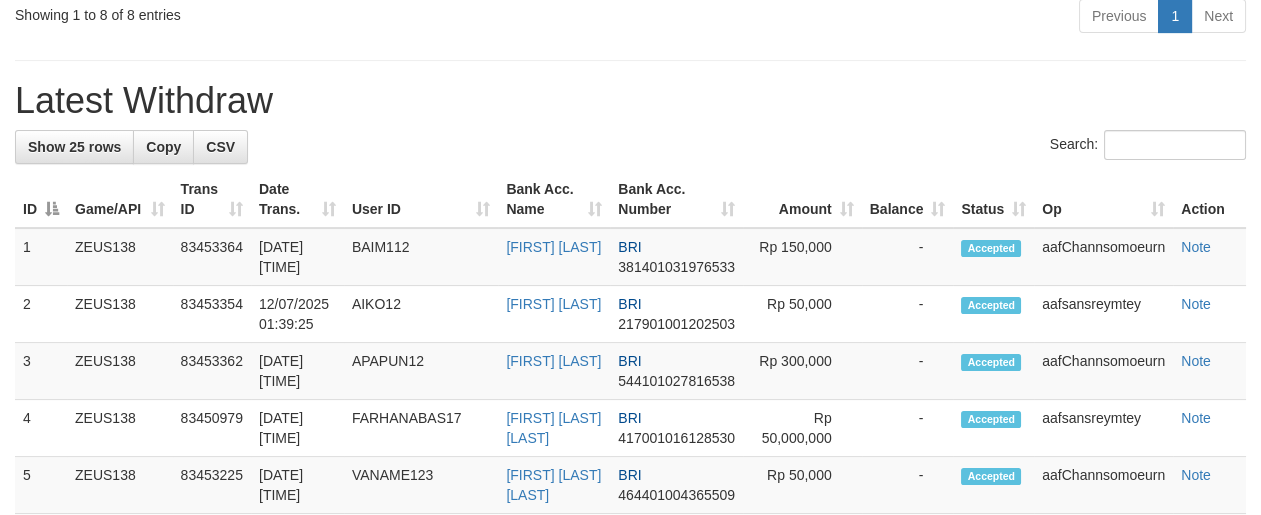 scroll, scrollTop: 865, scrollLeft: 0, axis: vertical 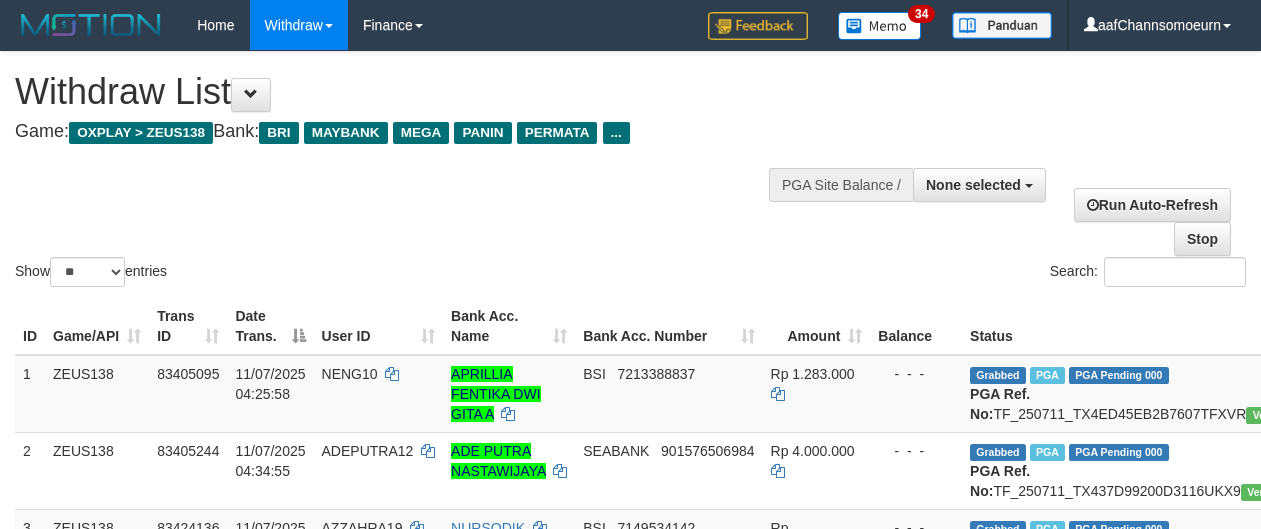 select 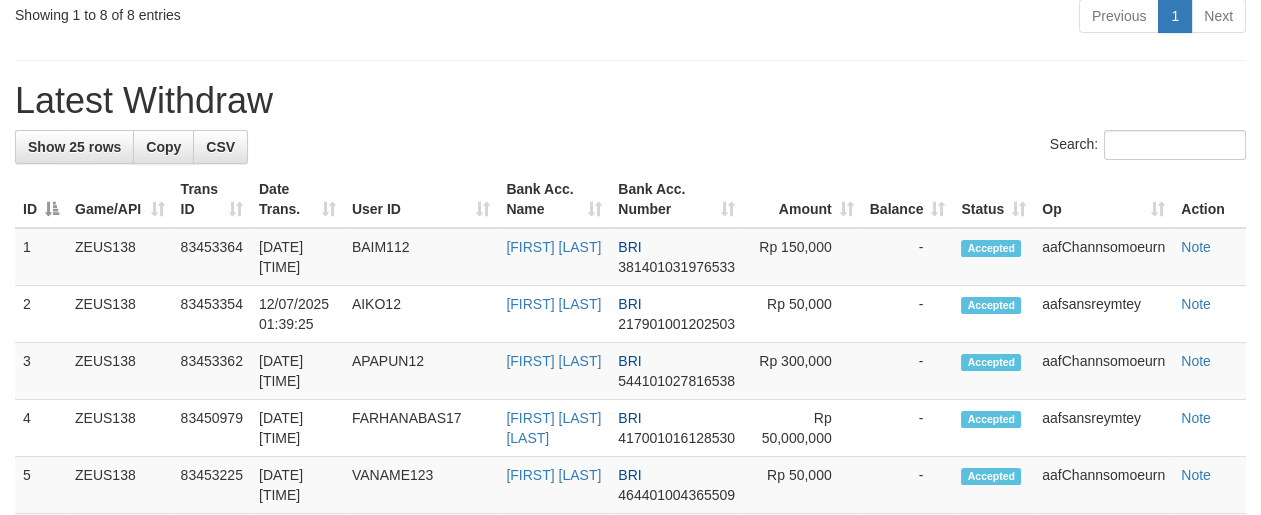 scroll, scrollTop: 865, scrollLeft: 0, axis: vertical 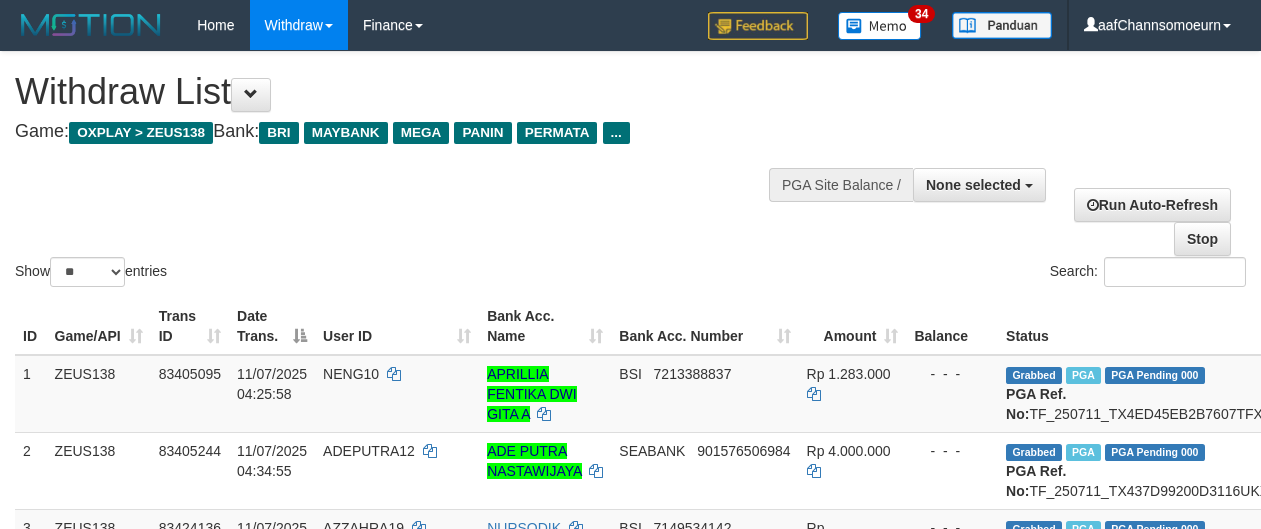 select 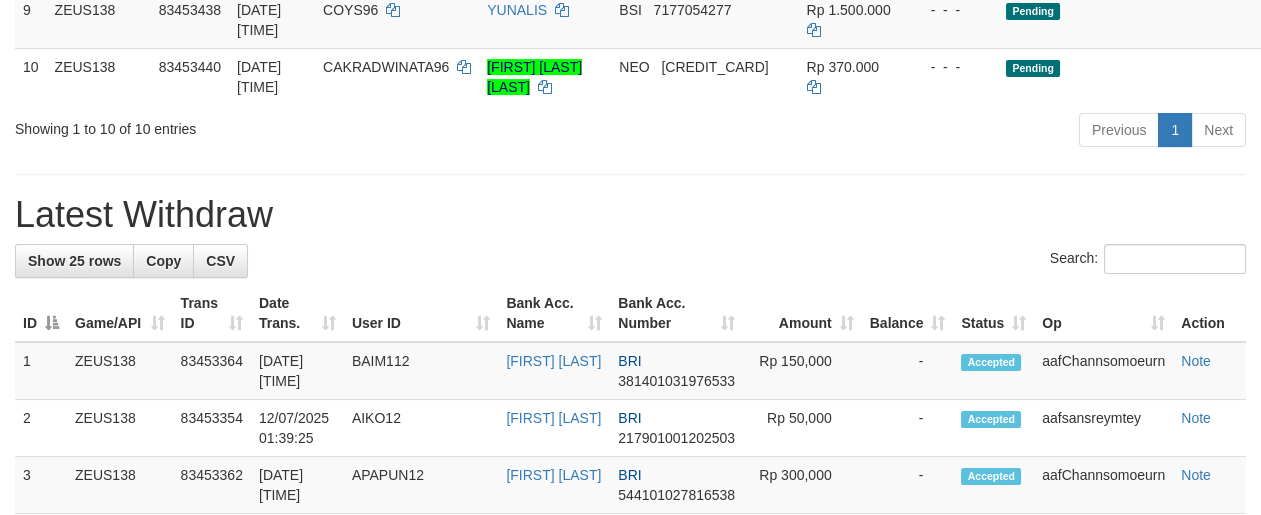 scroll, scrollTop: 865, scrollLeft: 0, axis: vertical 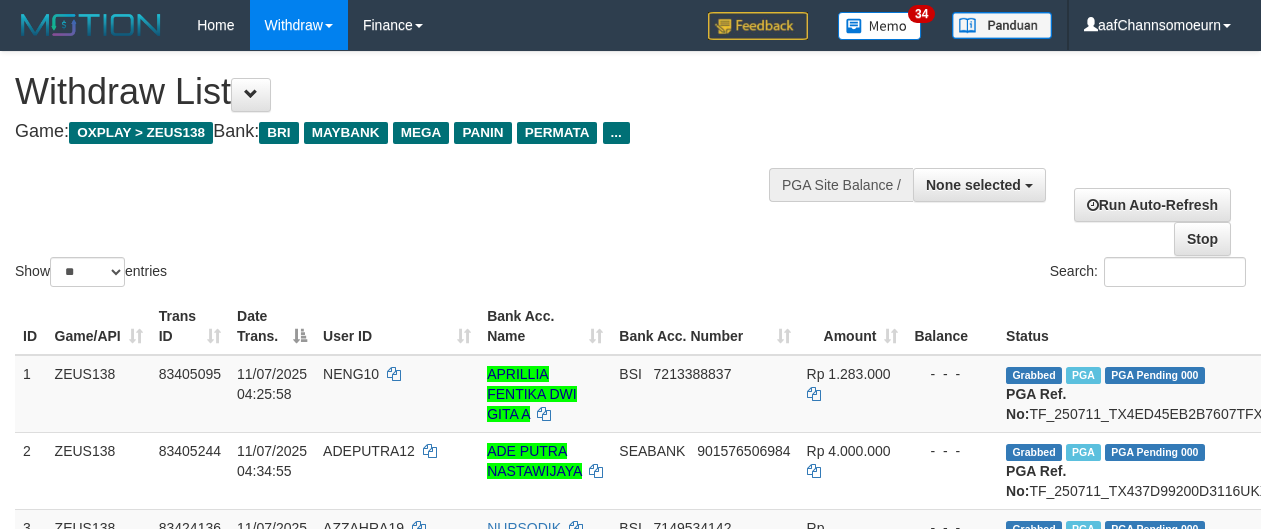 select 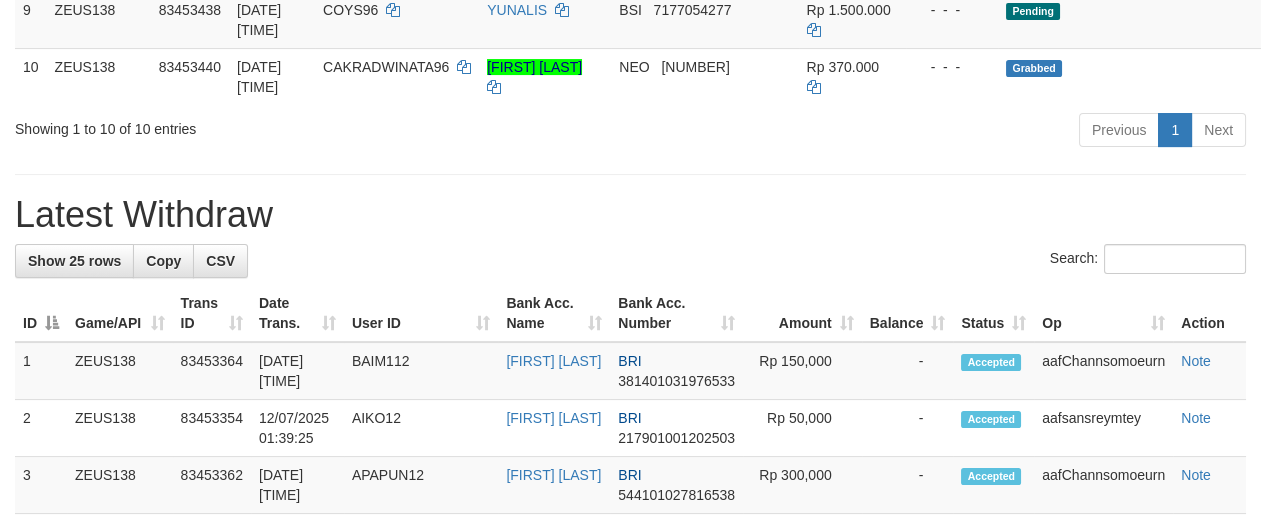 scroll, scrollTop: 865, scrollLeft: 0, axis: vertical 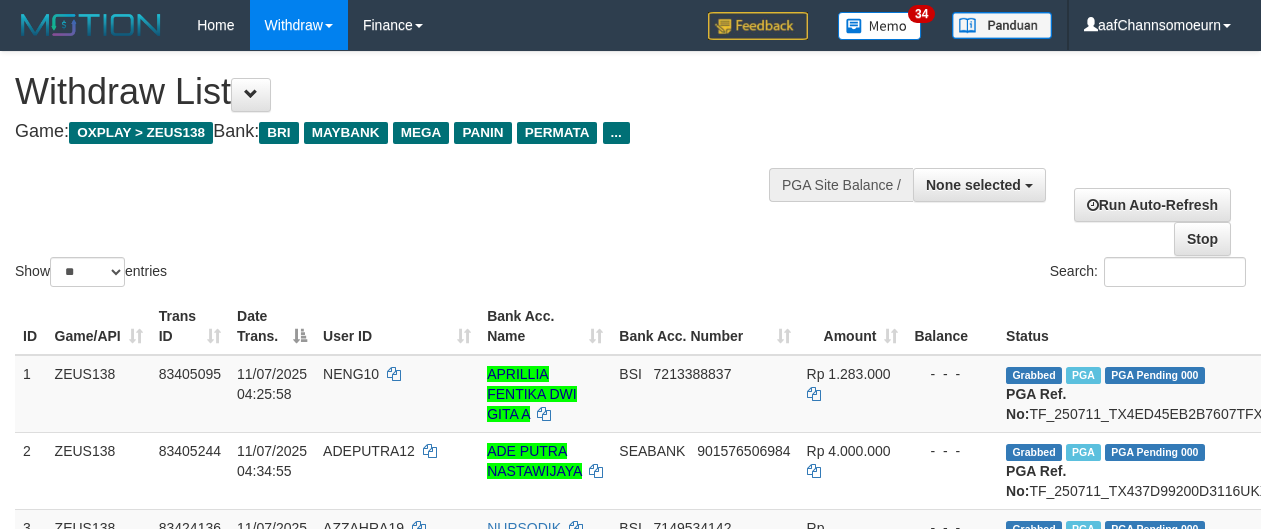 select 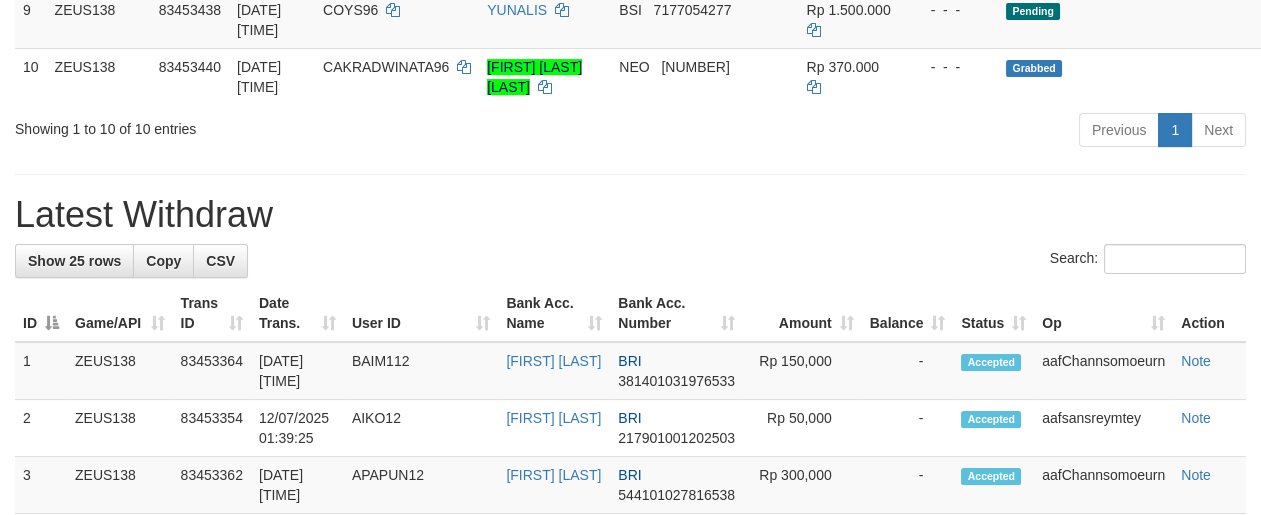 scroll, scrollTop: 865, scrollLeft: 0, axis: vertical 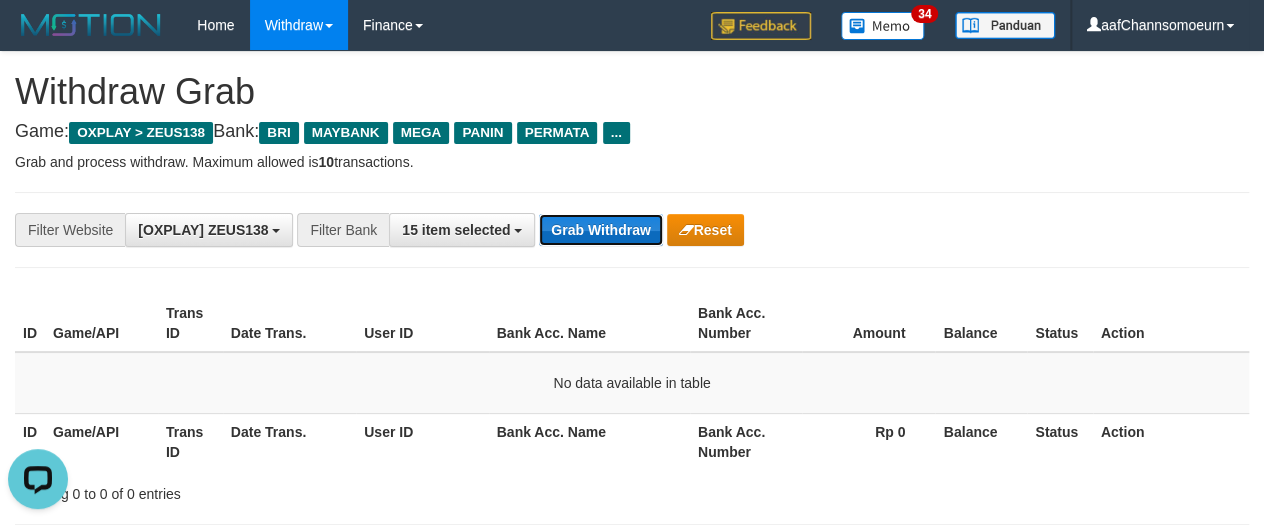 drag, startPoint x: 650, startPoint y: 229, endPoint x: 629, endPoint y: 233, distance: 21.377558 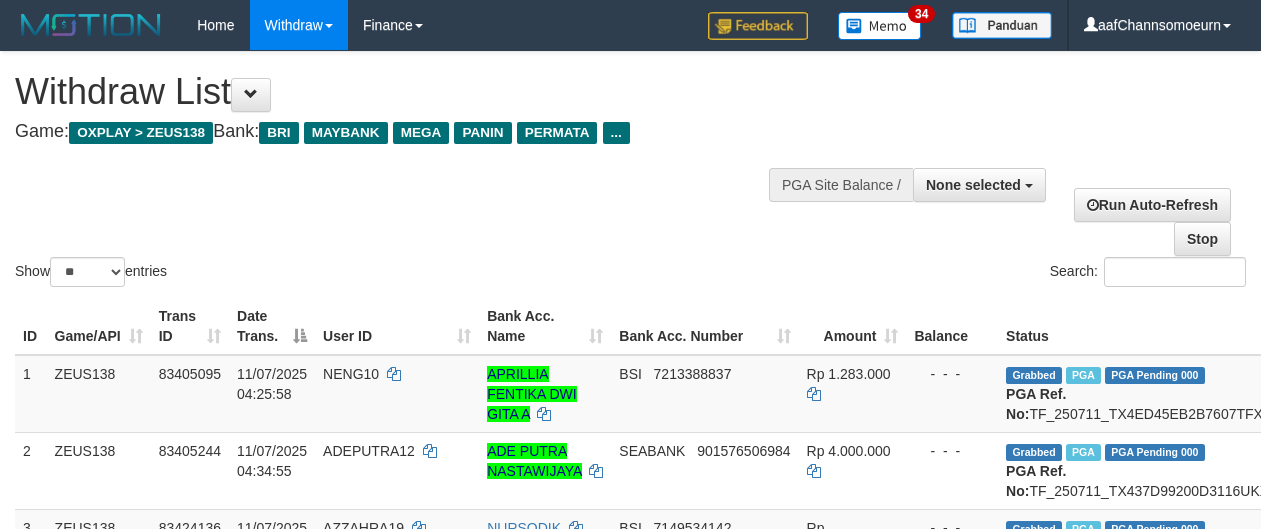 select 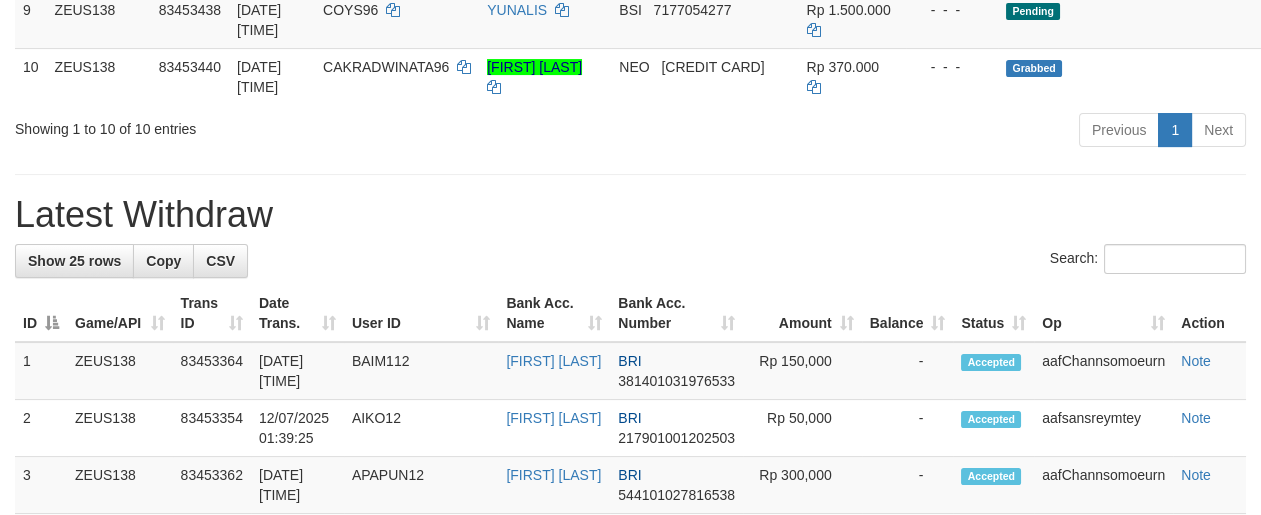 scroll, scrollTop: 865, scrollLeft: 0, axis: vertical 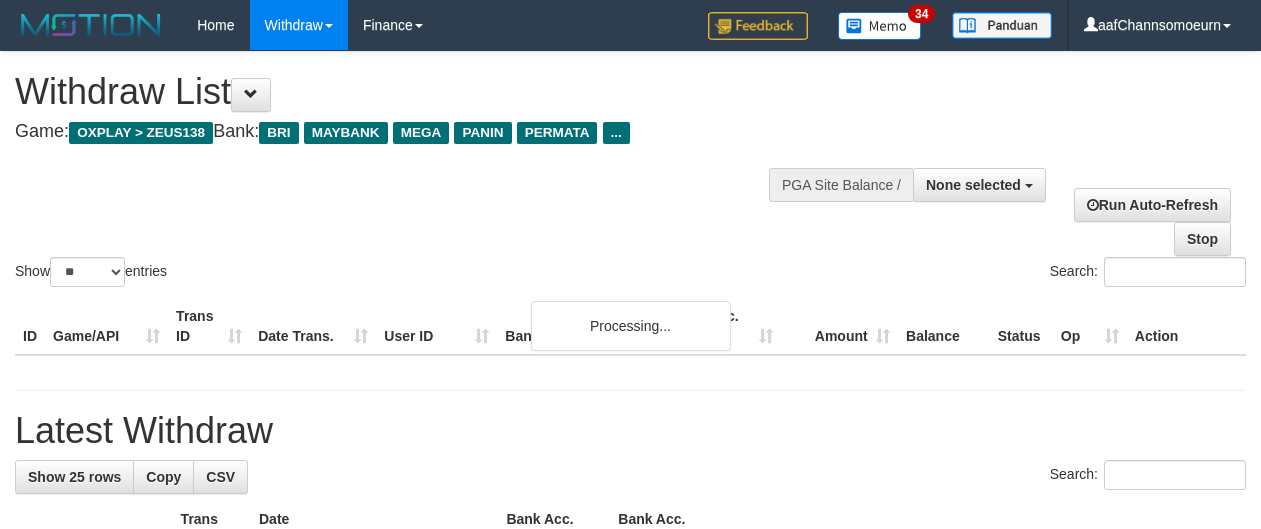 select 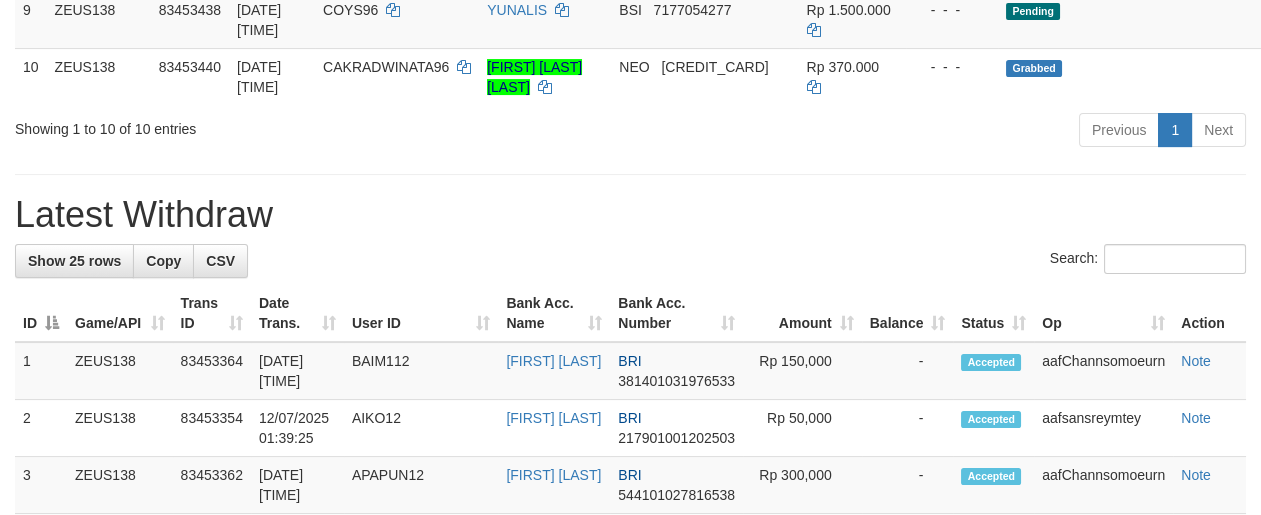 scroll, scrollTop: 865, scrollLeft: 0, axis: vertical 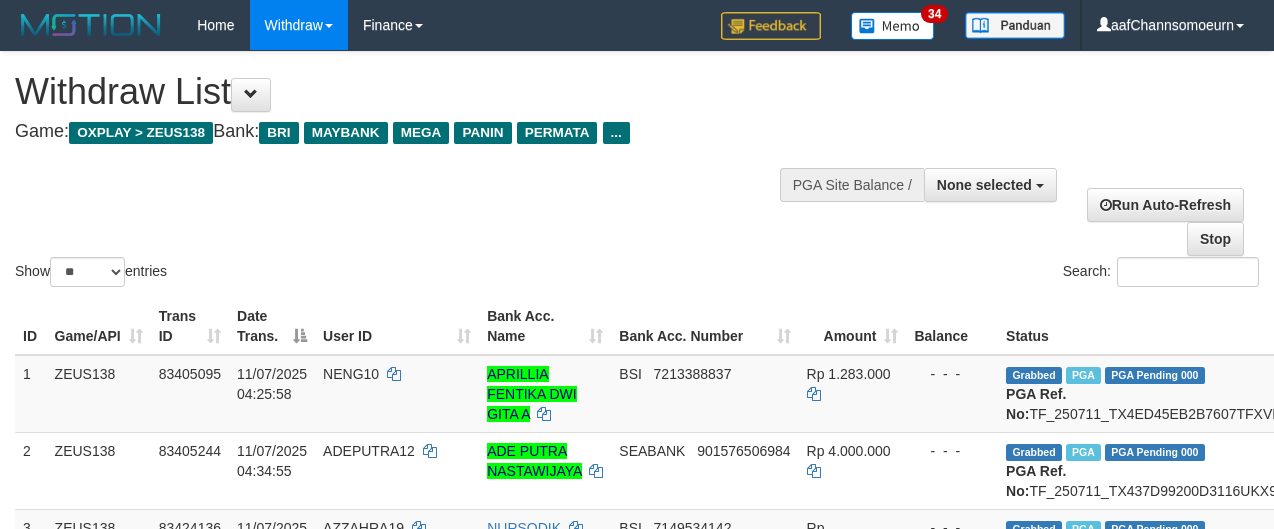 select 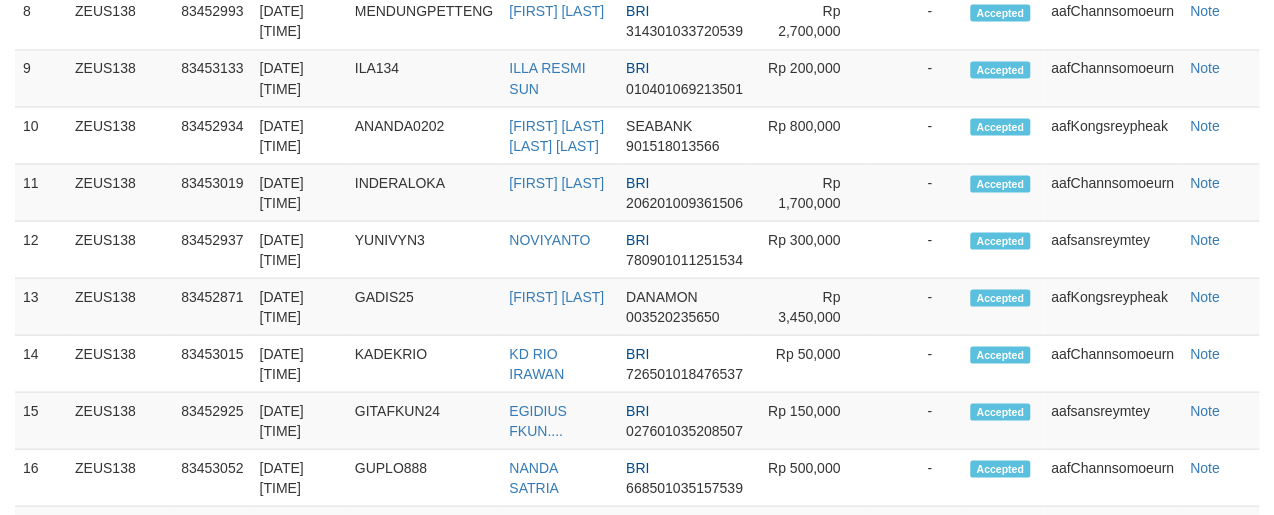 scroll, scrollTop: 865, scrollLeft: 0, axis: vertical 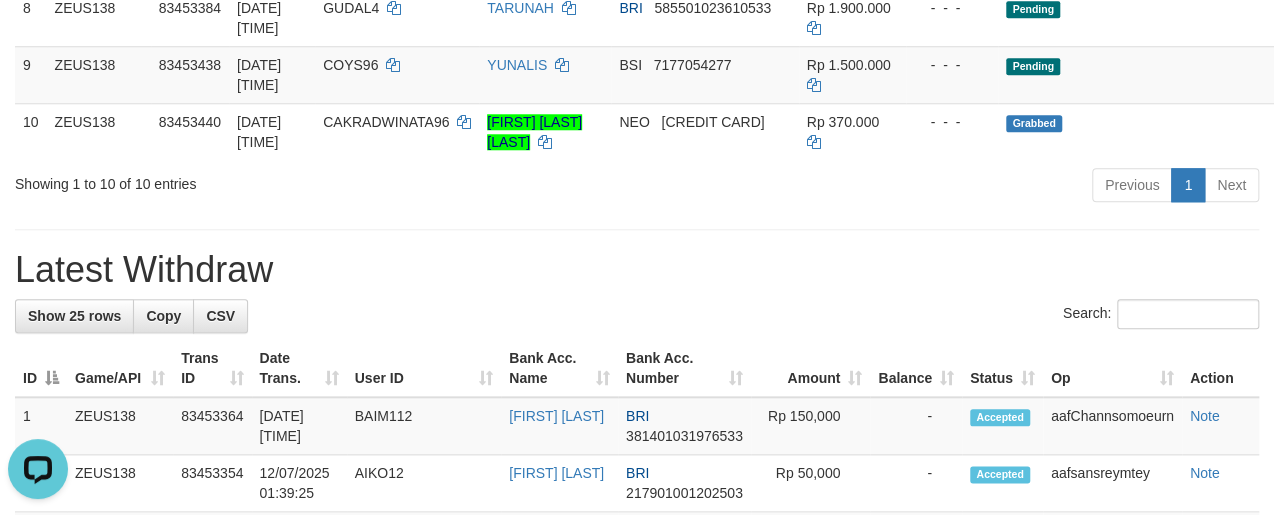 drag, startPoint x: 1272, startPoint y: 174, endPoint x: 1273, endPoint y: 161, distance: 13.038404 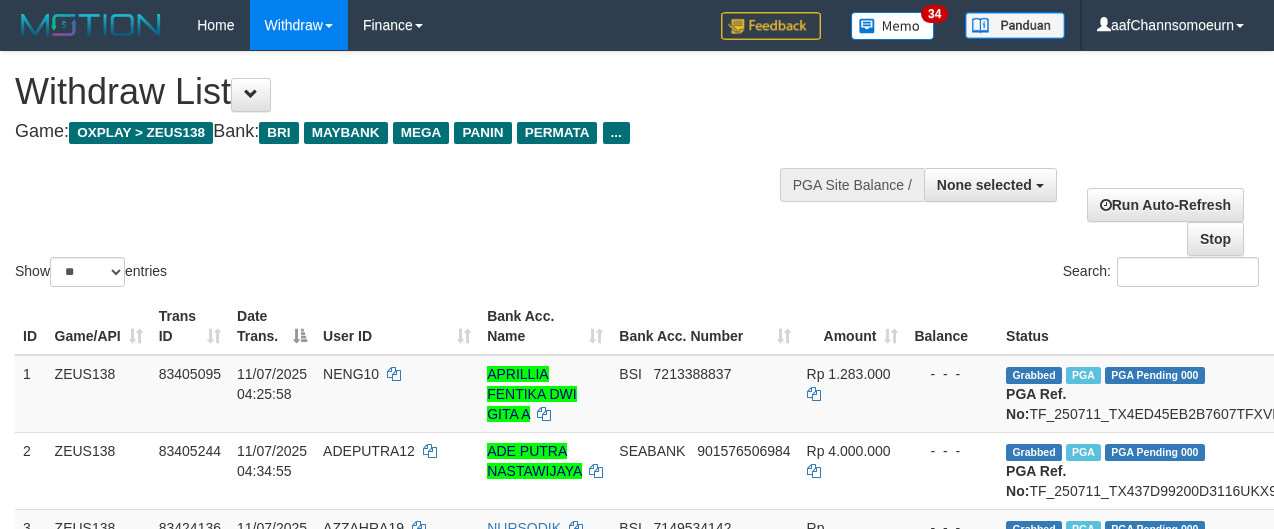 select 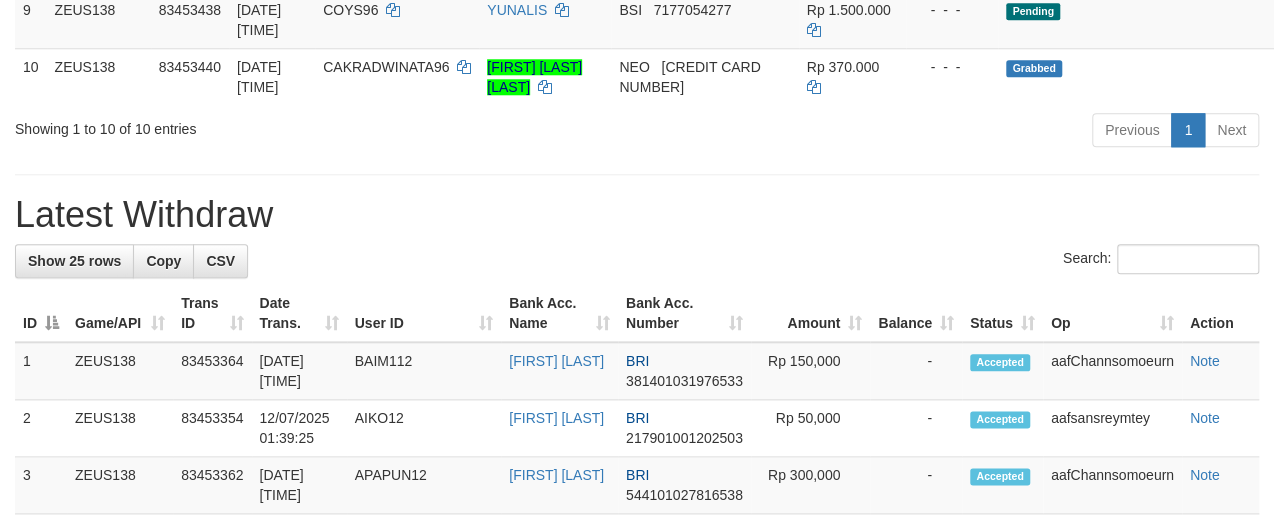 scroll, scrollTop: 865, scrollLeft: 0, axis: vertical 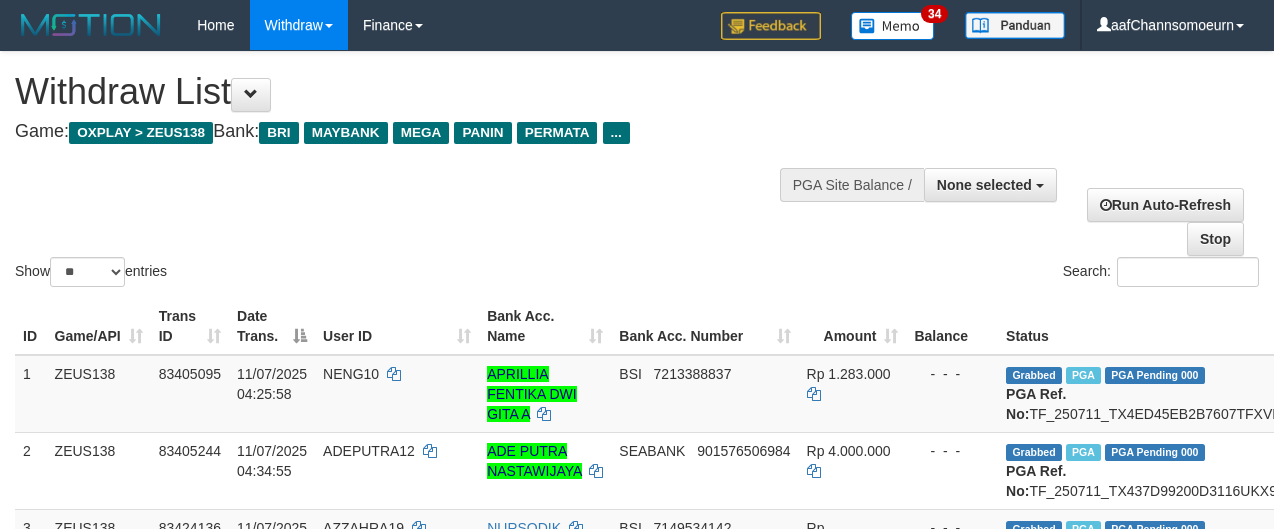 select 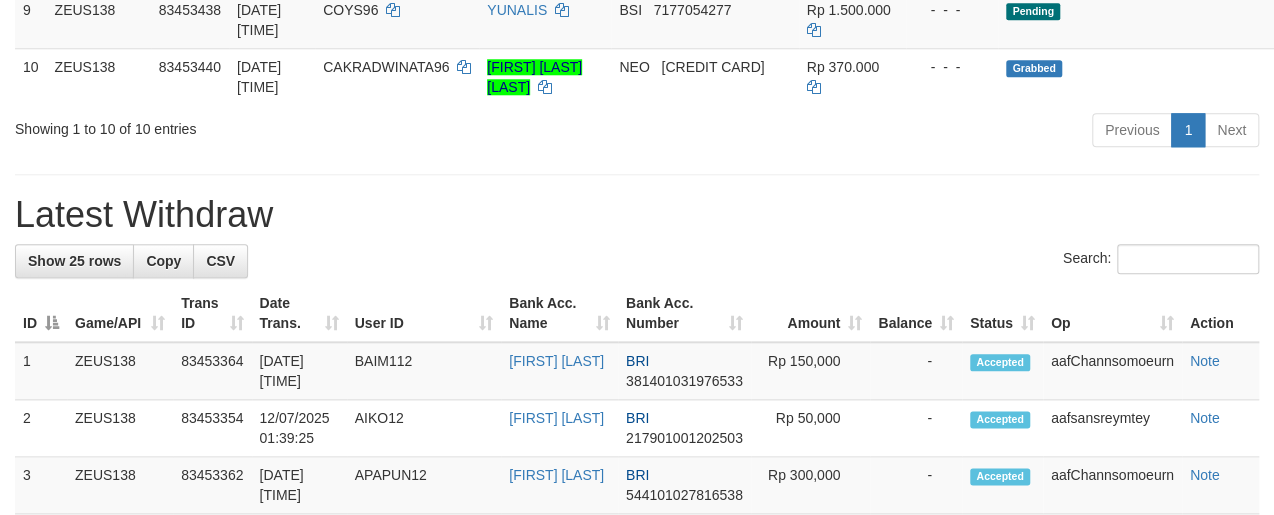 scroll, scrollTop: 865, scrollLeft: 0, axis: vertical 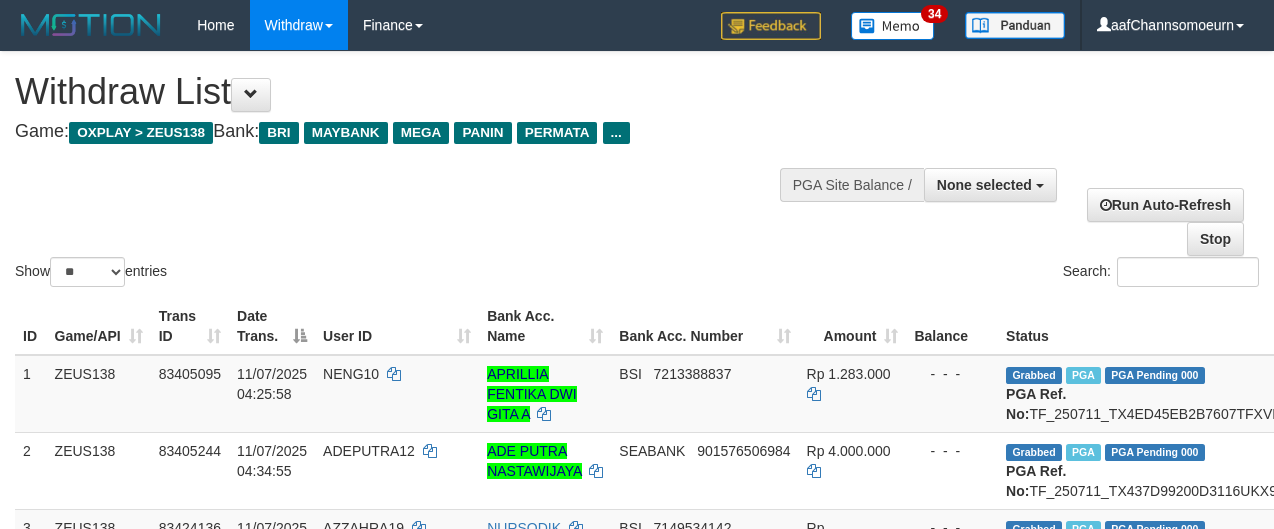select 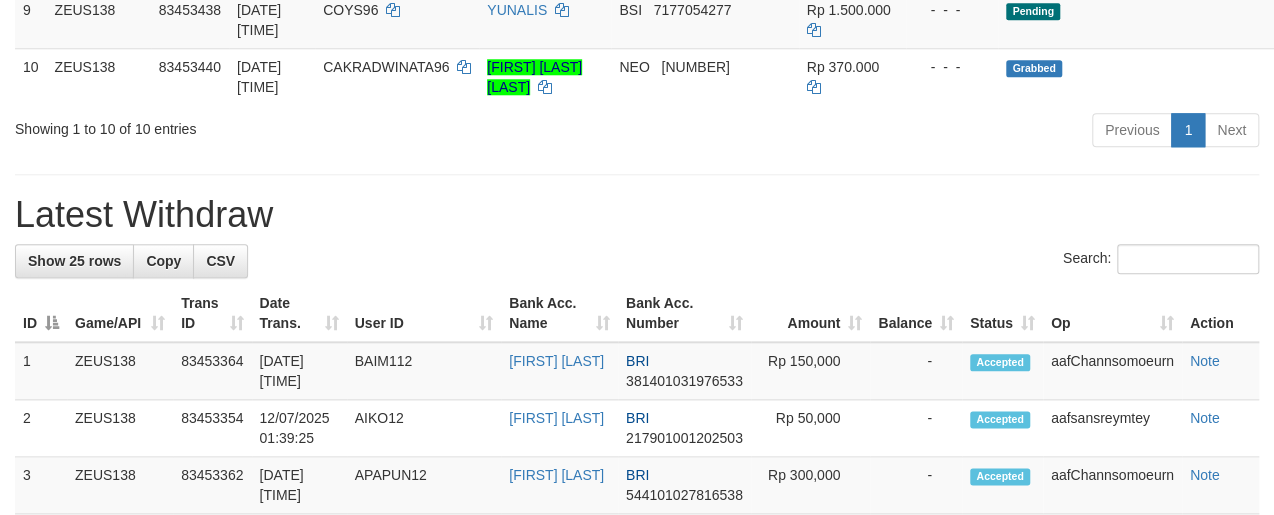 scroll, scrollTop: 865, scrollLeft: 0, axis: vertical 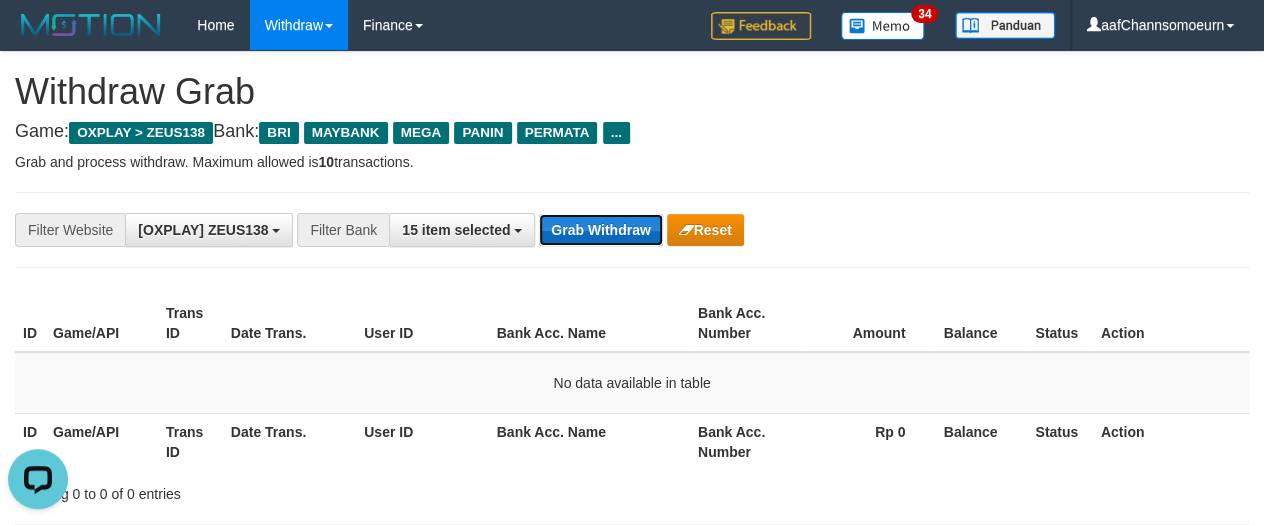 click on "Grab Withdraw" at bounding box center (600, 230) 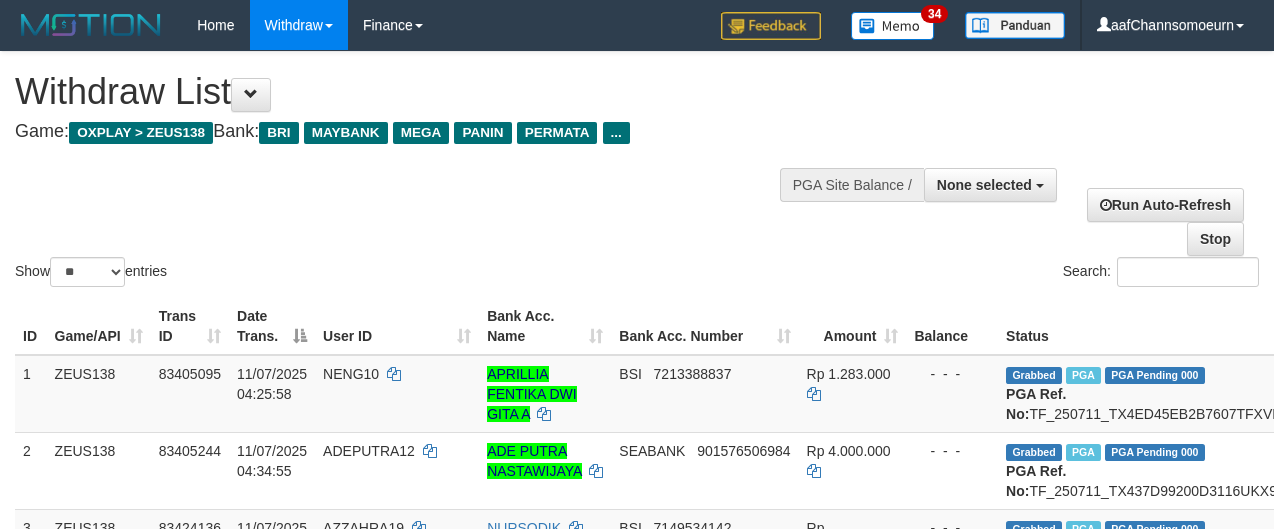 select 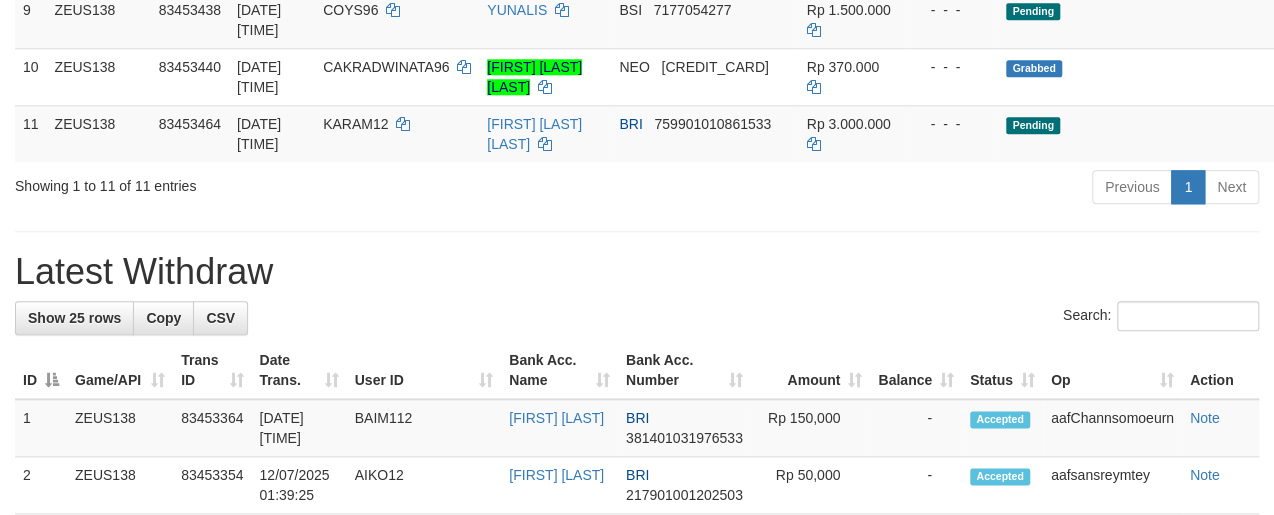scroll, scrollTop: 865, scrollLeft: 0, axis: vertical 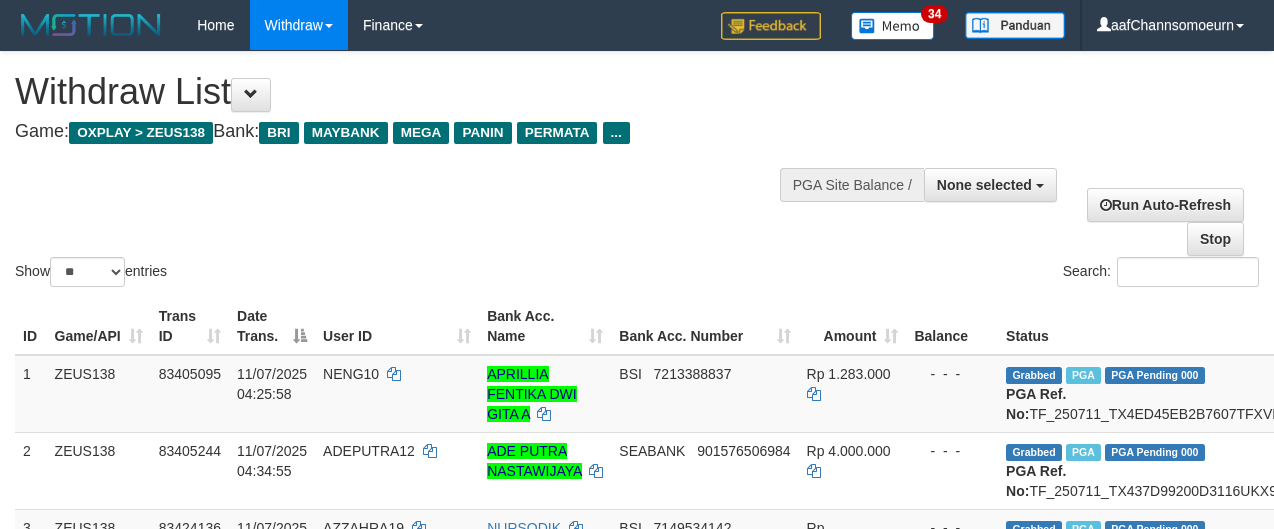 select 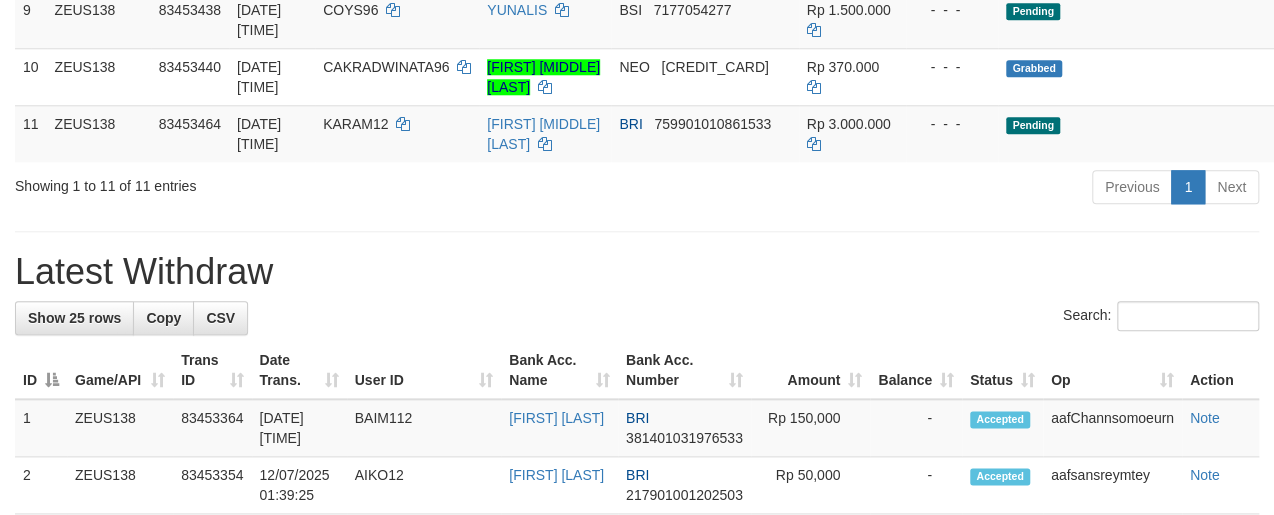 scroll, scrollTop: 865, scrollLeft: 0, axis: vertical 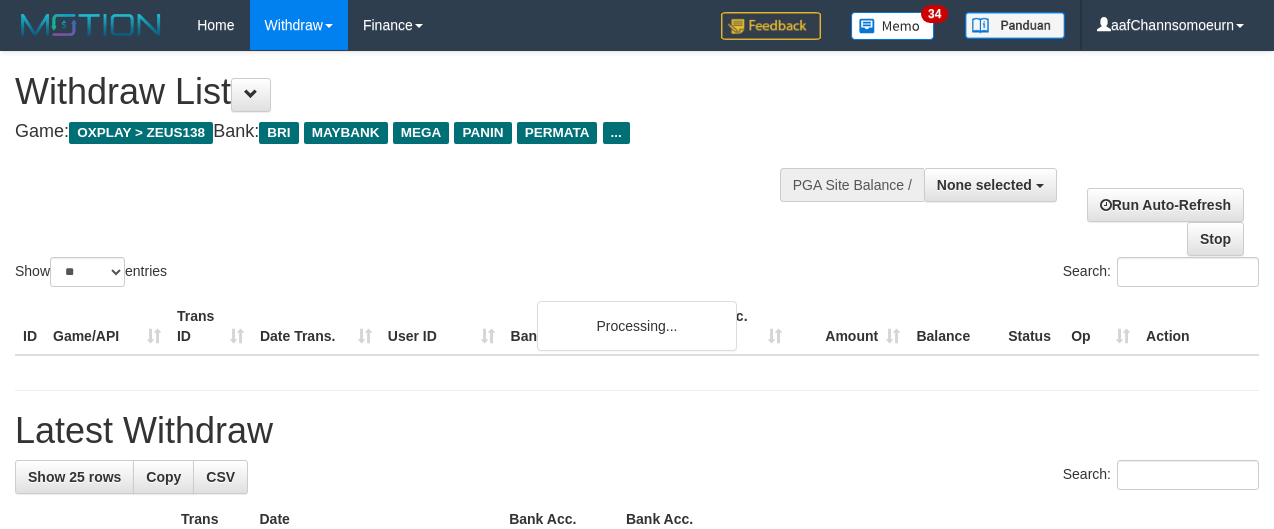select 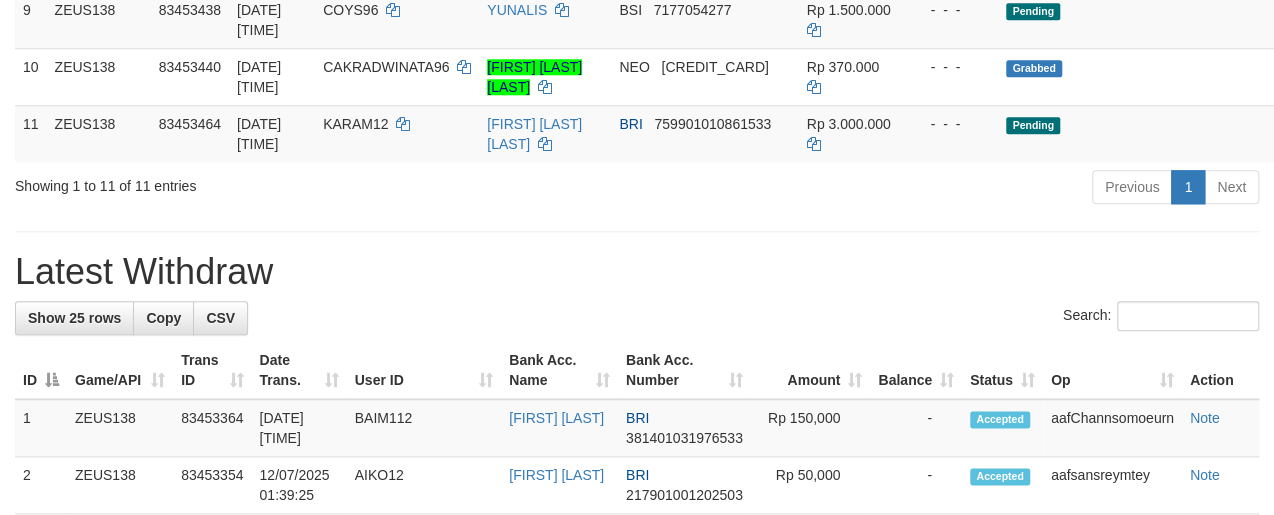 scroll, scrollTop: 865, scrollLeft: 0, axis: vertical 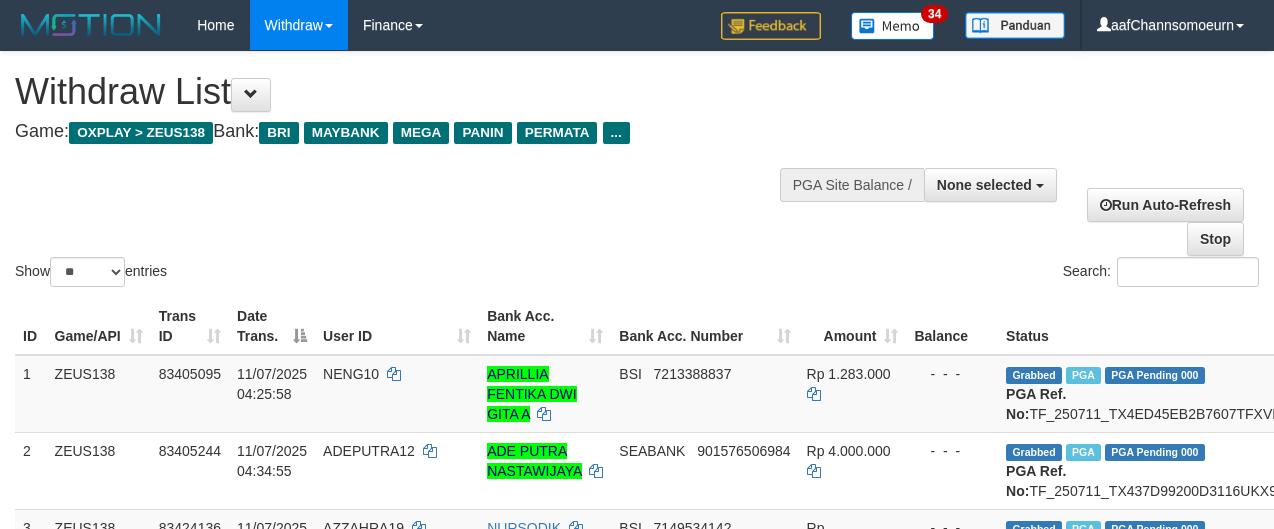 select 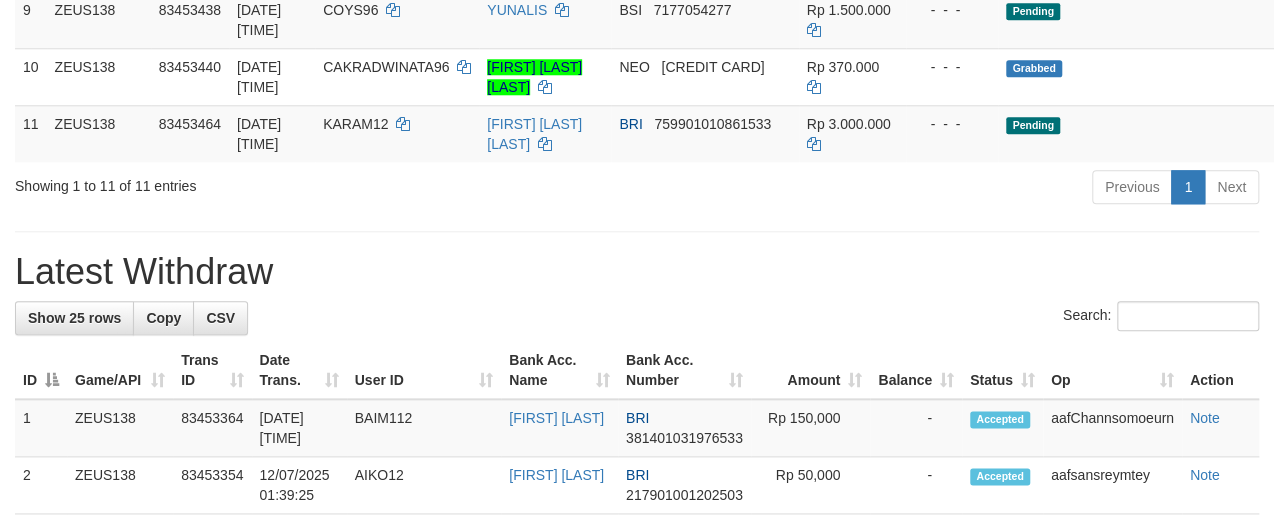scroll, scrollTop: 865, scrollLeft: 0, axis: vertical 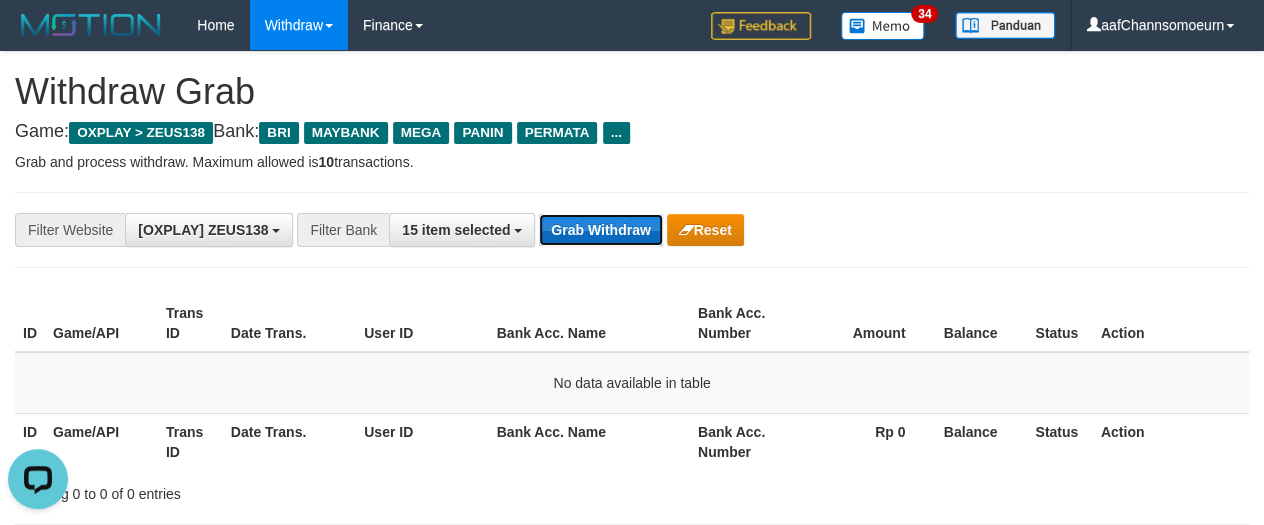 click on "Grab Withdraw" at bounding box center (600, 230) 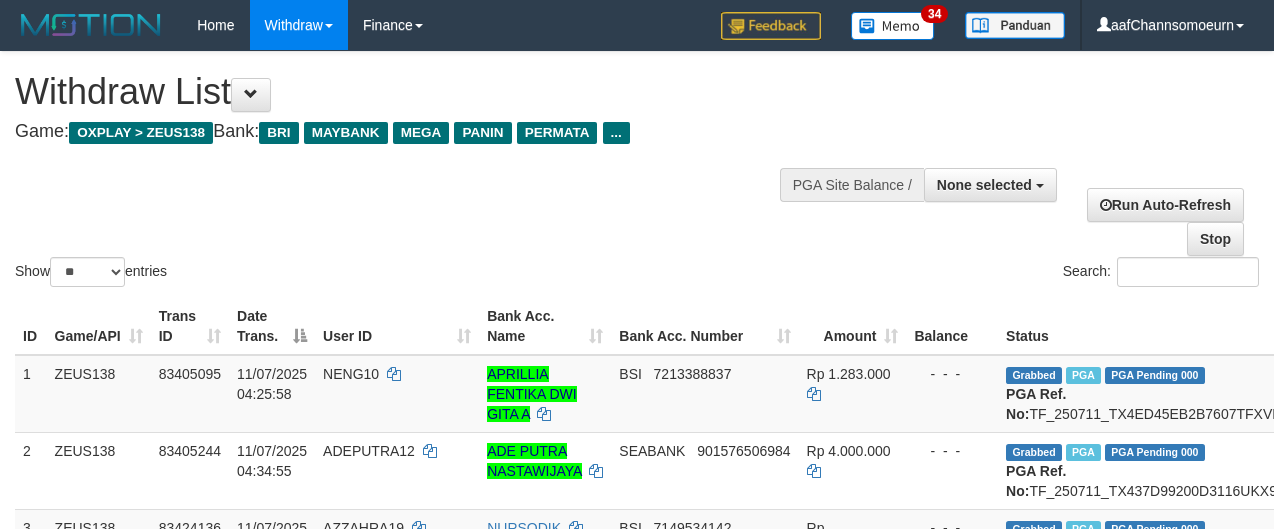 select 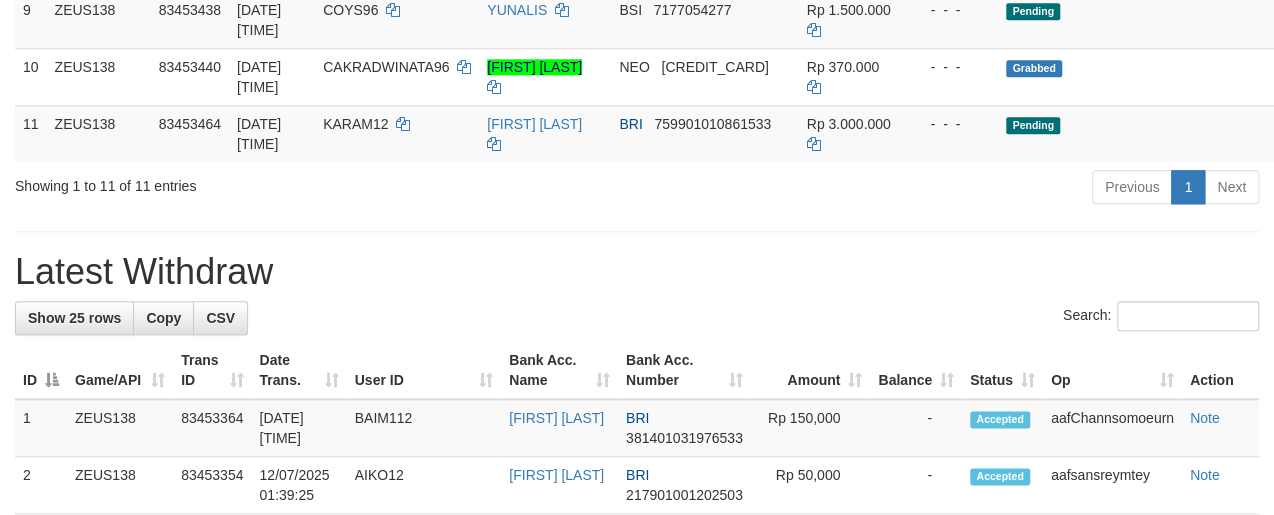 scroll, scrollTop: 865, scrollLeft: 0, axis: vertical 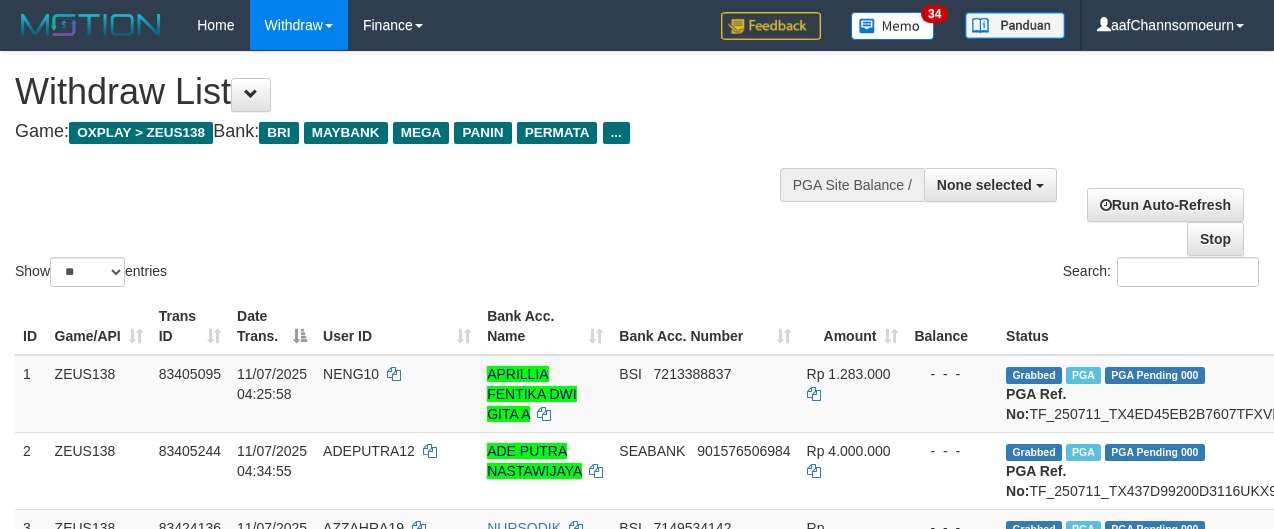 select 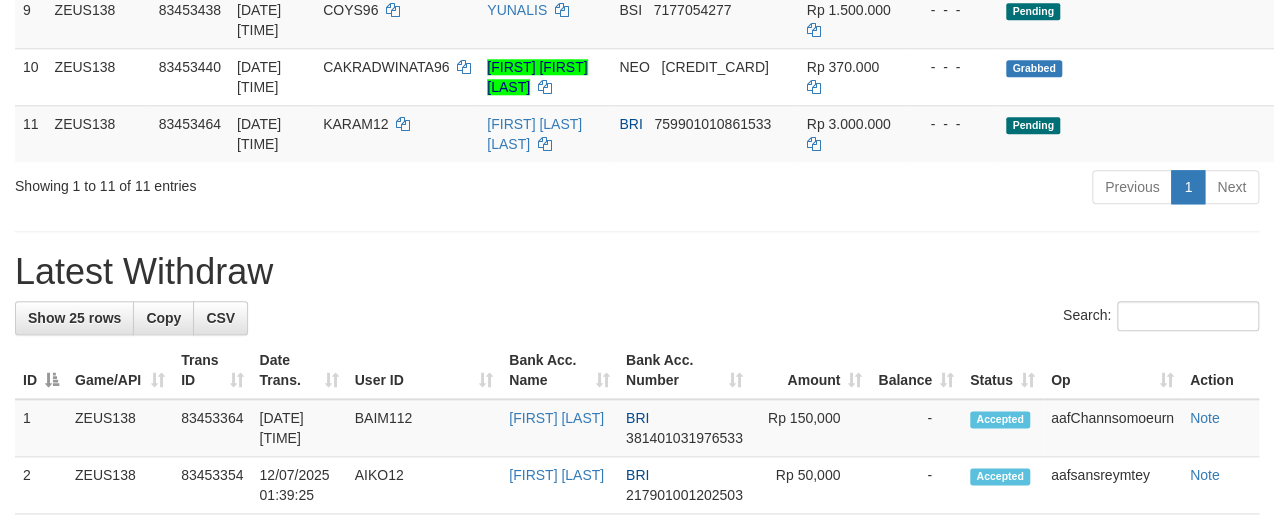 scroll, scrollTop: 865, scrollLeft: 0, axis: vertical 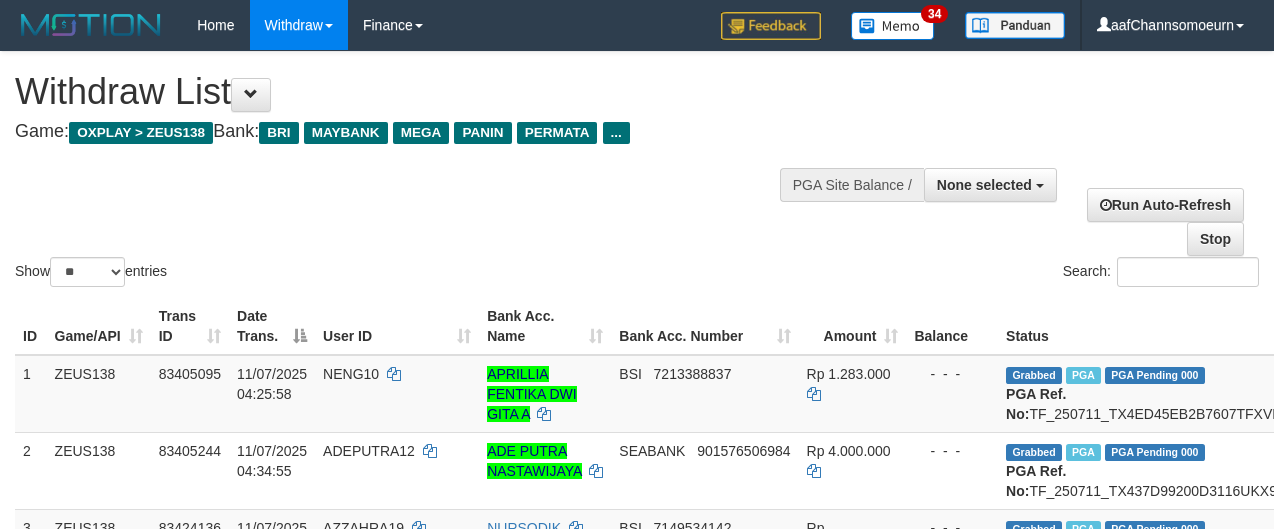 select 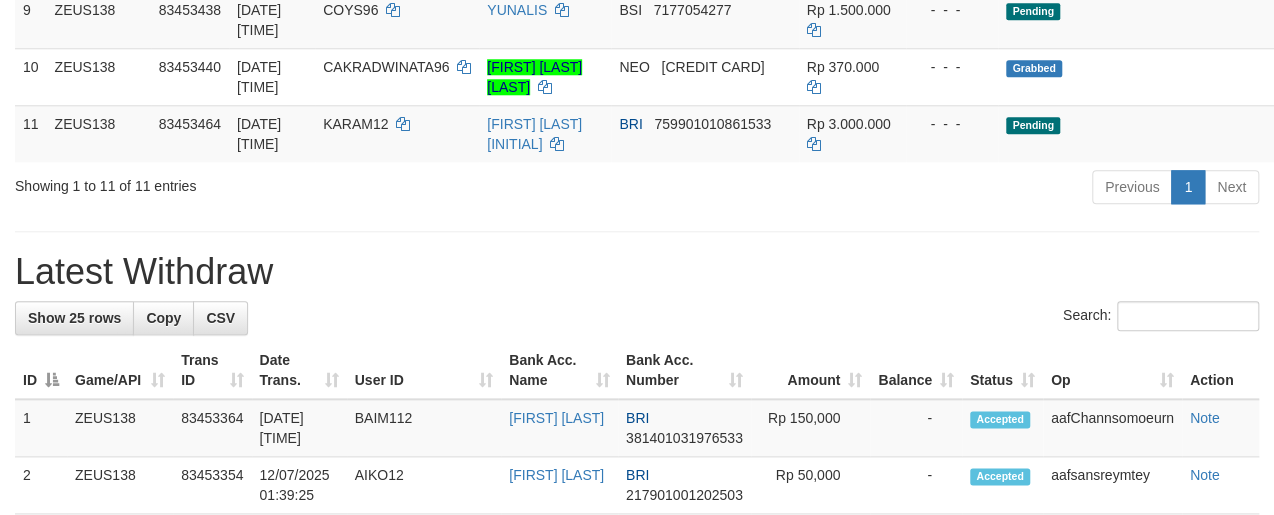 scroll, scrollTop: 865, scrollLeft: 0, axis: vertical 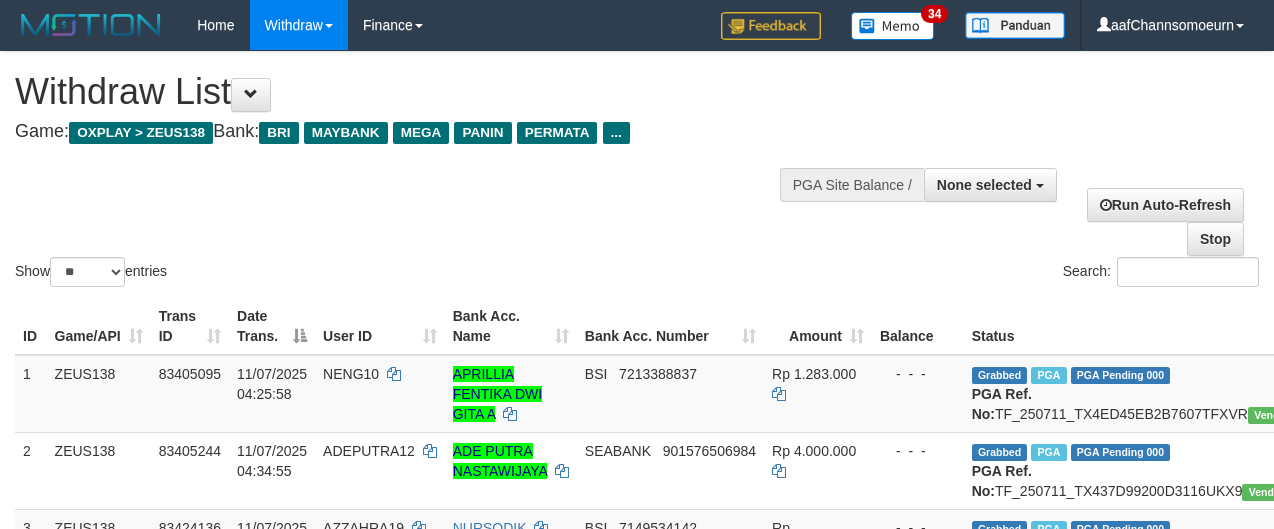 select 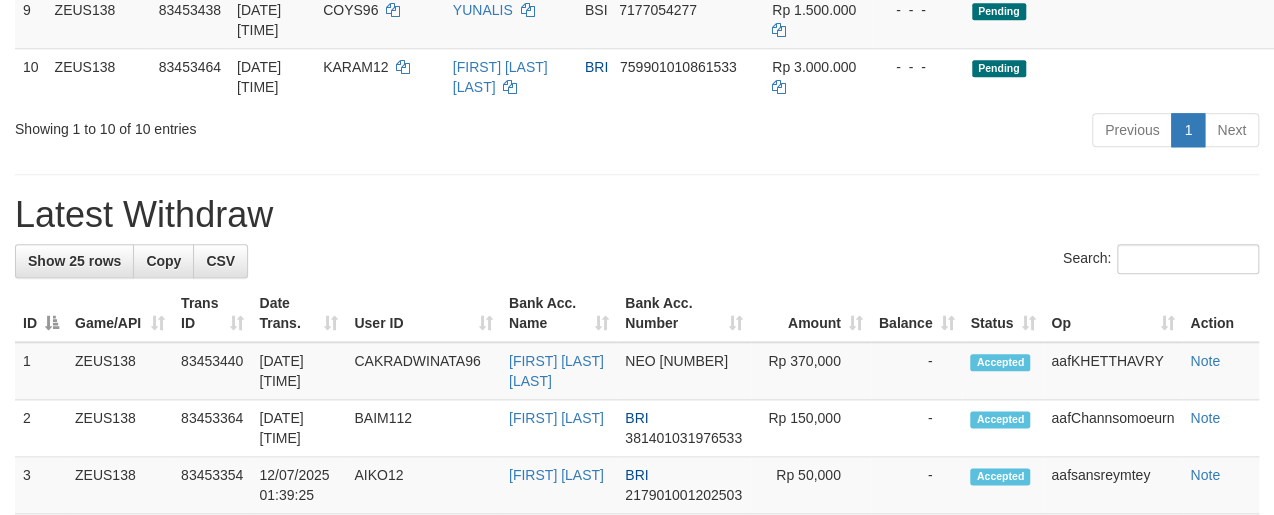 scroll, scrollTop: 865, scrollLeft: 0, axis: vertical 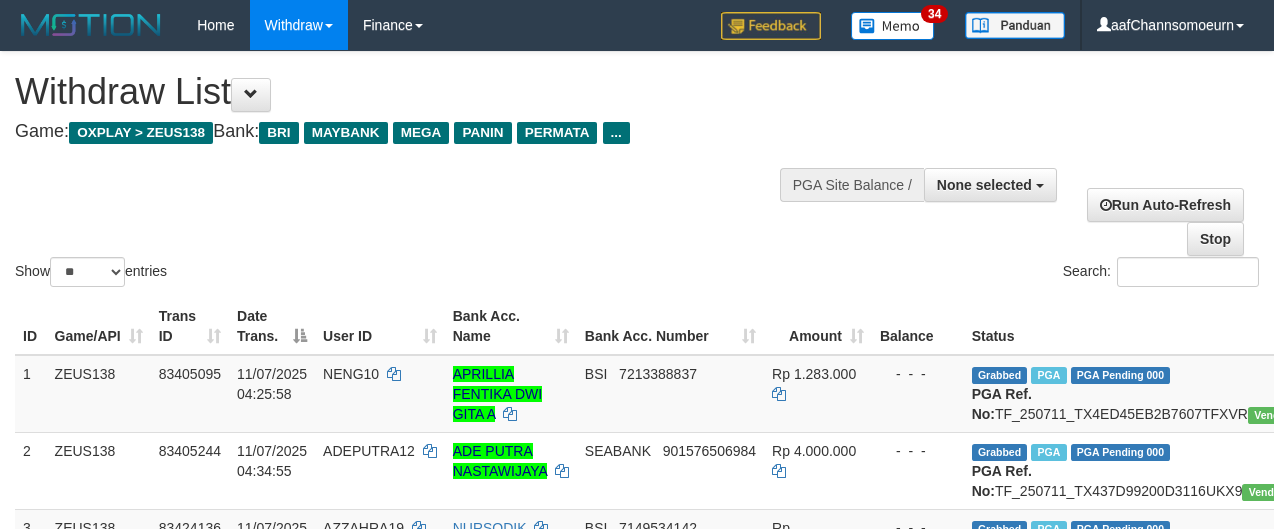 select 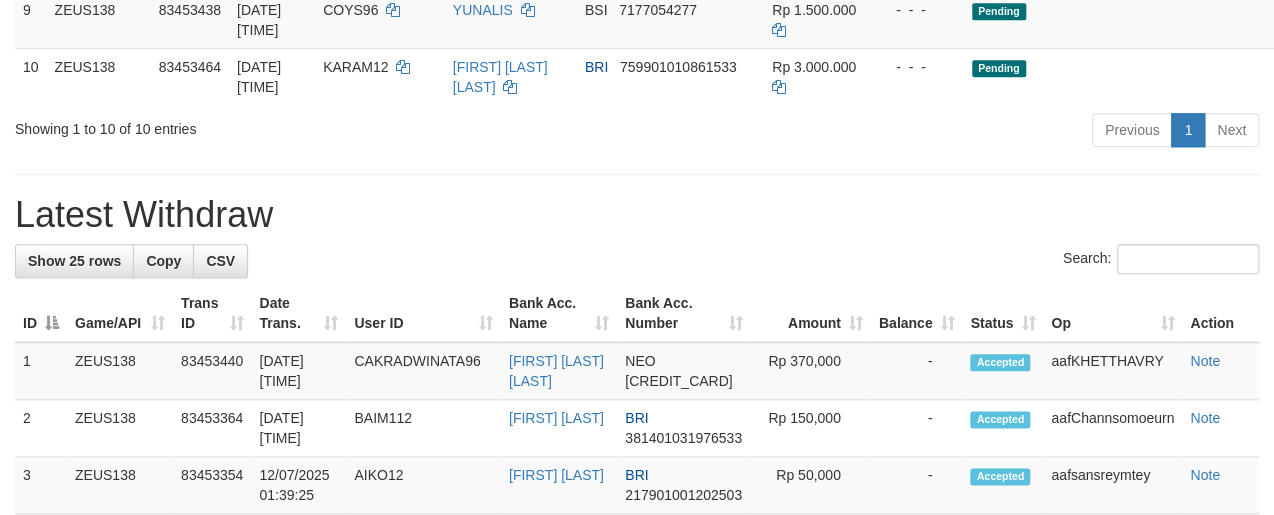 scroll, scrollTop: 865, scrollLeft: 0, axis: vertical 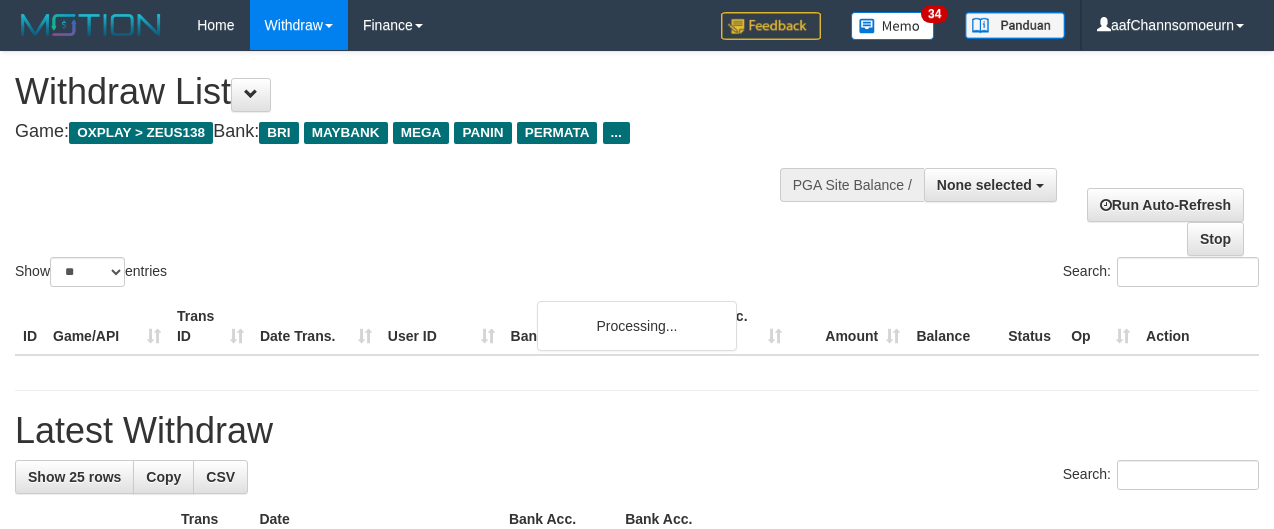 select 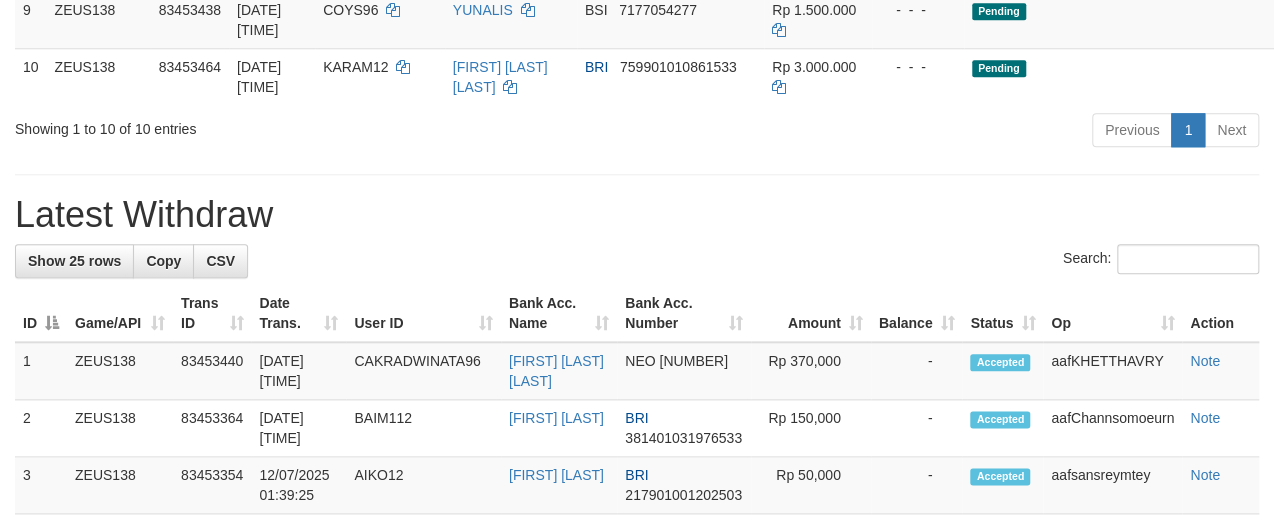 scroll, scrollTop: 865, scrollLeft: 0, axis: vertical 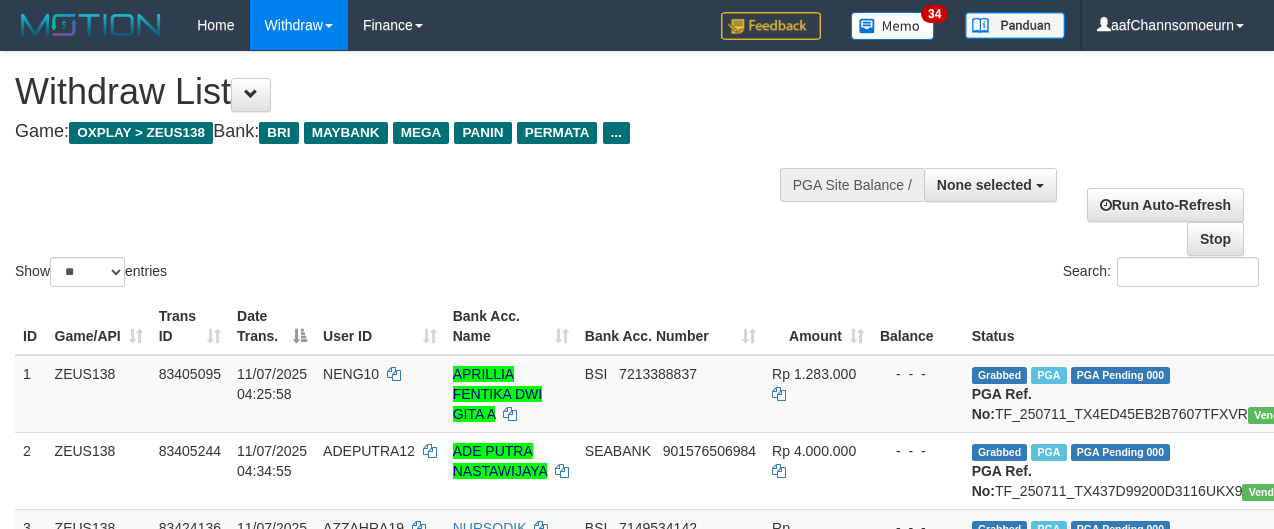 select 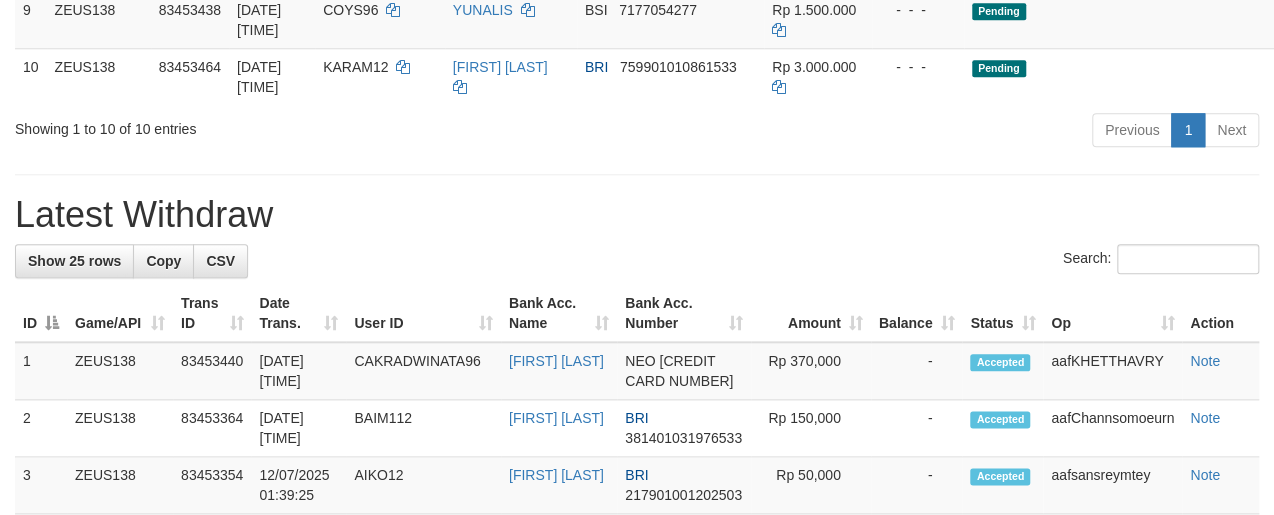 scroll, scrollTop: 865, scrollLeft: 0, axis: vertical 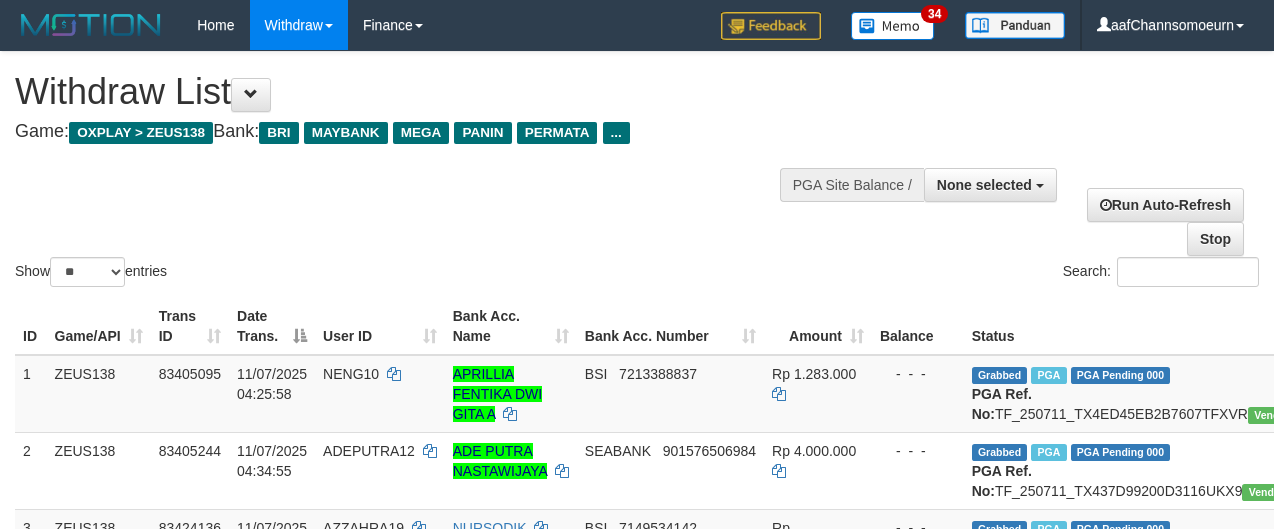 select 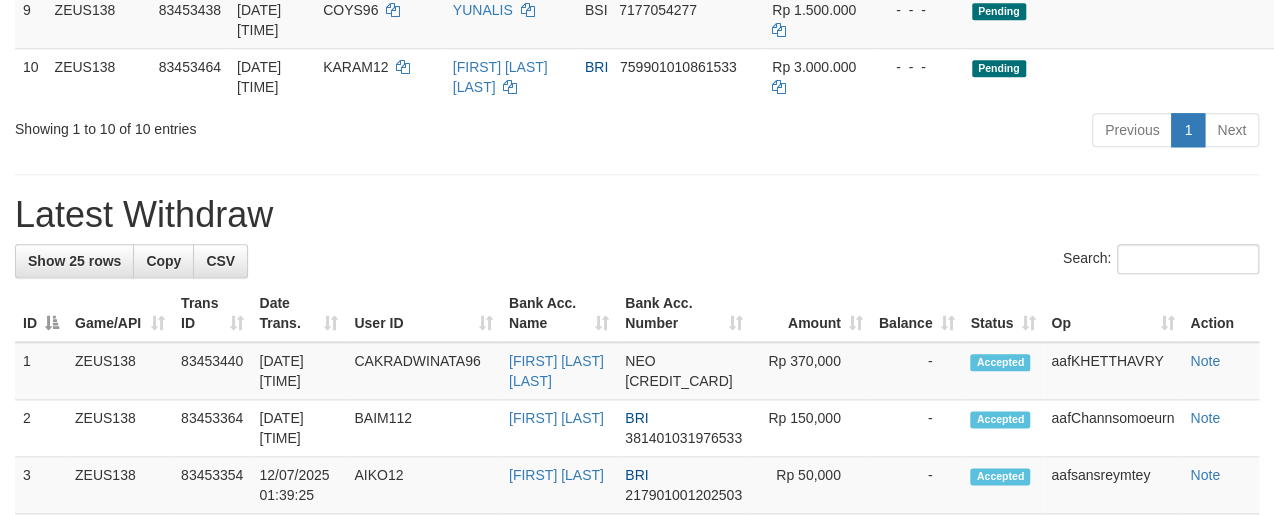 scroll, scrollTop: 865, scrollLeft: 0, axis: vertical 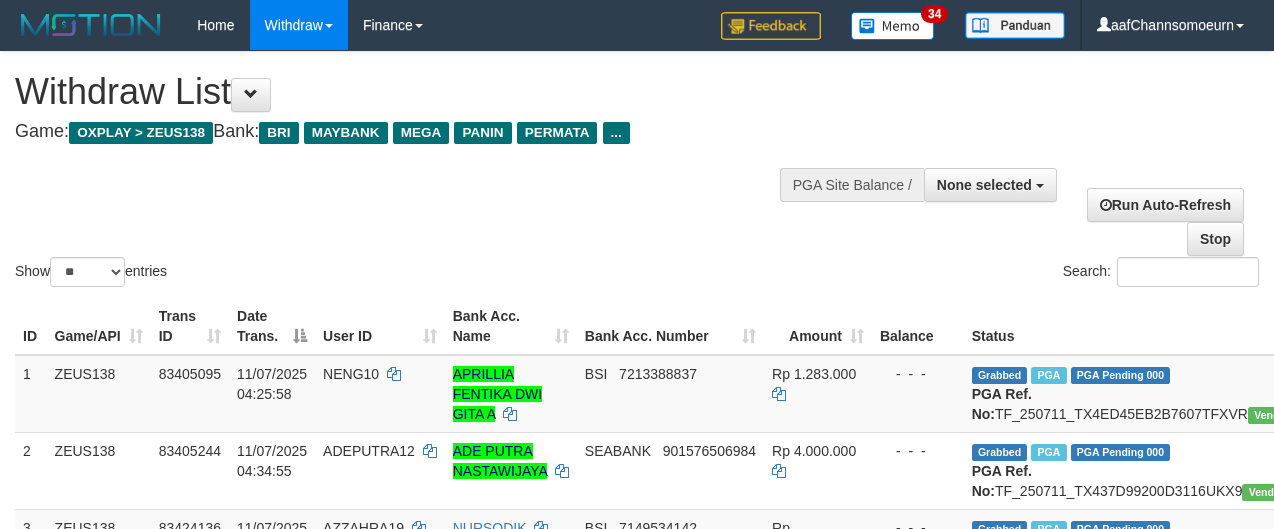 select 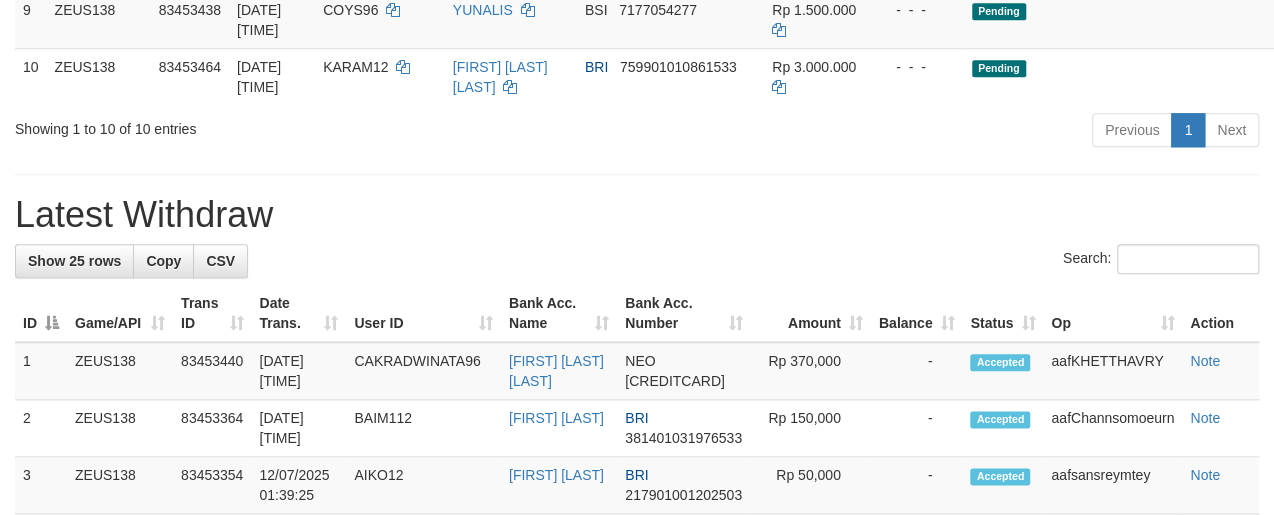 scroll, scrollTop: 865, scrollLeft: 0, axis: vertical 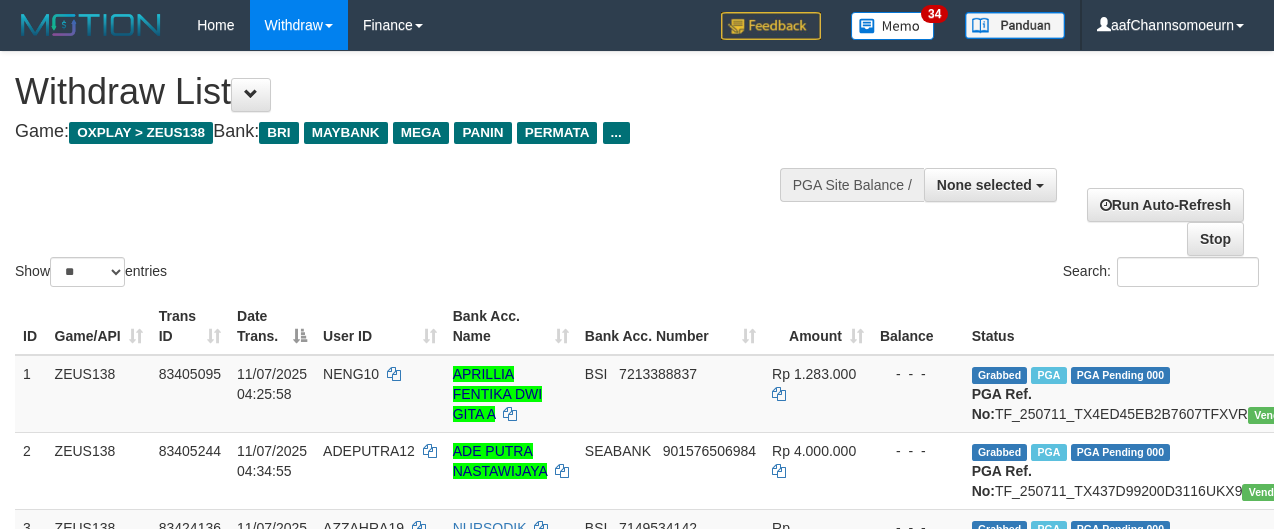 select 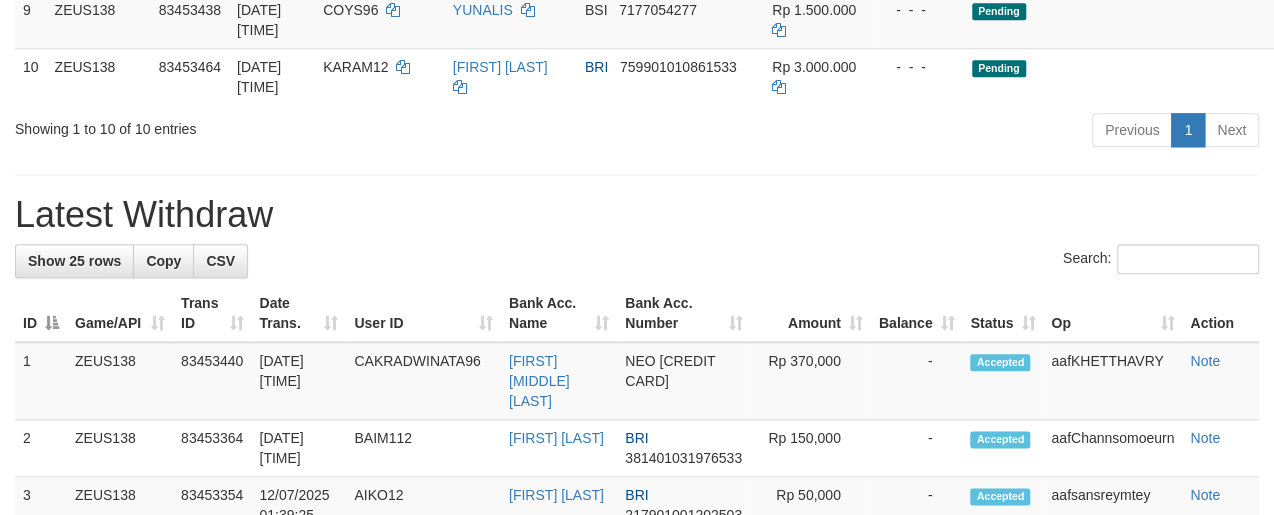 scroll, scrollTop: 865, scrollLeft: 0, axis: vertical 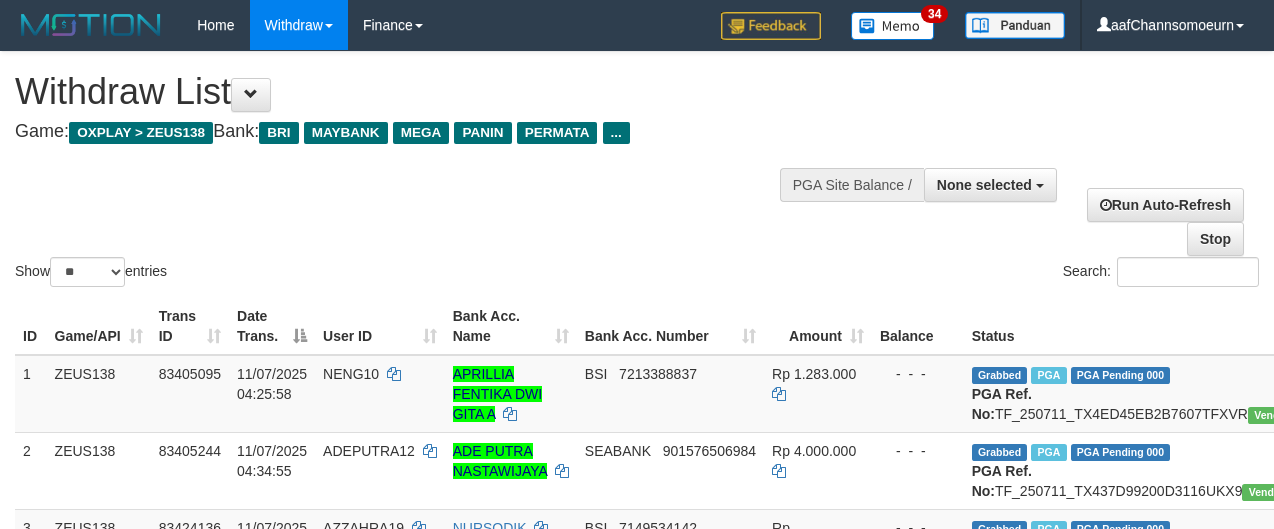 select 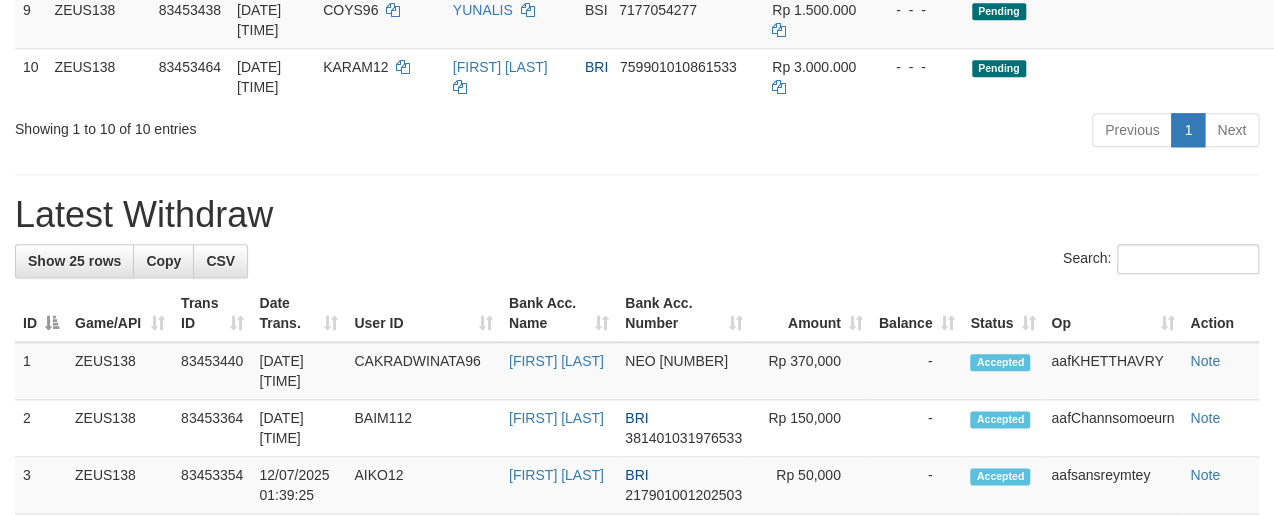 scroll, scrollTop: 865, scrollLeft: 0, axis: vertical 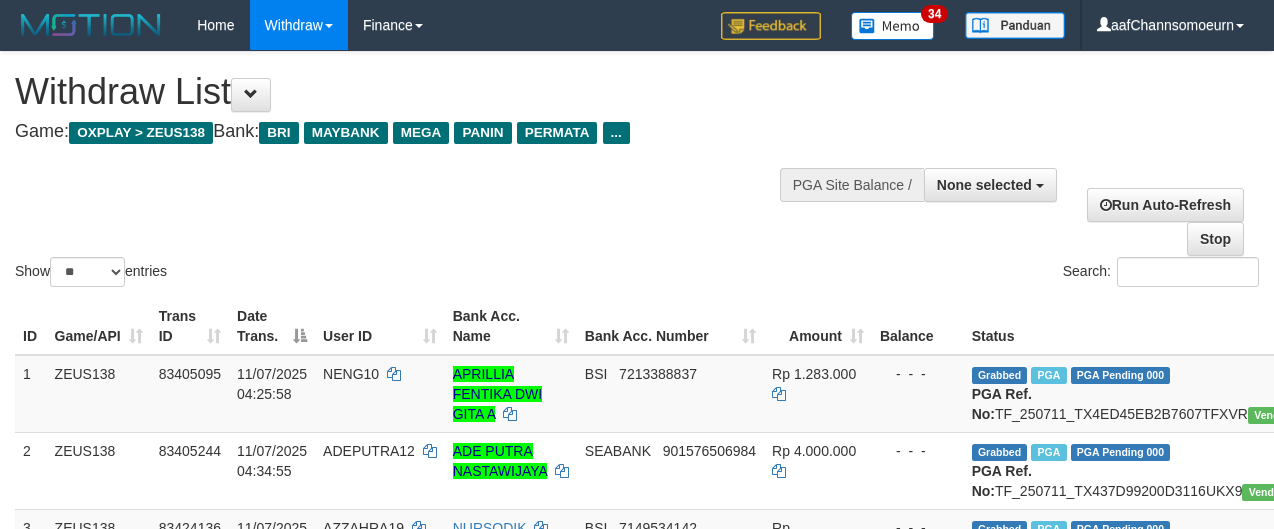 select 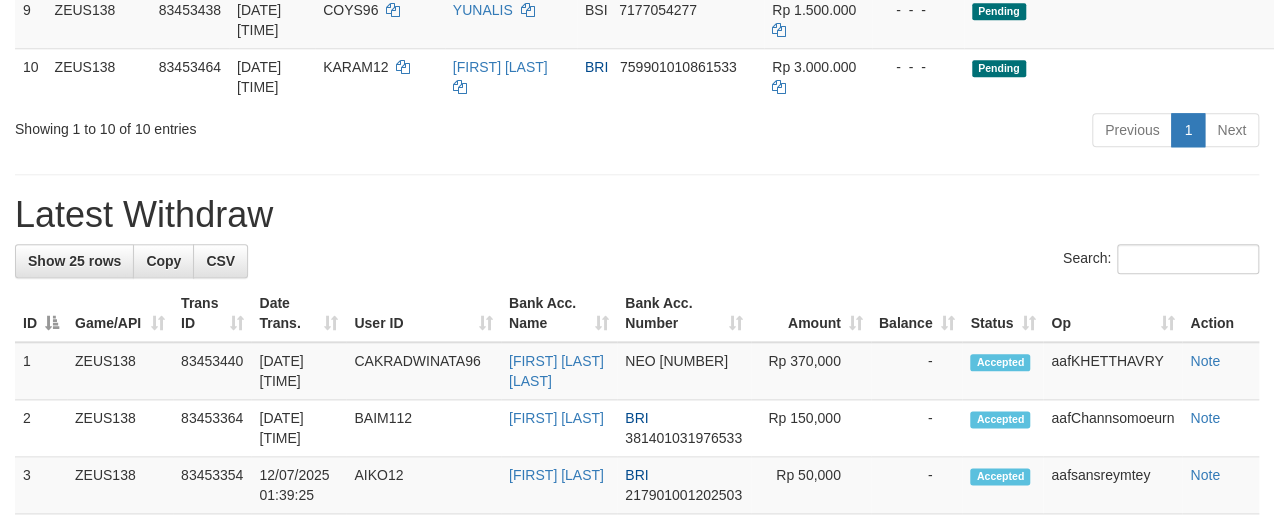 scroll, scrollTop: 865, scrollLeft: 0, axis: vertical 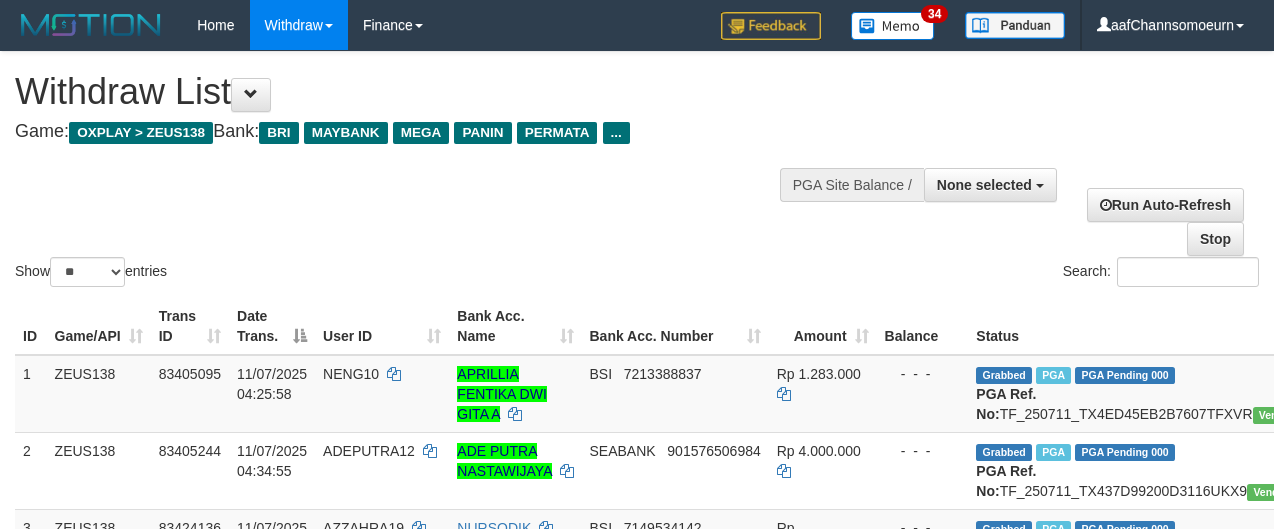 select 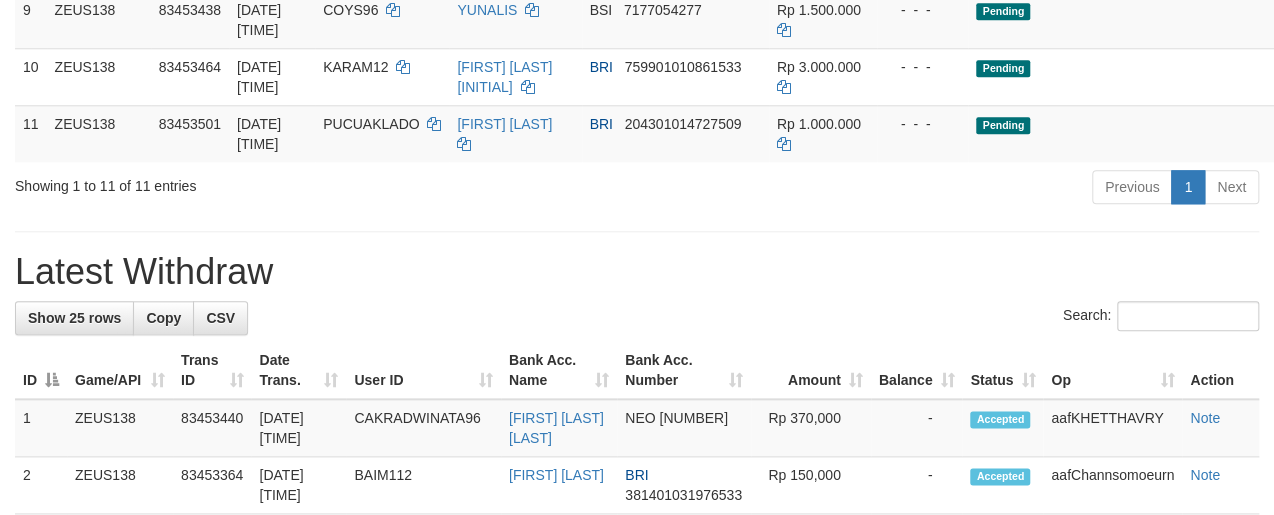 scroll, scrollTop: 865, scrollLeft: 0, axis: vertical 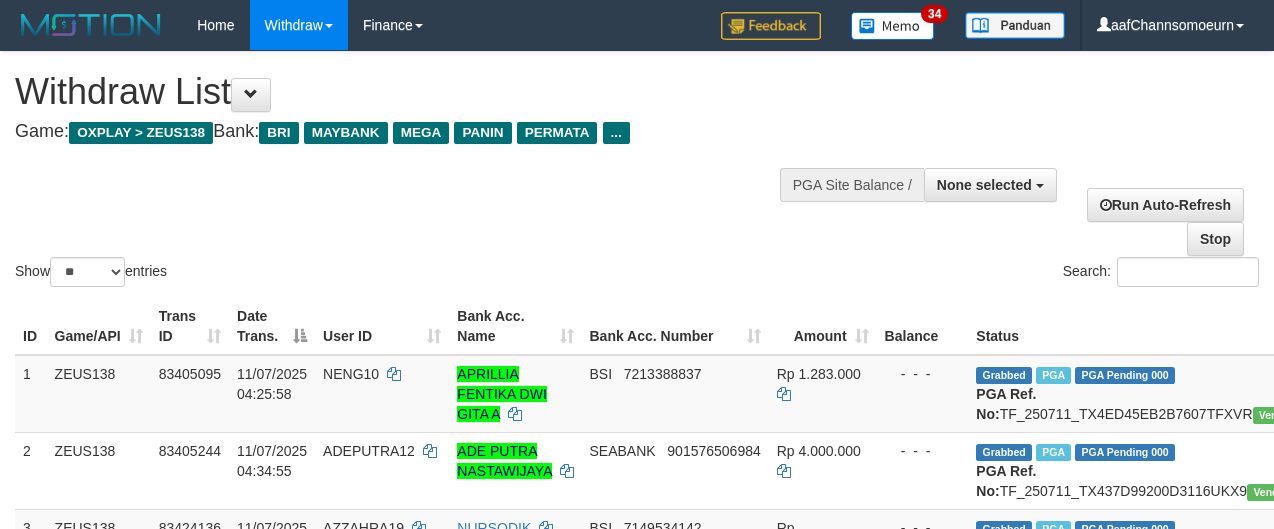 select 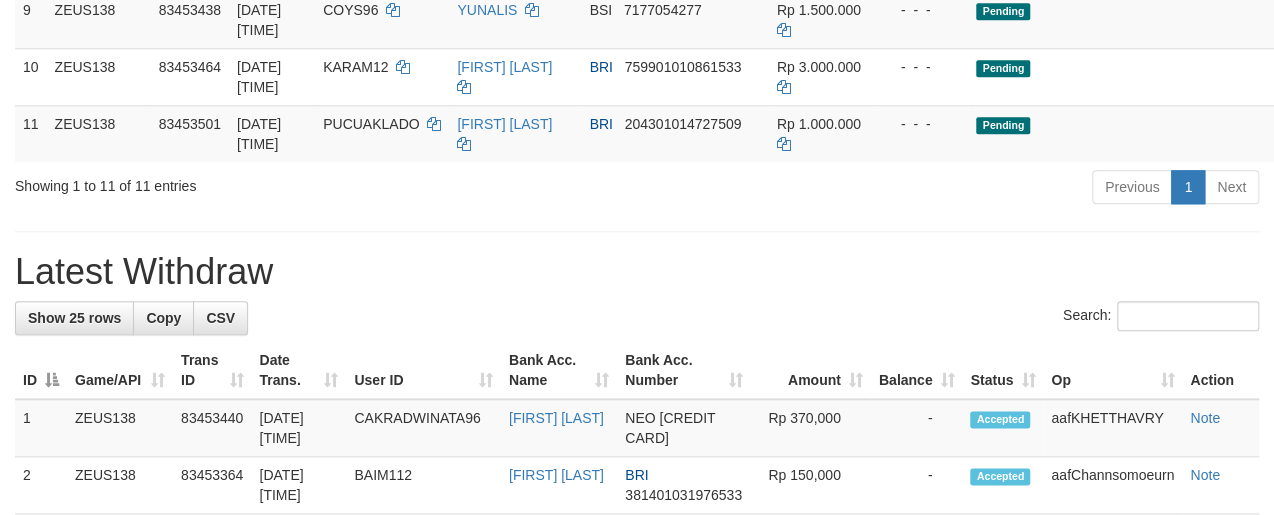 scroll, scrollTop: 865, scrollLeft: 0, axis: vertical 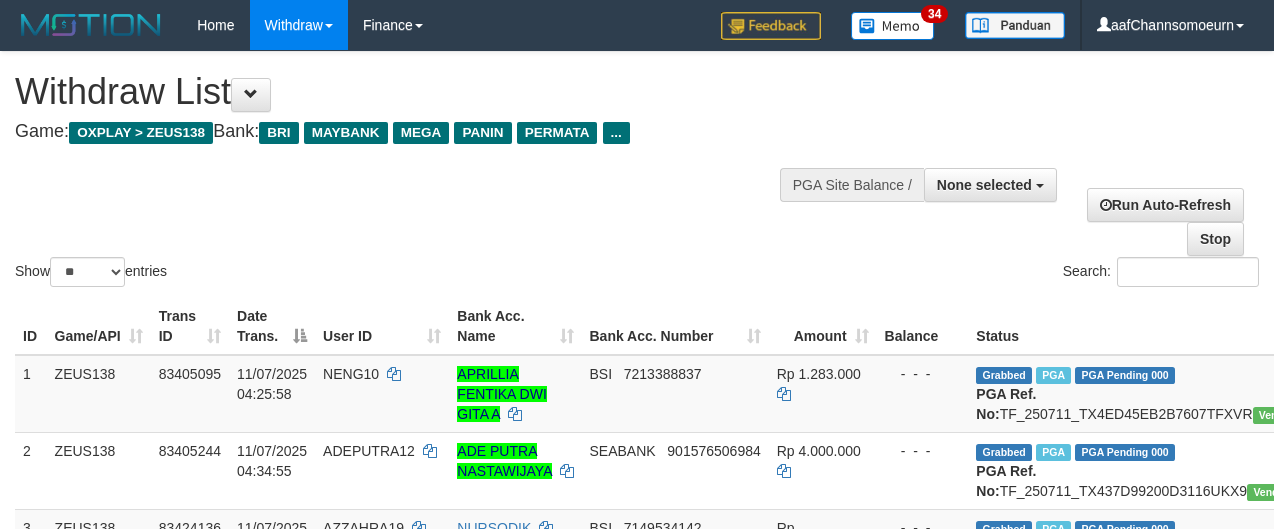 select 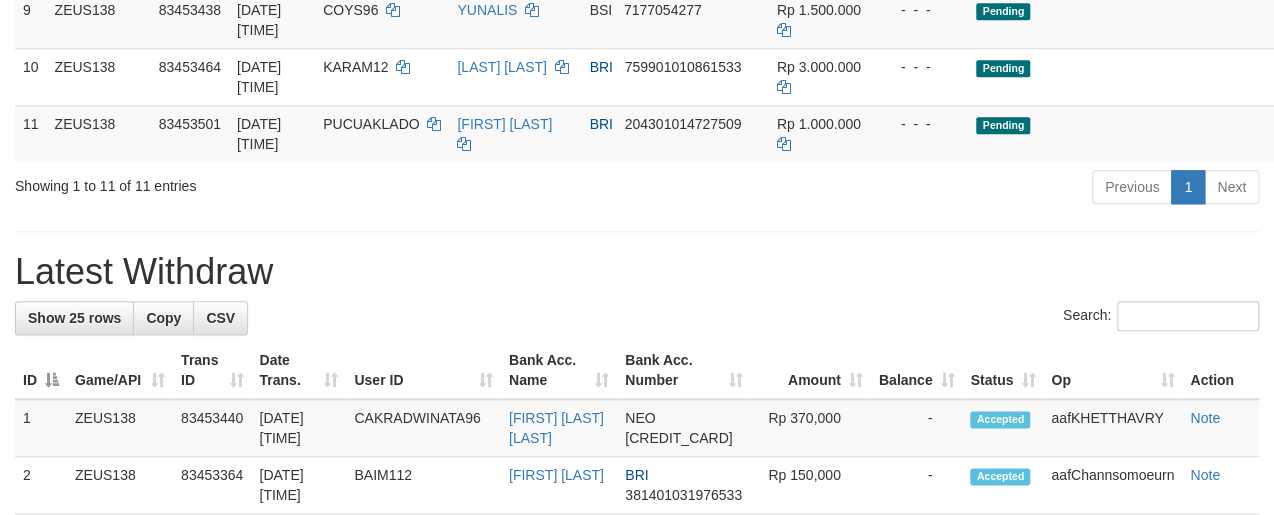 scroll, scrollTop: 865, scrollLeft: 0, axis: vertical 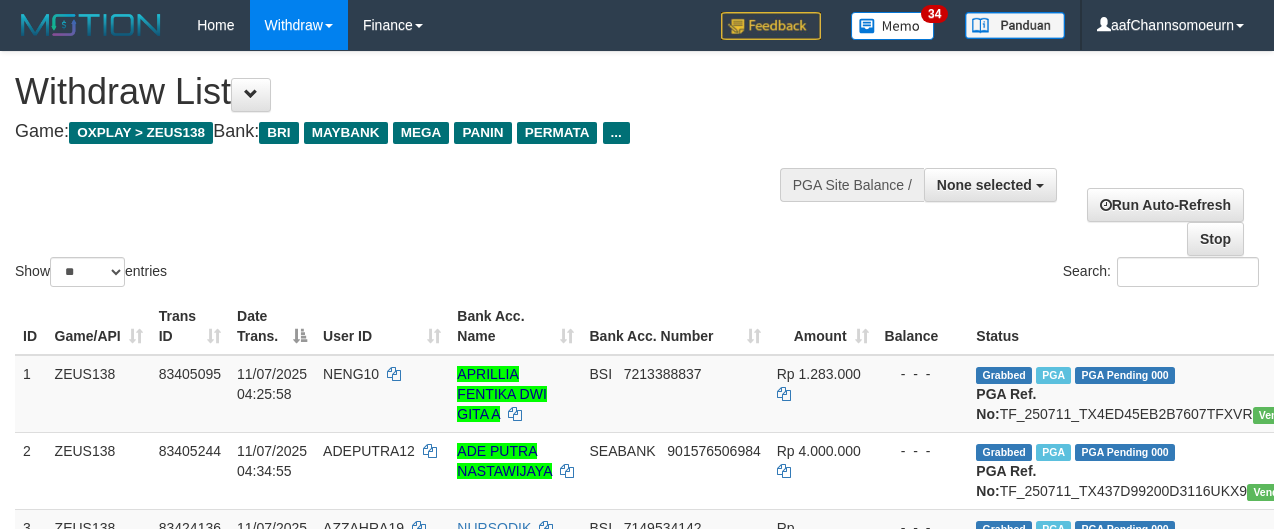 select 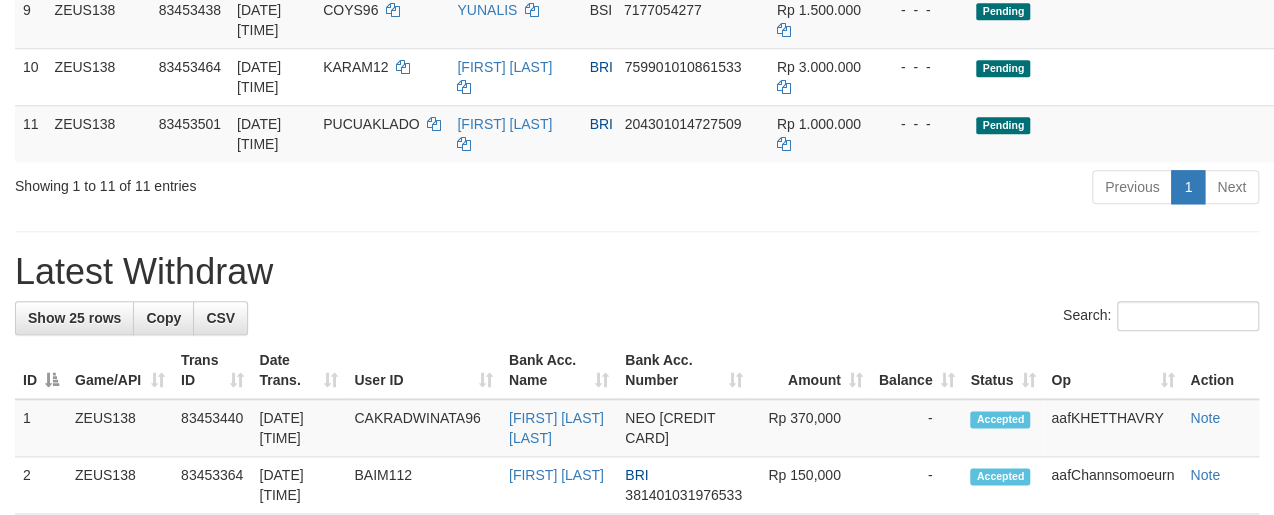 scroll, scrollTop: 865, scrollLeft: 0, axis: vertical 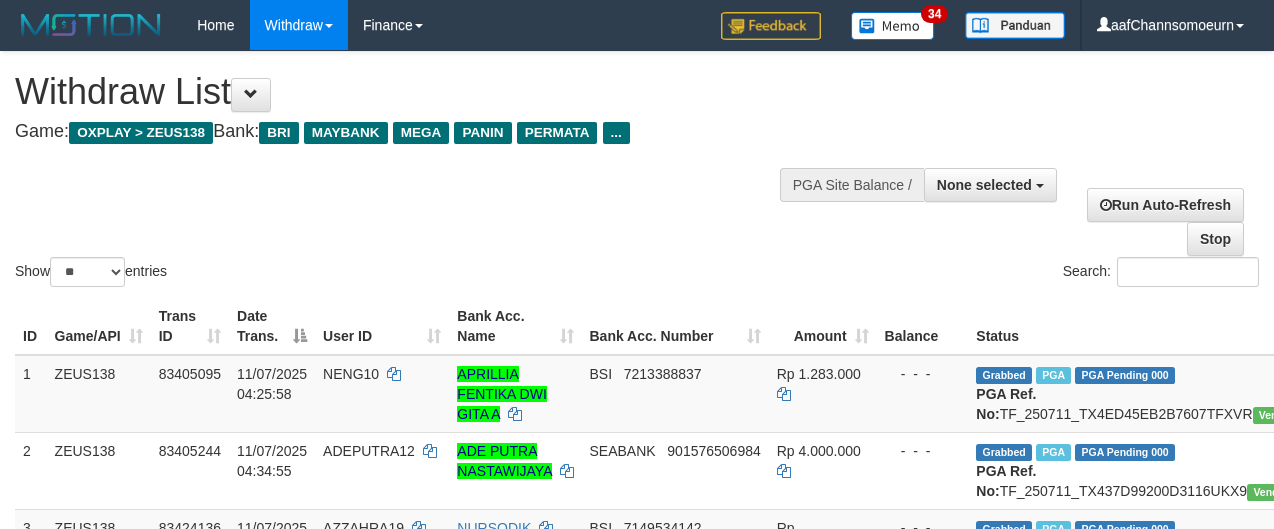 select 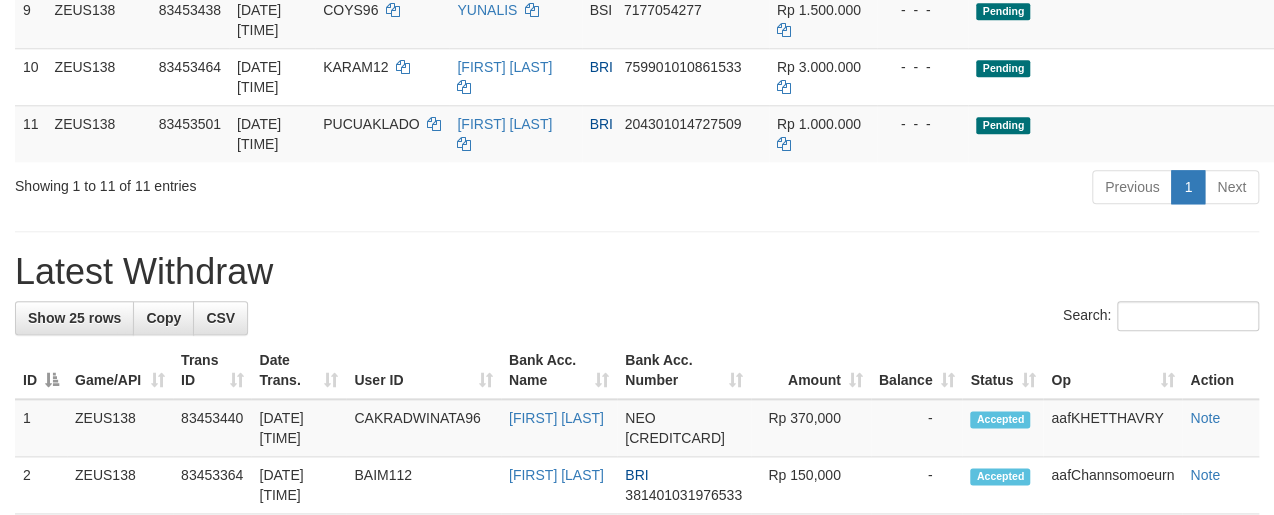 scroll, scrollTop: 865, scrollLeft: 0, axis: vertical 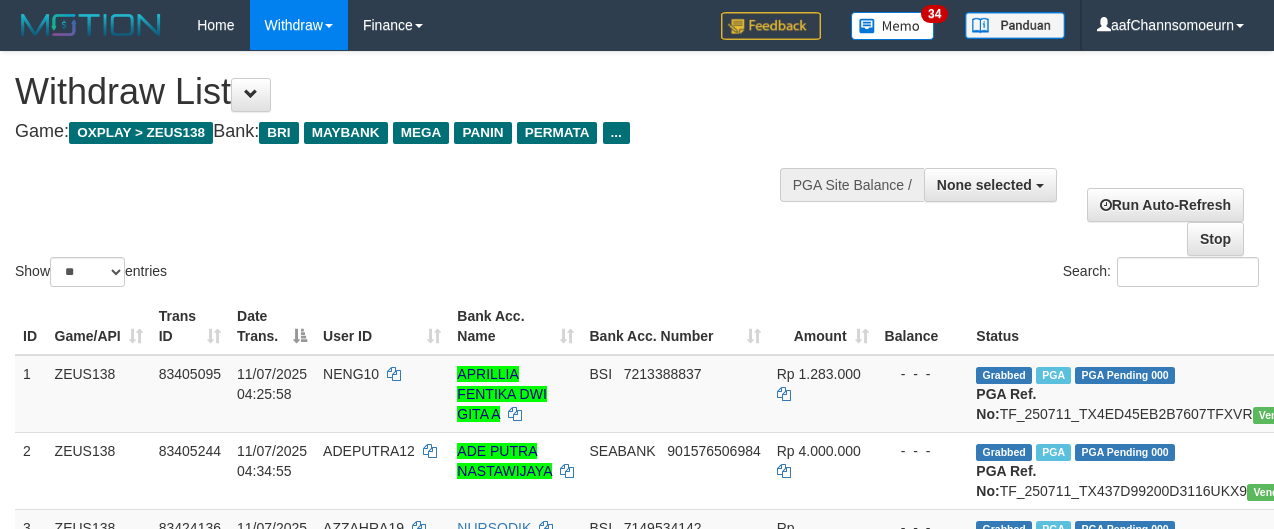 select 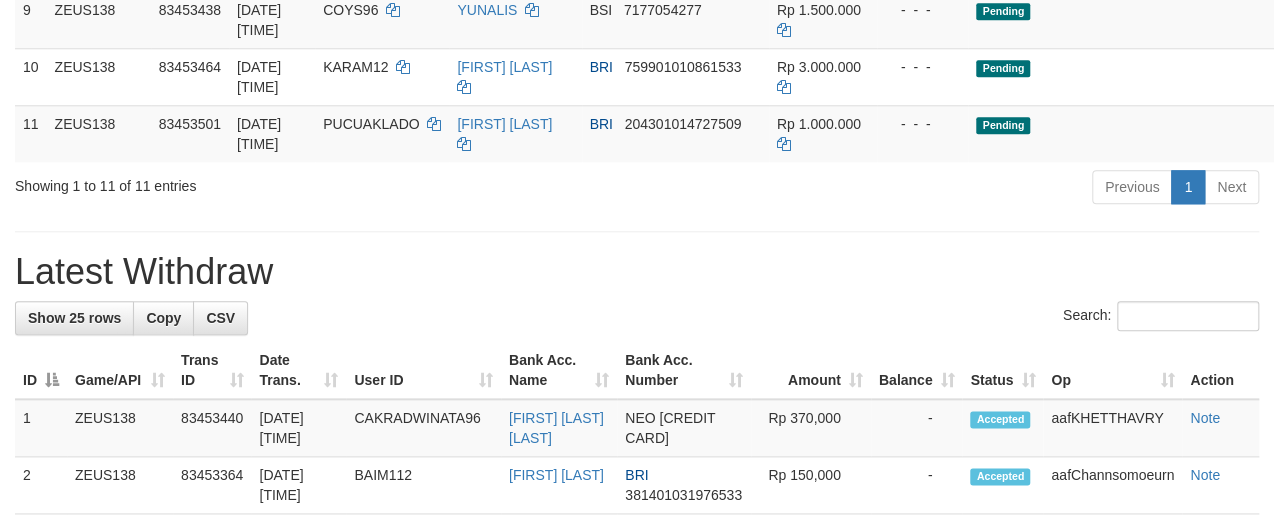 scroll, scrollTop: 865, scrollLeft: 0, axis: vertical 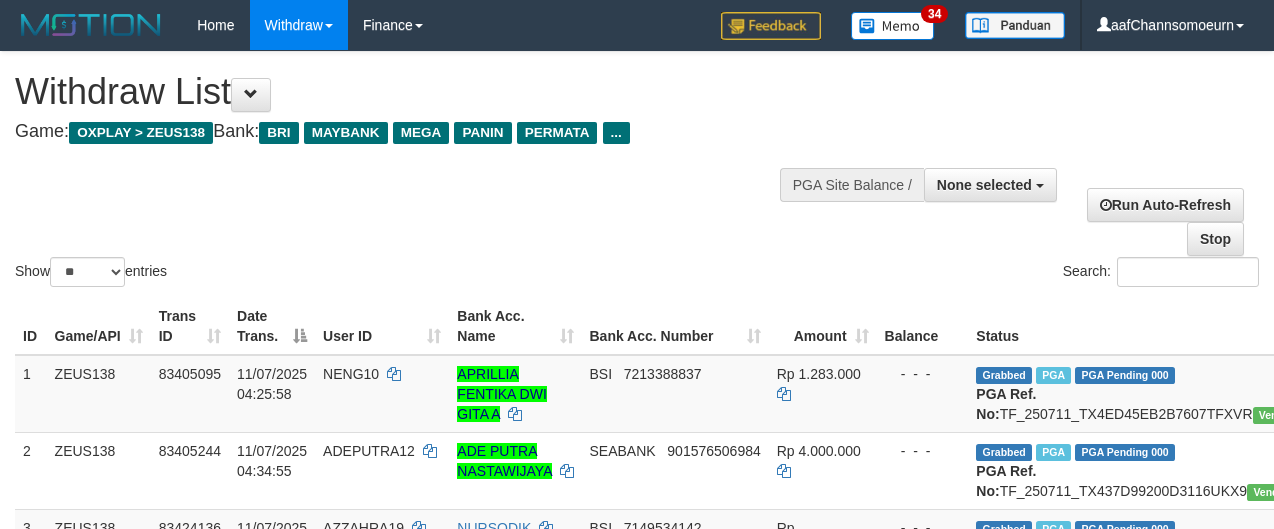 select 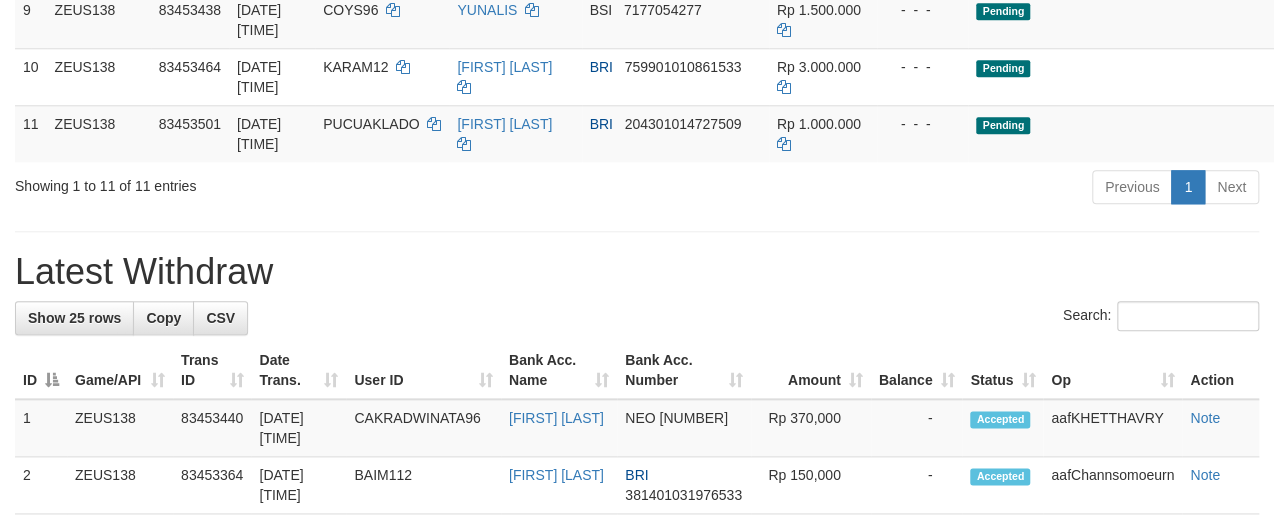scroll, scrollTop: 865, scrollLeft: 0, axis: vertical 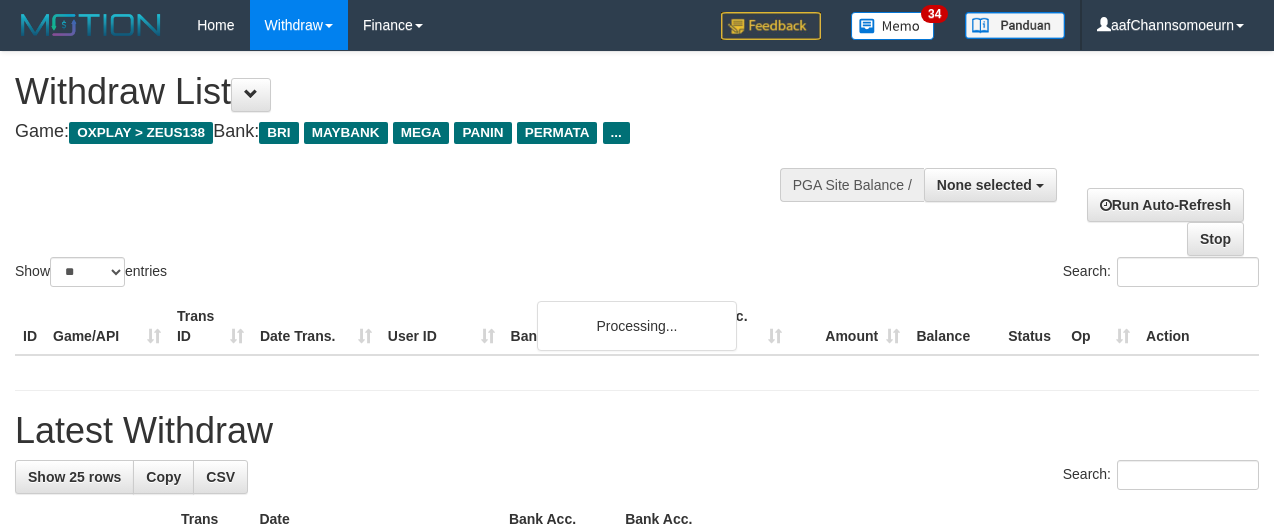 select 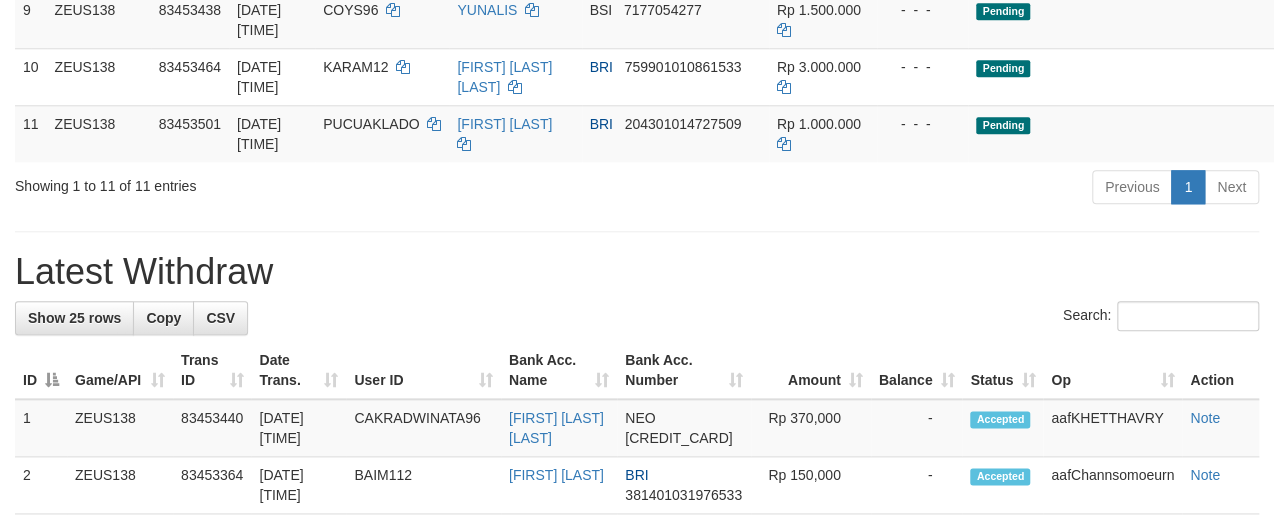 scroll, scrollTop: 865, scrollLeft: 0, axis: vertical 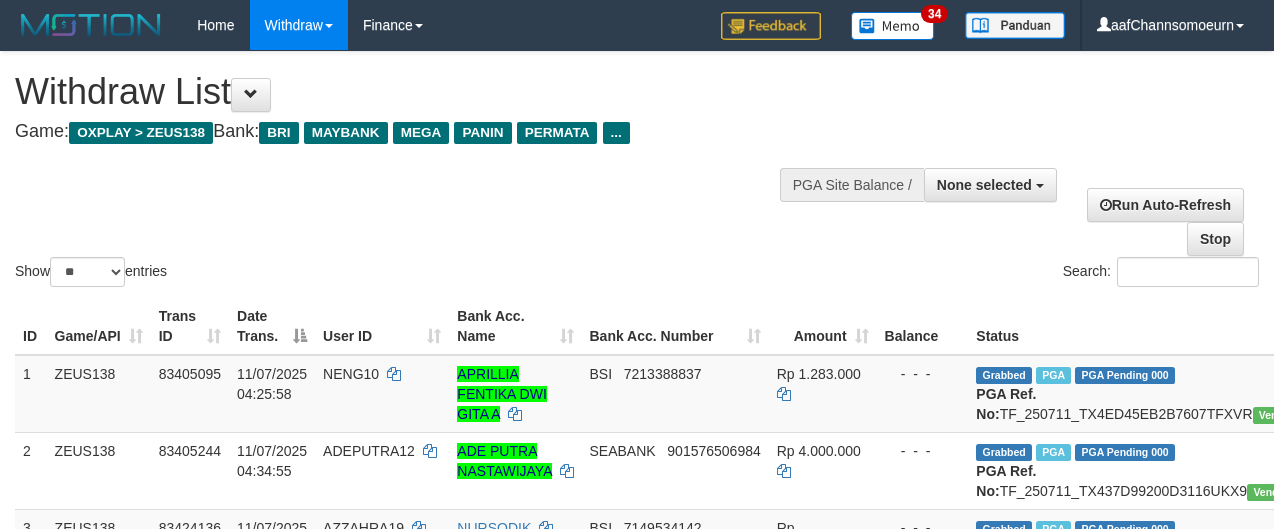 select 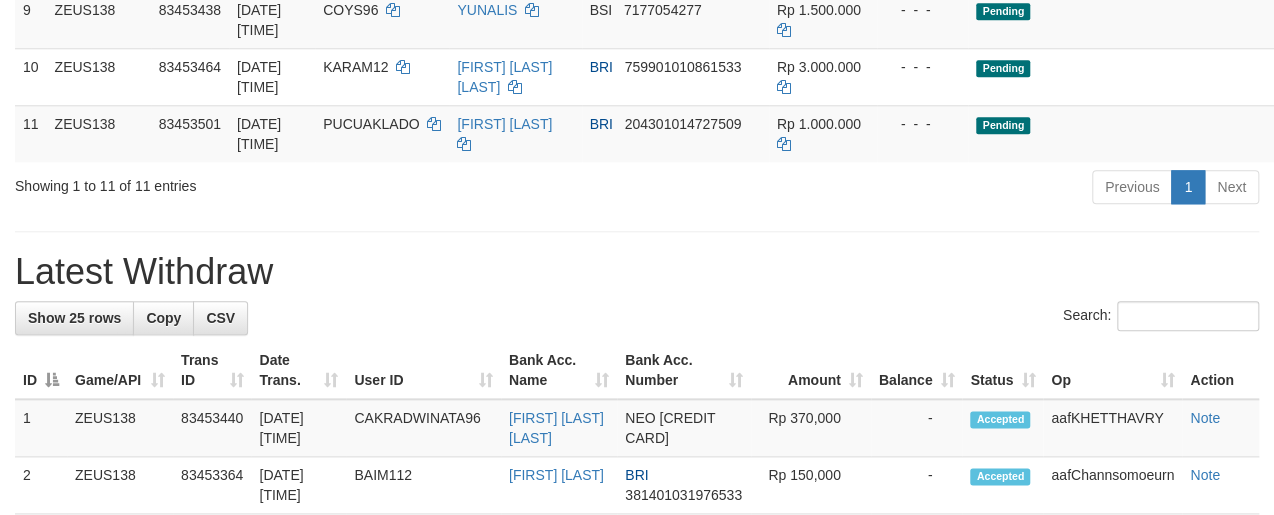 scroll, scrollTop: 865, scrollLeft: 0, axis: vertical 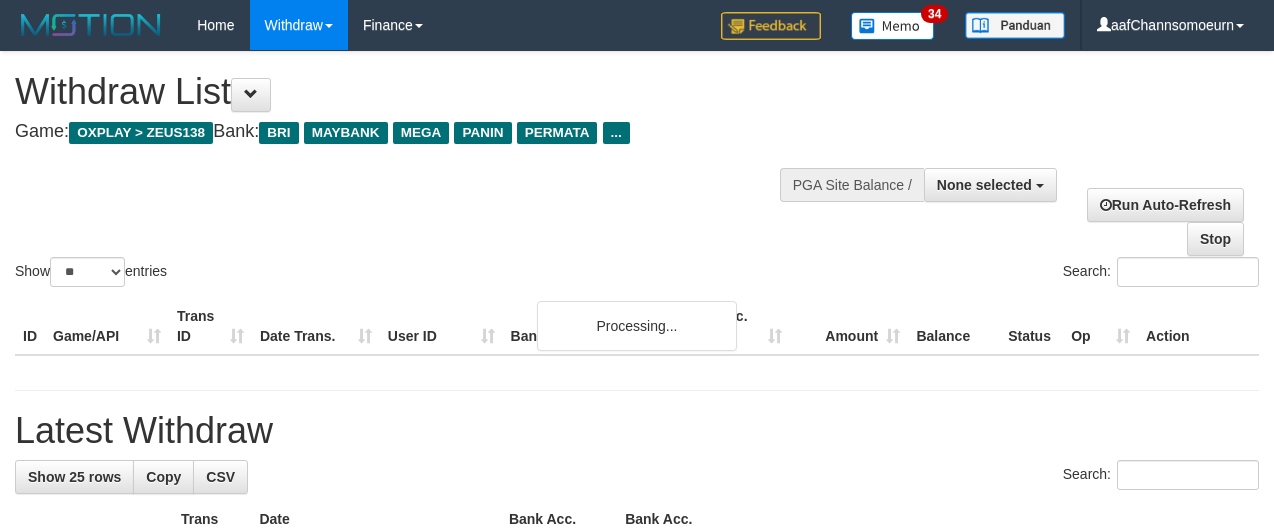 select 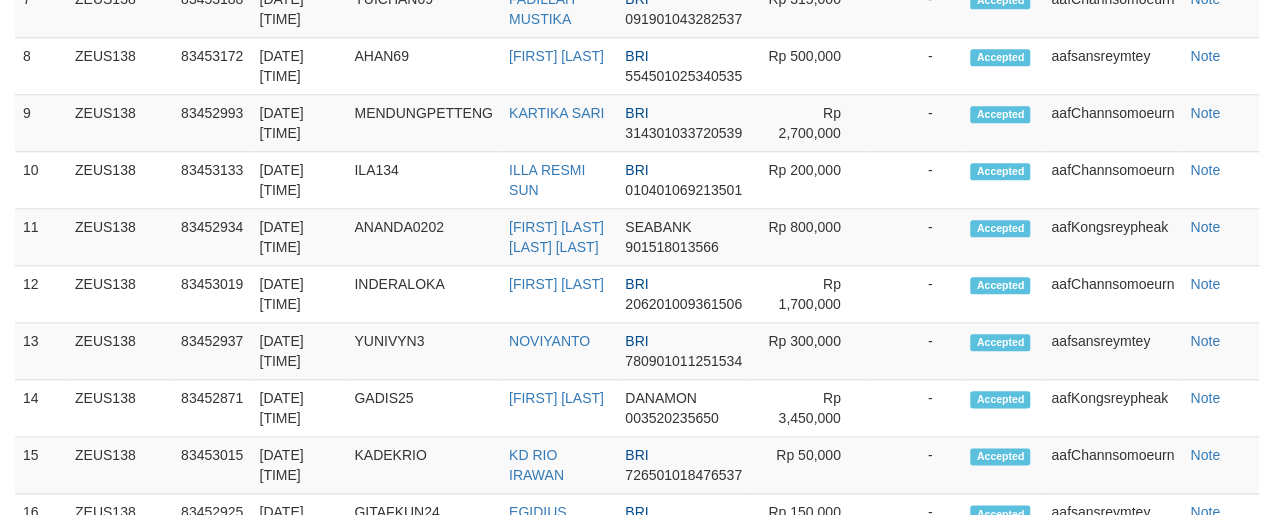 scroll, scrollTop: 865, scrollLeft: 0, axis: vertical 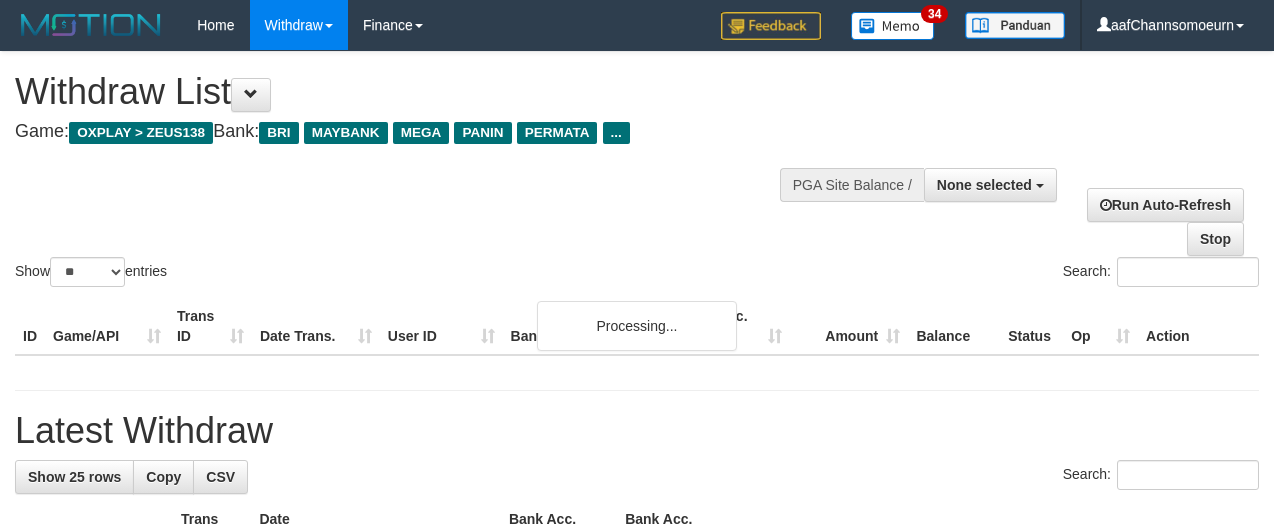 select 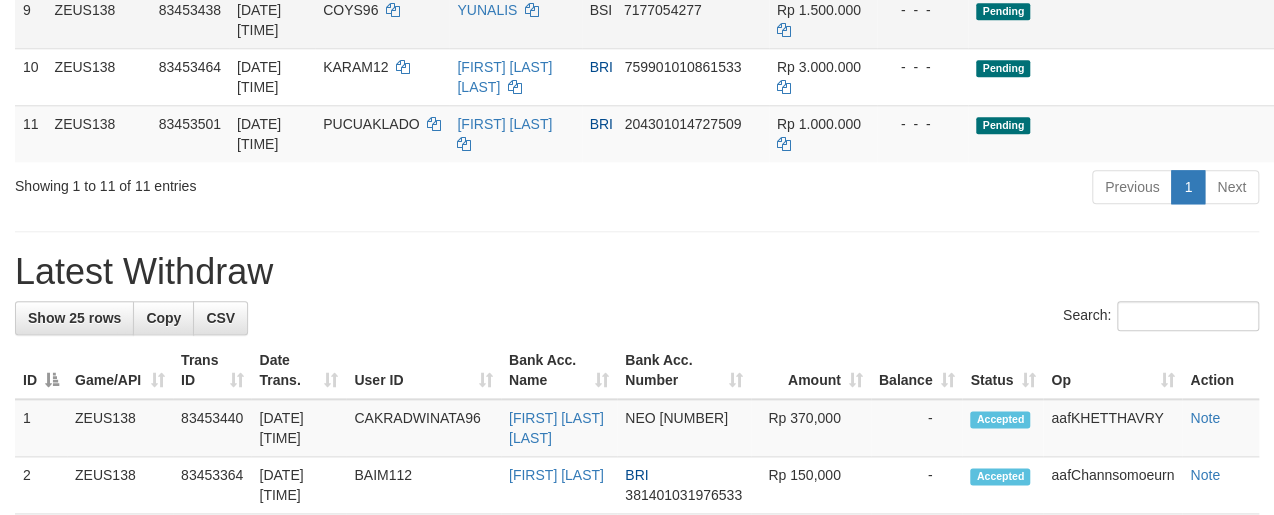 scroll, scrollTop: 865, scrollLeft: 0, axis: vertical 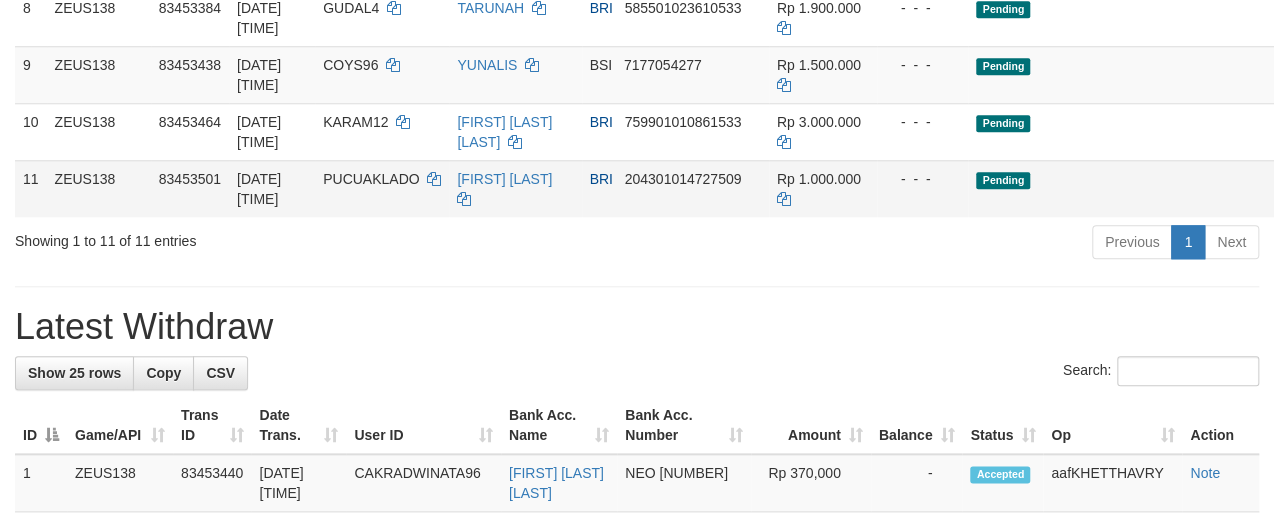 click on "Rp 1.000.000" at bounding box center [823, 188] 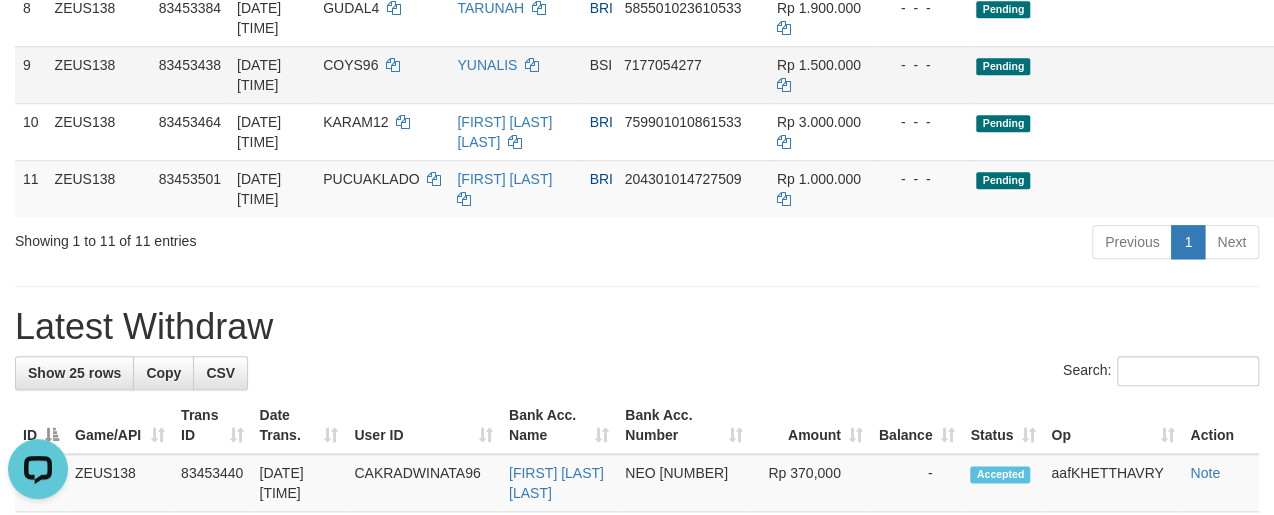 scroll, scrollTop: 0, scrollLeft: 0, axis: both 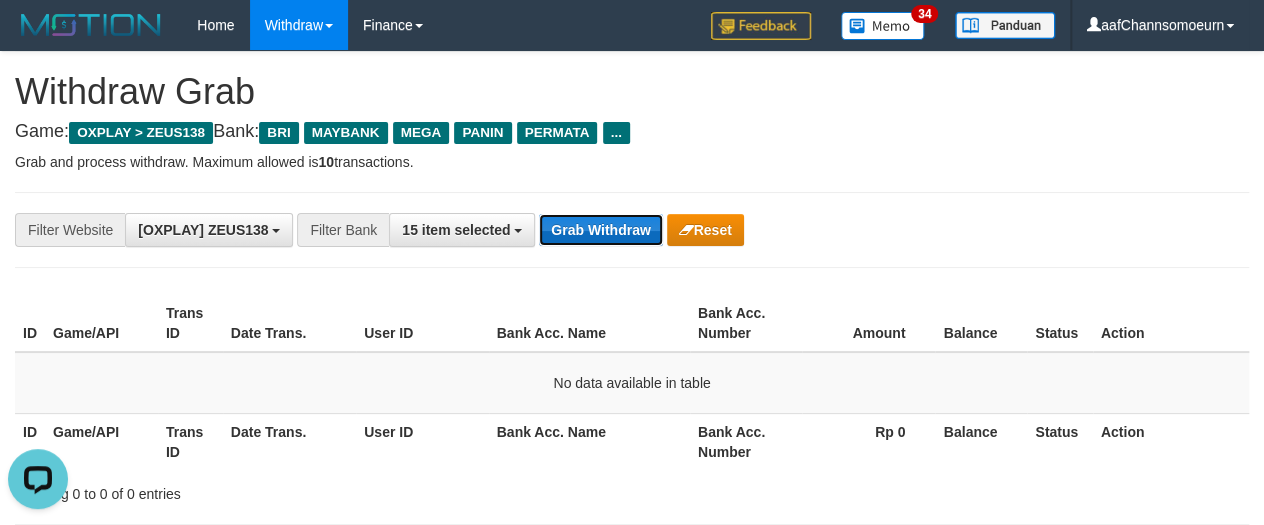 click on "Grab Withdraw" at bounding box center (600, 230) 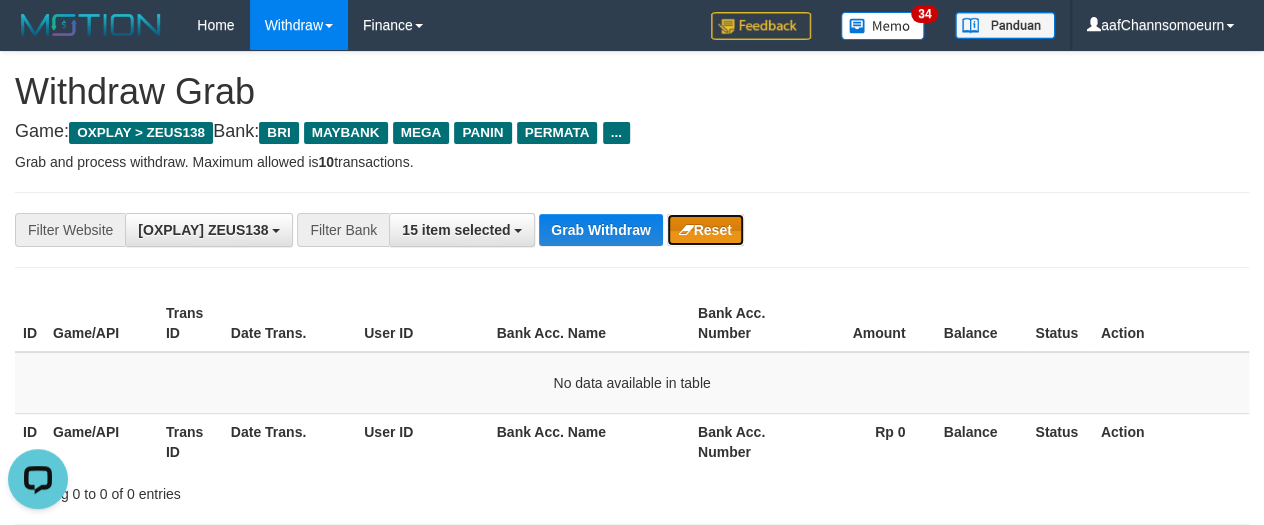 click on "**********" at bounding box center [526, 230] 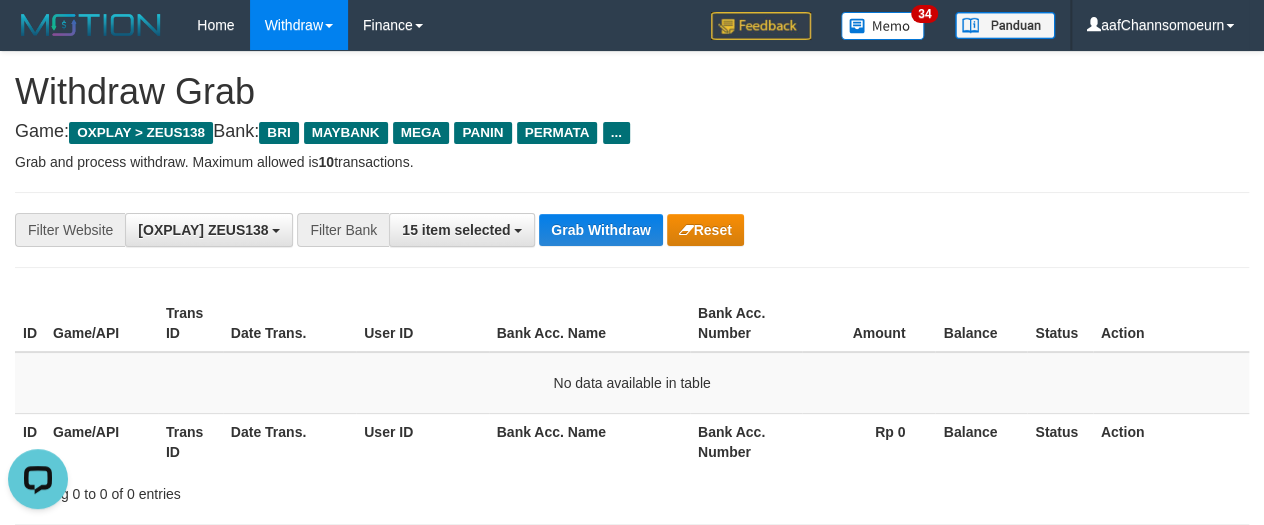click on "**********" at bounding box center [526, 230] 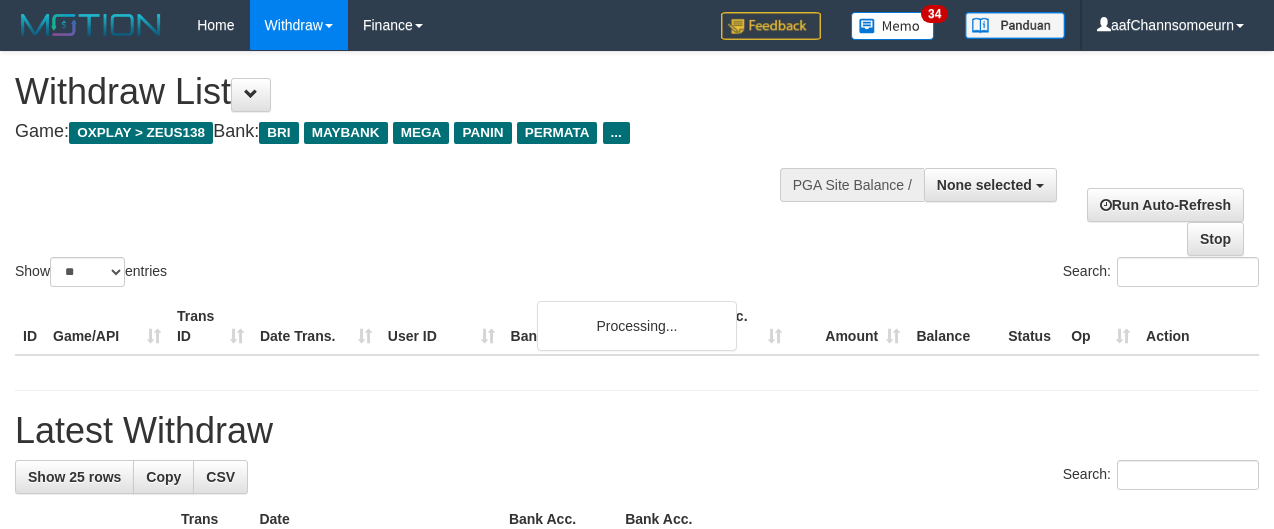 select 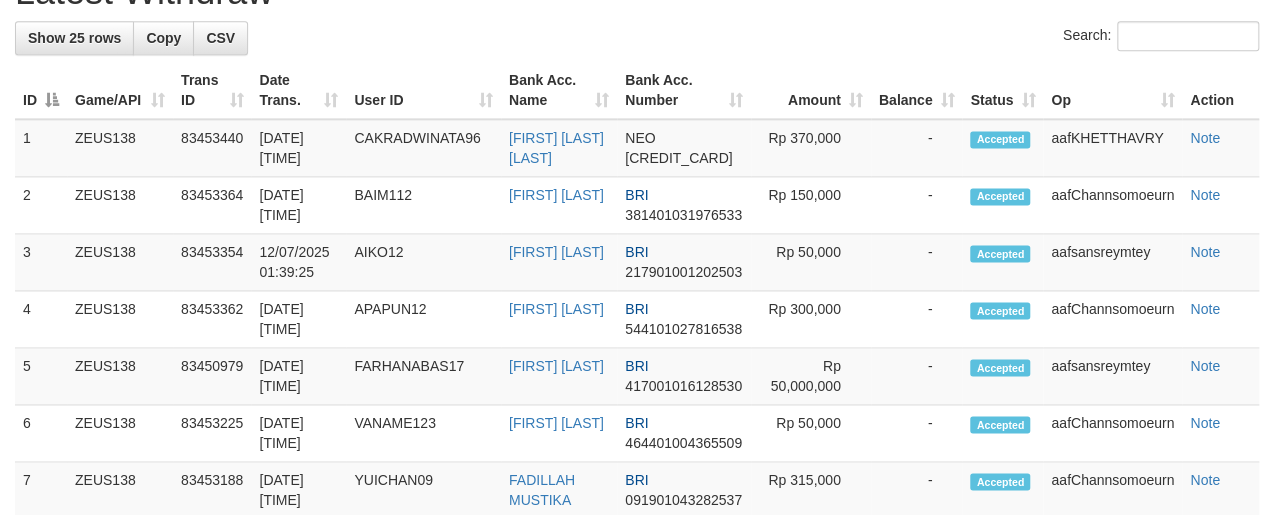 scroll, scrollTop: 1077, scrollLeft: 0, axis: vertical 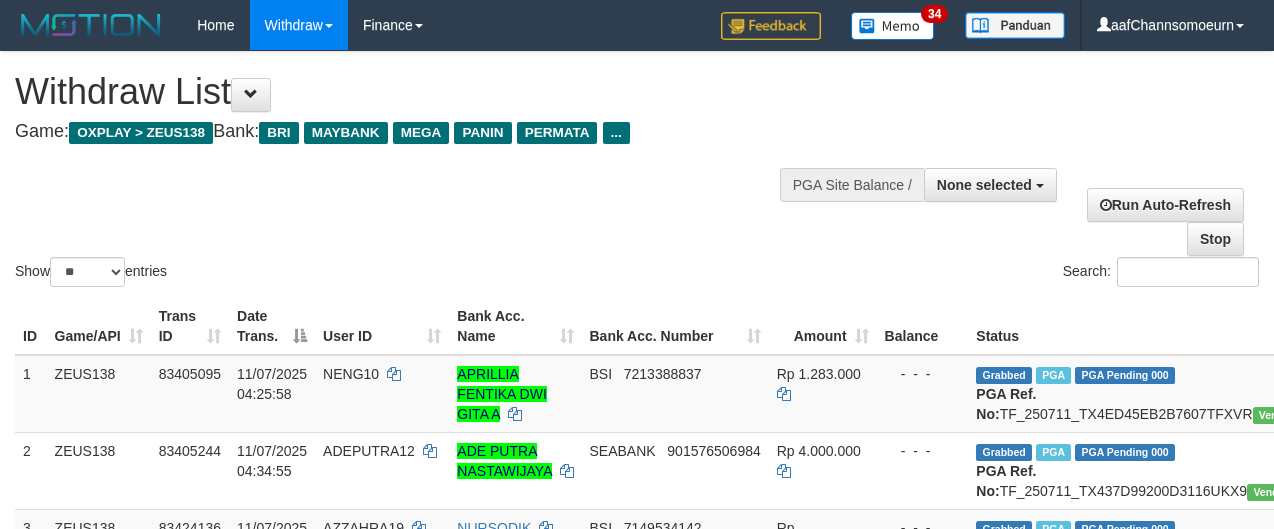 select 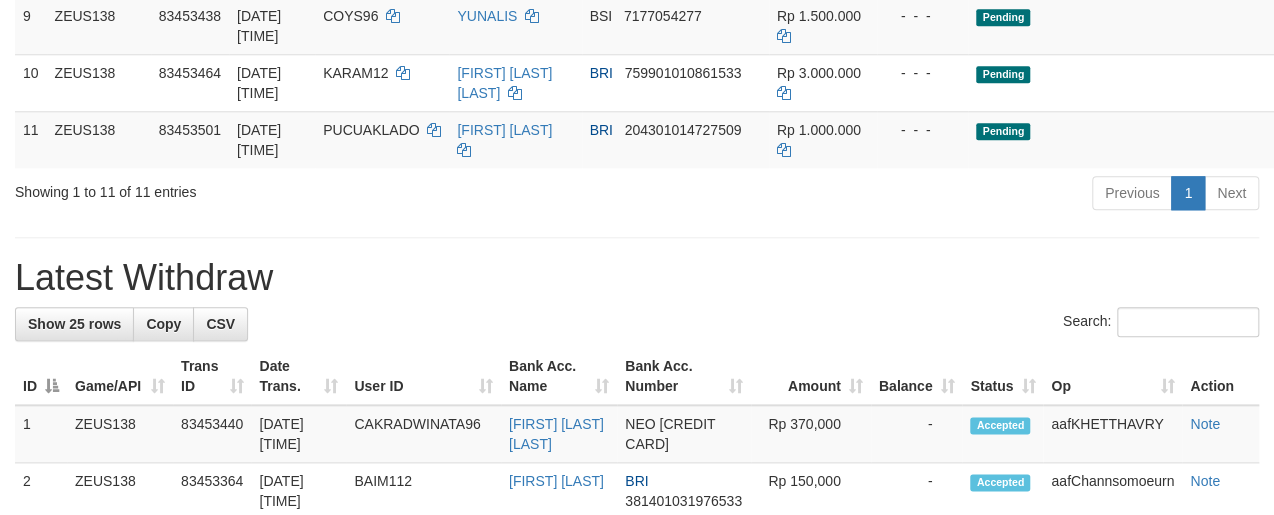 scroll, scrollTop: 860, scrollLeft: 0, axis: vertical 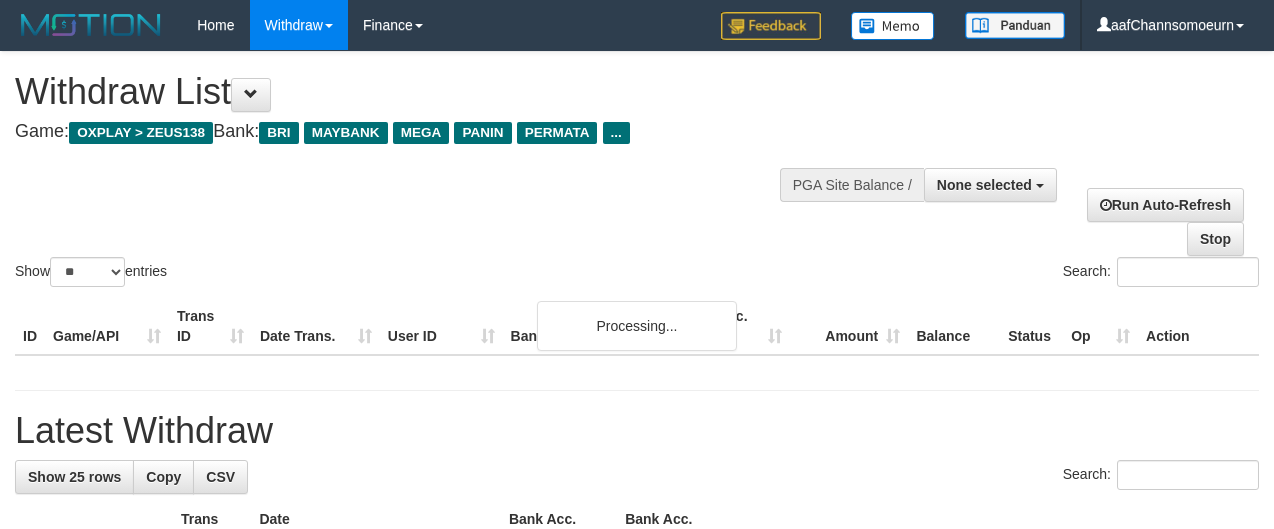 select 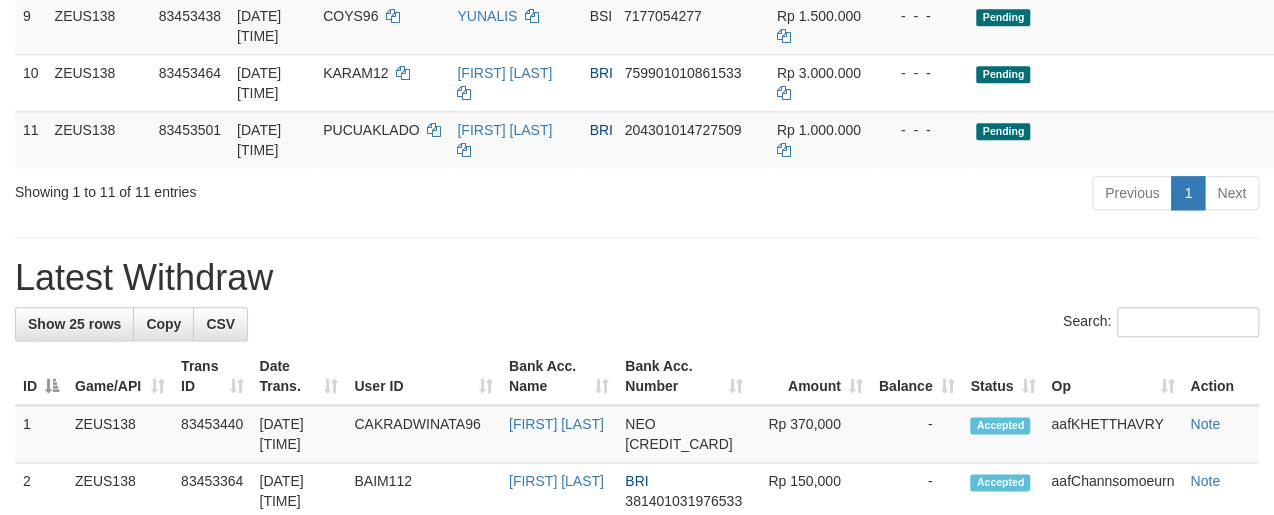 scroll, scrollTop: 860, scrollLeft: 0, axis: vertical 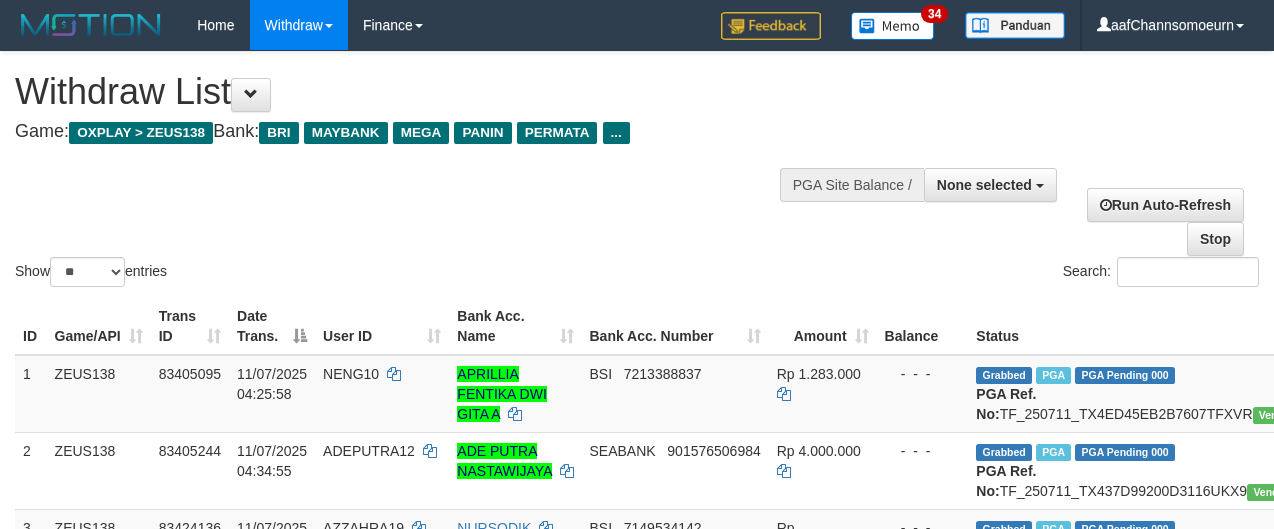 select 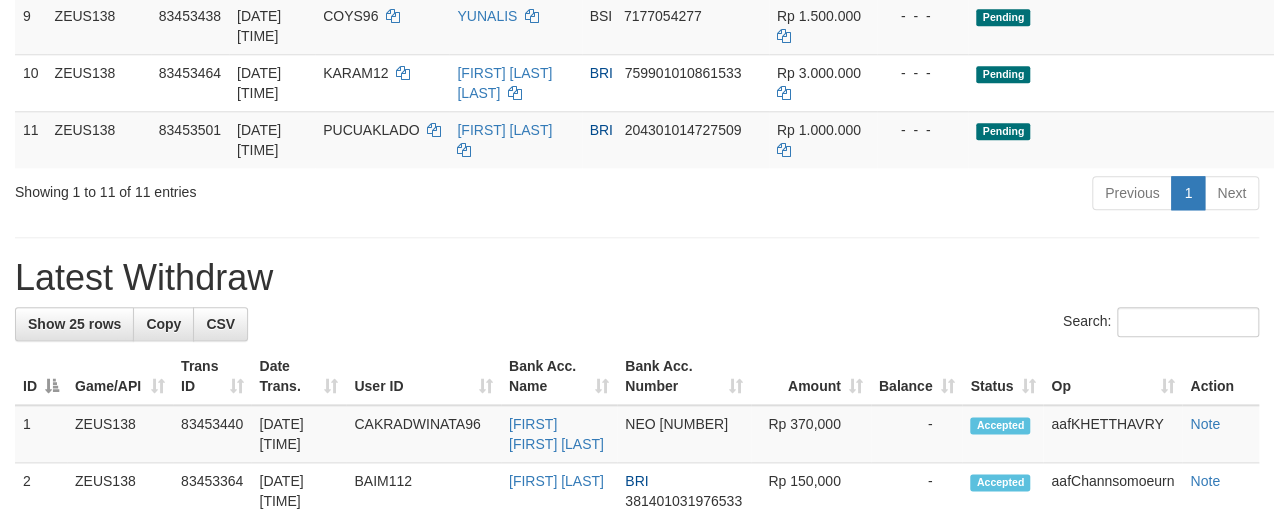scroll, scrollTop: 860, scrollLeft: 0, axis: vertical 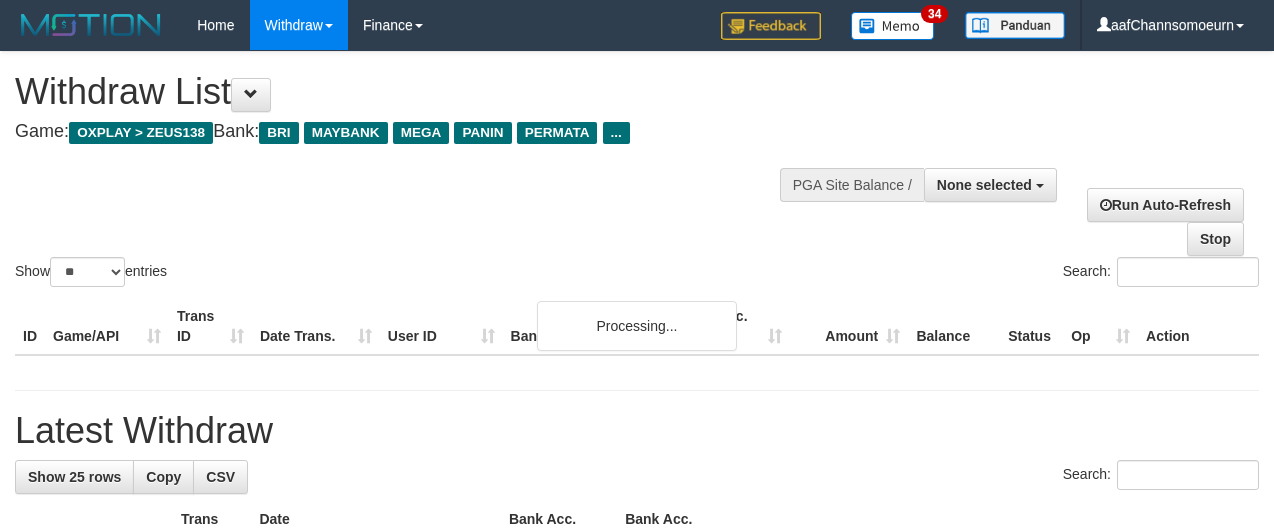 select 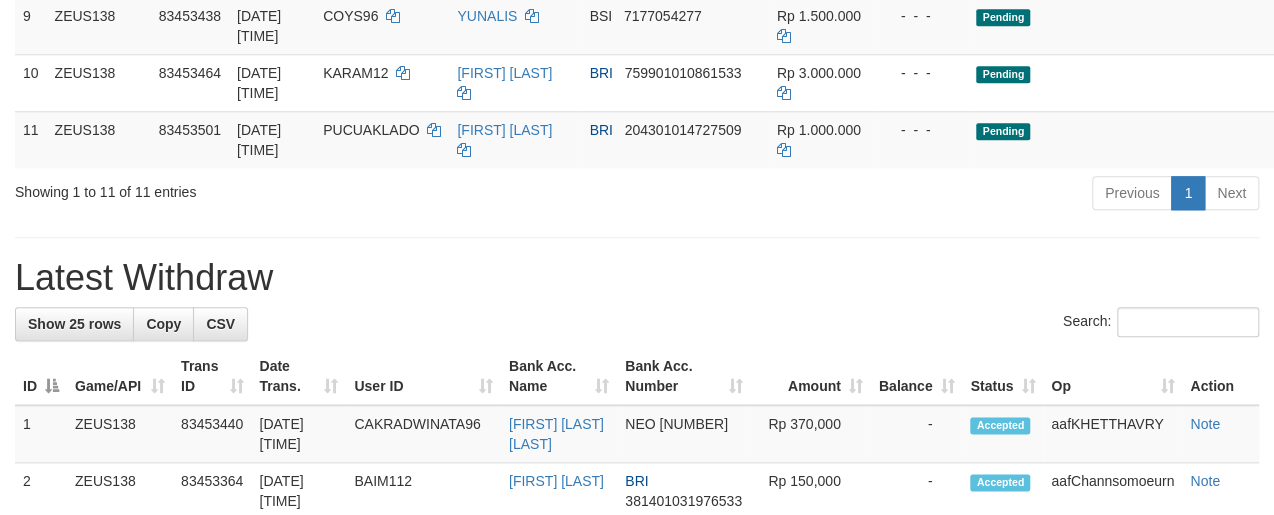 scroll, scrollTop: 860, scrollLeft: 0, axis: vertical 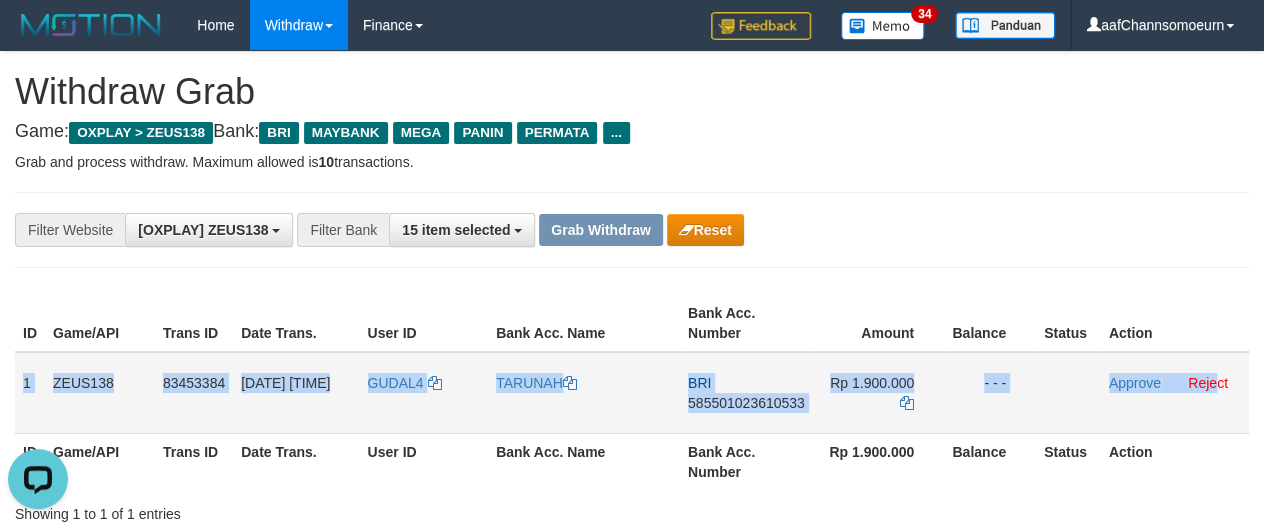 drag, startPoint x: 23, startPoint y: 374, endPoint x: 1220, endPoint y: 416, distance: 1197.7366 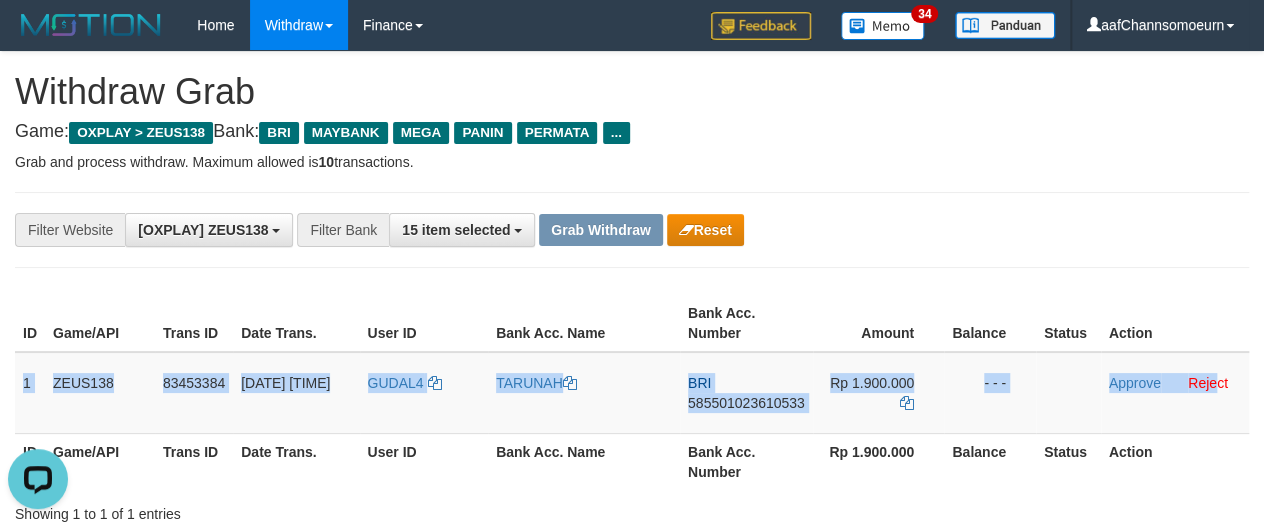 copy on "1
ZEUS138
83453384
12/07/2025 01:38:42
GUDAL4
TARUNAH
BRI
585501023610533
Rp 1.900.000
- - -
Approve
Reje" 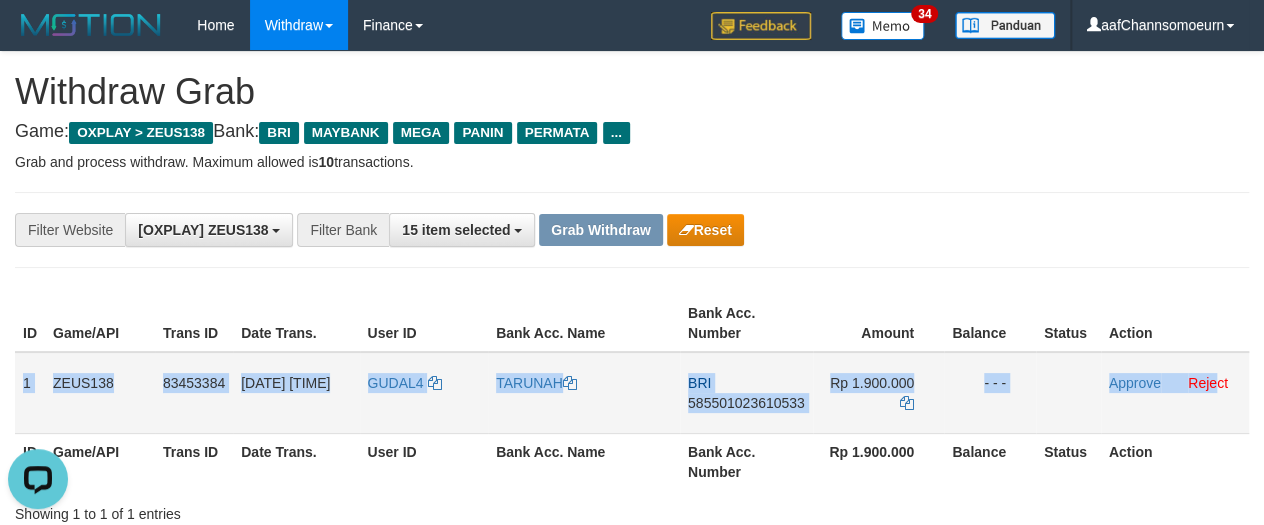 click on "585501023610533" at bounding box center (746, 403) 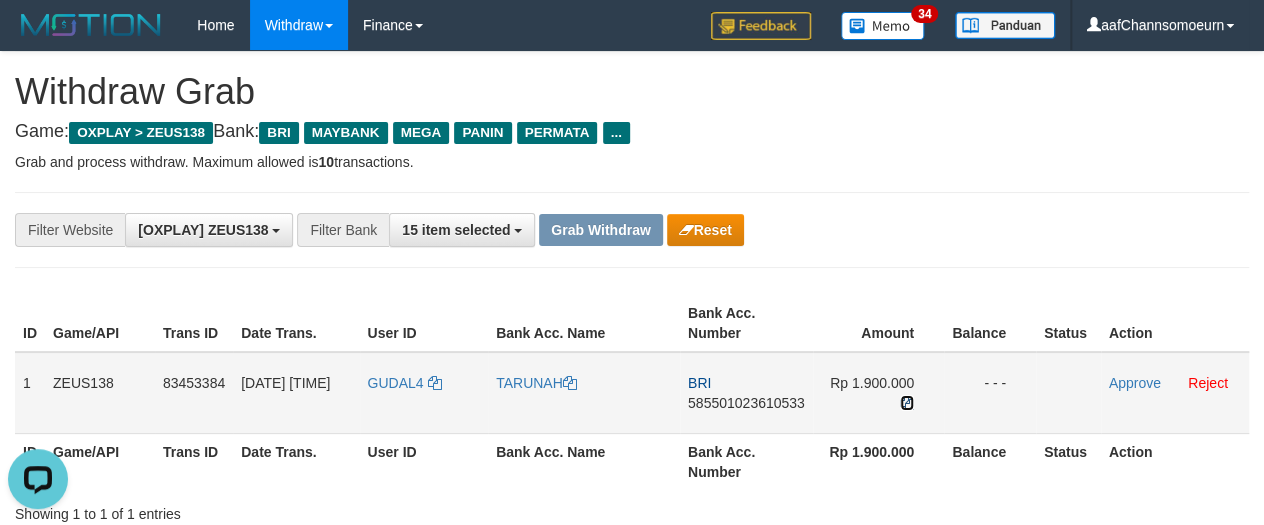 click at bounding box center [907, 403] 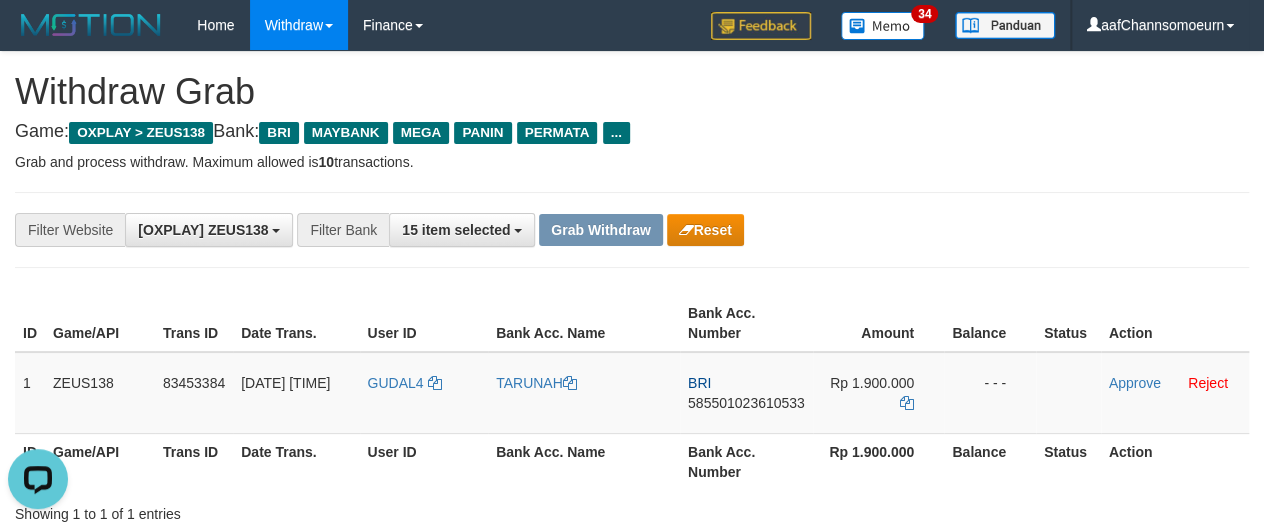 drag, startPoint x: 1034, startPoint y: 178, endPoint x: 1219, endPoint y: 320, distance: 233.2145 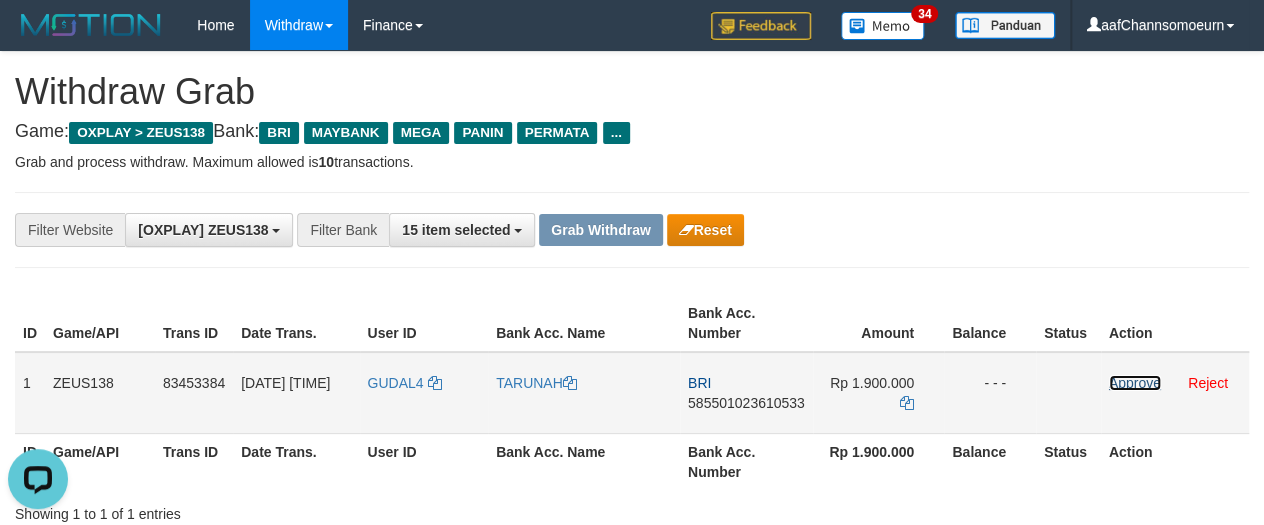 click on "Approve" at bounding box center (1135, 383) 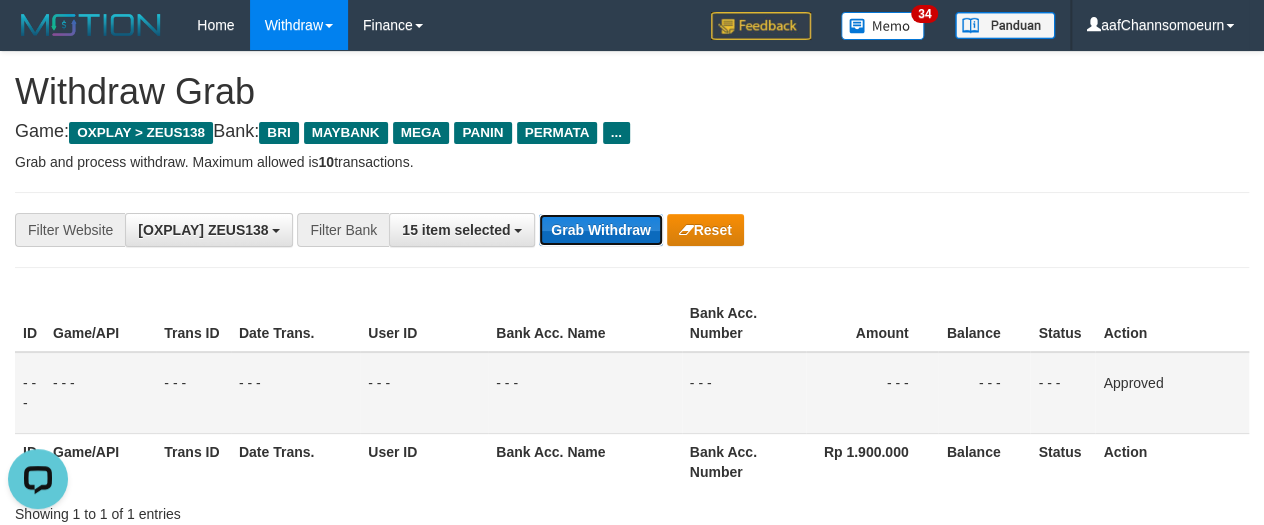 click on "Grab Withdraw" at bounding box center (600, 230) 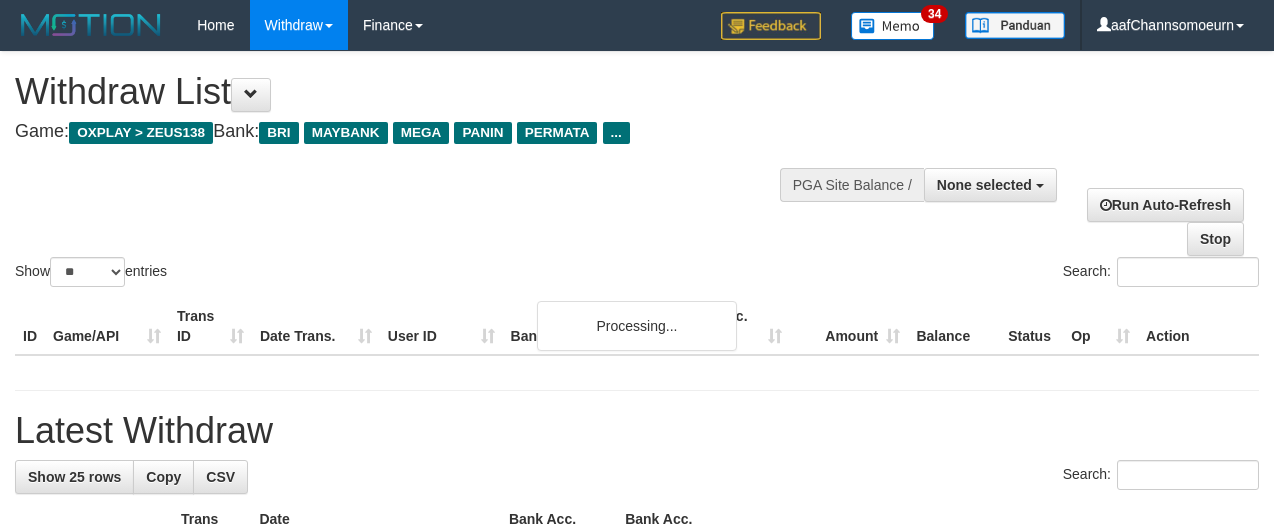 select 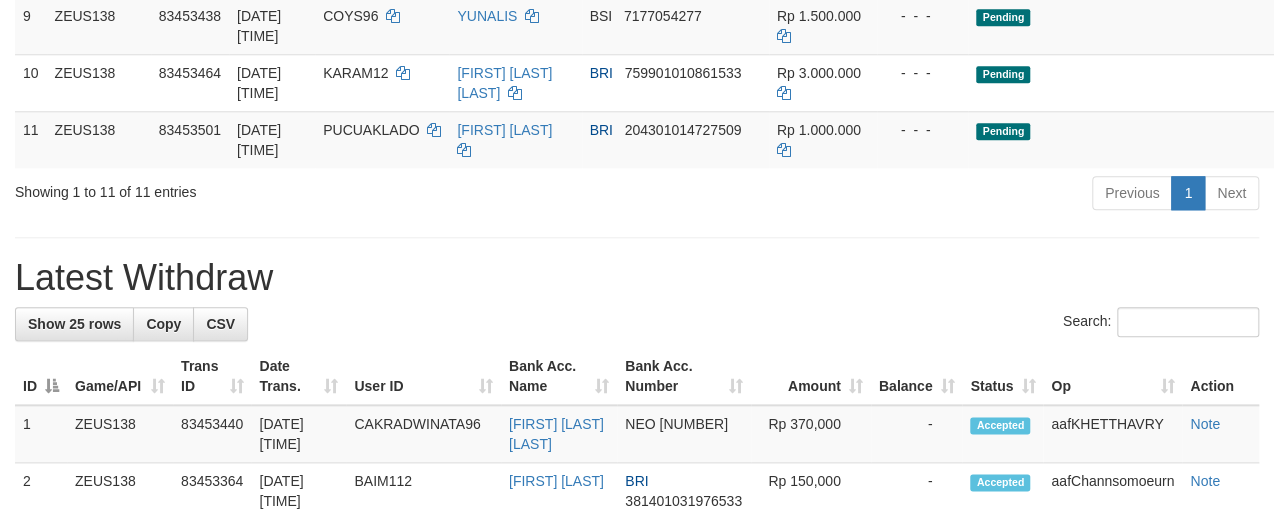 scroll, scrollTop: 860, scrollLeft: 0, axis: vertical 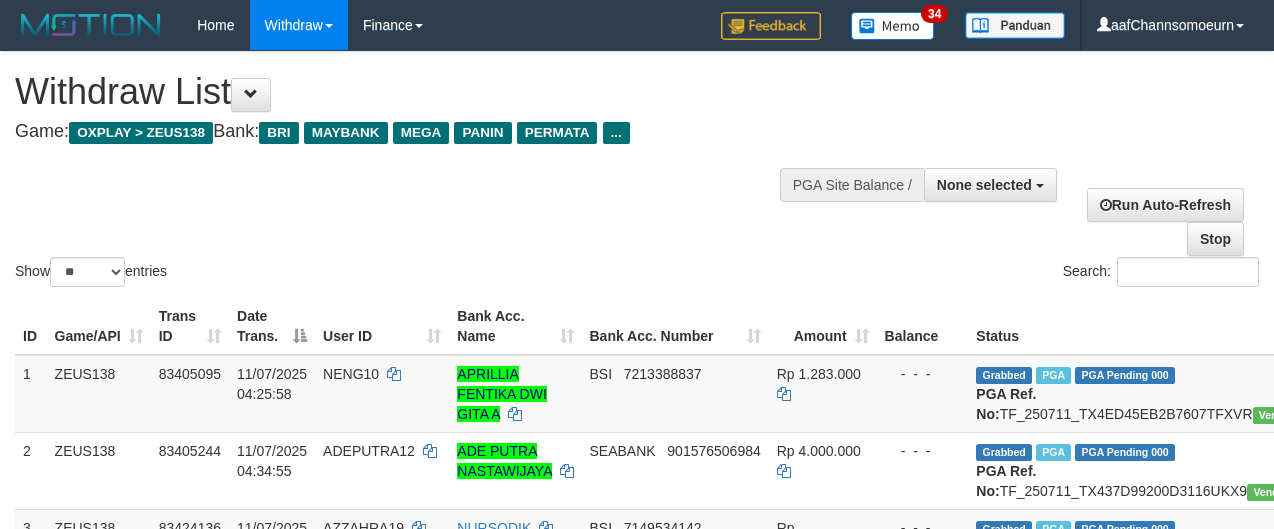 select 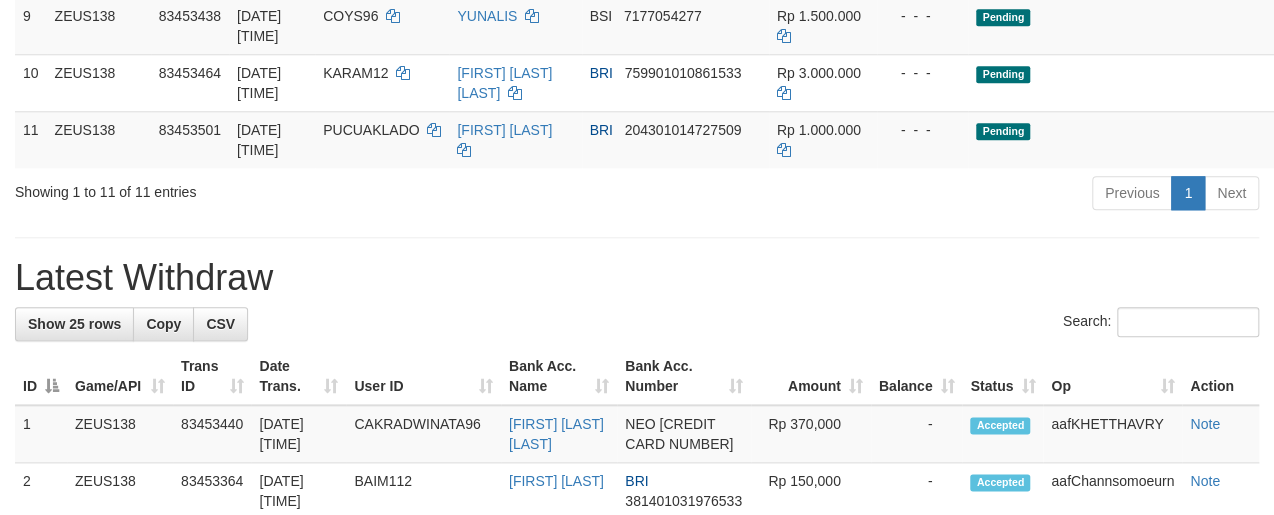 scroll, scrollTop: 860, scrollLeft: 0, axis: vertical 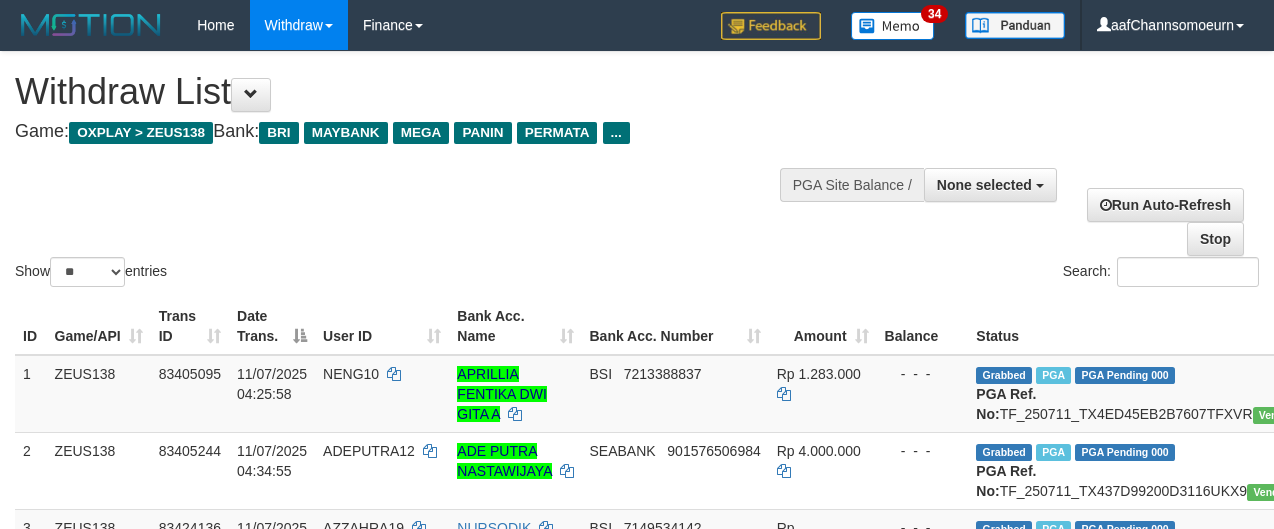 select 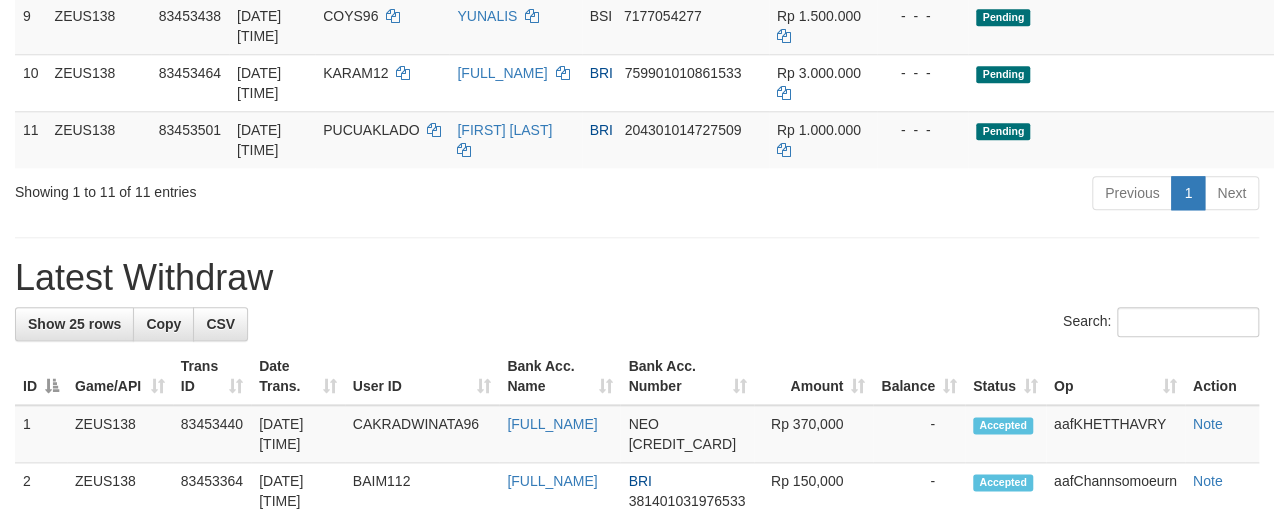 scroll, scrollTop: 860, scrollLeft: 0, axis: vertical 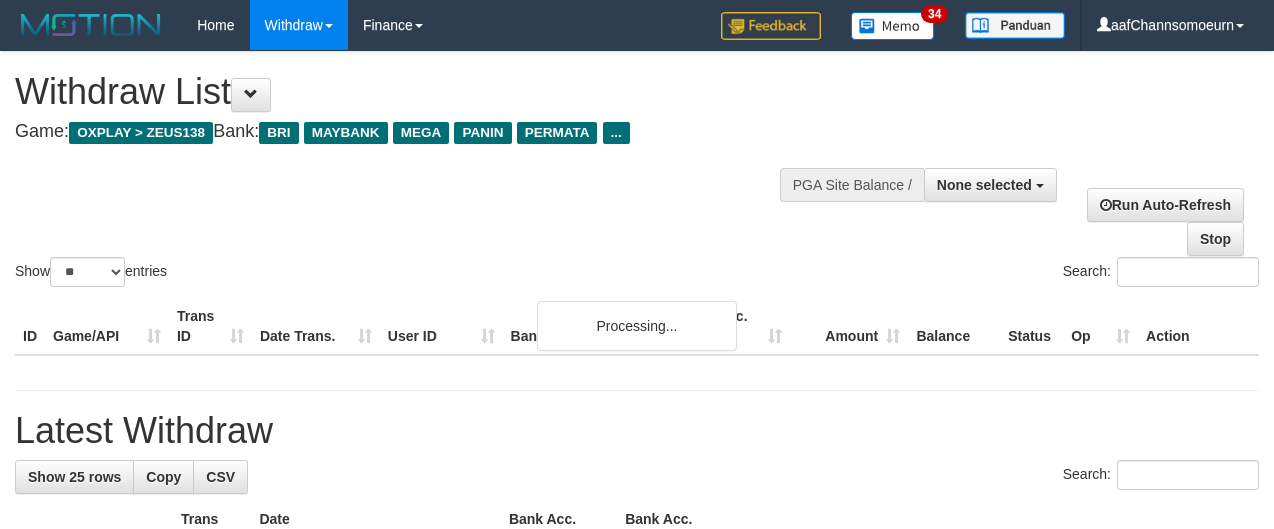 select 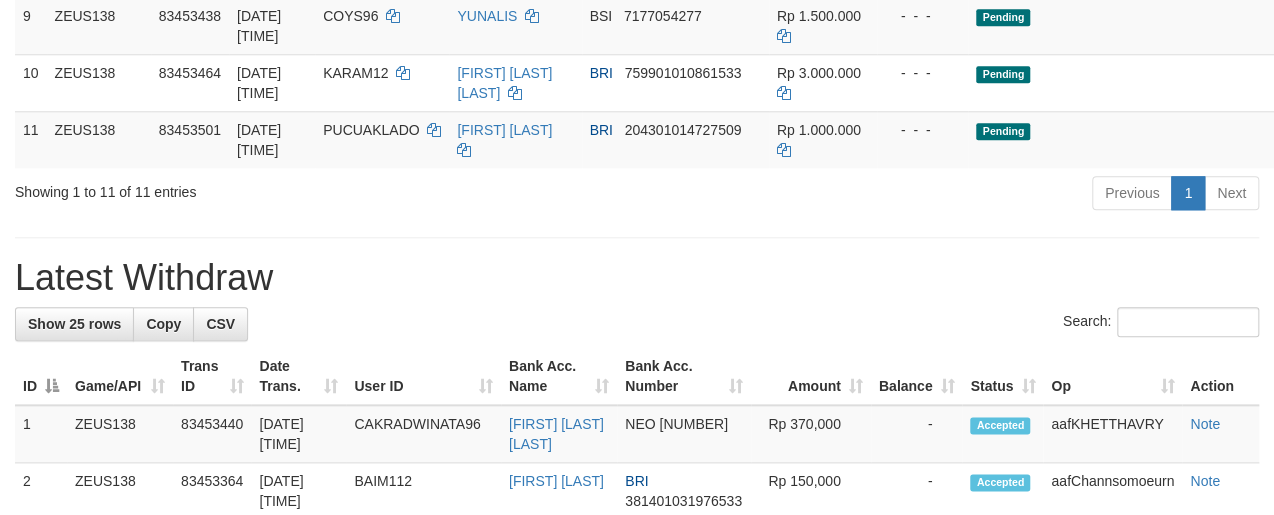 scroll, scrollTop: 860, scrollLeft: 0, axis: vertical 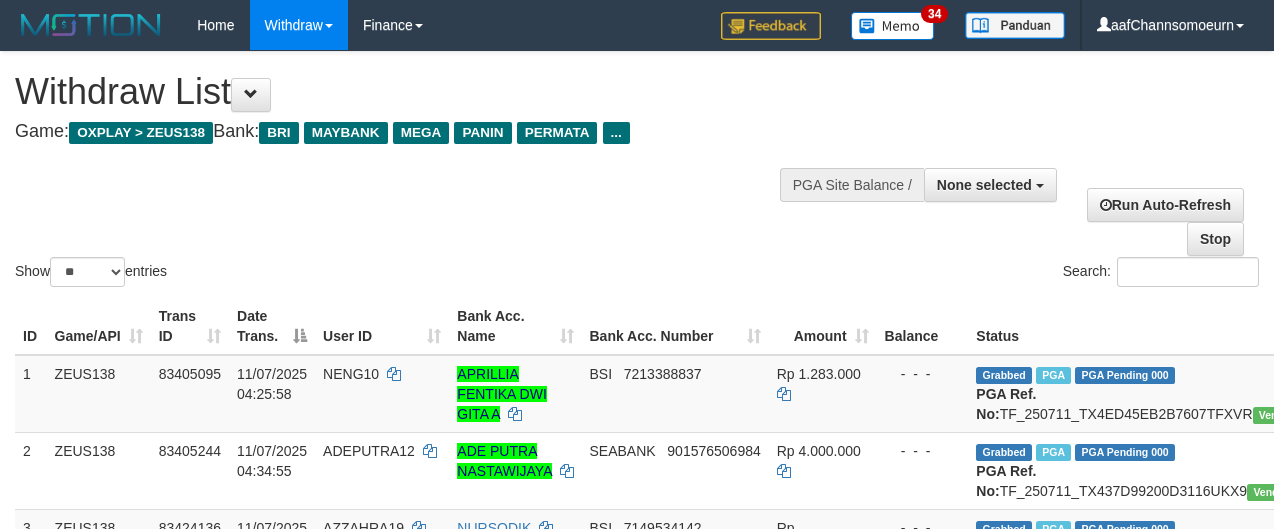 select 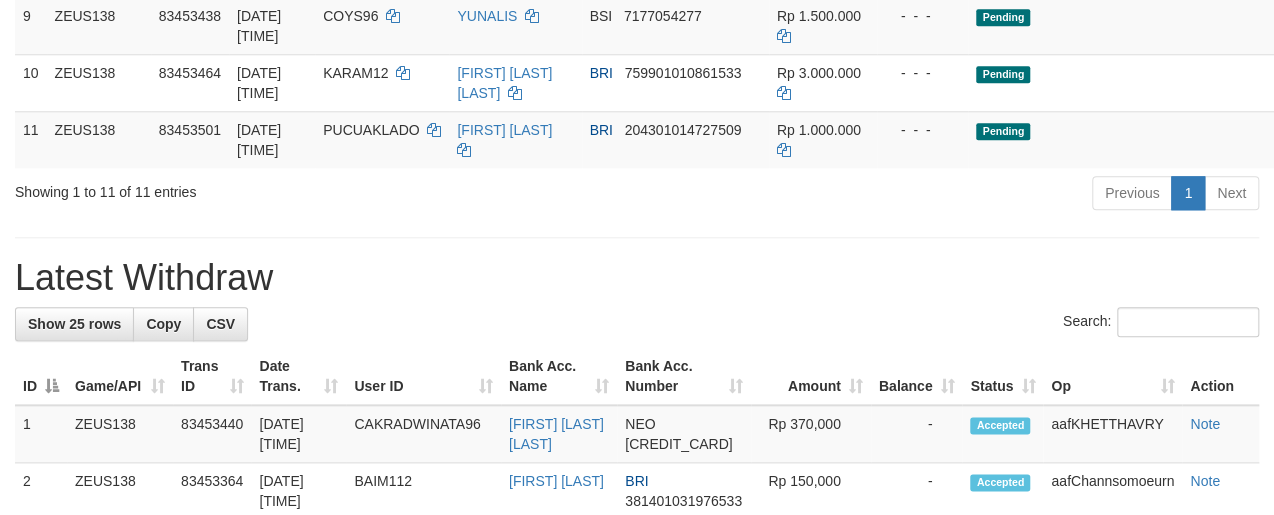 scroll, scrollTop: 860, scrollLeft: 0, axis: vertical 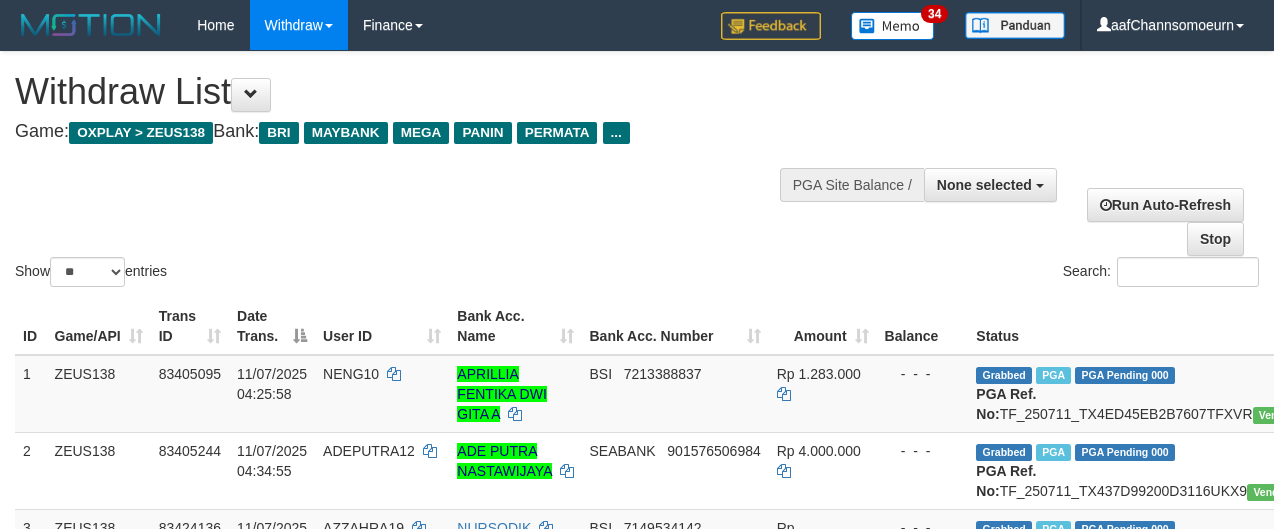 select 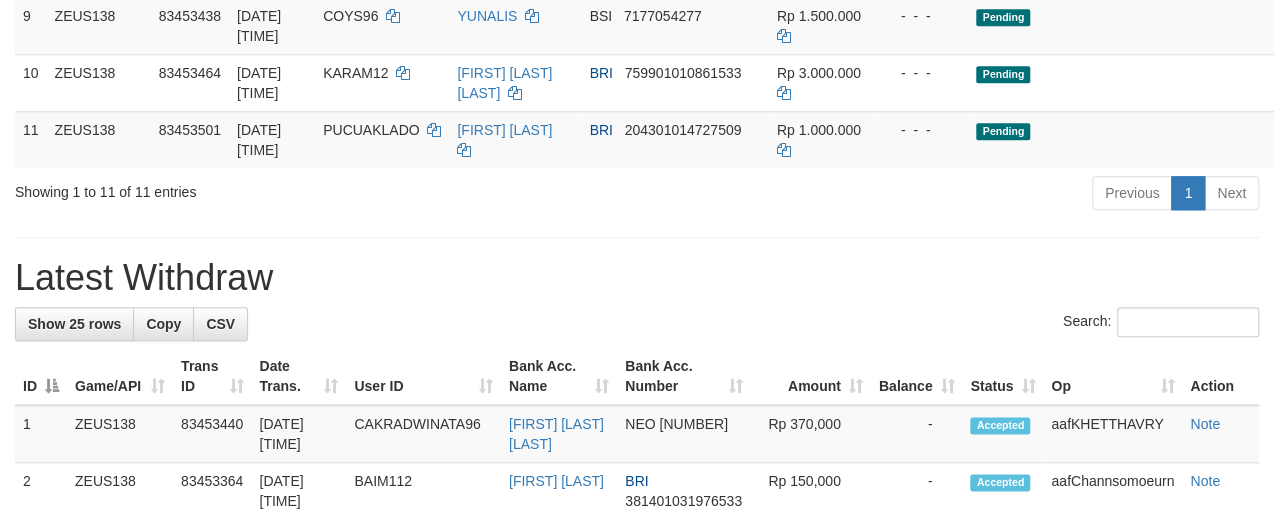 scroll, scrollTop: 860, scrollLeft: 0, axis: vertical 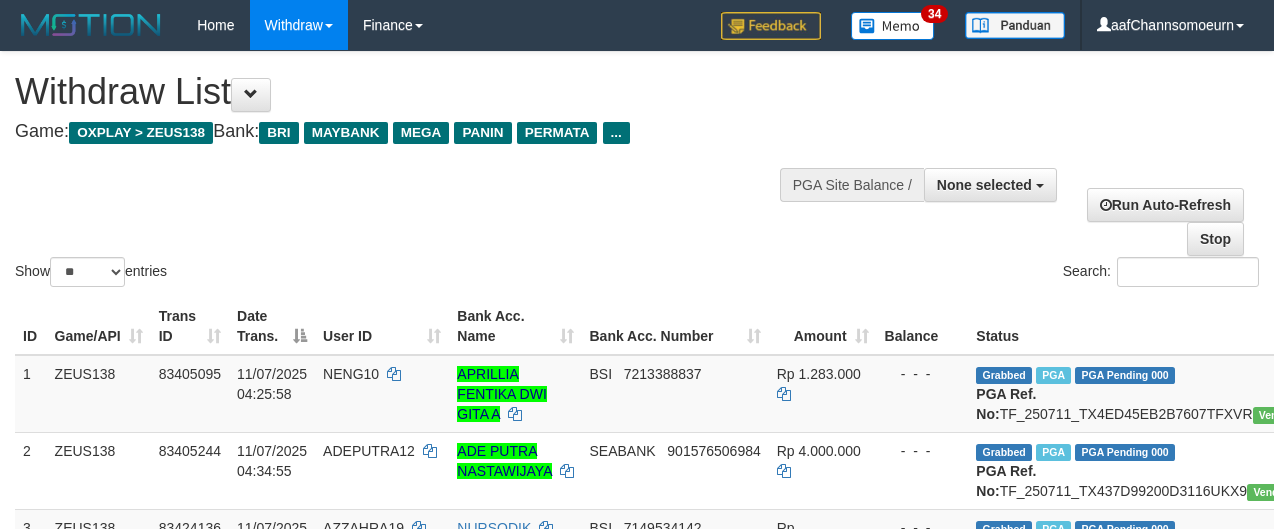 select 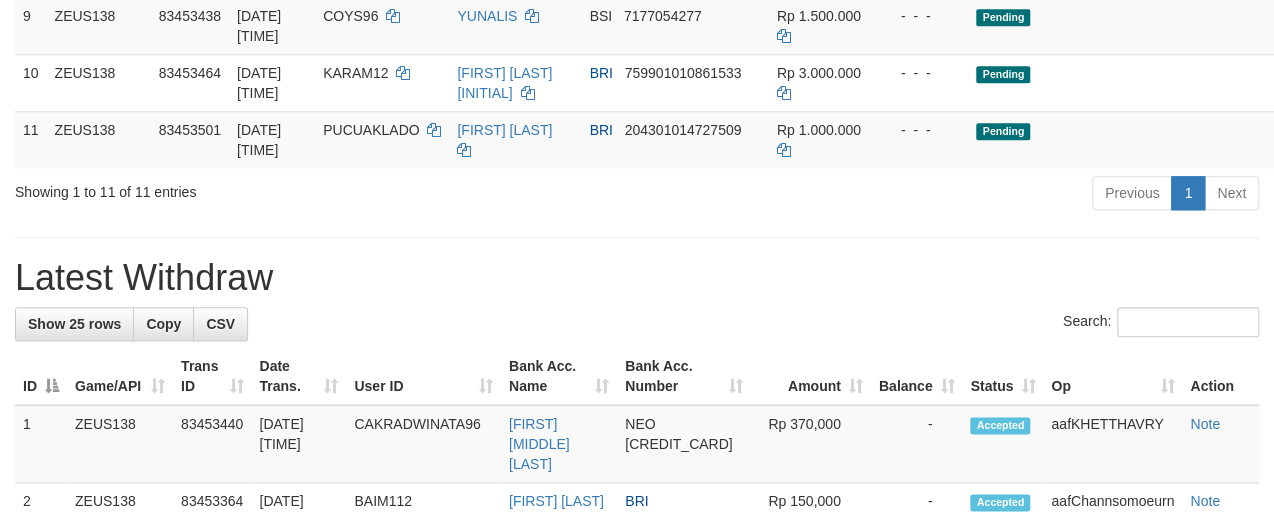 scroll, scrollTop: 860, scrollLeft: 0, axis: vertical 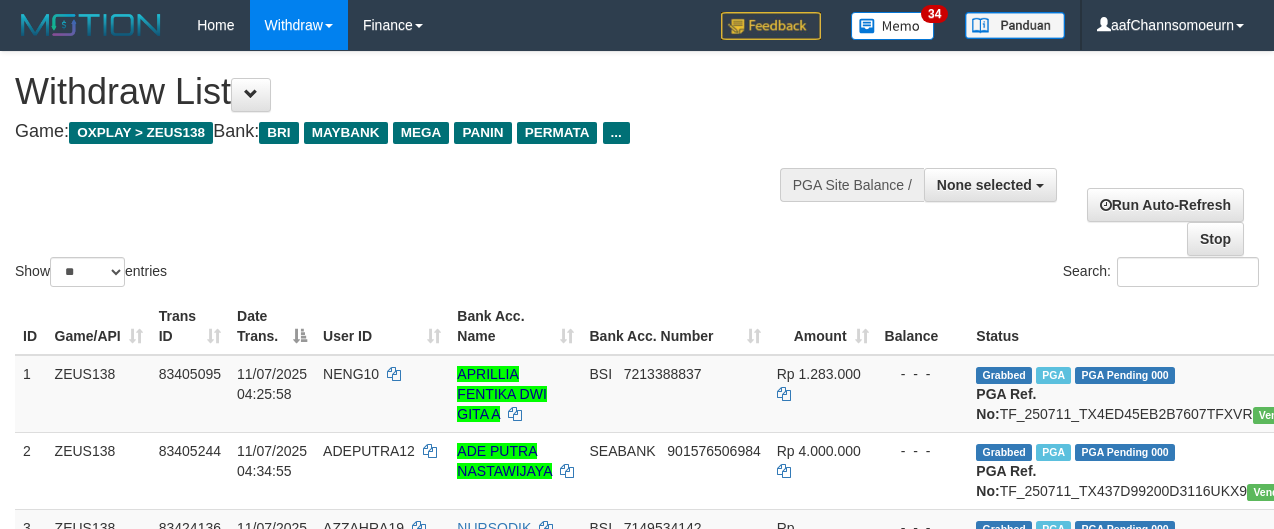 select 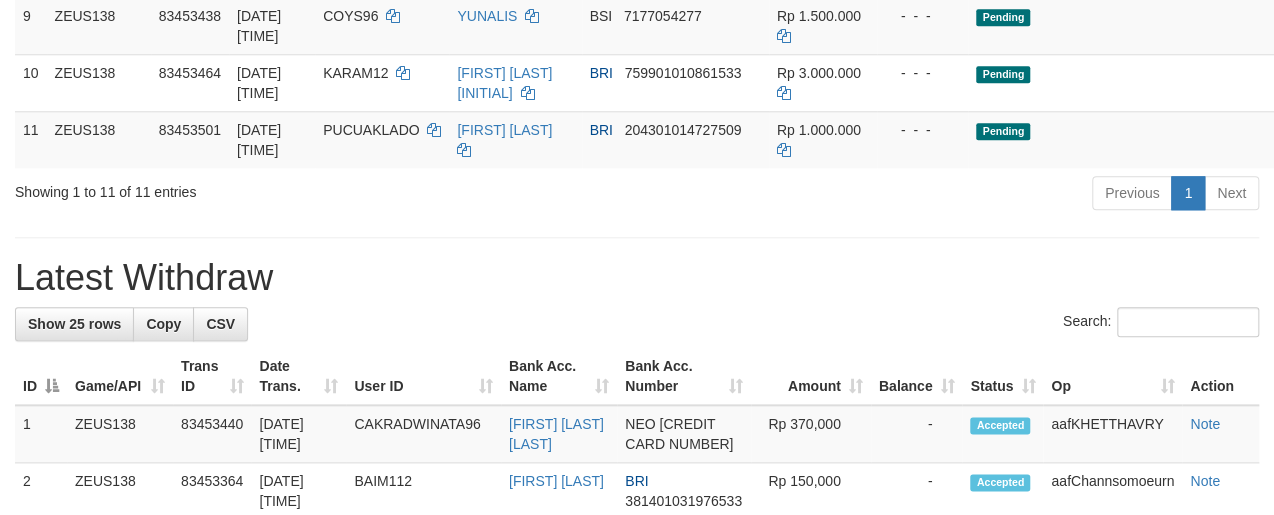 scroll, scrollTop: 860, scrollLeft: 0, axis: vertical 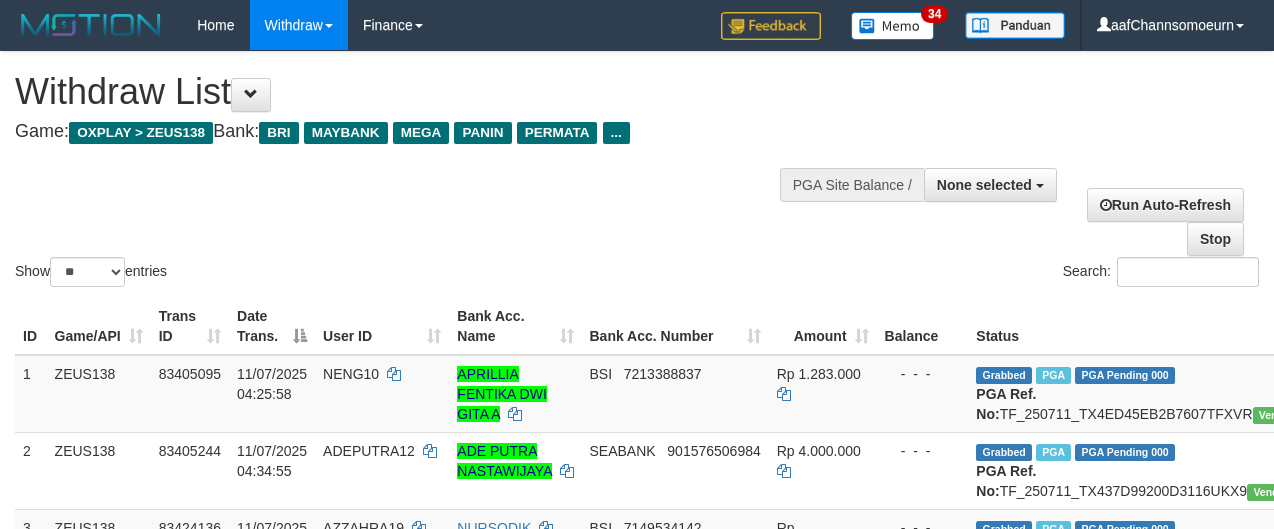 select 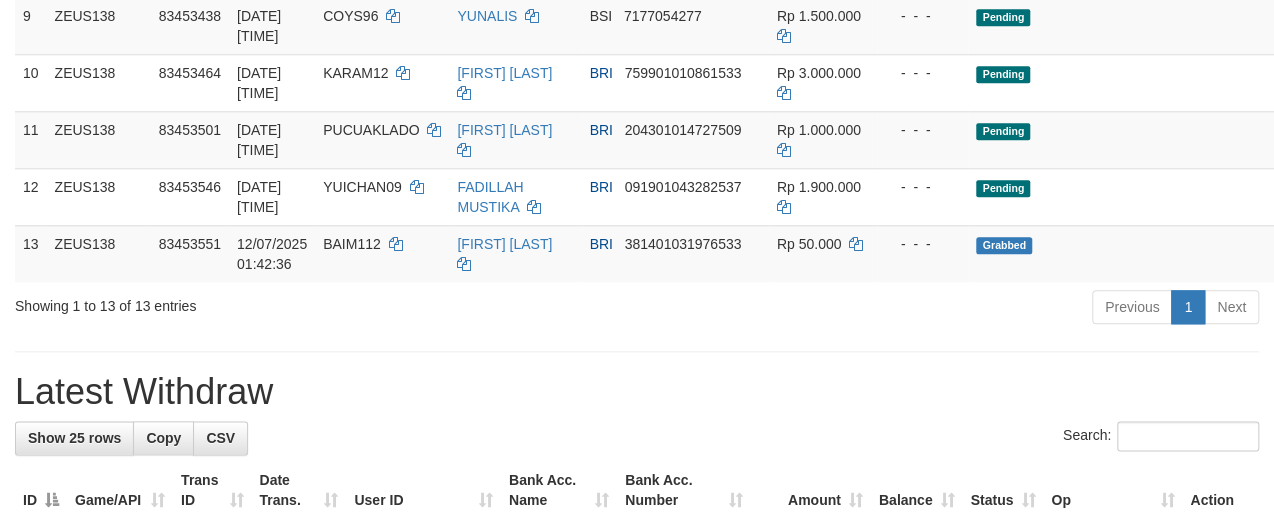 scroll, scrollTop: 860, scrollLeft: 0, axis: vertical 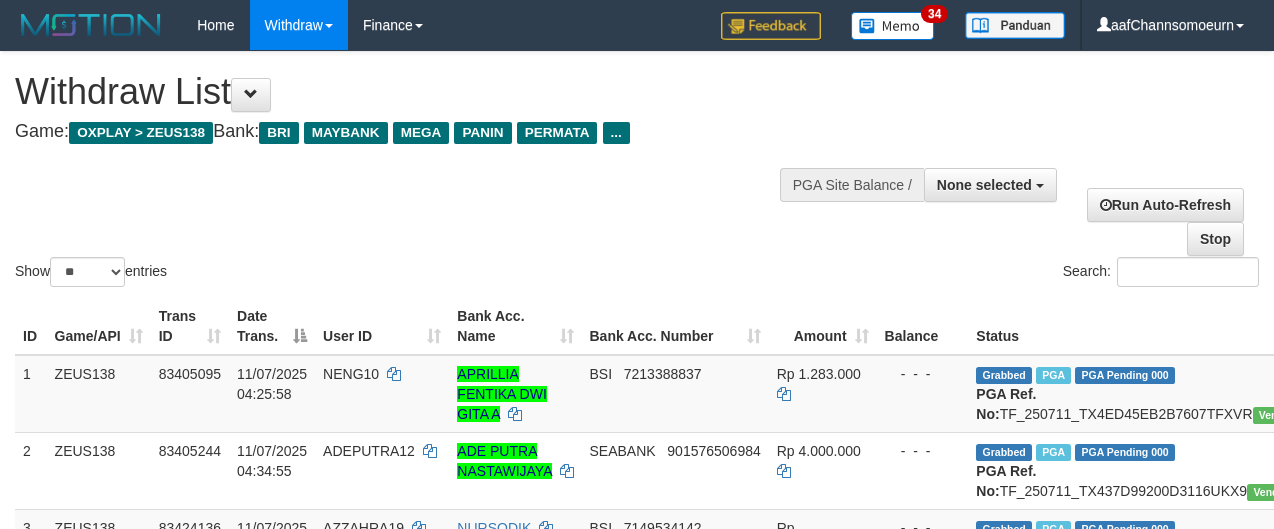 select 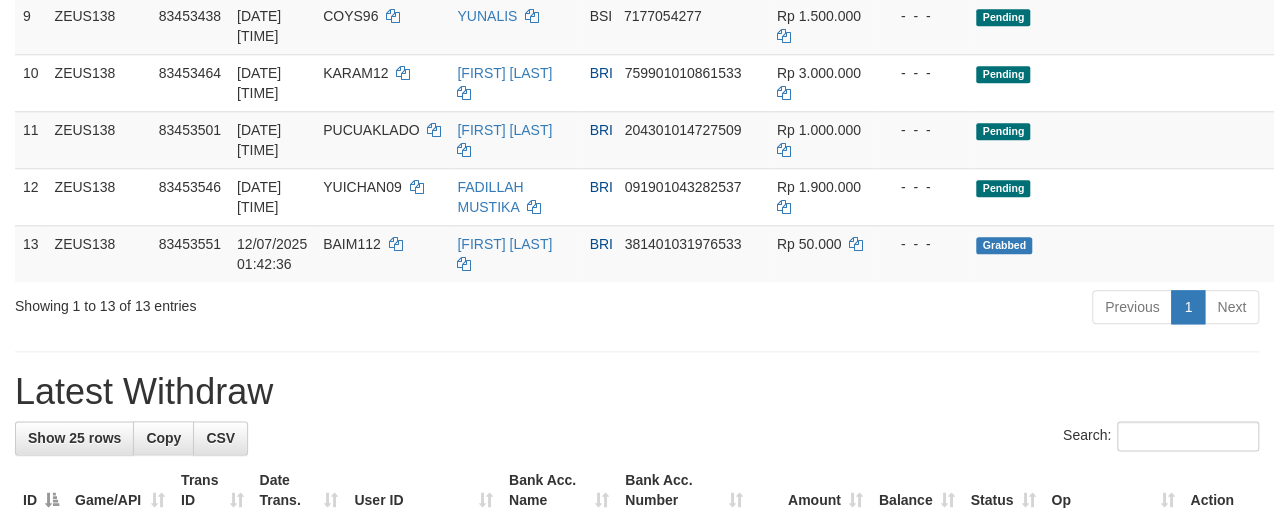 scroll, scrollTop: 860, scrollLeft: 0, axis: vertical 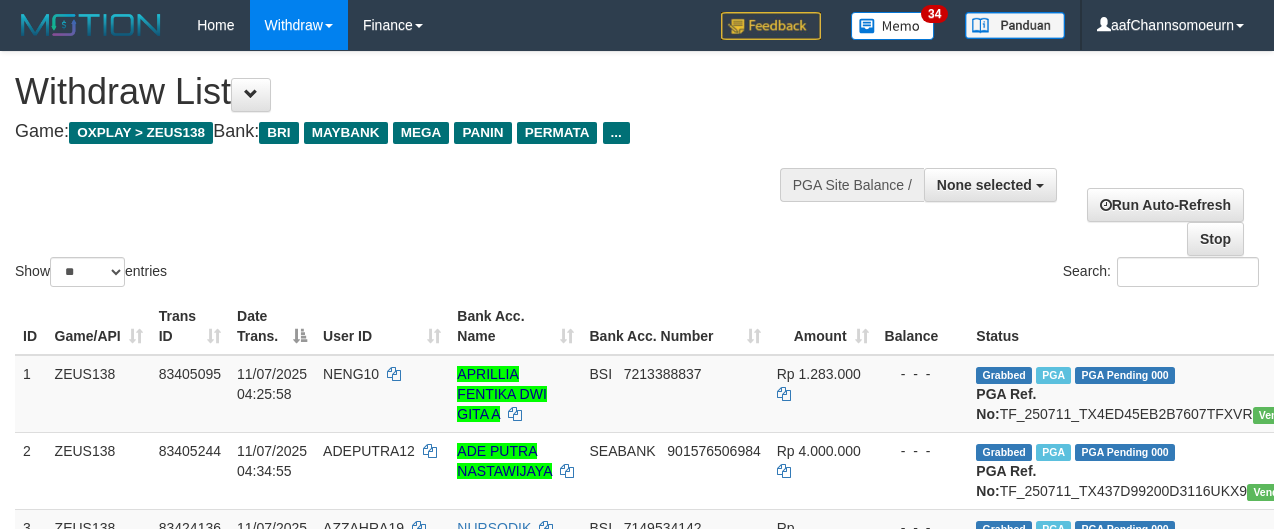 select 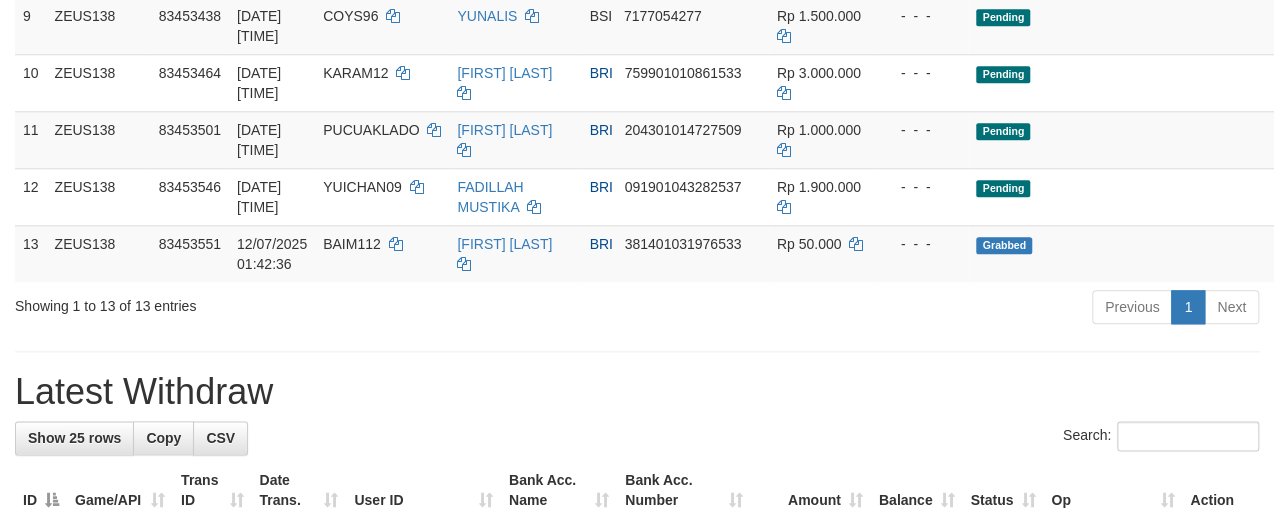 scroll, scrollTop: 860, scrollLeft: 0, axis: vertical 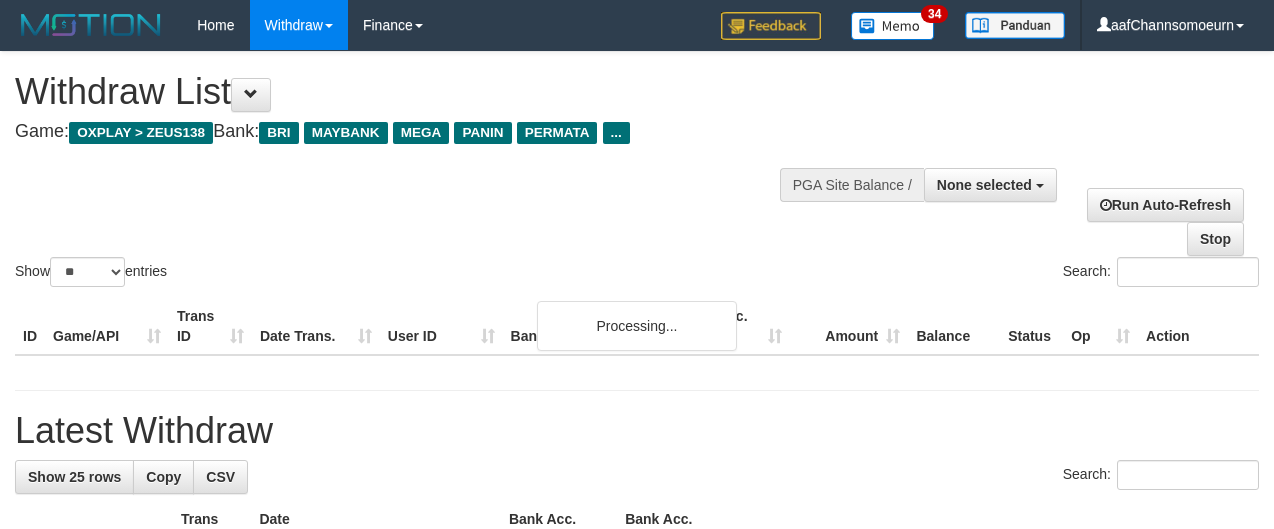 select 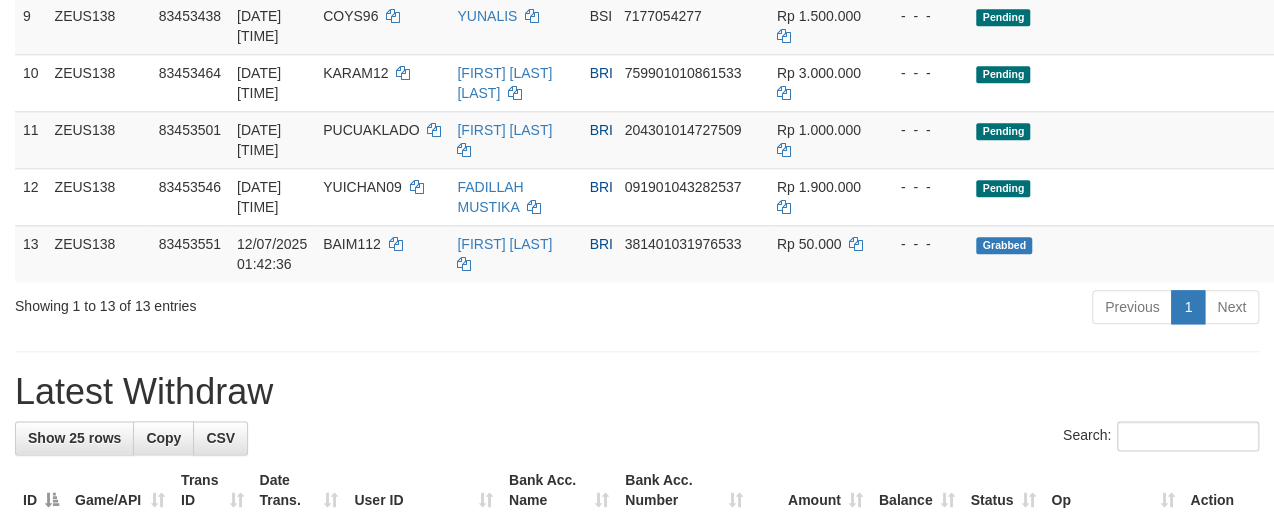 scroll, scrollTop: 860, scrollLeft: 0, axis: vertical 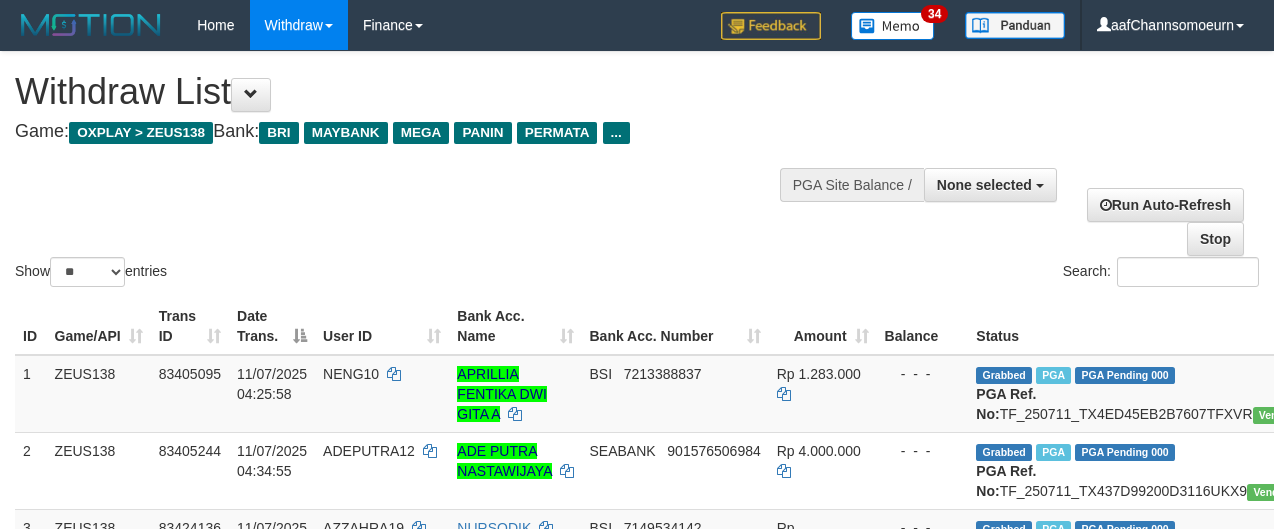 select 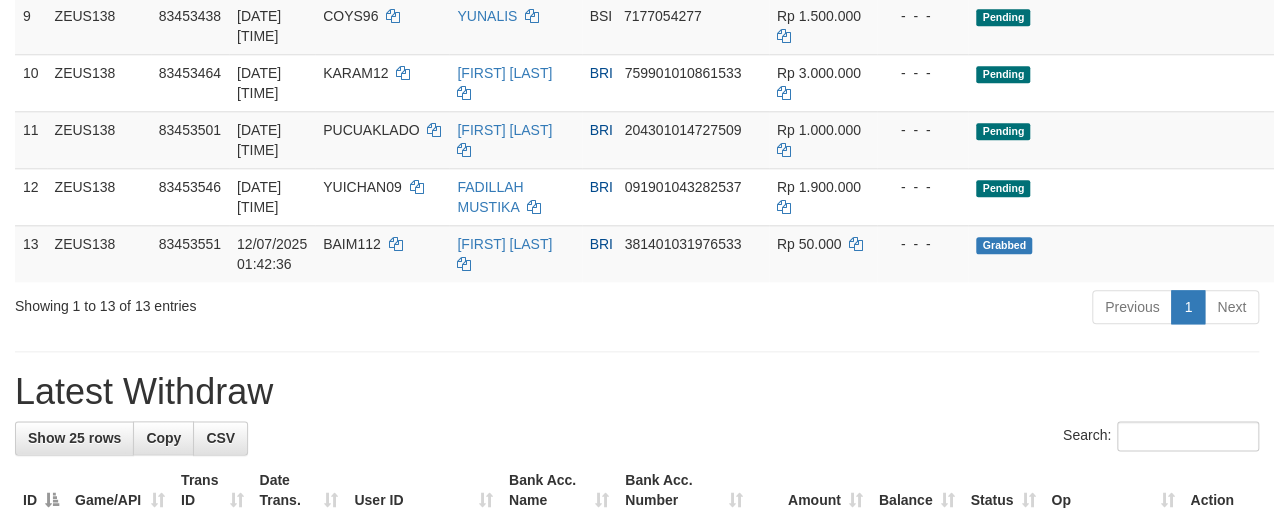 scroll, scrollTop: 860, scrollLeft: 0, axis: vertical 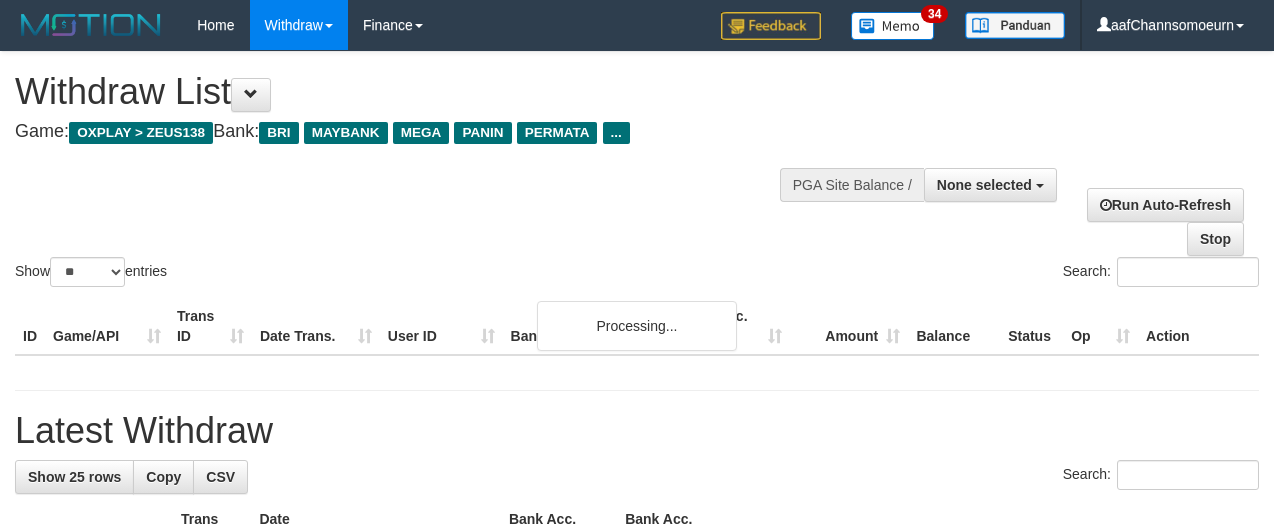 select 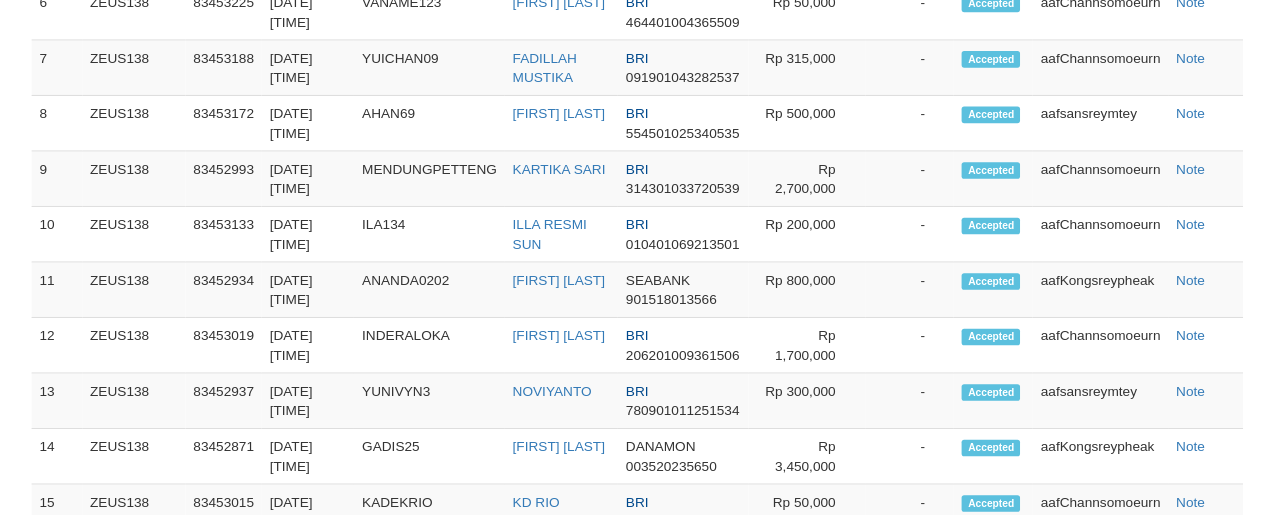scroll, scrollTop: 1833, scrollLeft: 0, axis: vertical 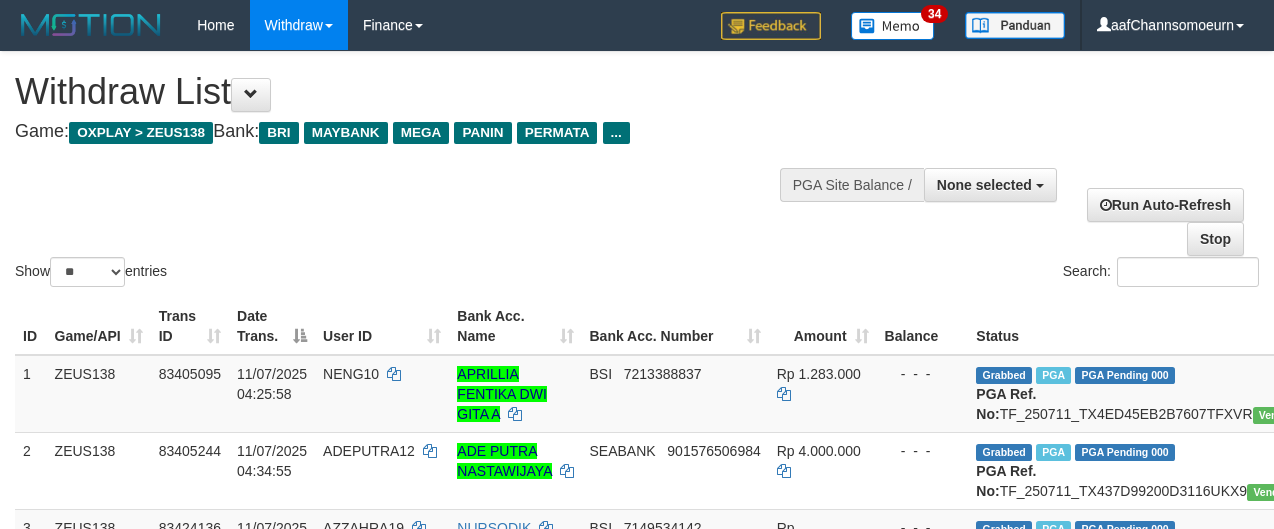 select 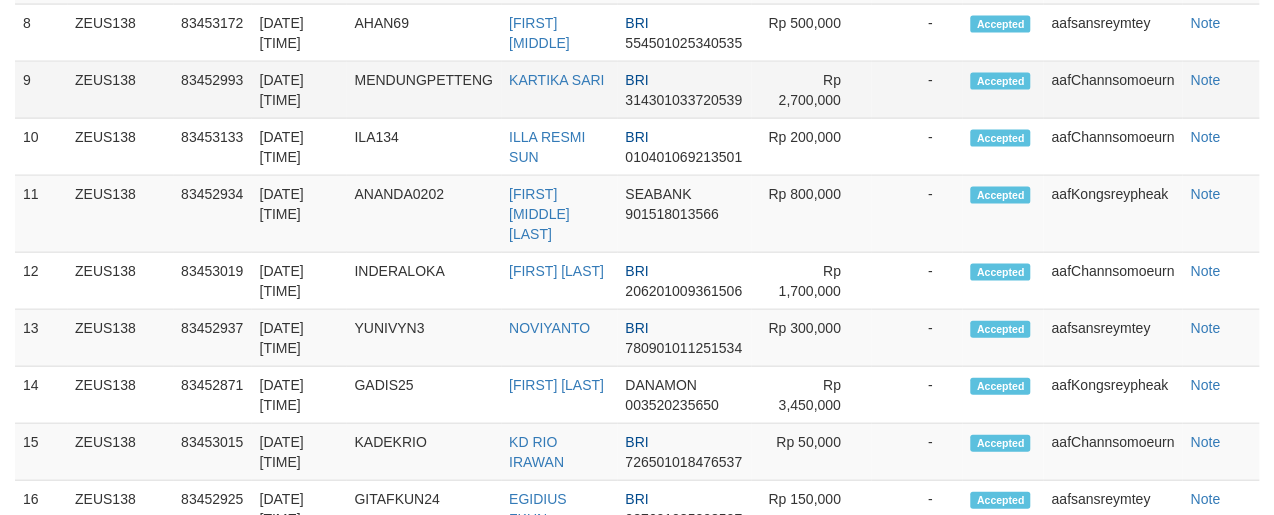 scroll, scrollTop: 1833, scrollLeft: 0, axis: vertical 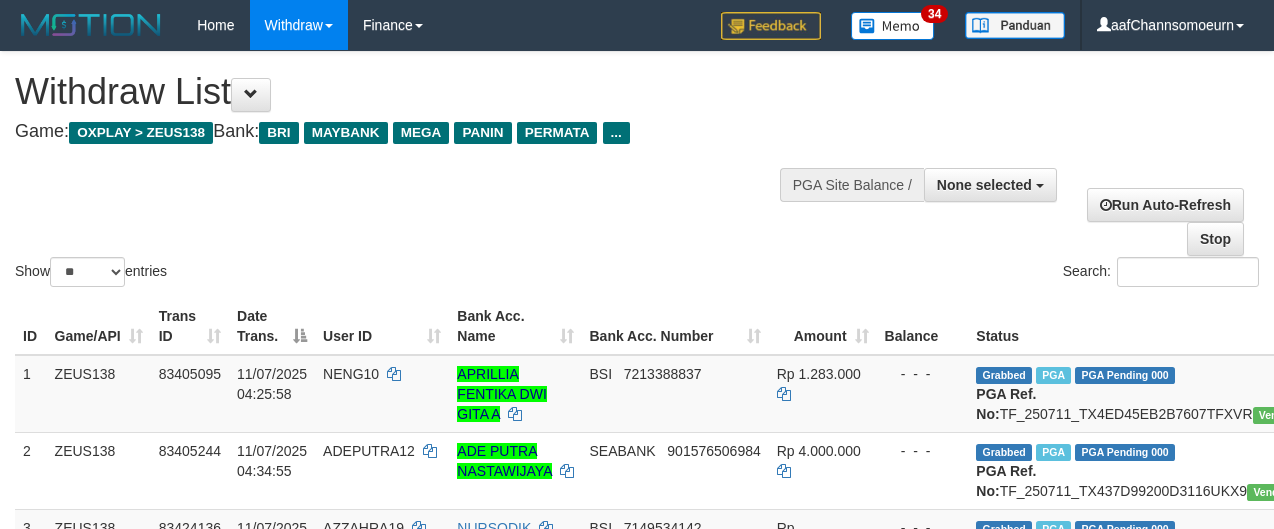 select 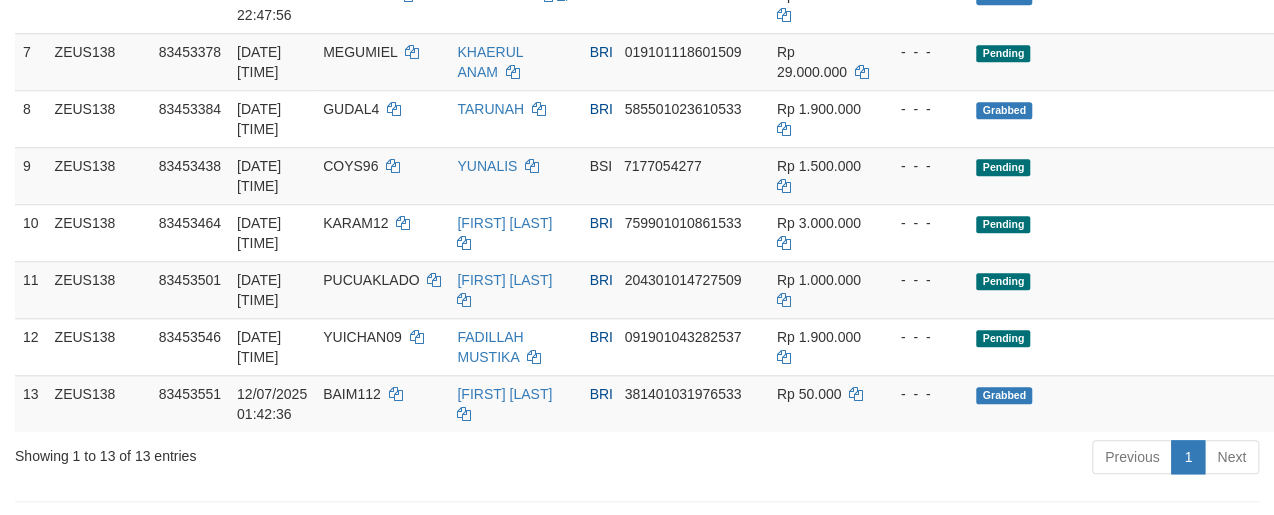 scroll, scrollTop: 648, scrollLeft: 0, axis: vertical 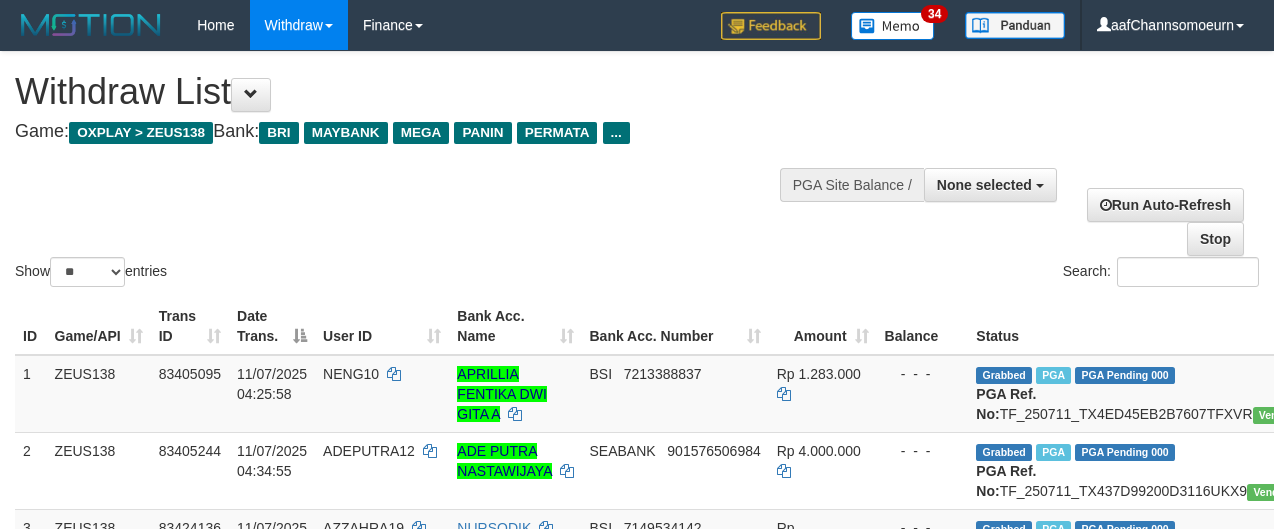 select 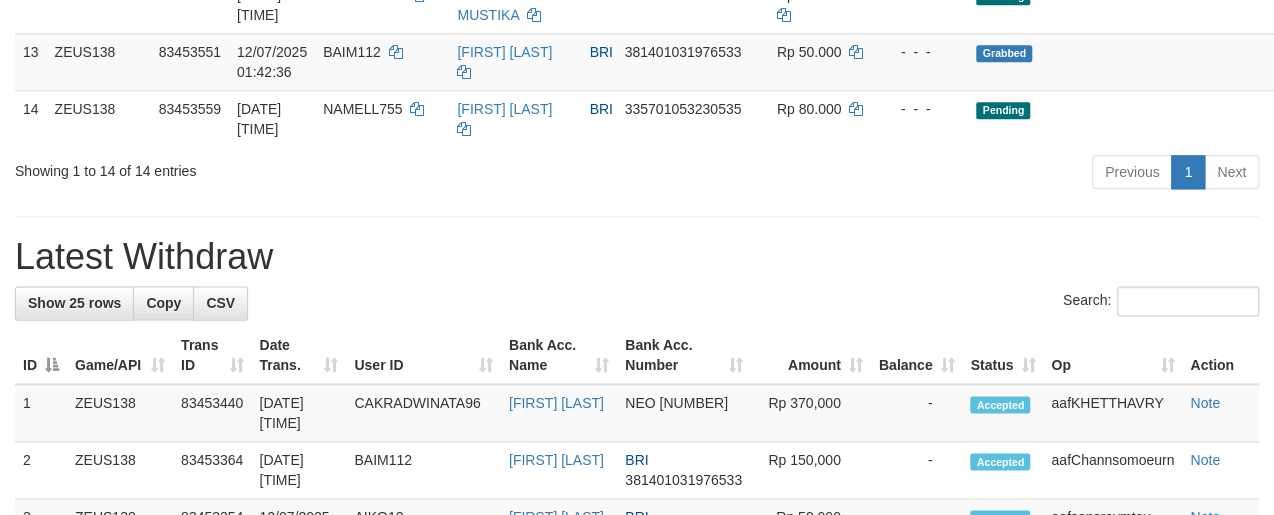 scroll, scrollTop: 1051, scrollLeft: 0, axis: vertical 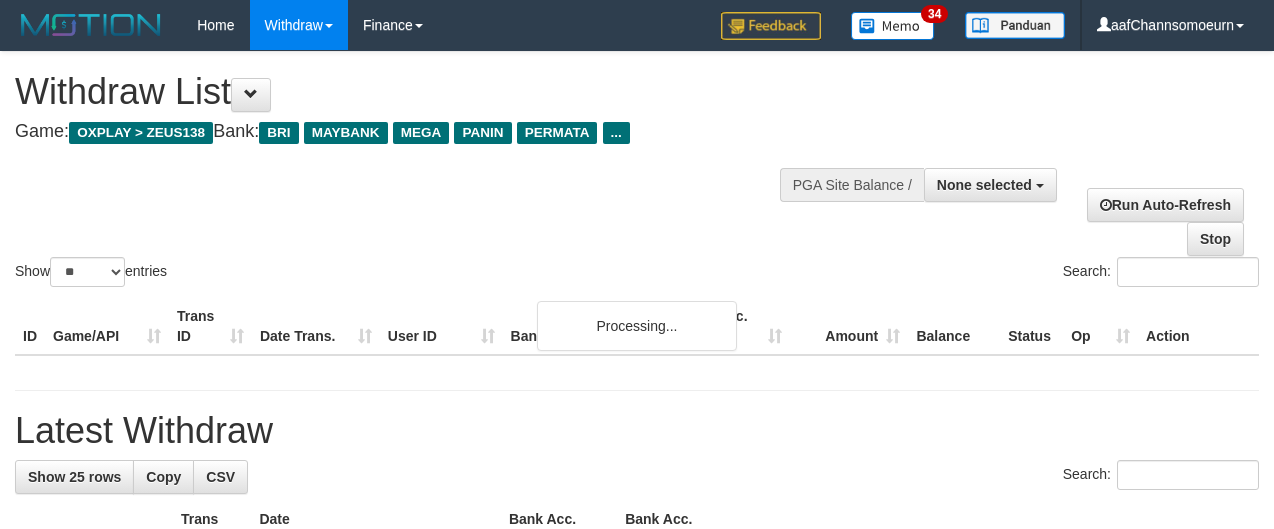 select 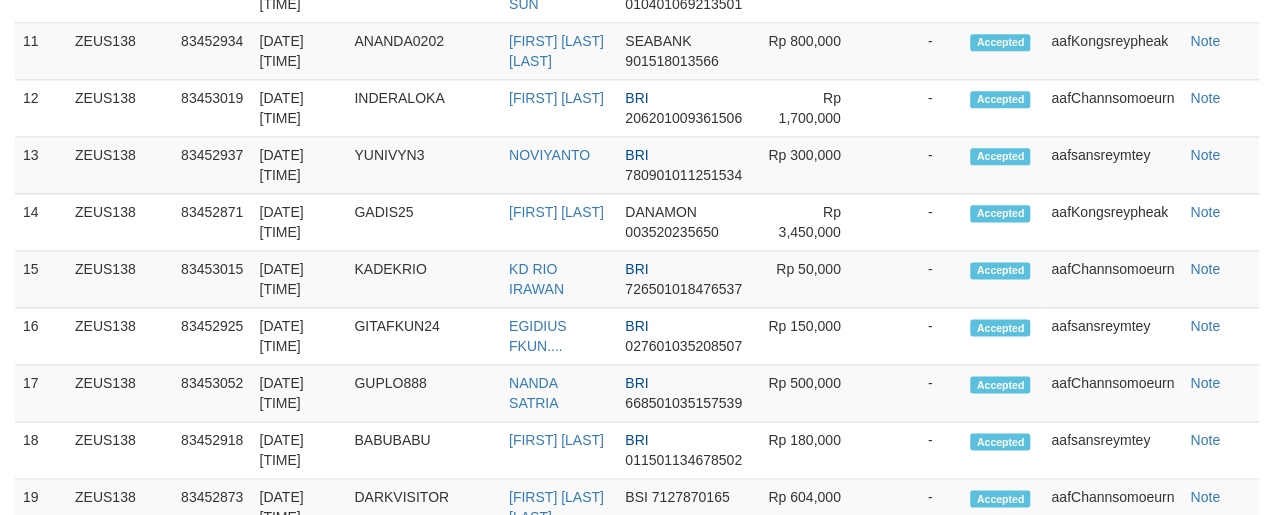 scroll, scrollTop: 1051, scrollLeft: 0, axis: vertical 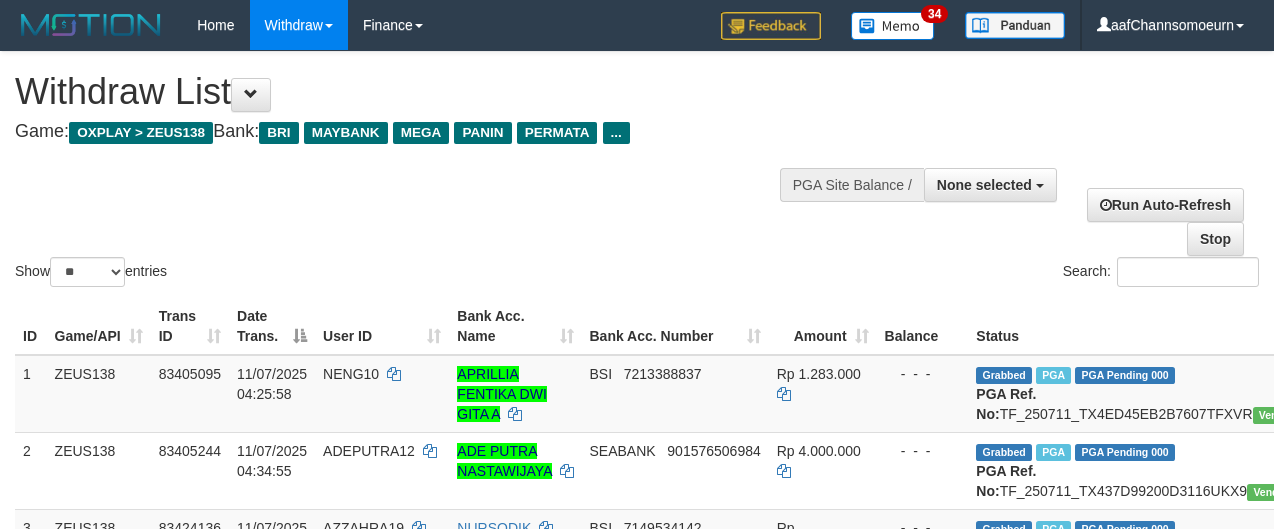 select 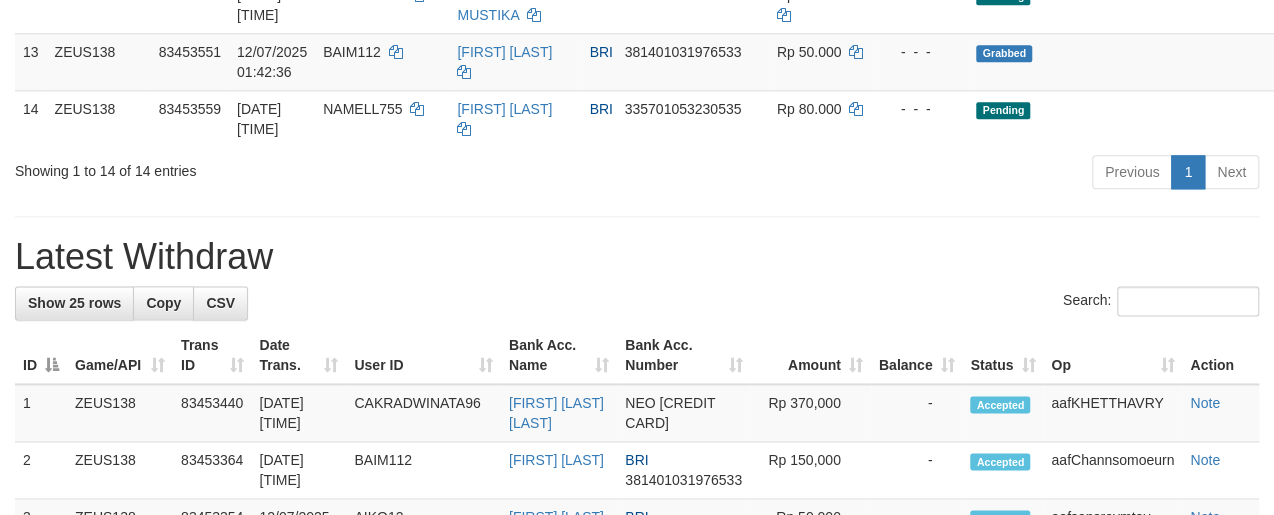 scroll, scrollTop: 1051, scrollLeft: 0, axis: vertical 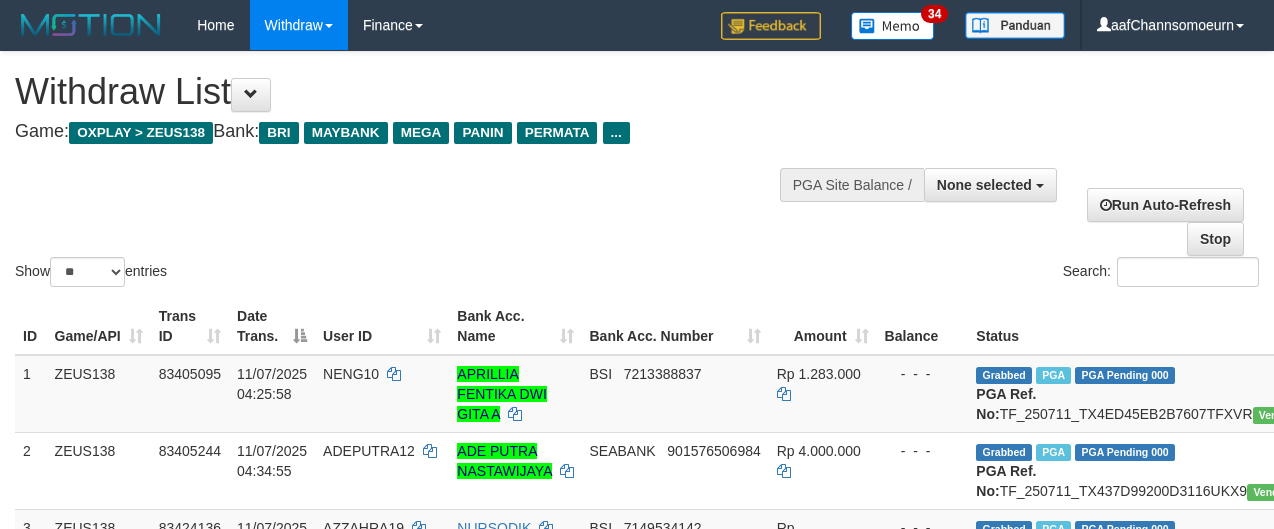 select 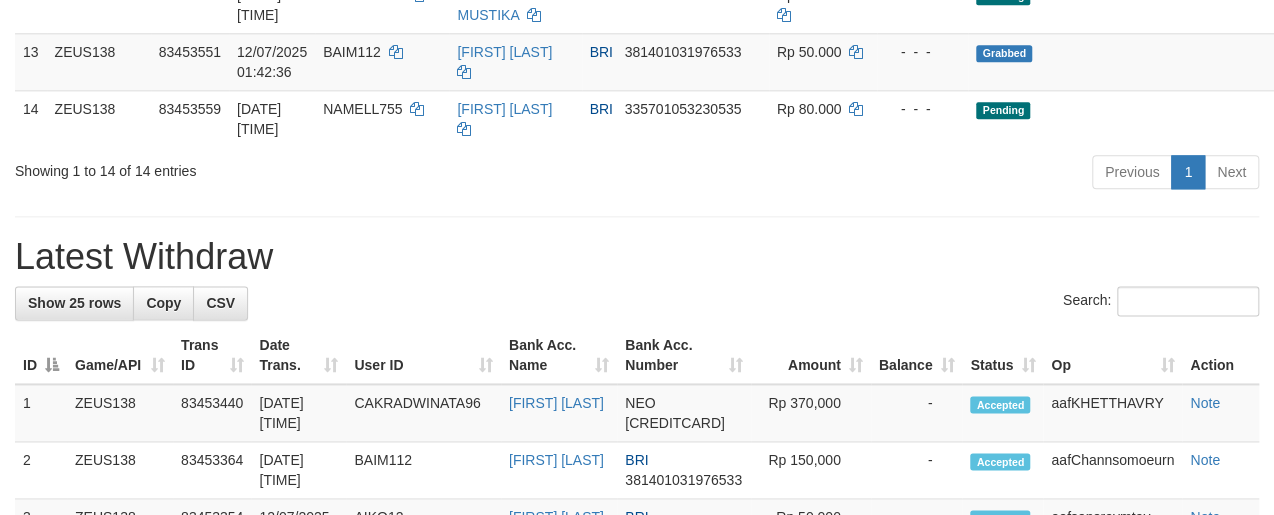 scroll, scrollTop: 1051, scrollLeft: 0, axis: vertical 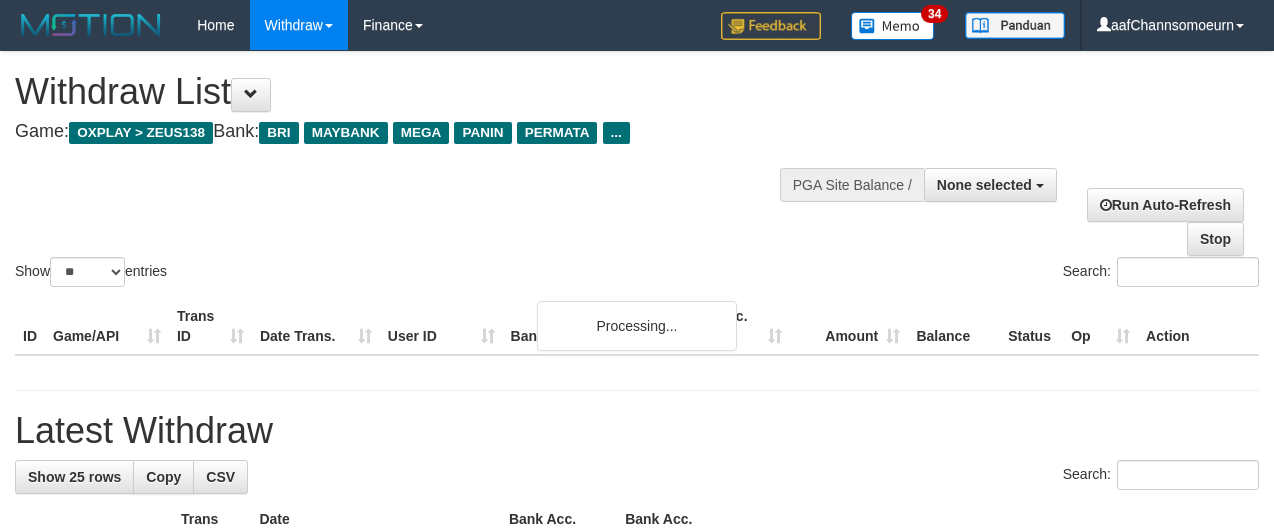 select 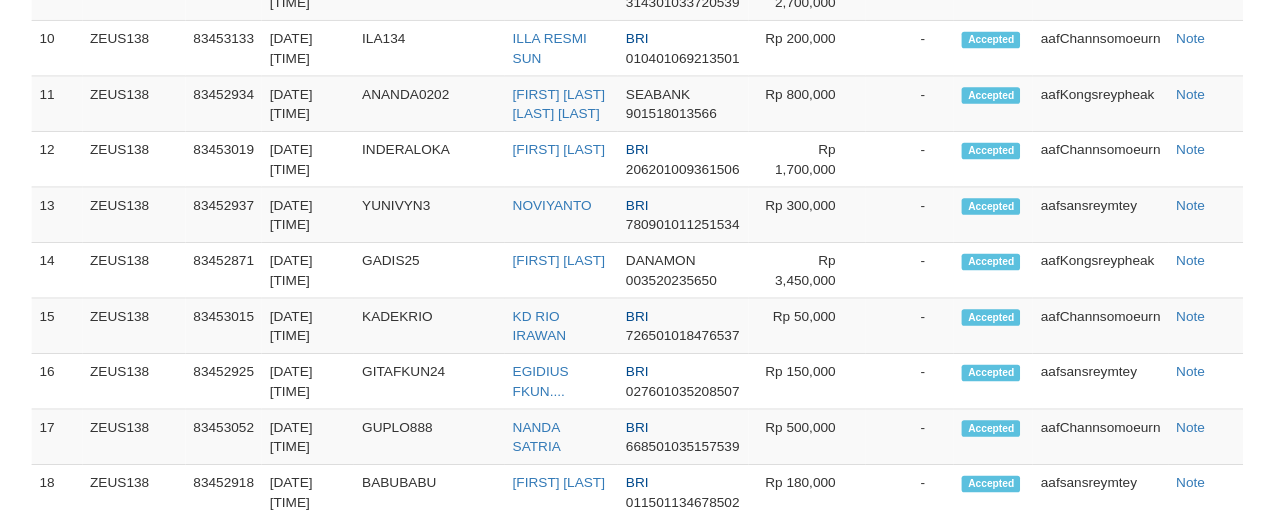 scroll, scrollTop: 2082, scrollLeft: 0, axis: vertical 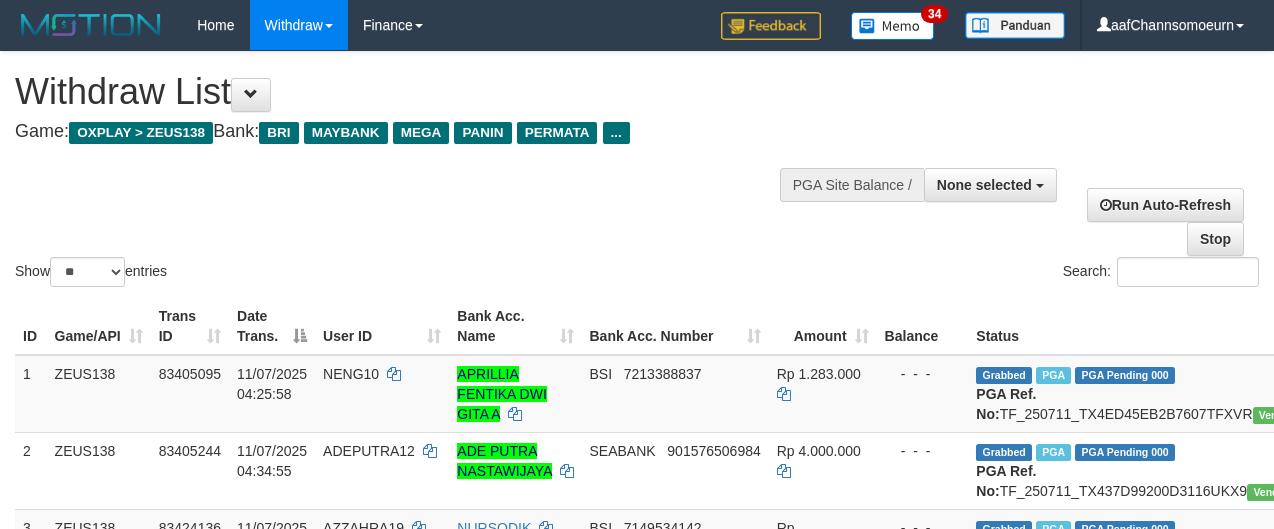 select 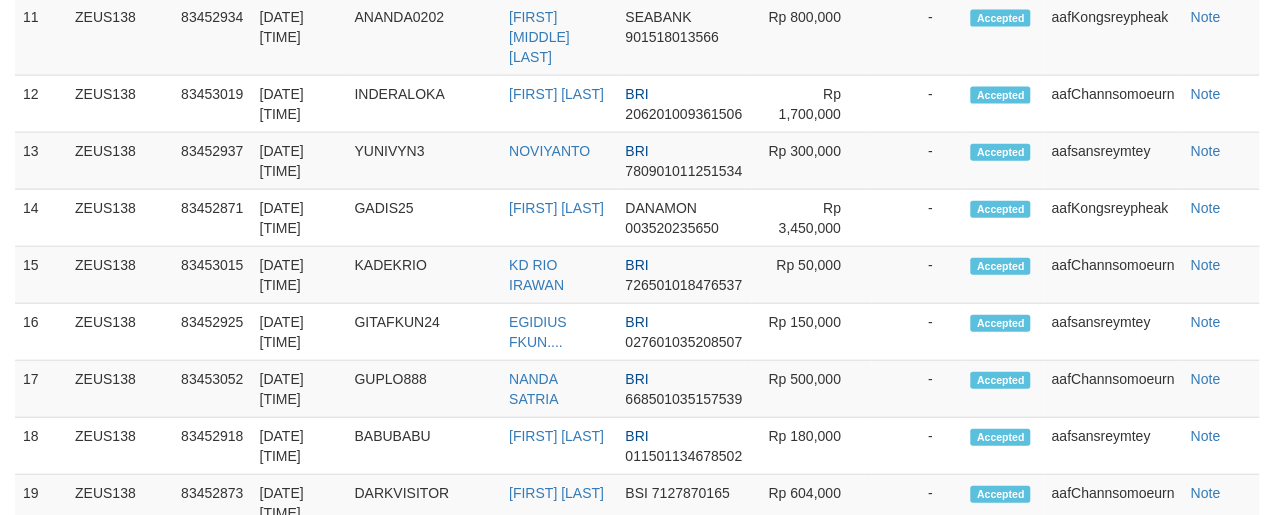 scroll, scrollTop: 1703, scrollLeft: 0, axis: vertical 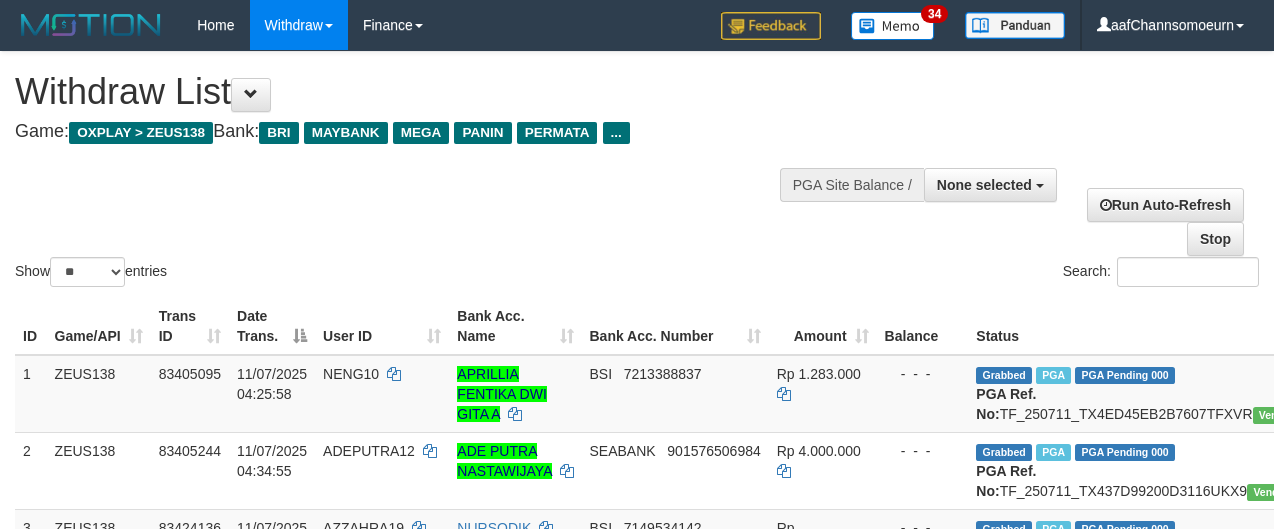 select 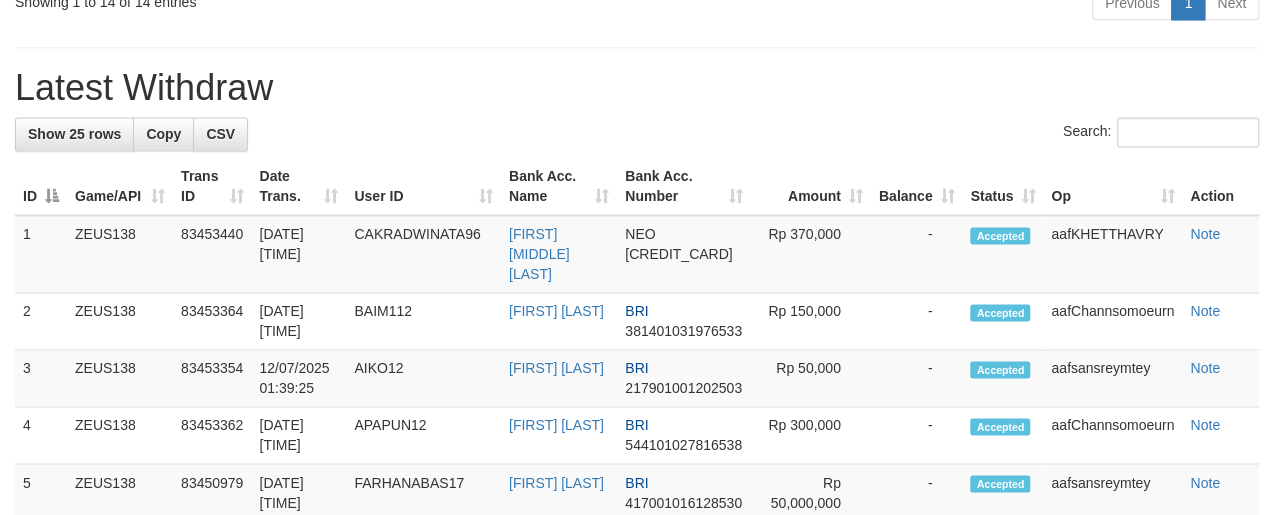 scroll, scrollTop: 1220, scrollLeft: 0, axis: vertical 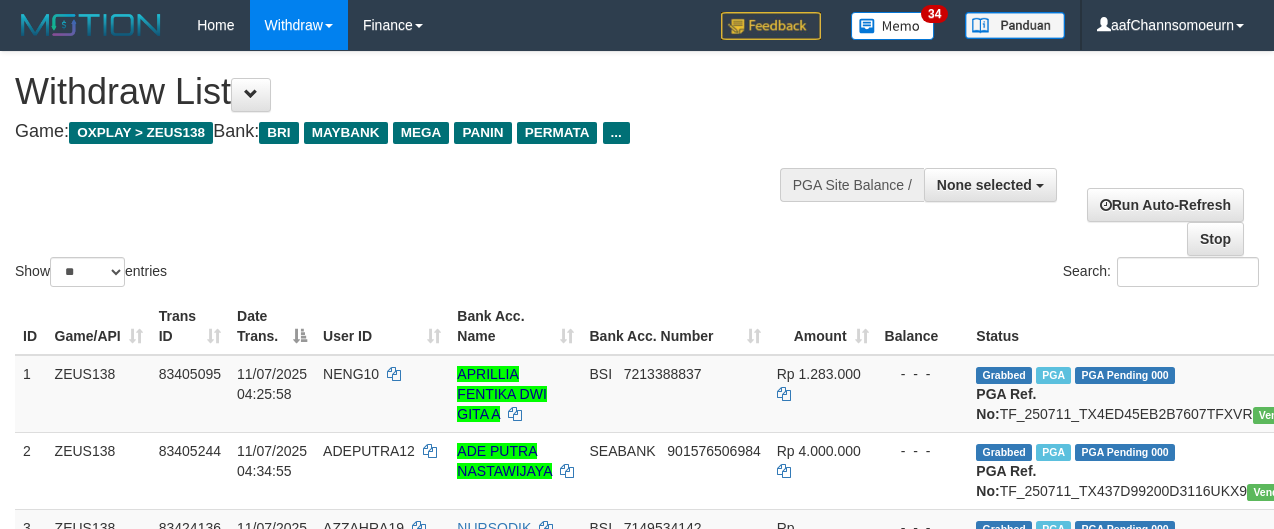 select 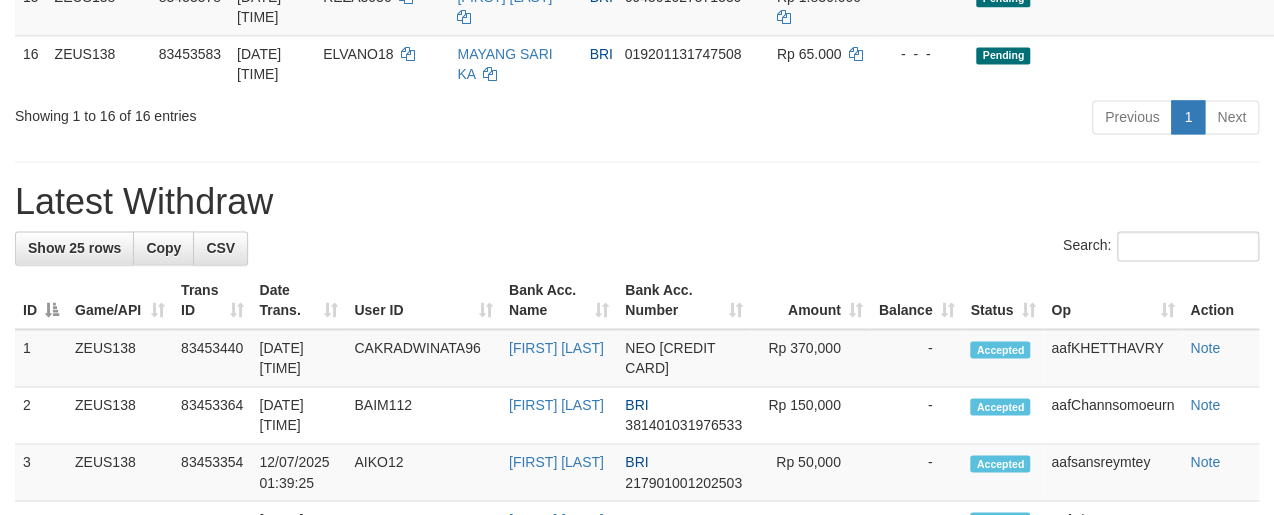 scroll, scrollTop: 1220, scrollLeft: 0, axis: vertical 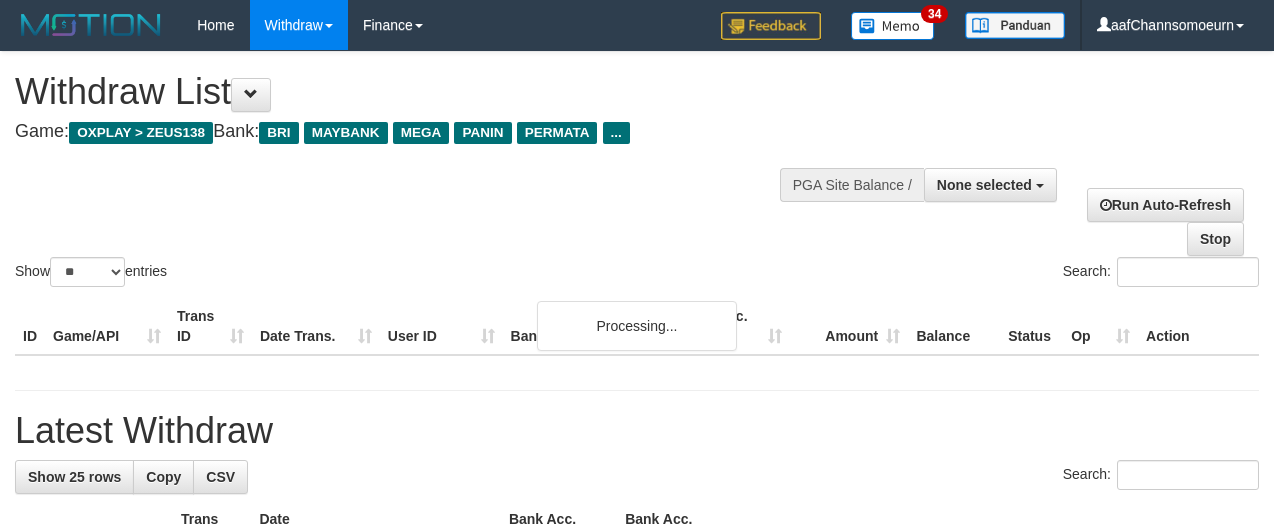 select 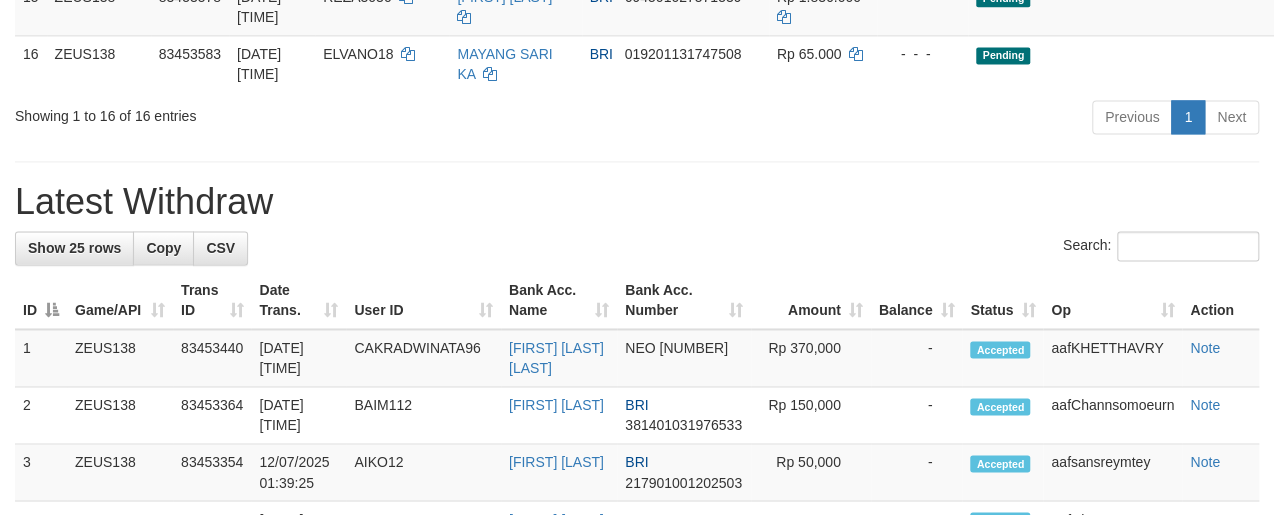 scroll, scrollTop: 1220, scrollLeft: 0, axis: vertical 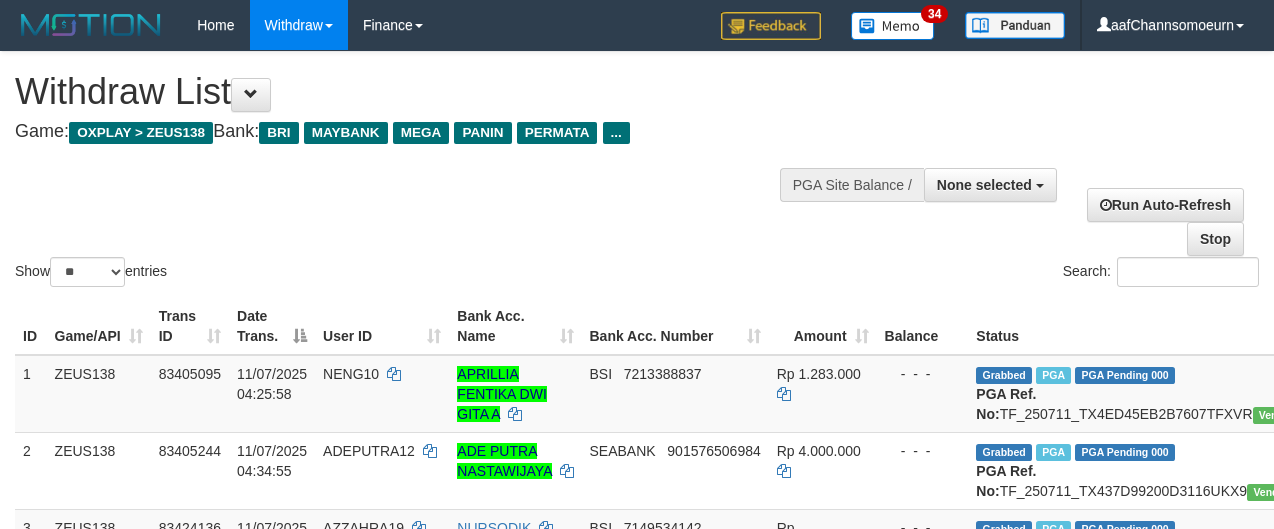 select 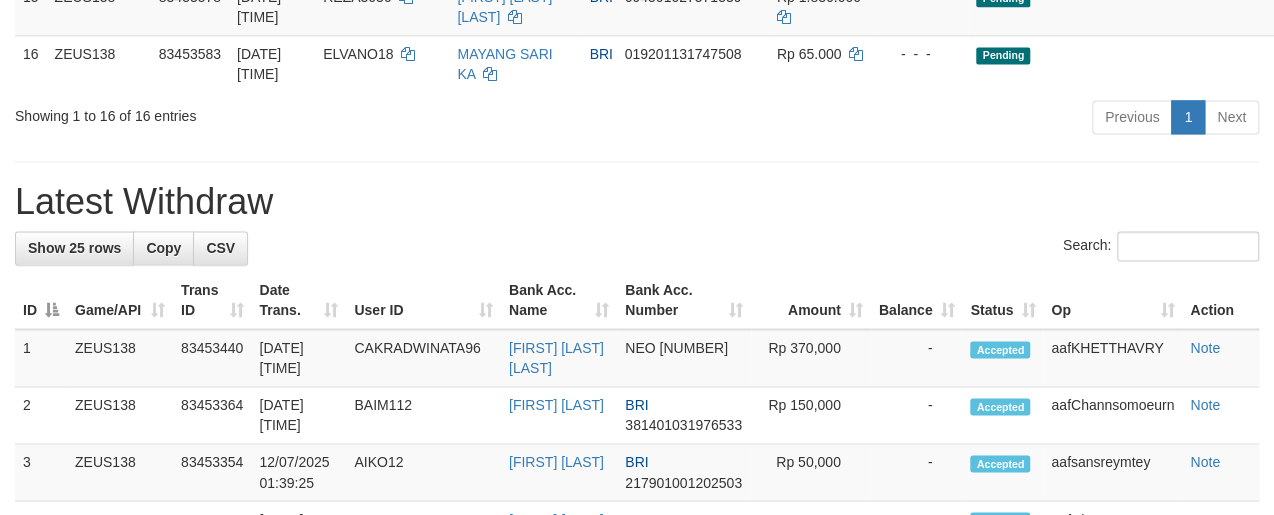 scroll, scrollTop: 1220, scrollLeft: 0, axis: vertical 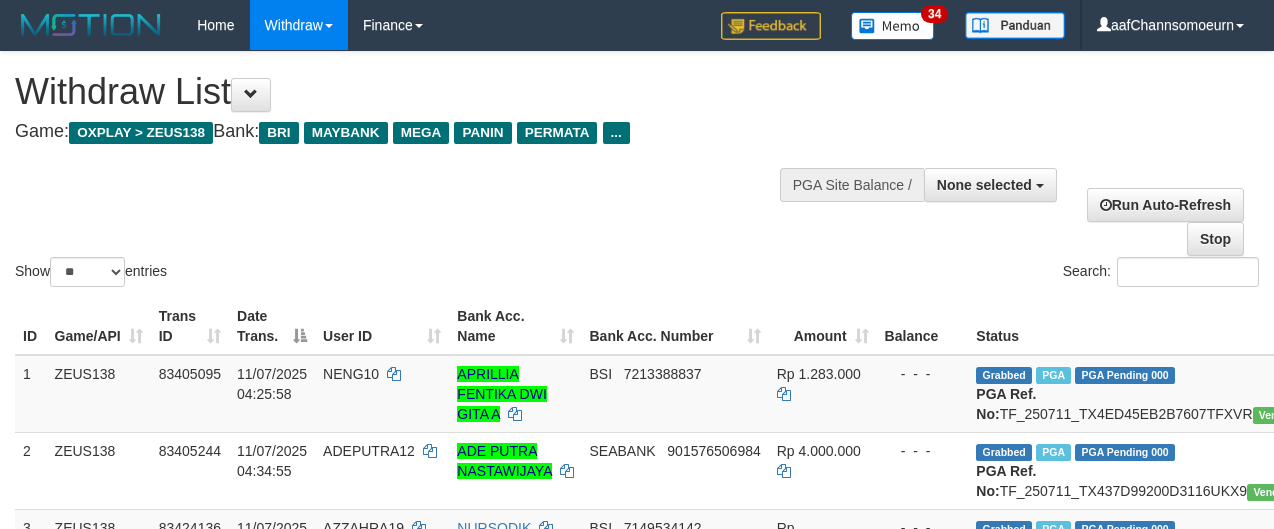select 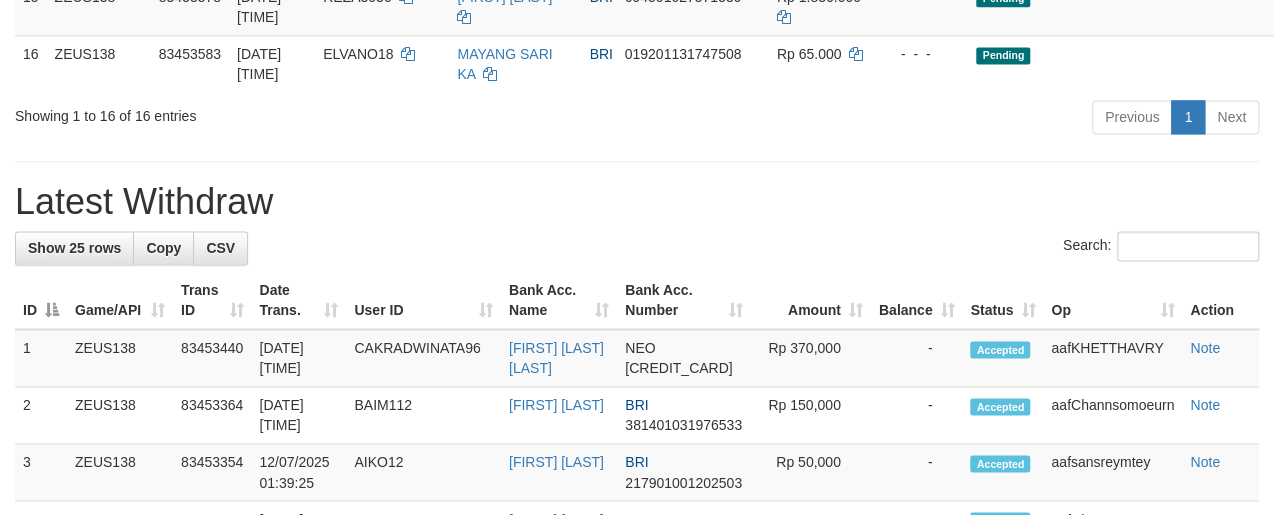 scroll, scrollTop: 1220, scrollLeft: 0, axis: vertical 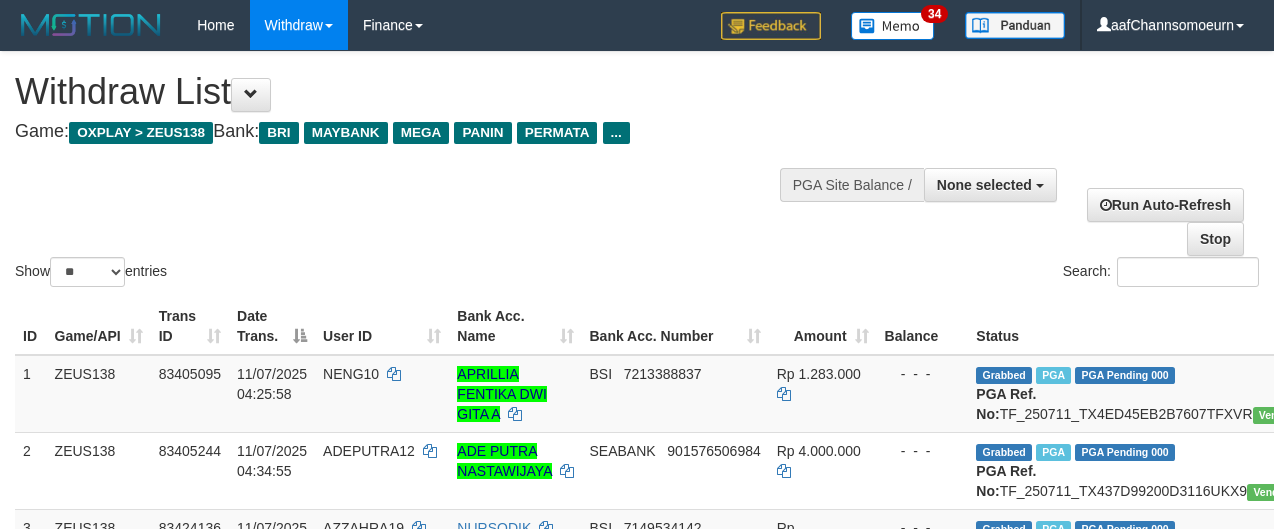 select 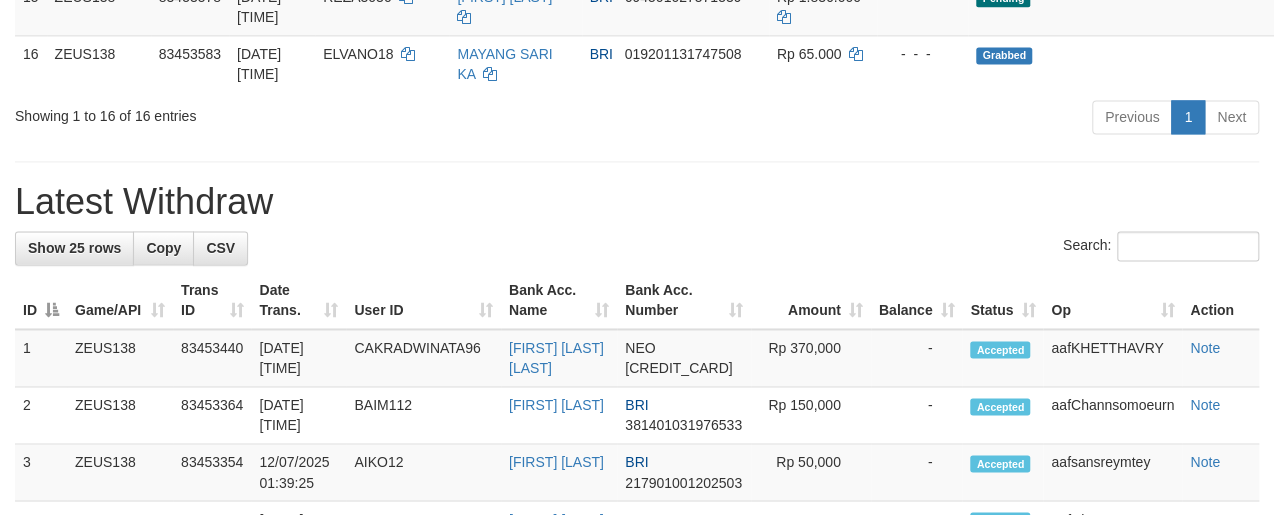 scroll, scrollTop: 1220, scrollLeft: 0, axis: vertical 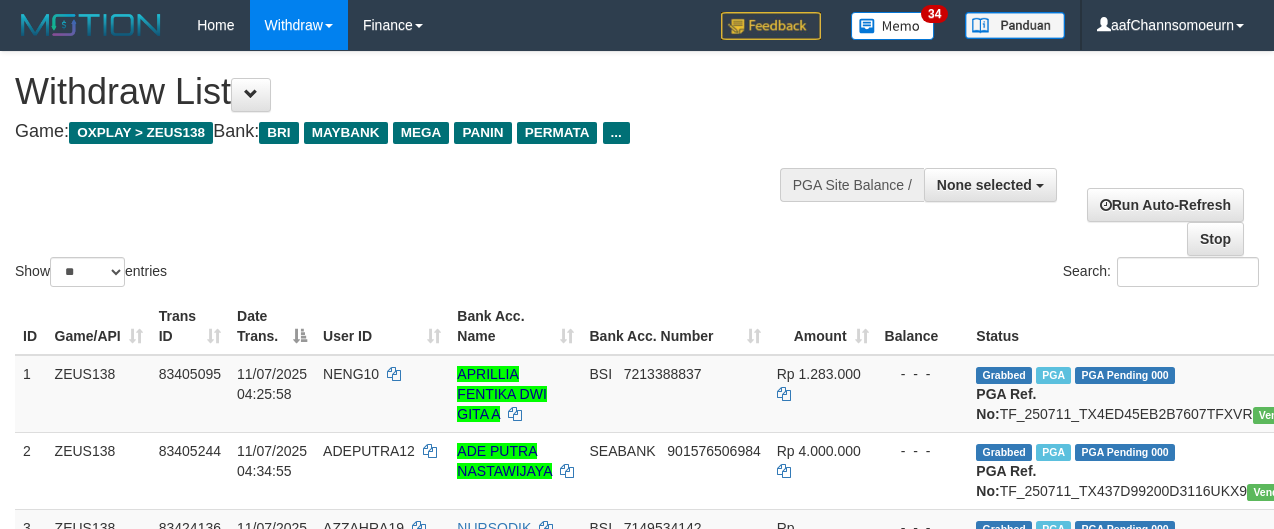 select 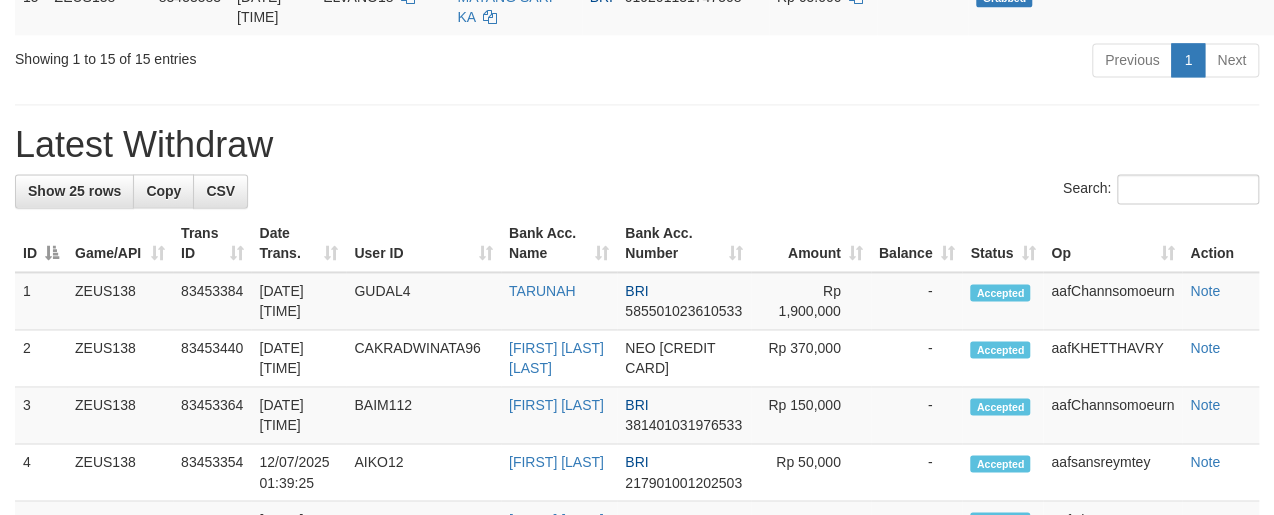 scroll, scrollTop: 1220, scrollLeft: 0, axis: vertical 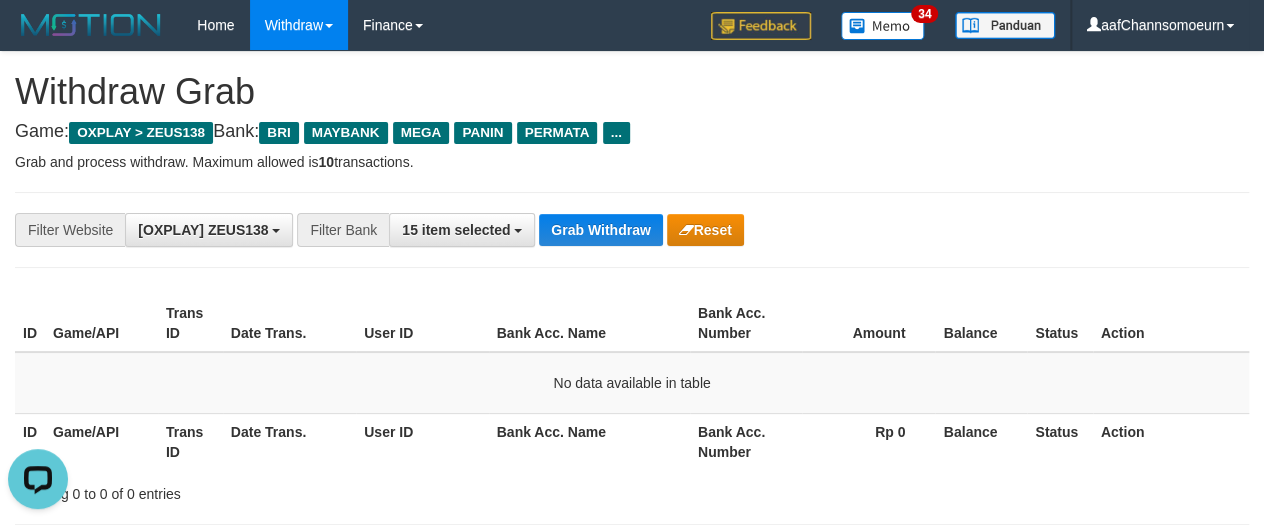 click on "**********" at bounding box center [632, 1093] 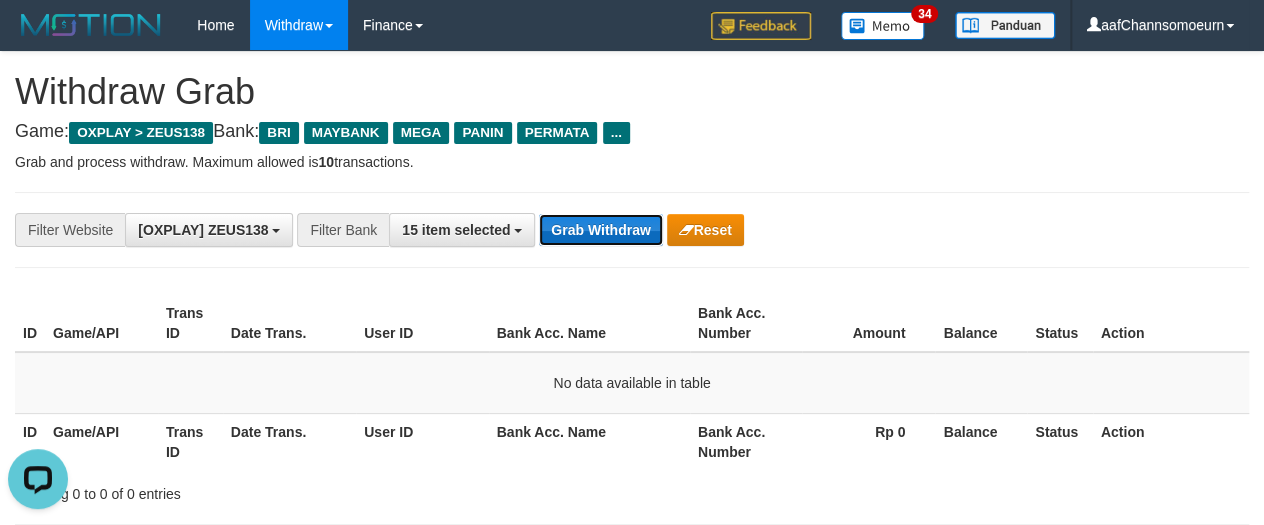 click on "Grab Withdraw" at bounding box center [600, 230] 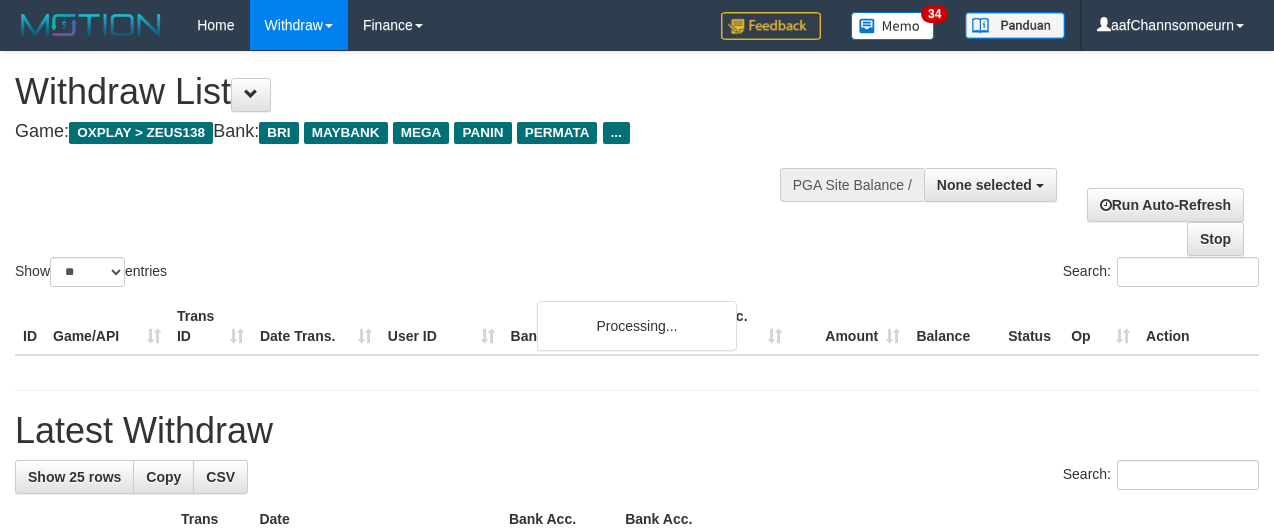 select 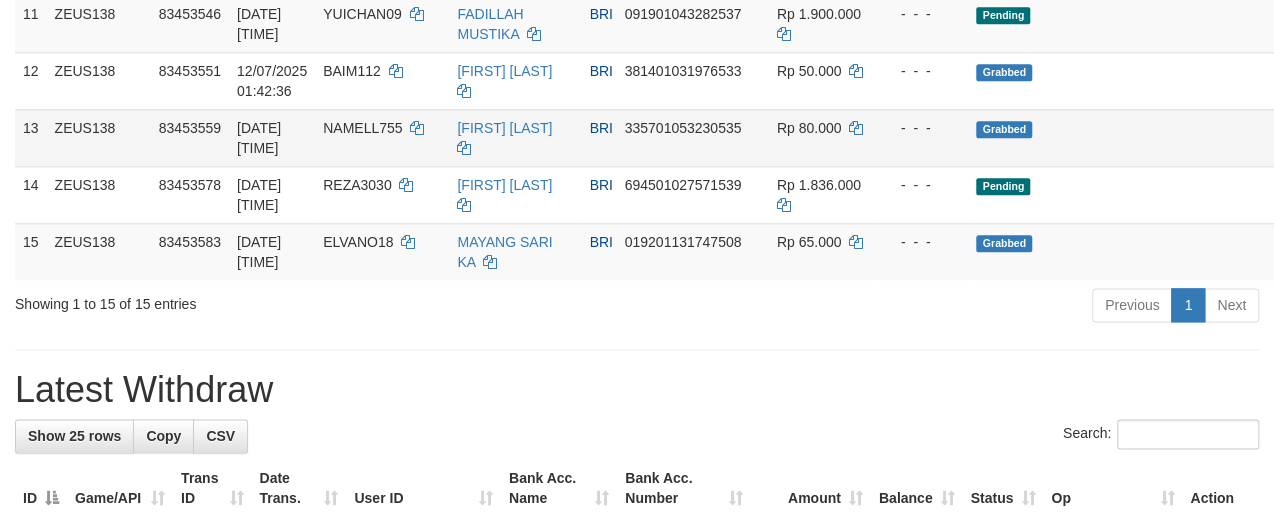 scroll, scrollTop: 1024, scrollLeft: 0, axis: vertical 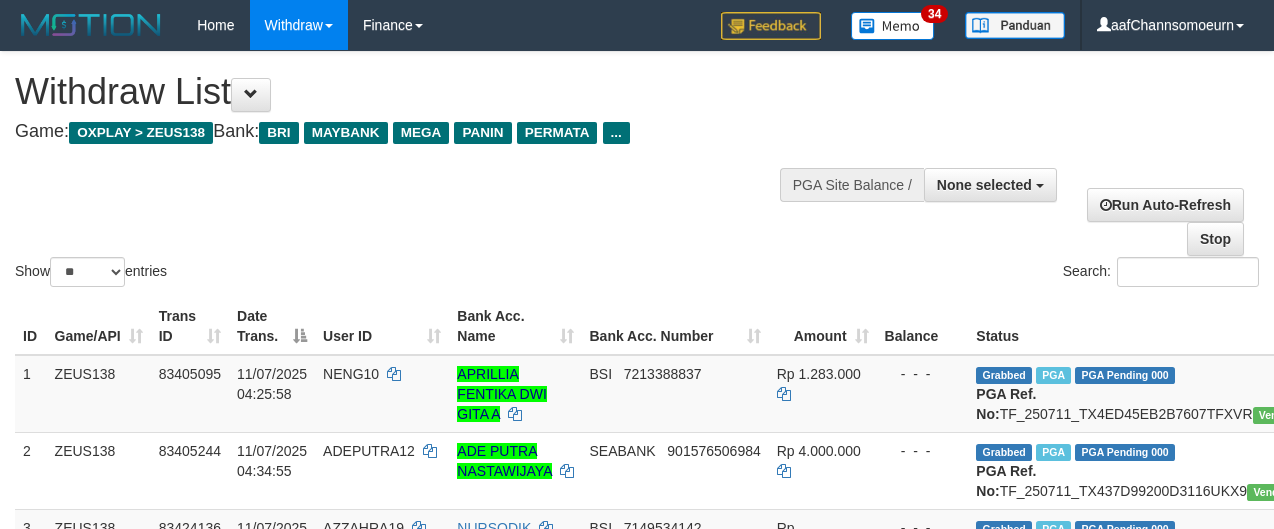 select 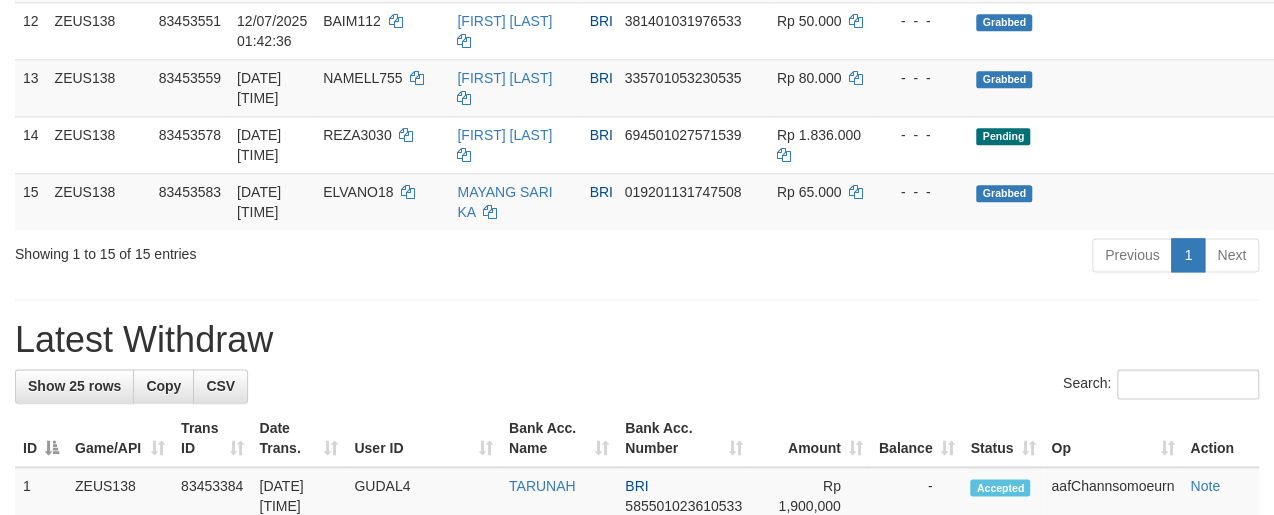 scroll, scrollTop: 1024, scrollLeft: 0, axis: vertical 